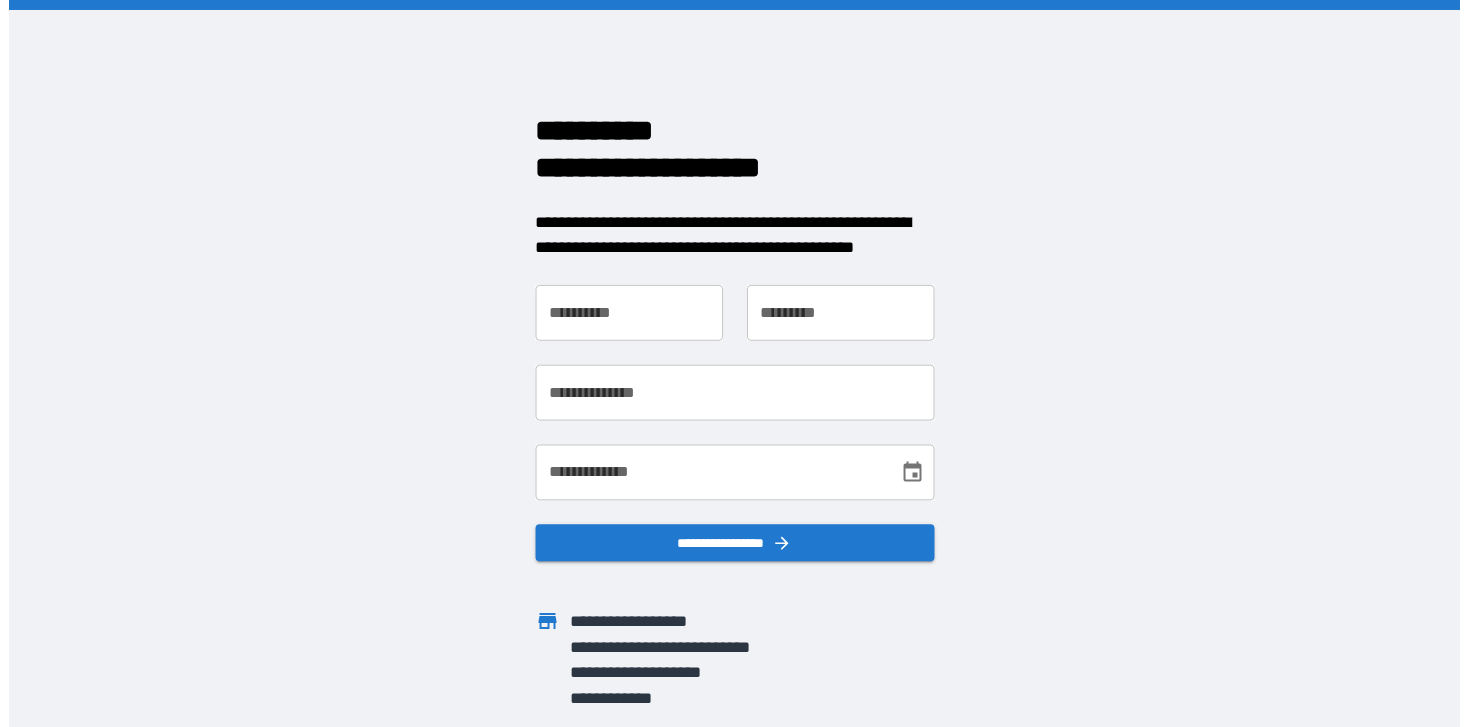 scroll, scrollTop: 0, scrollLeft: 0, axis: both 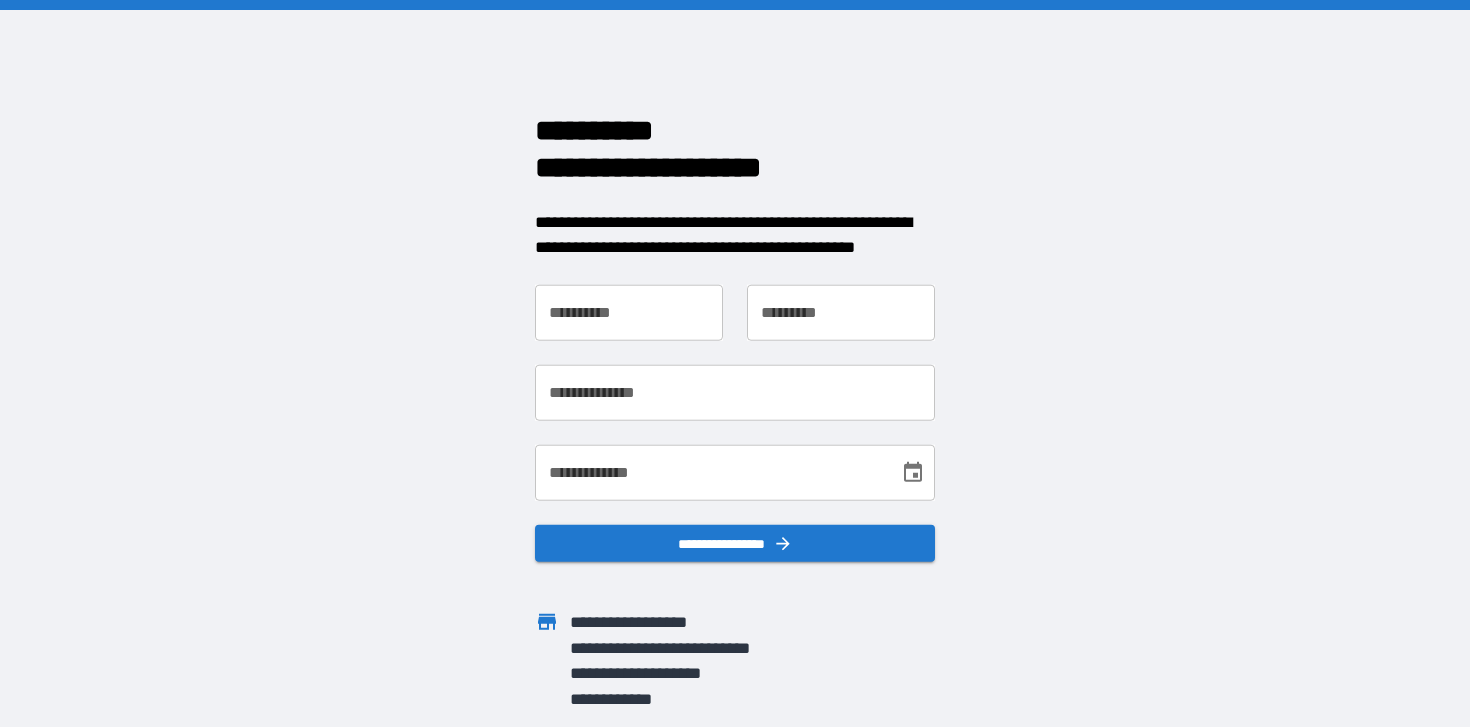 click on "**********" at bounding box center [735, 363] 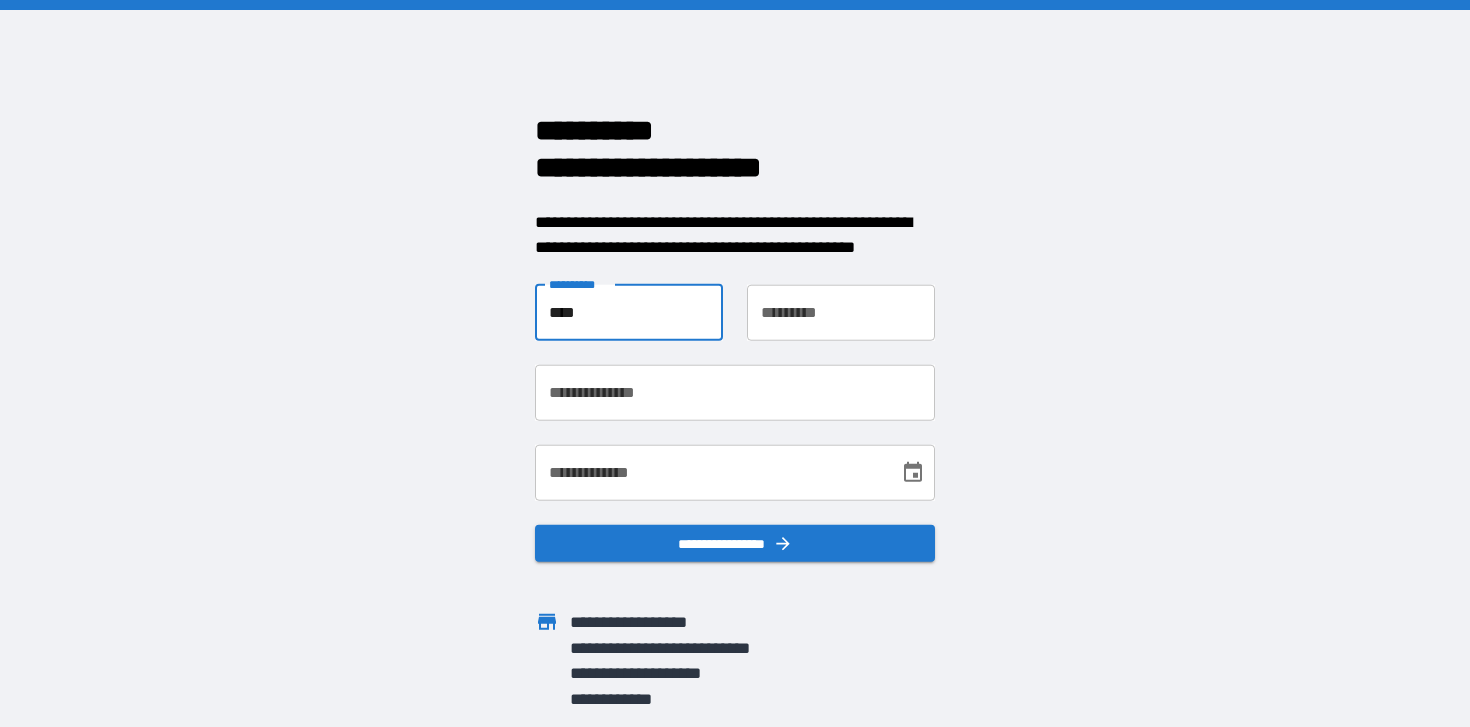 type on "****" 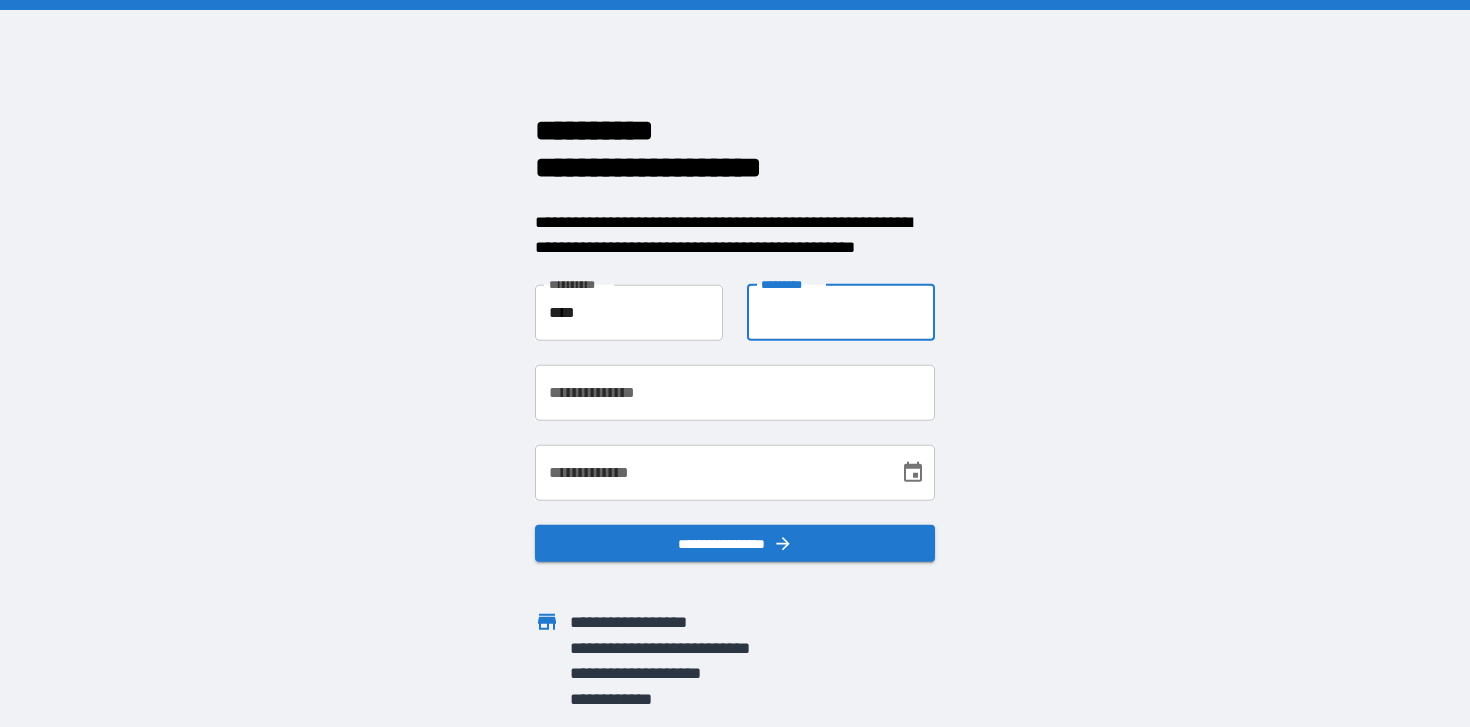 click on "**********" at bounding box center [841, 312] 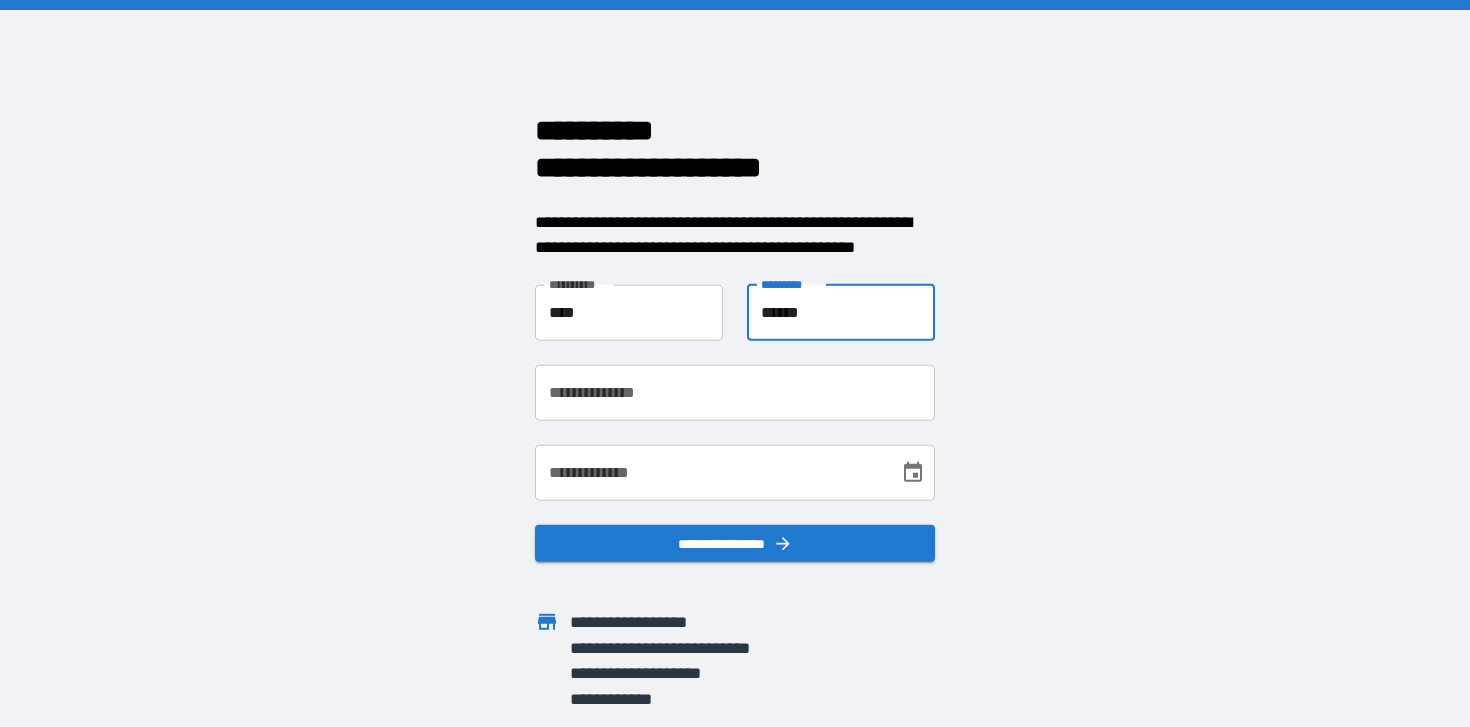 type on "******" 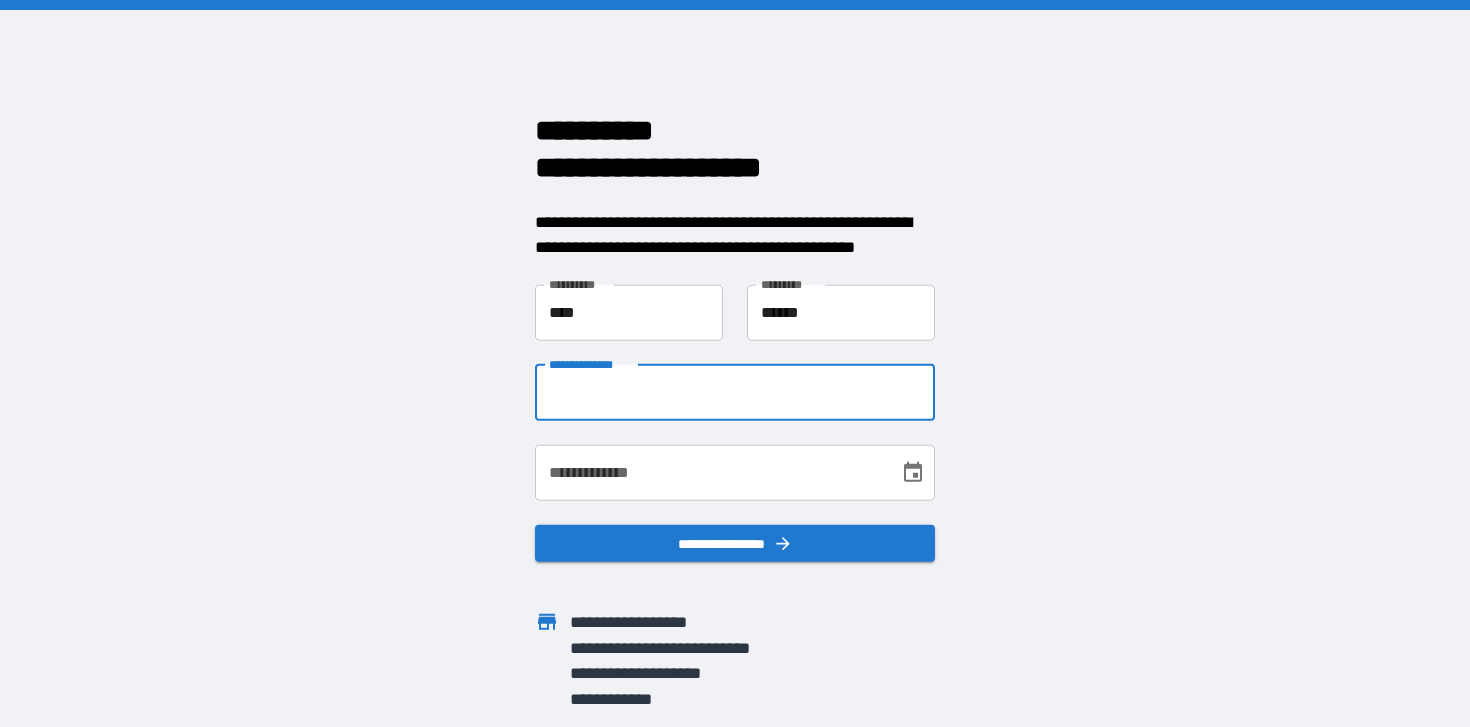 click on "**********" at bounding box center [735, 392] 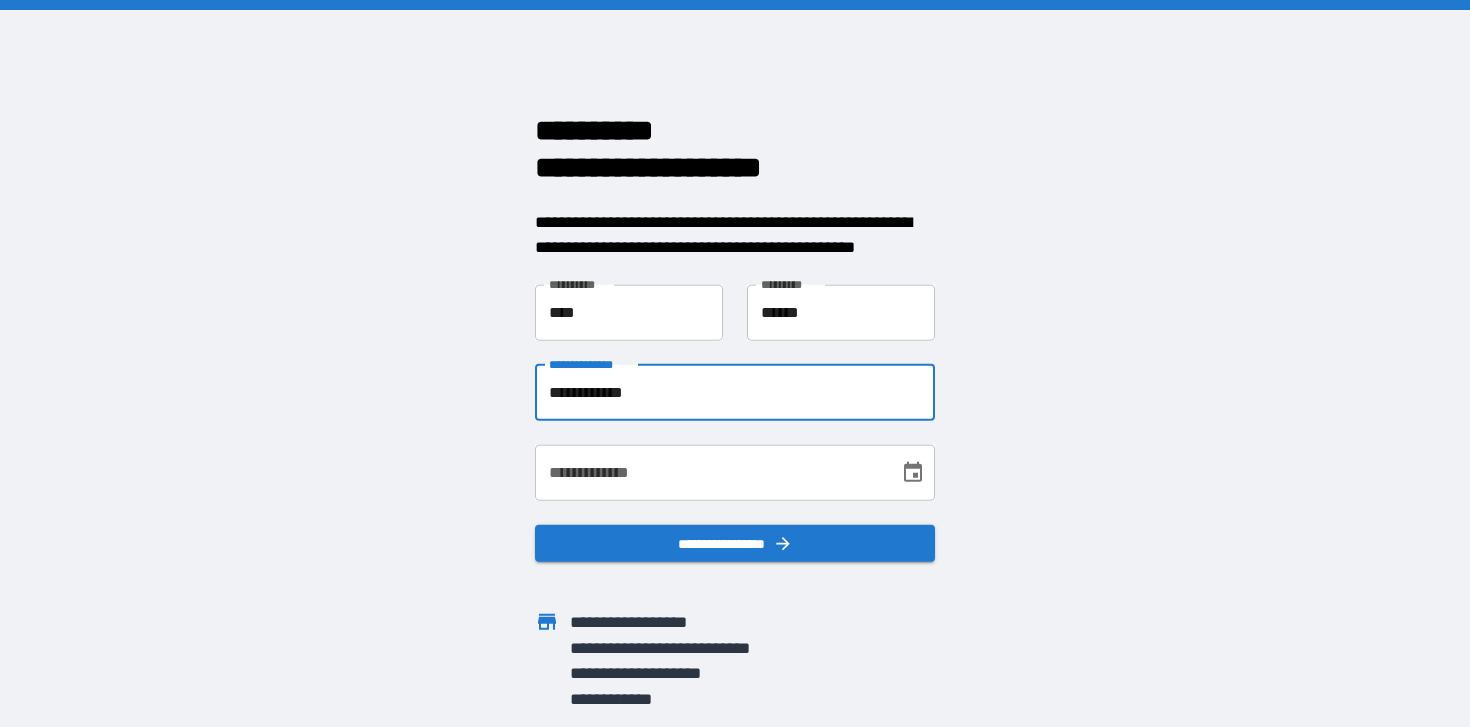type on "**********" 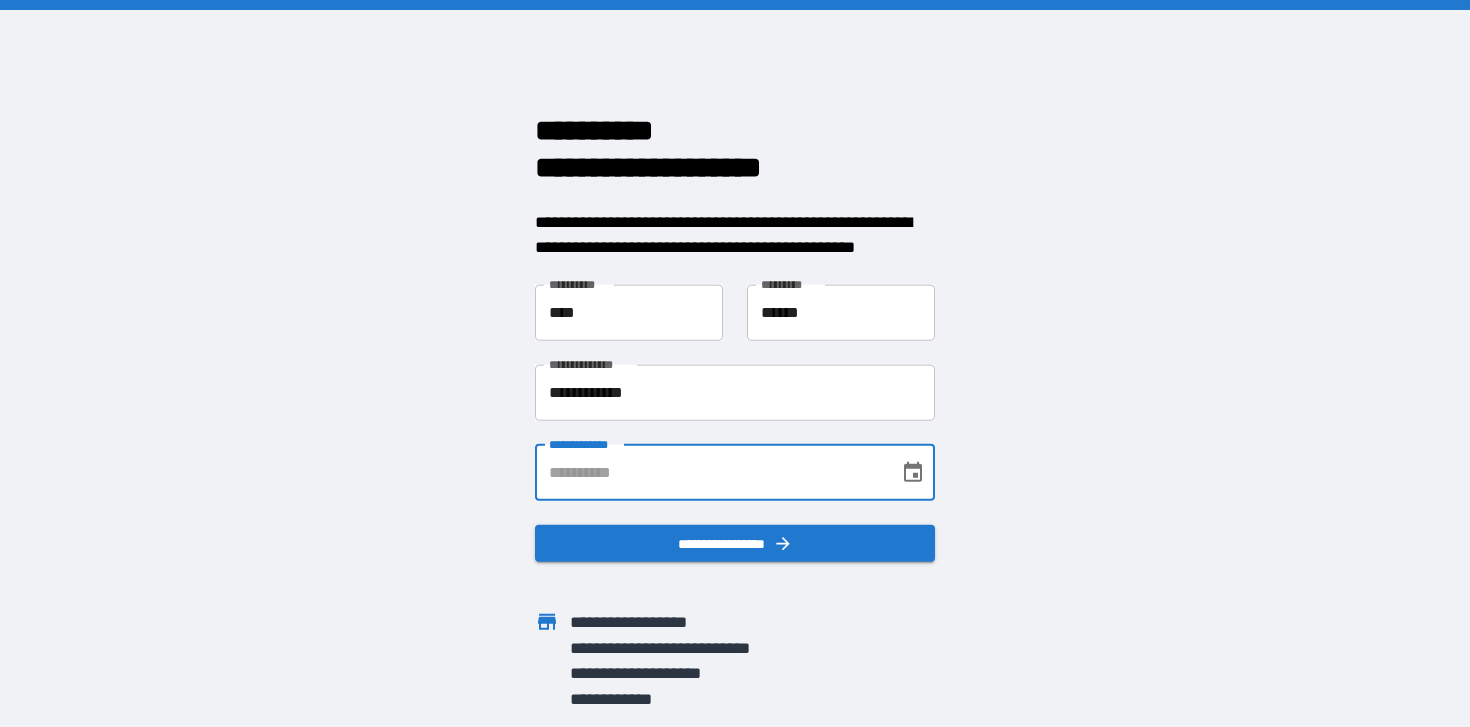 click on "**********" at bounding box center [710, 472] 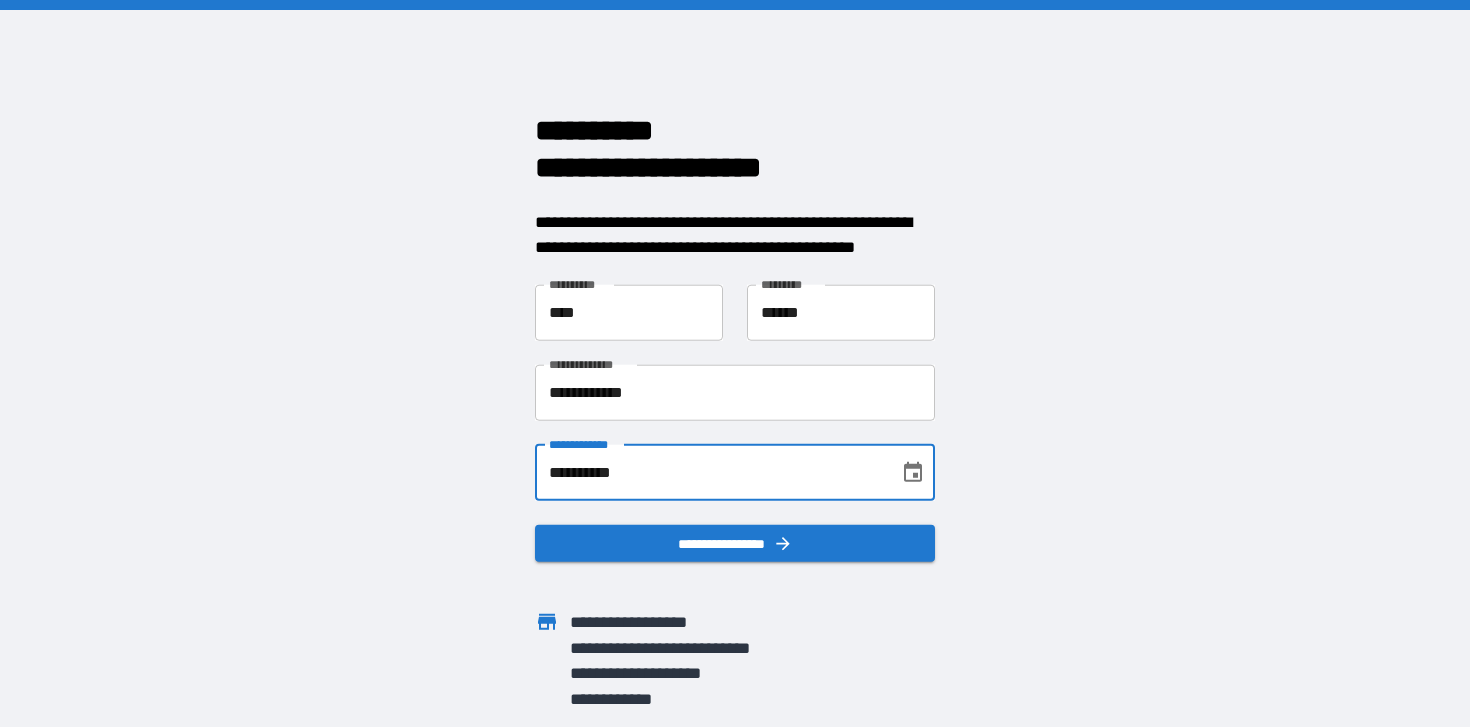 type on "**********" 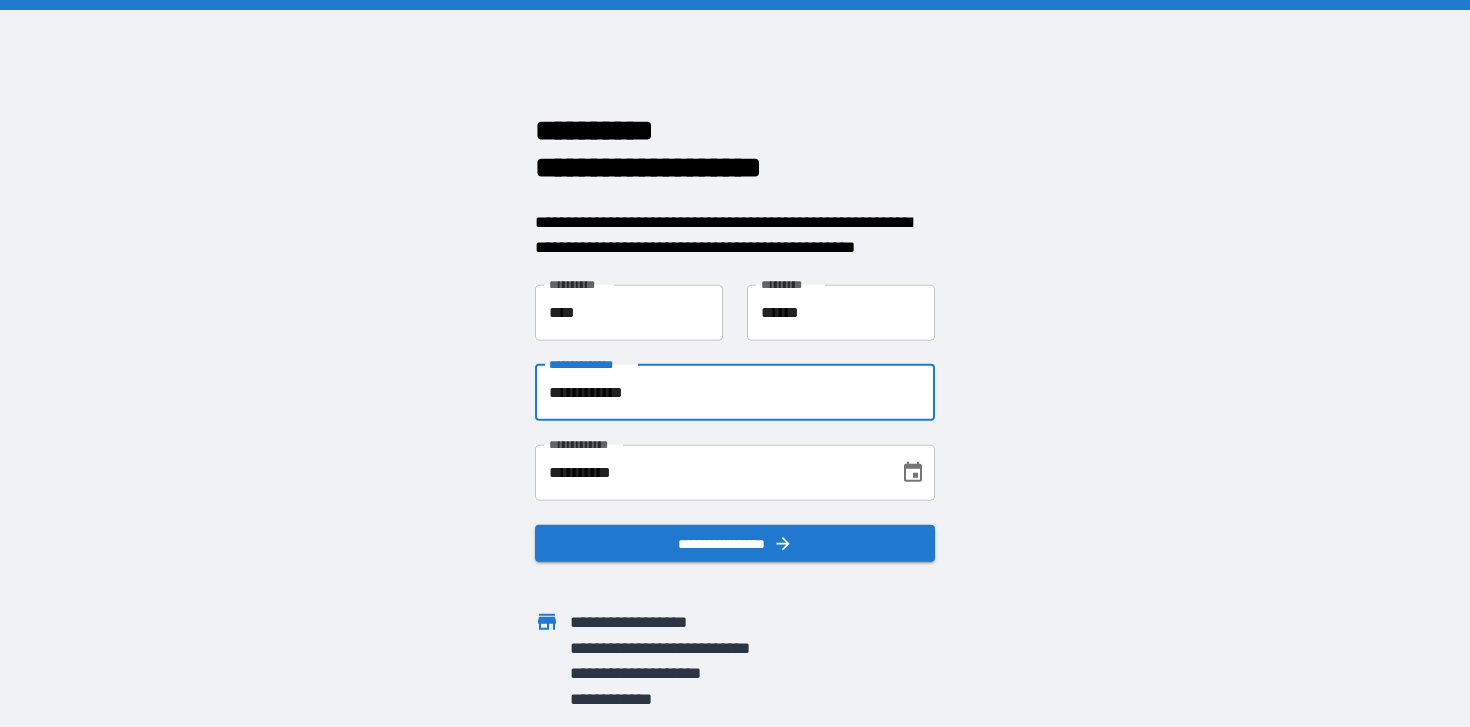drag, startPoint x: 658, startPoint y: 393, endPoint x: 515, endPoint y: 382, distance: 143.42245 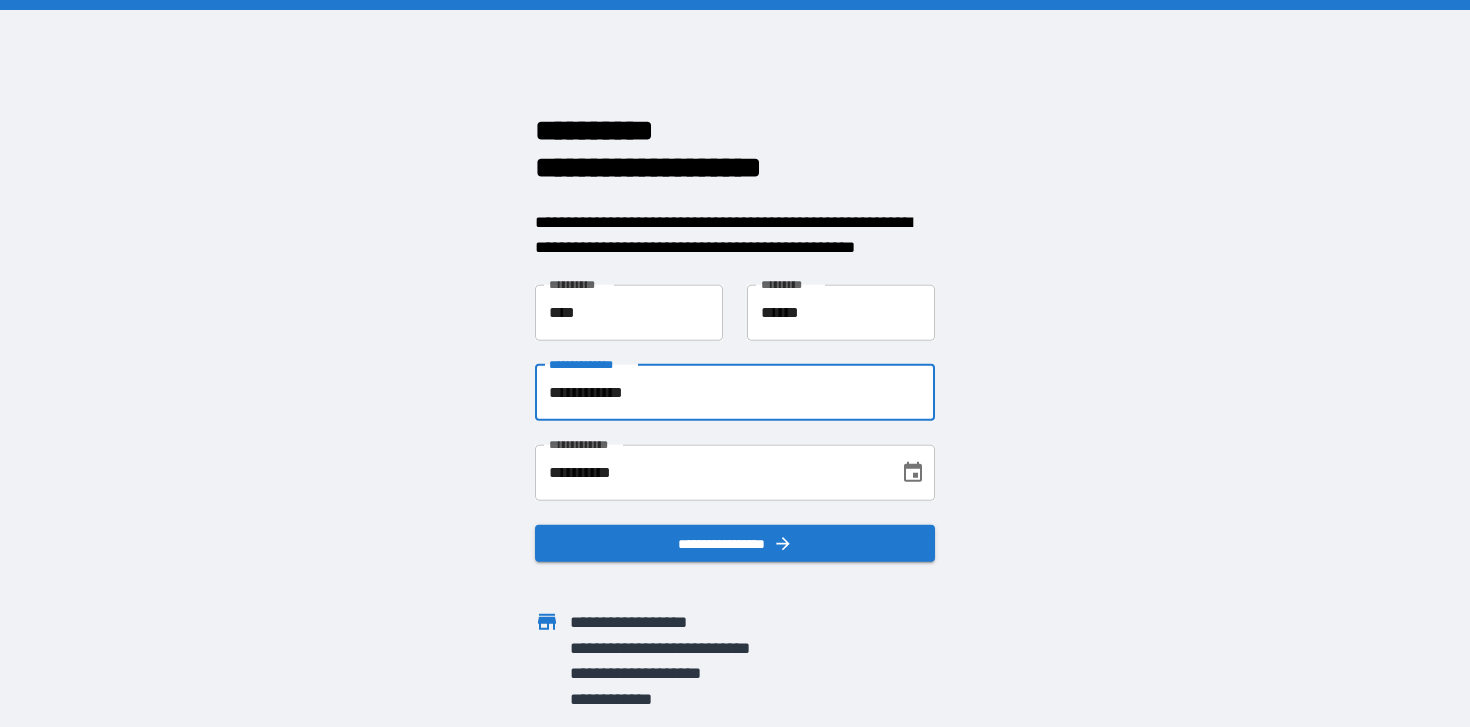 click on "**********" at bounding box center (723, 380) 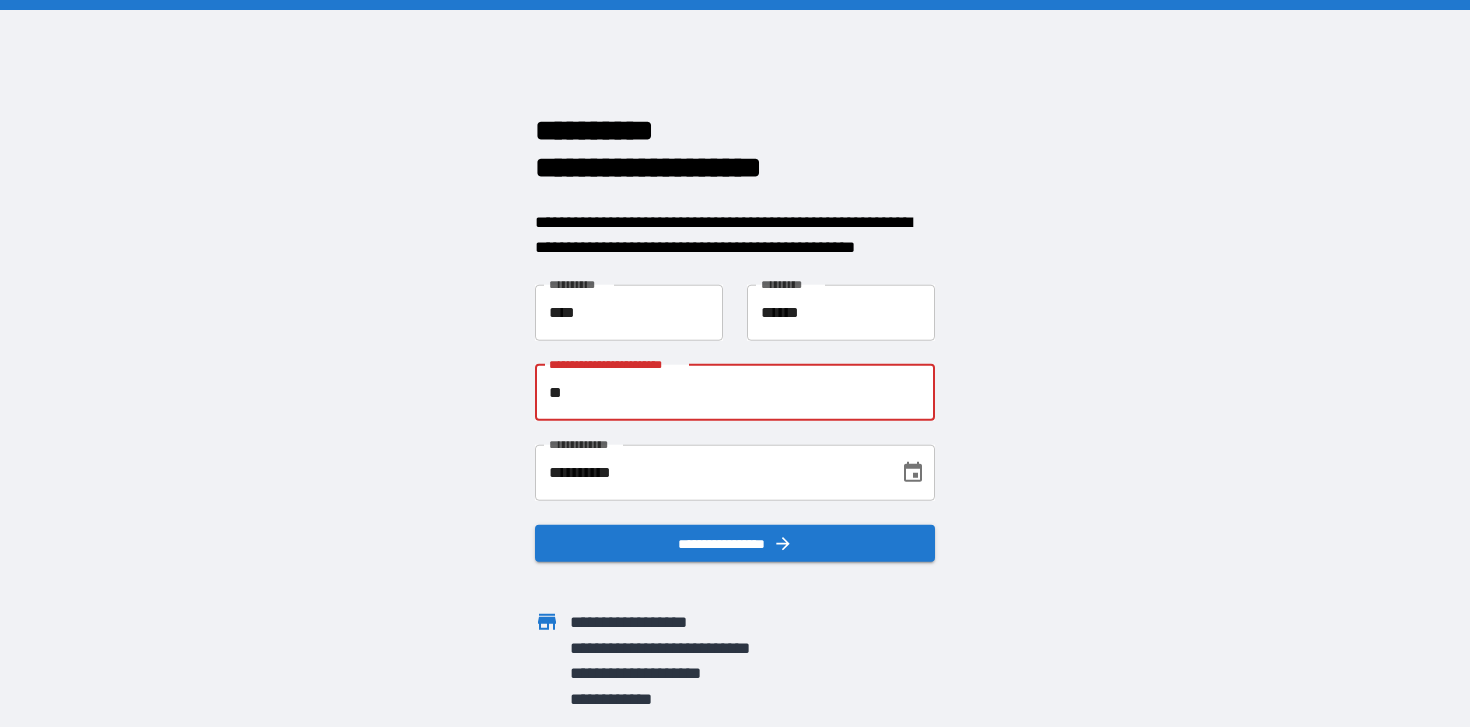 type on "*" 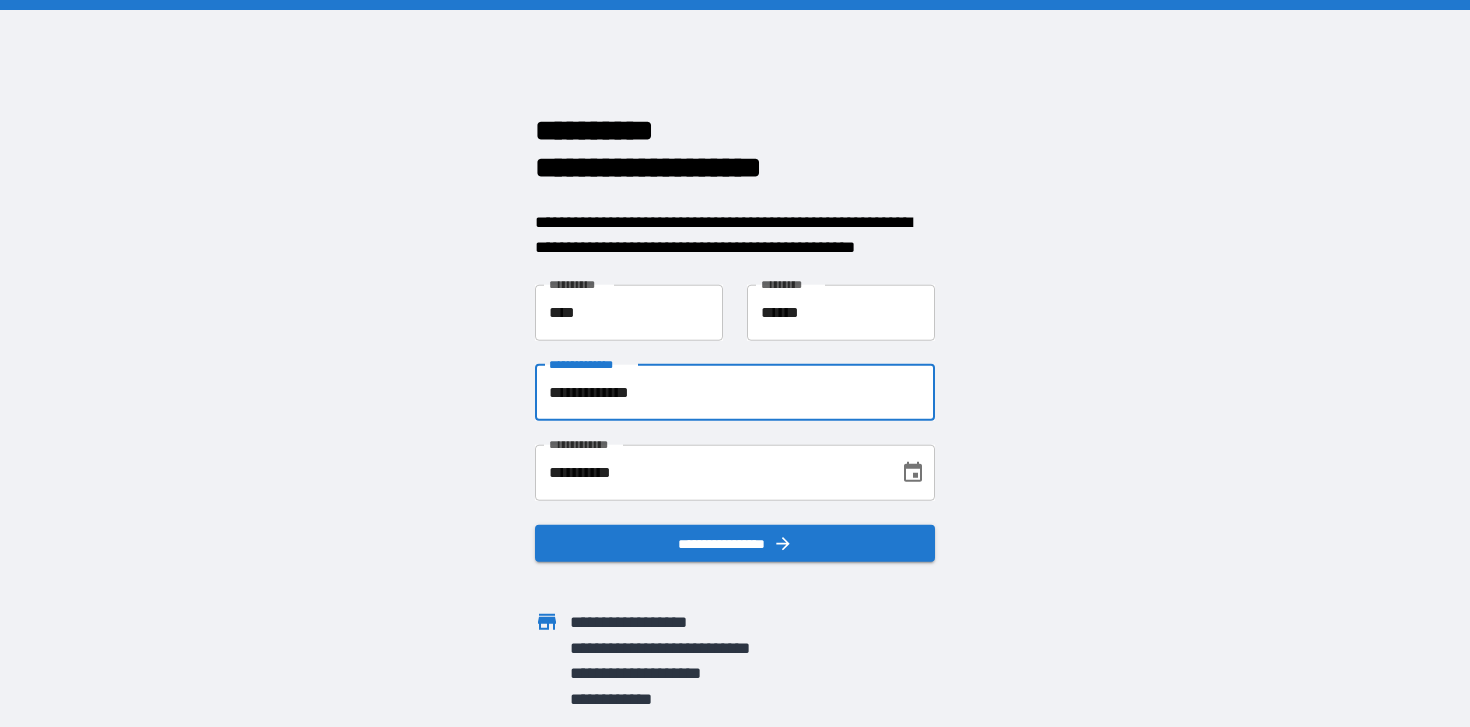 type on "**********" 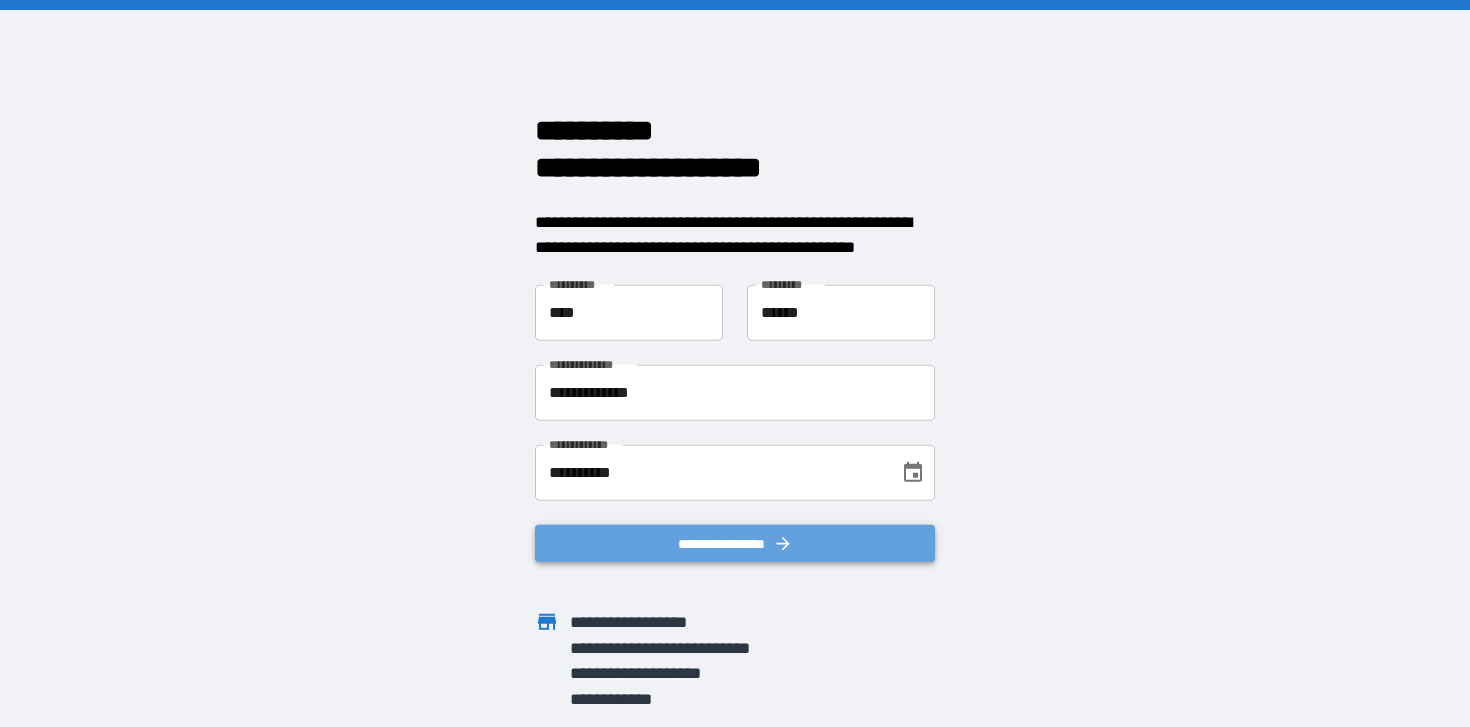 click on "**********" at bounding box center (735, 543) 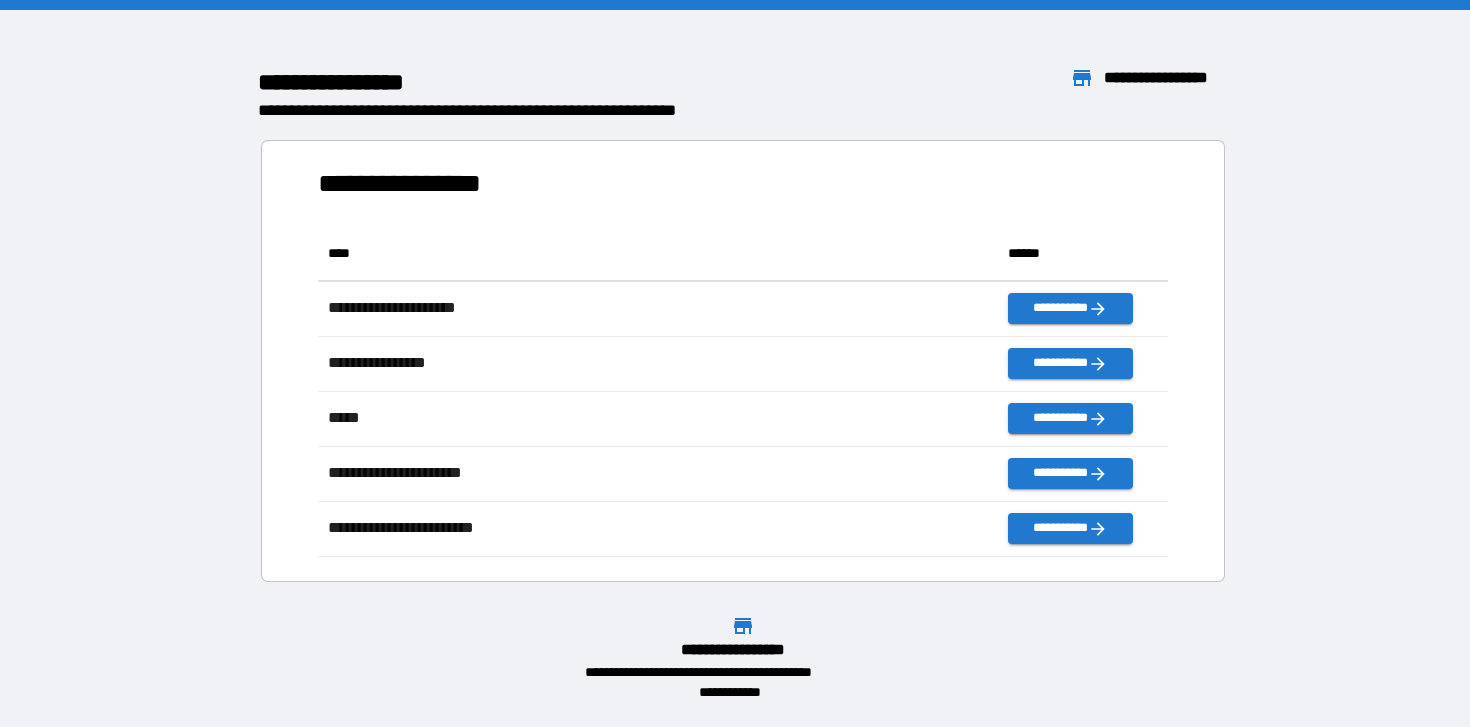 scroll, scrollTop: 1, scrollLeft: 1, axis: both 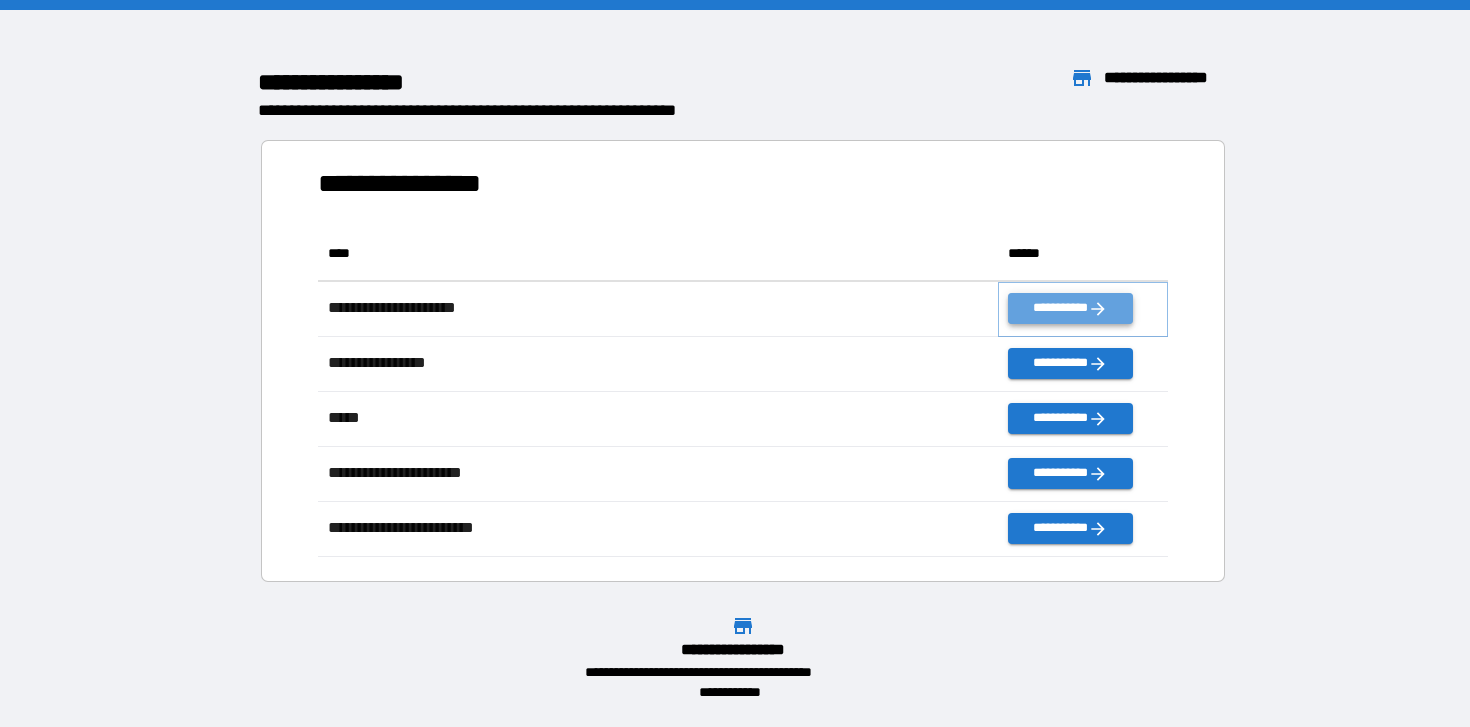 click on "**********" at bounding box center [1070, 308] 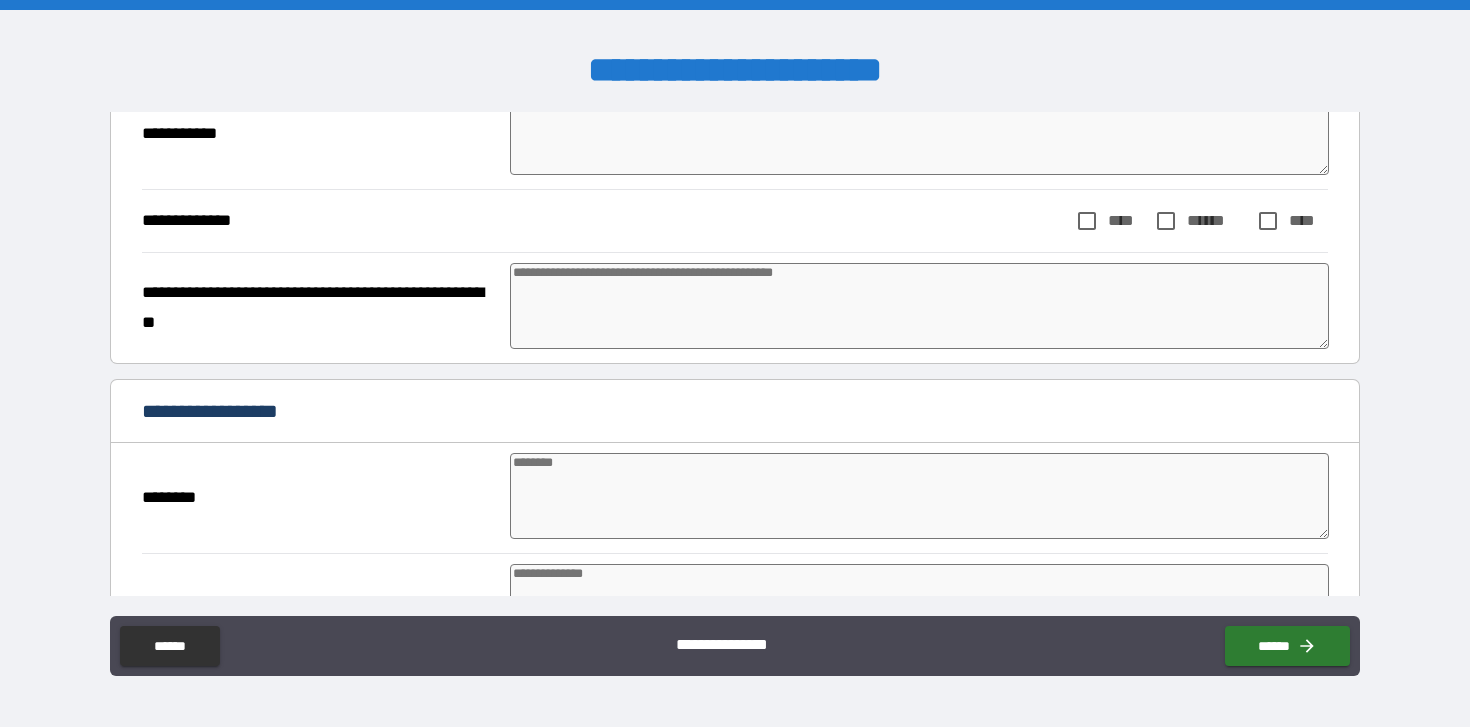 scroll, scrollTop: 458, scrollLeft: 0, axis: vertical 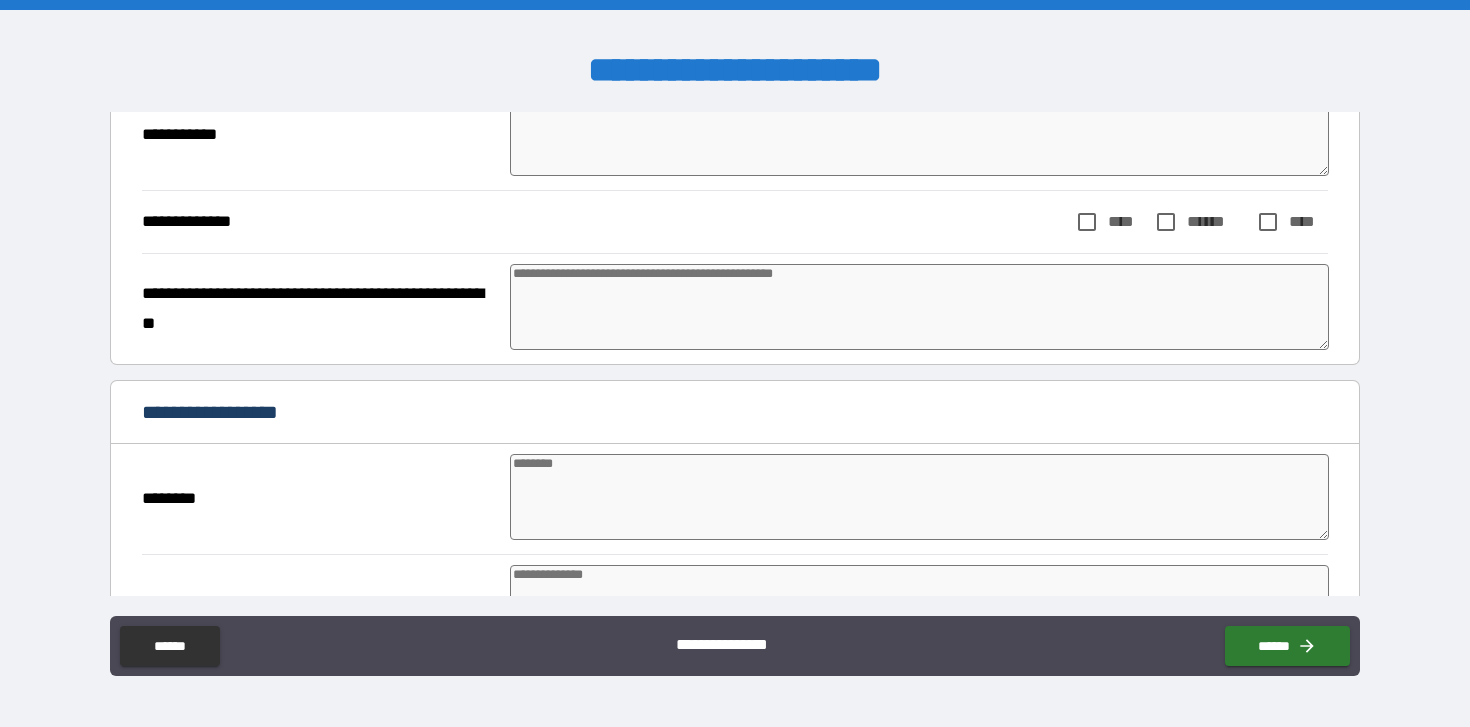 type on "*" 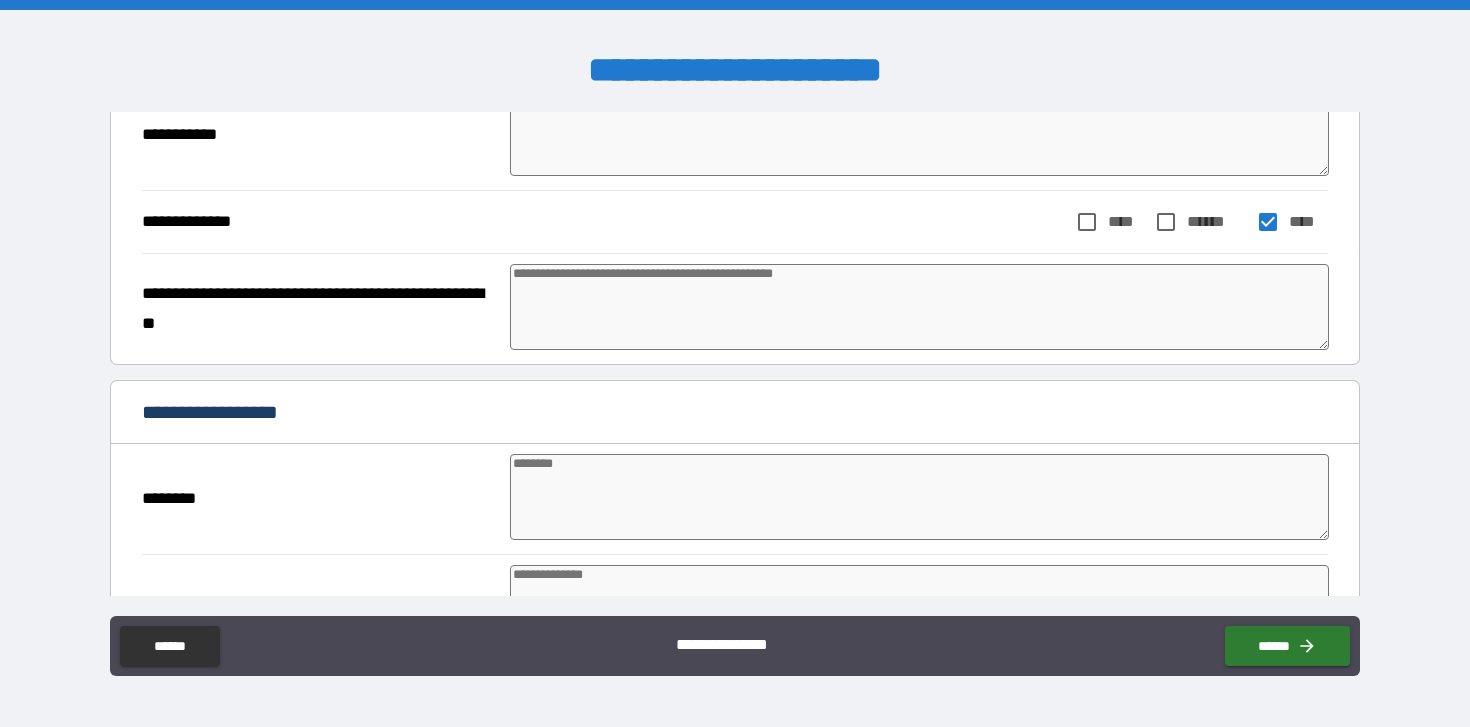 type on "*" 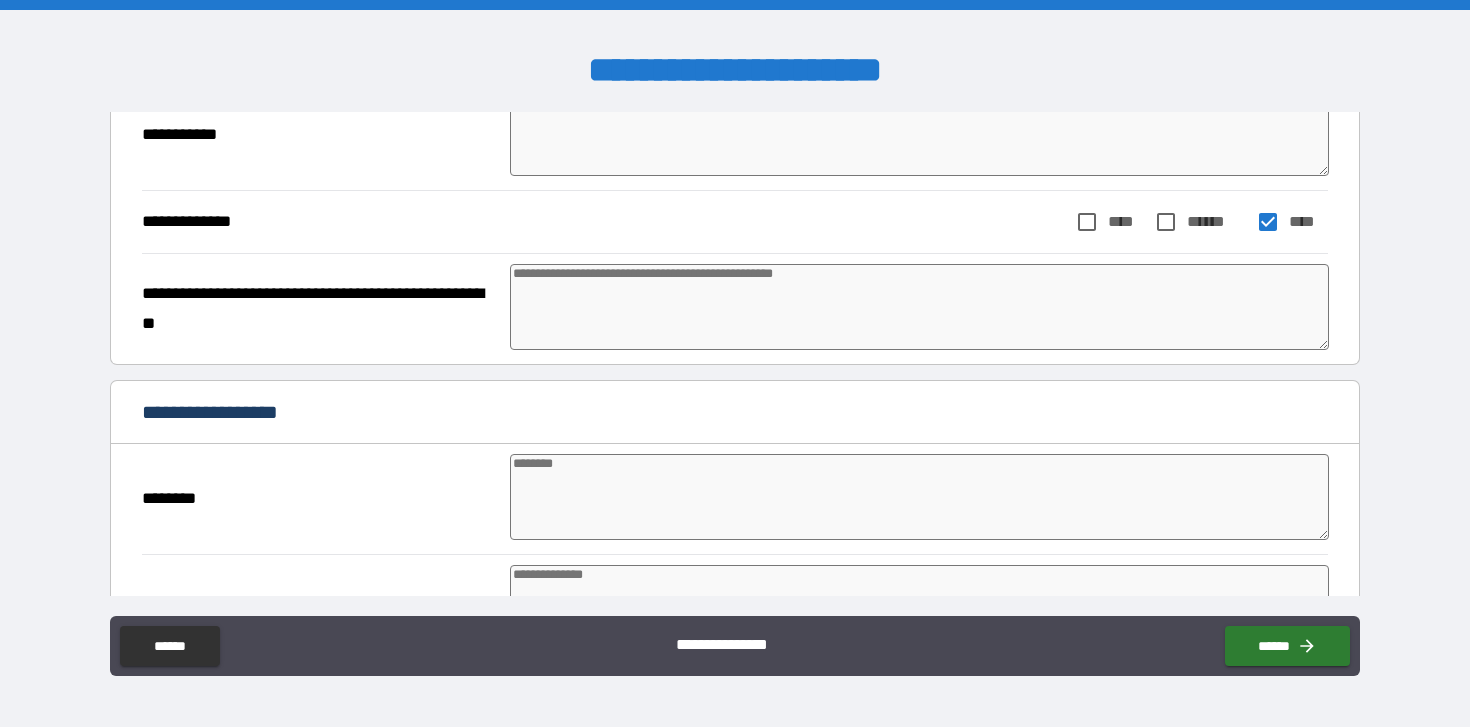 type on "*" 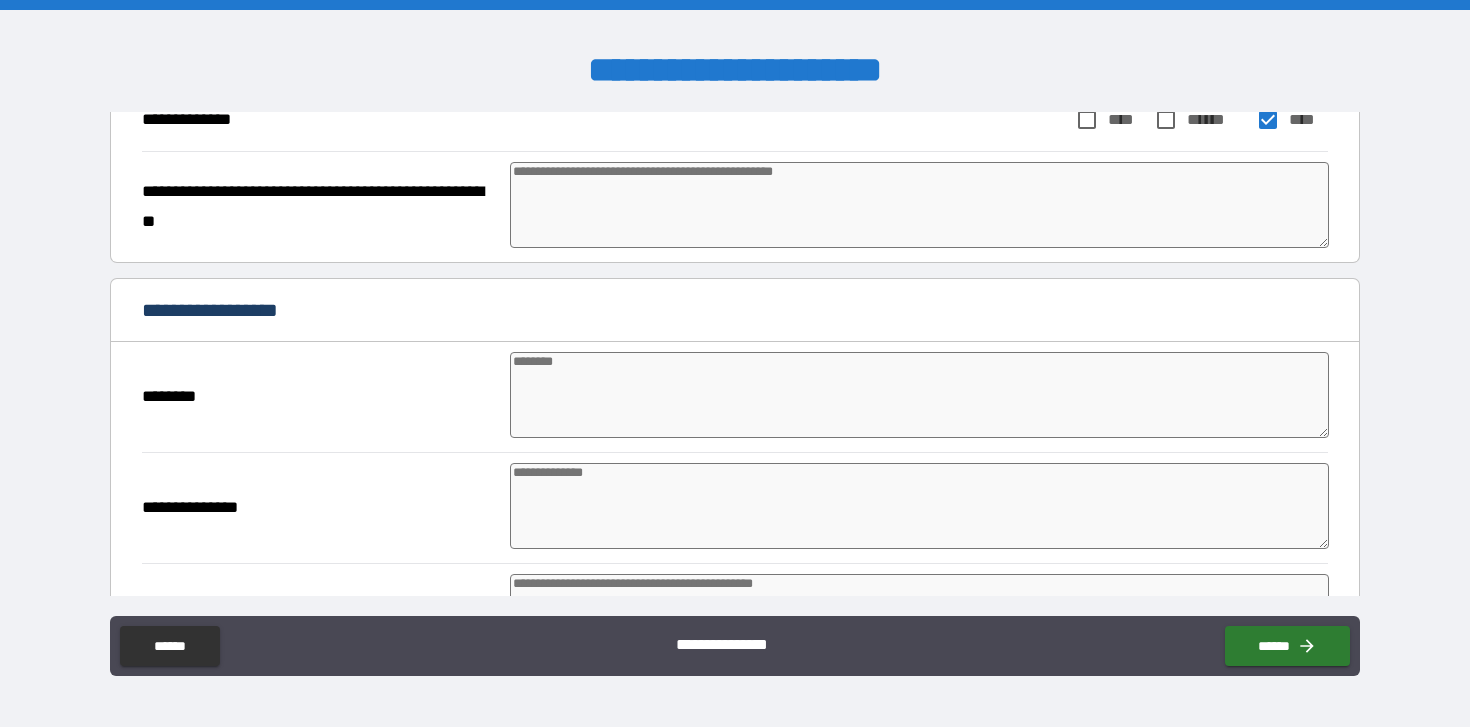 scroll, scrollTop: 585, scrollLeft: 0, axis: vertical 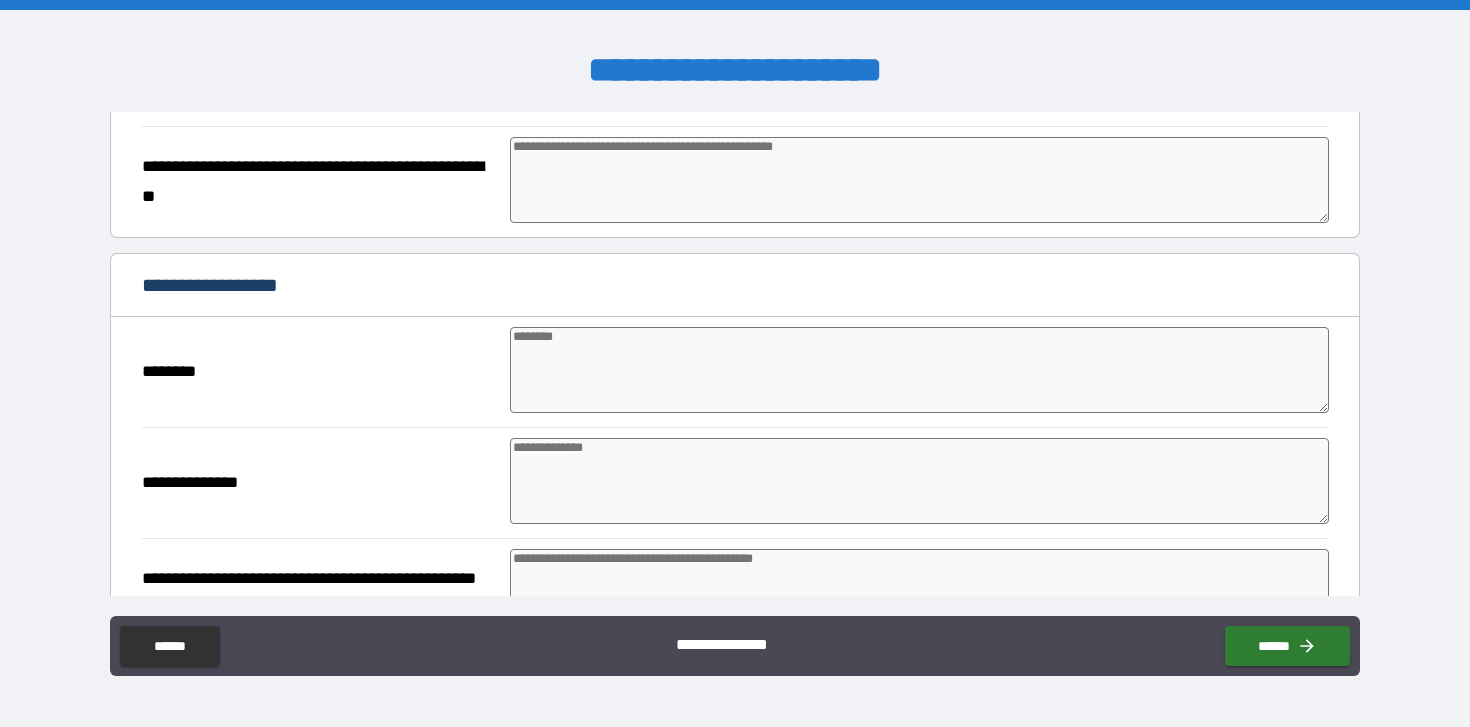 click at bounding box center [919, 481] 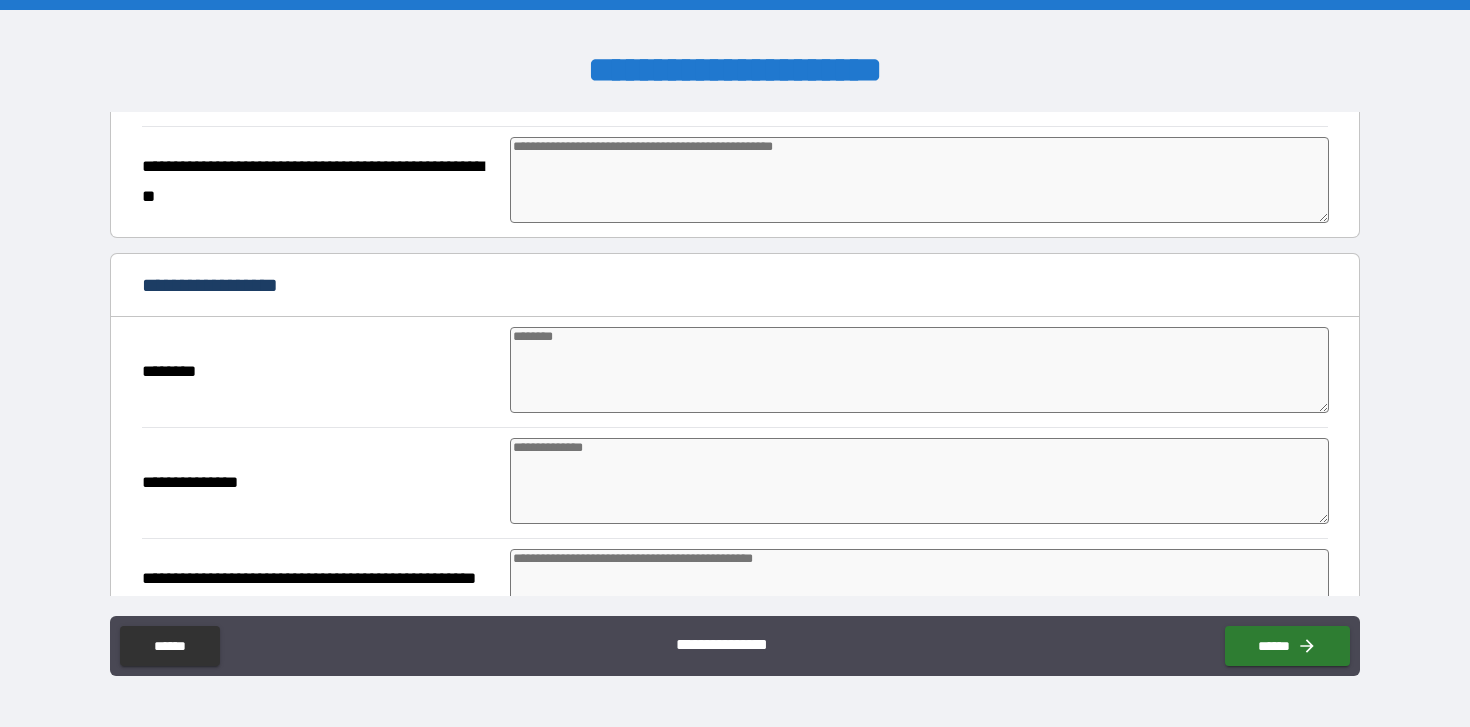 type on "*" 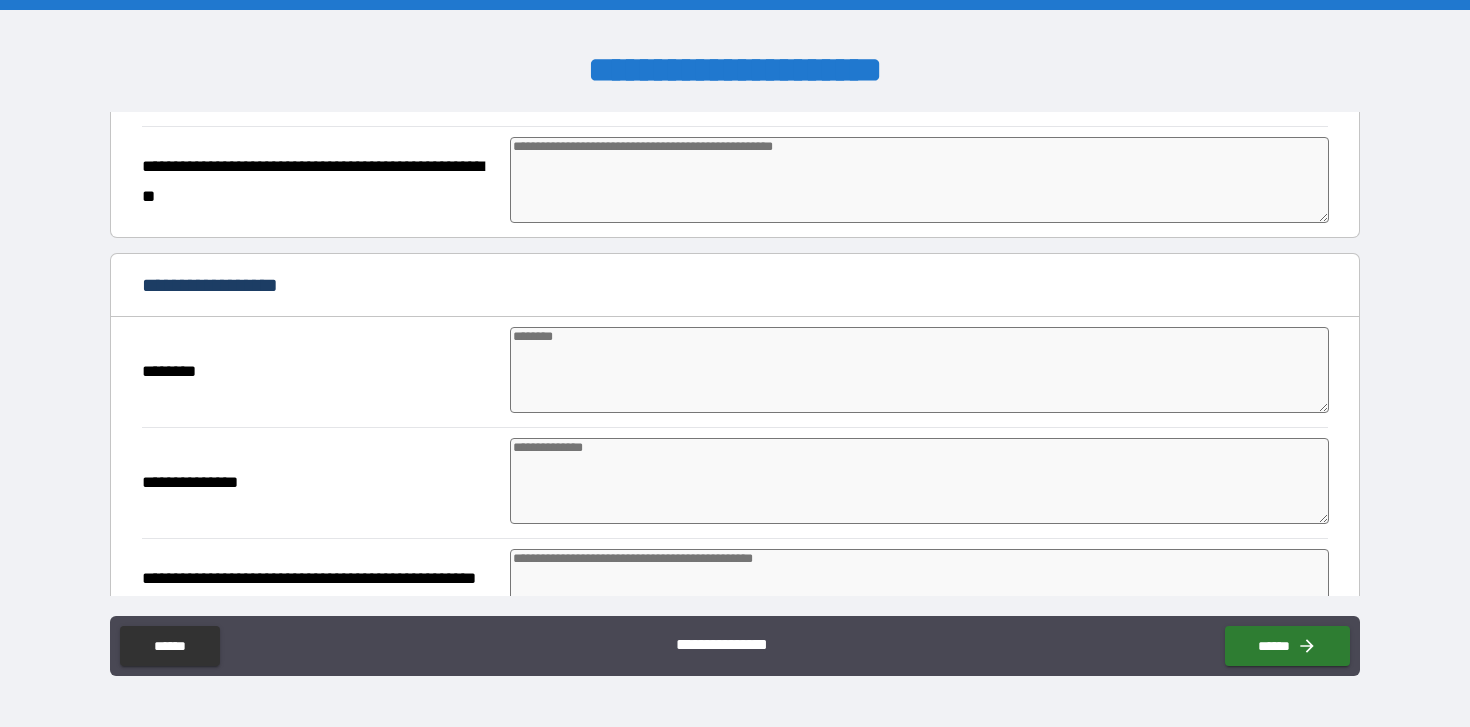 type on "*" 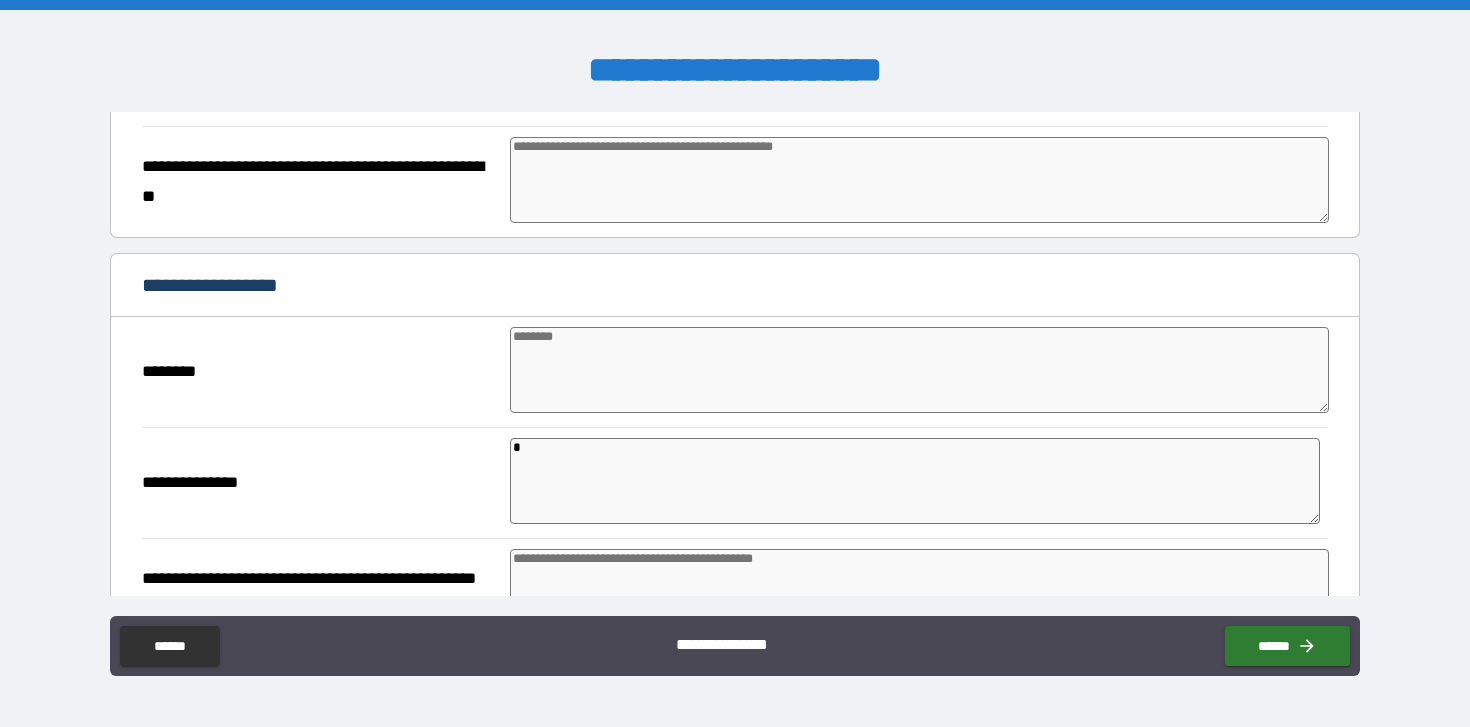 type on "*" 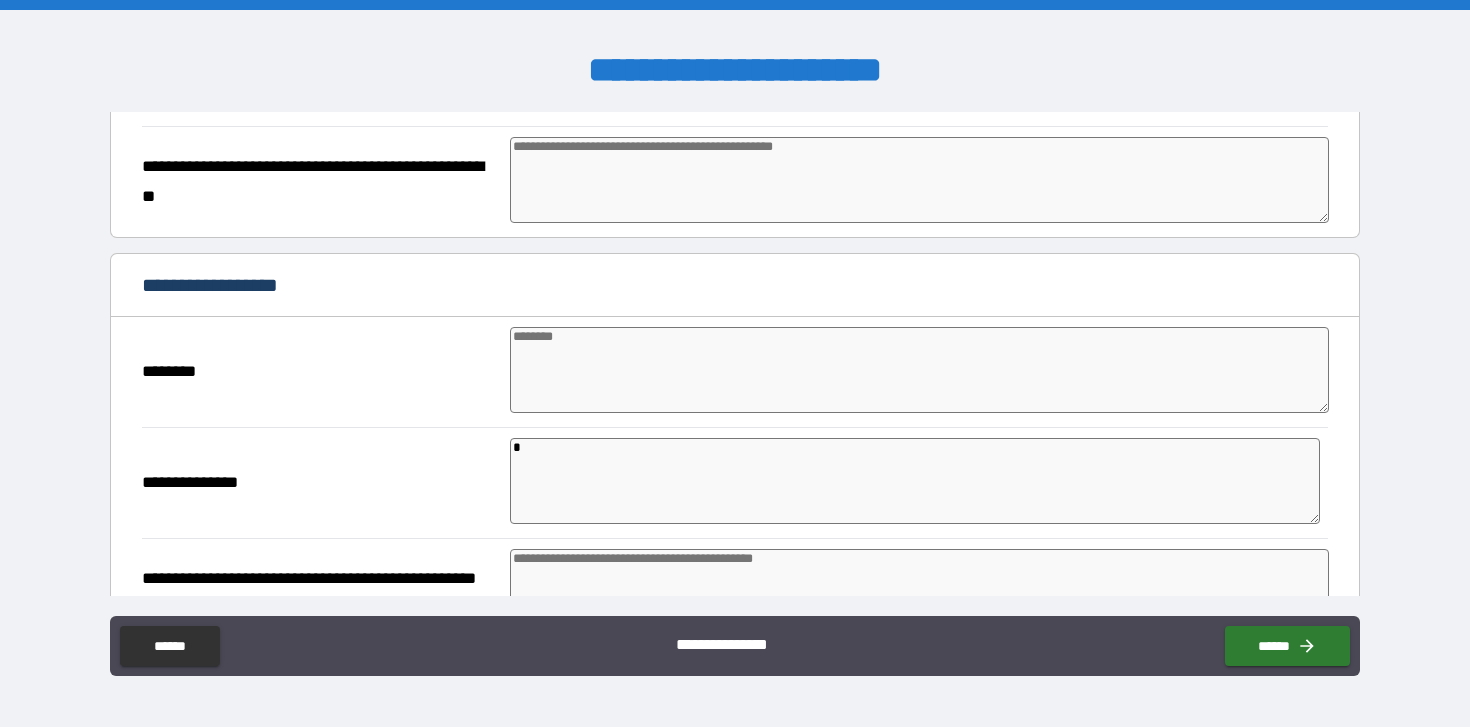 type on "*" 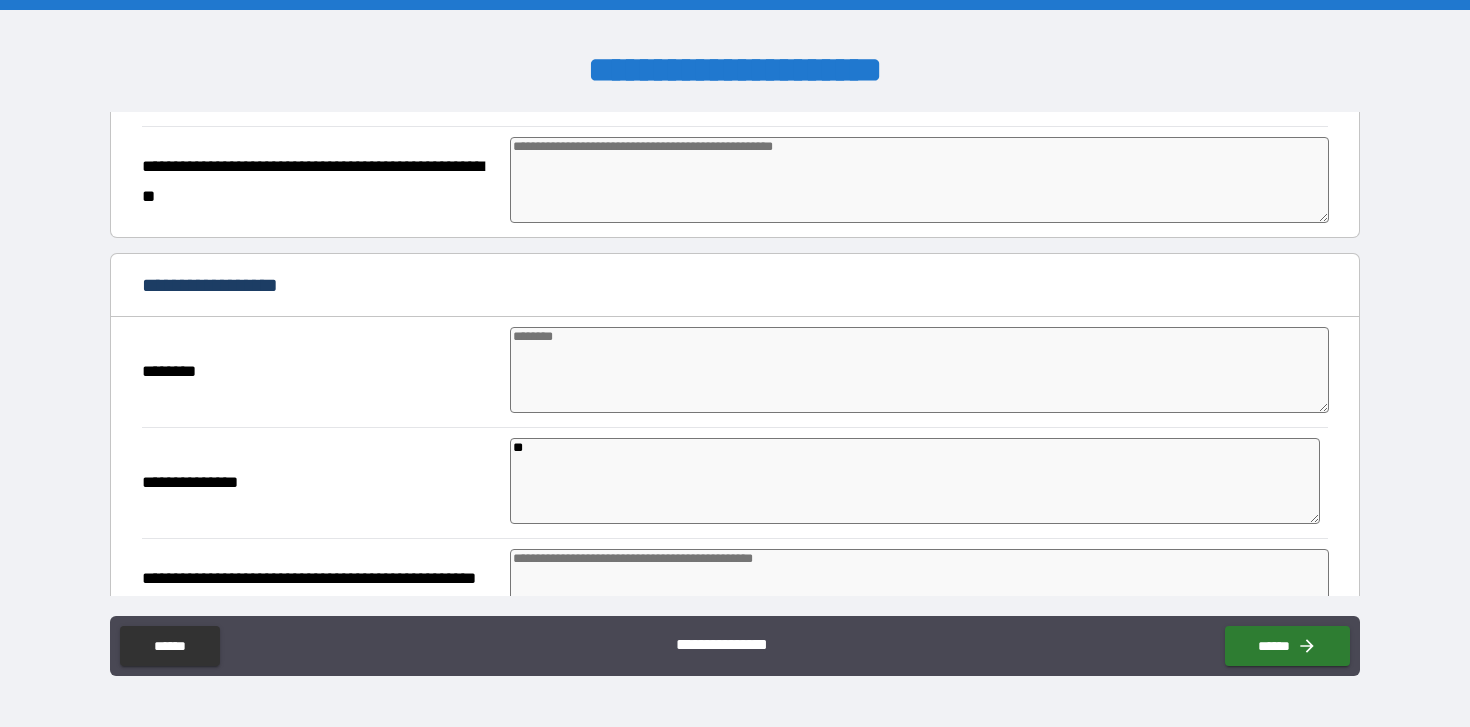 type on "*" 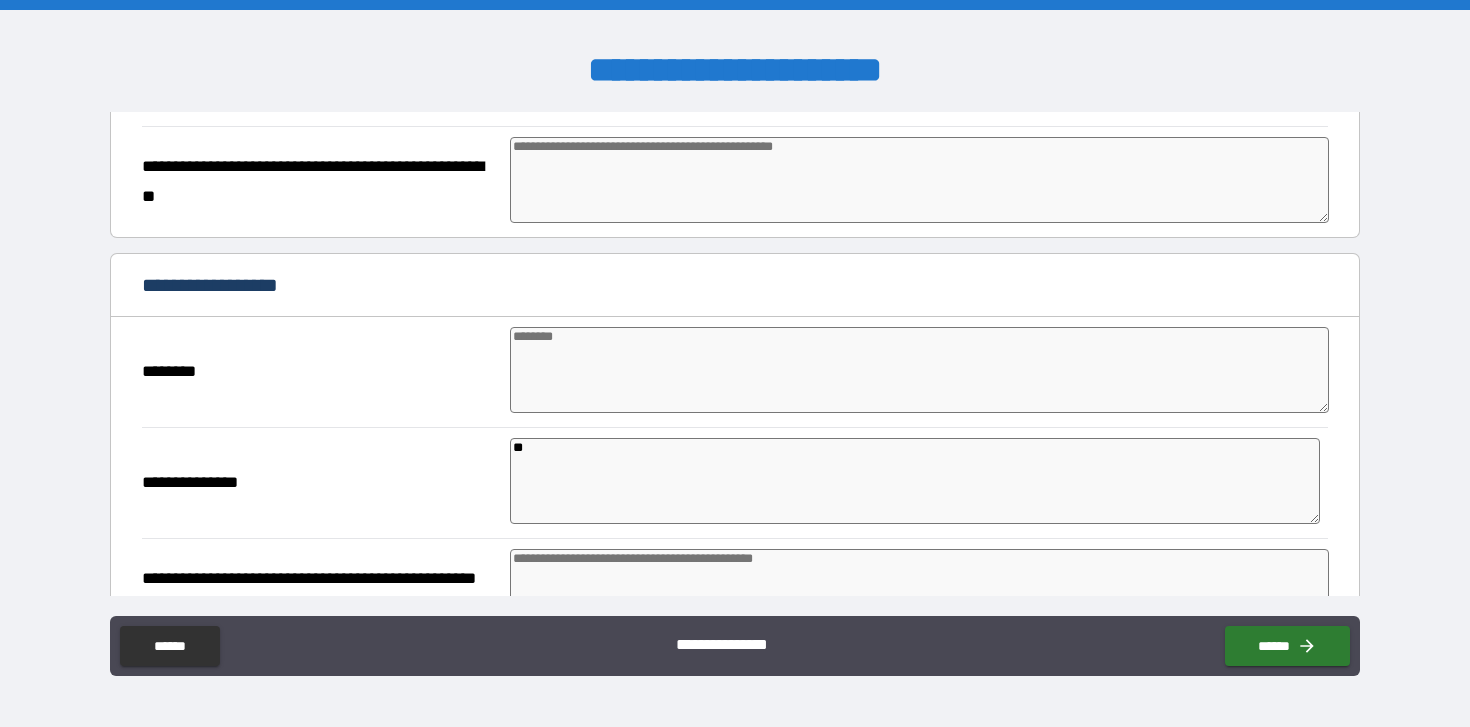 type on "*" 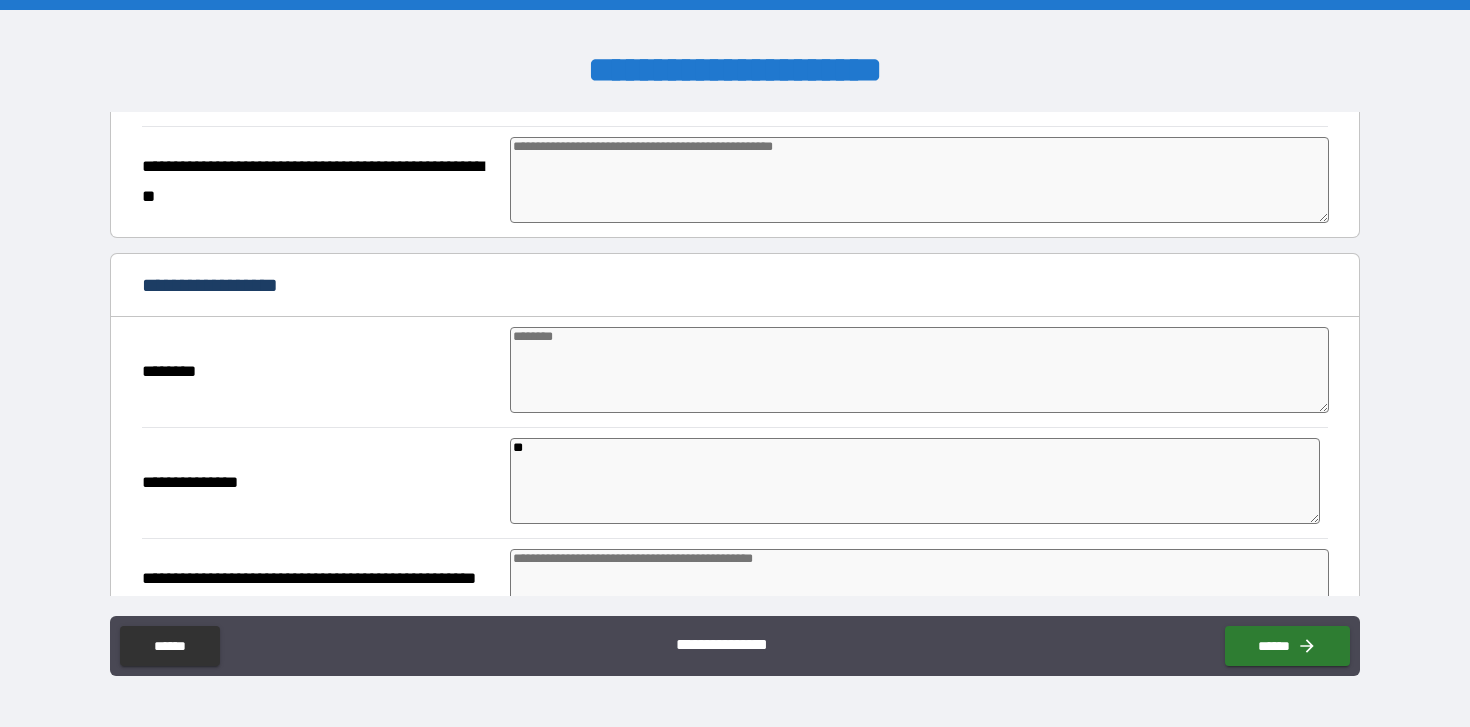 type on "*" 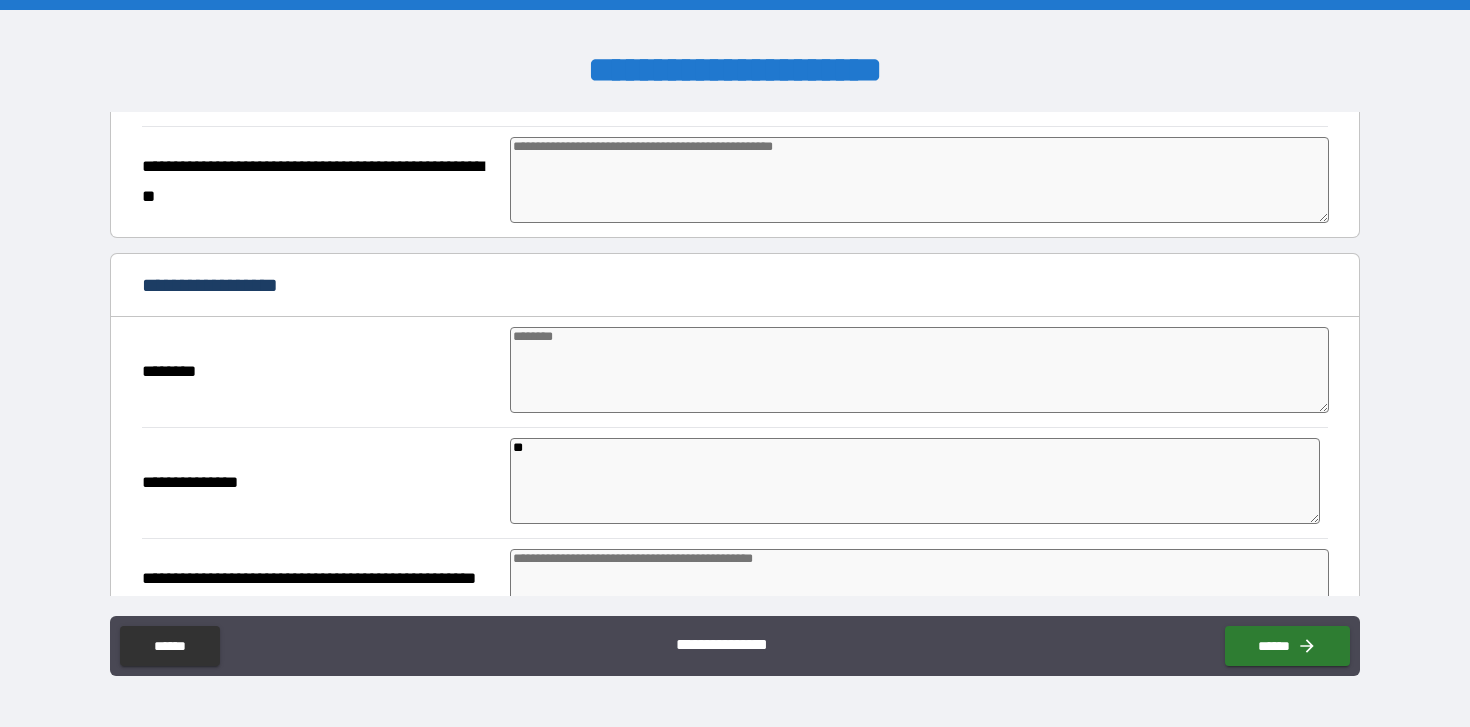 type on "*" 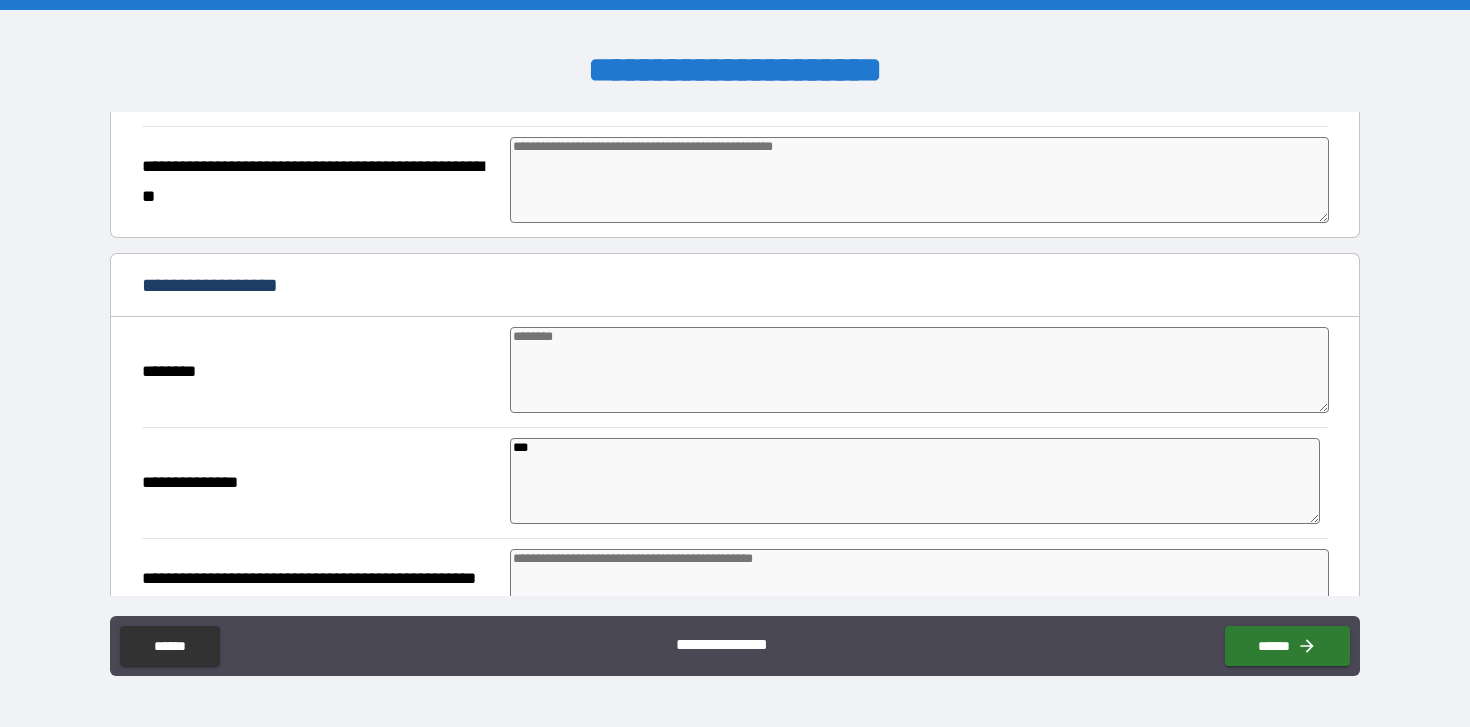 type on "*" 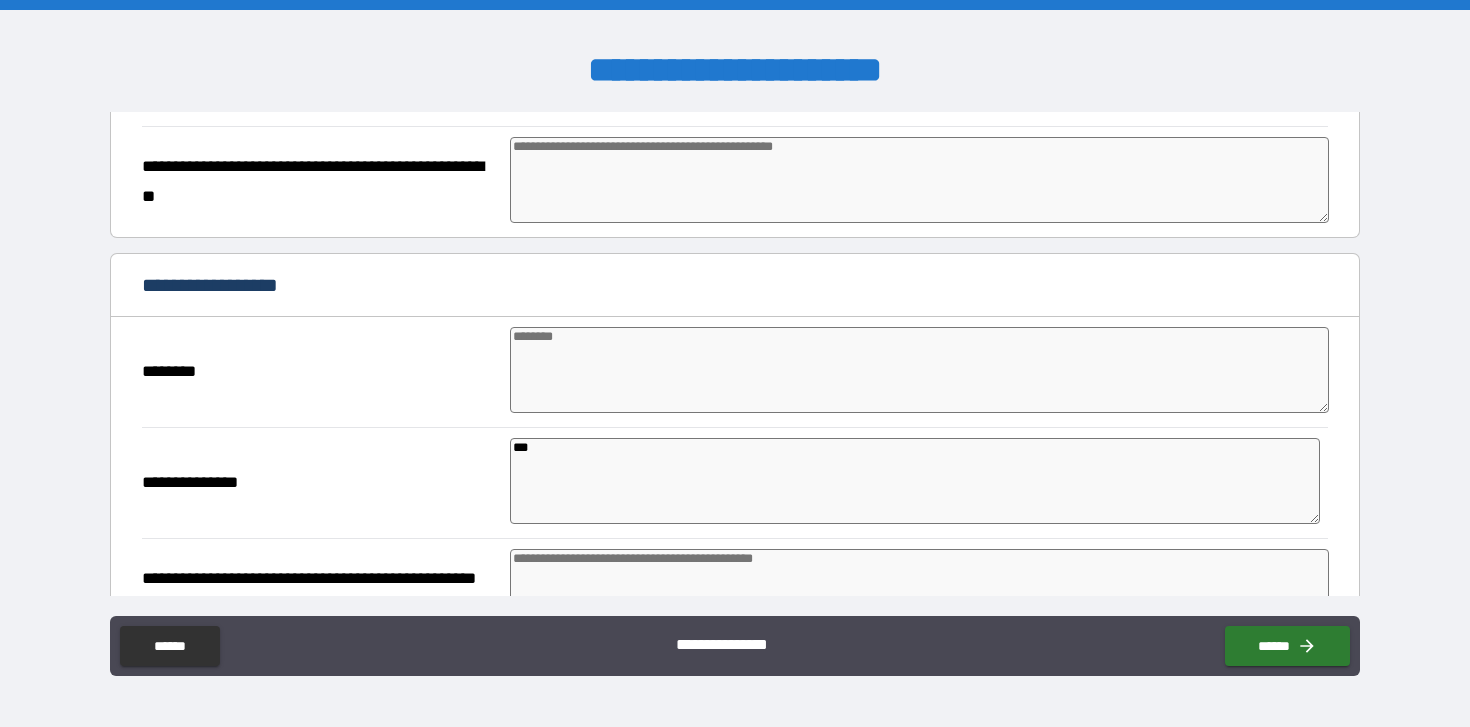 type on "*" 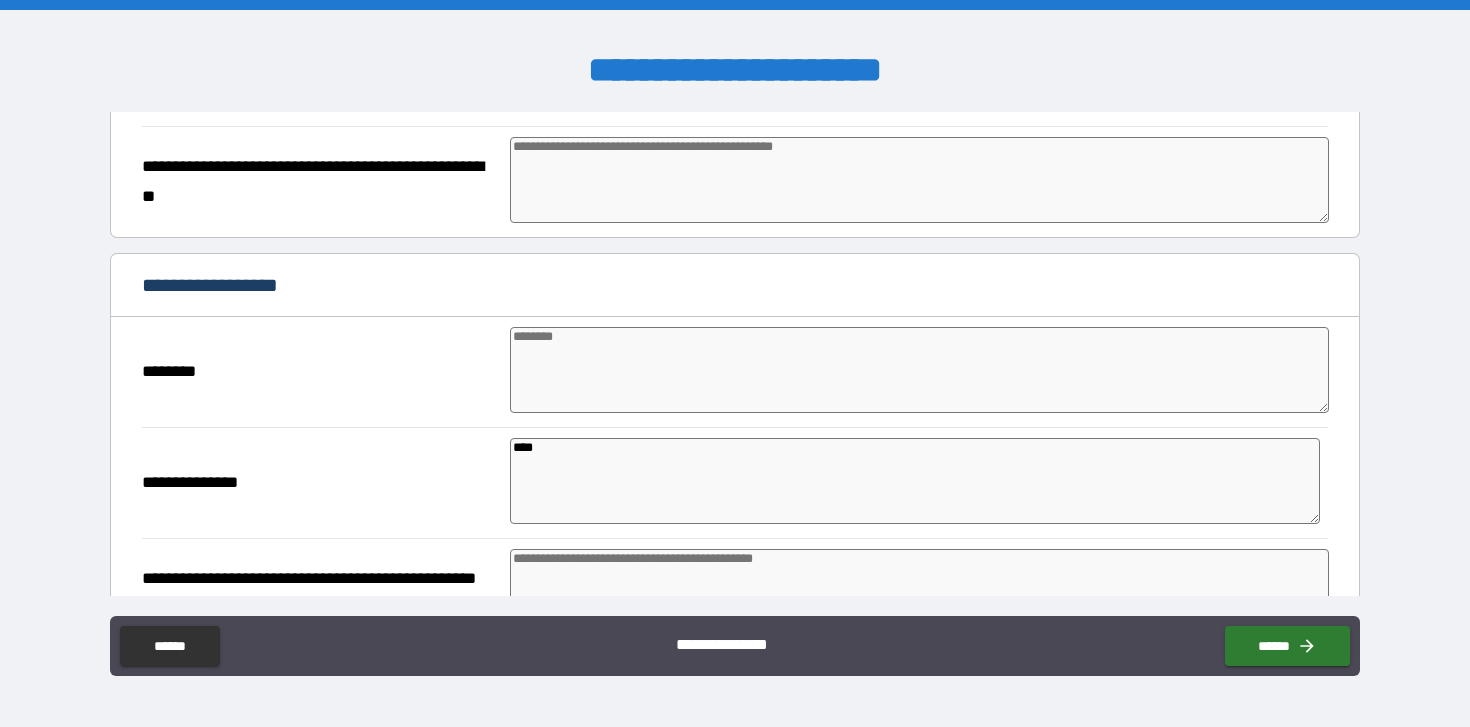 type on "*" 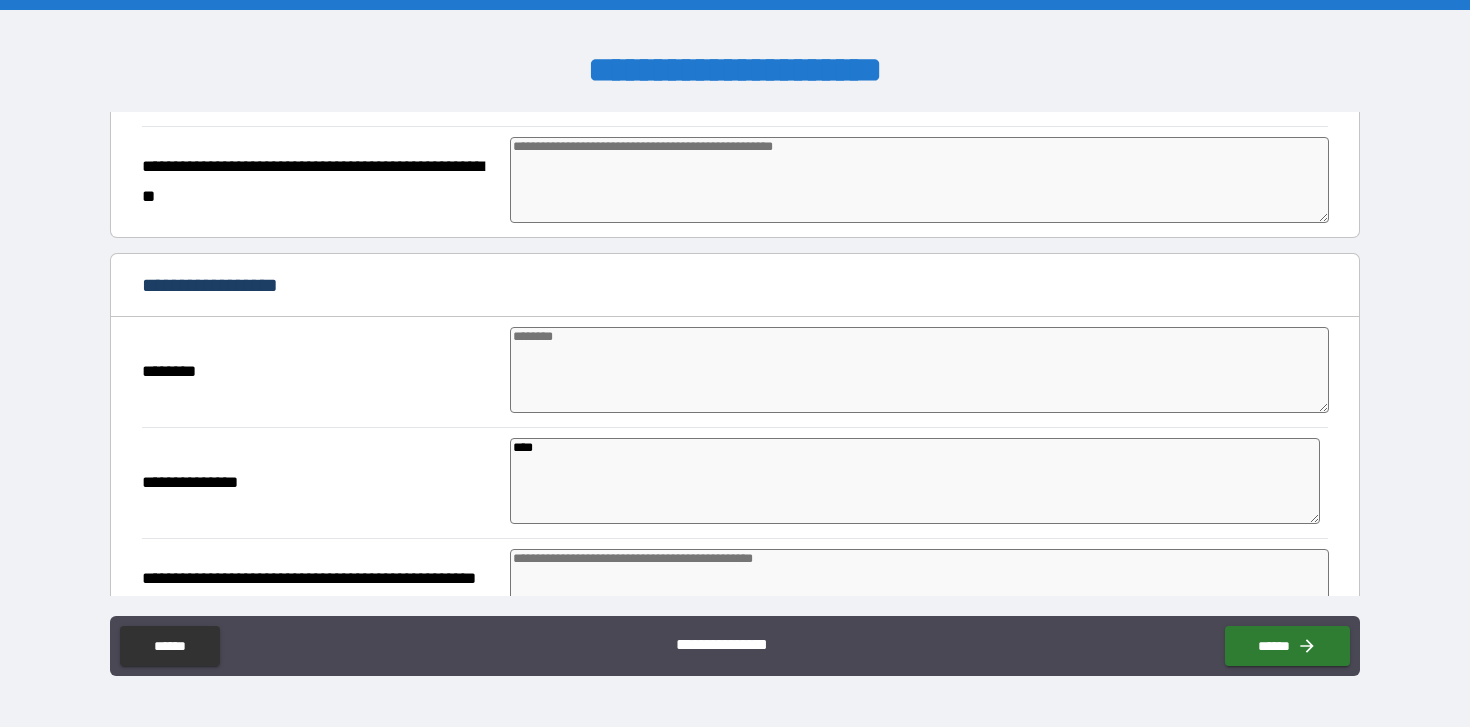 type on "*" 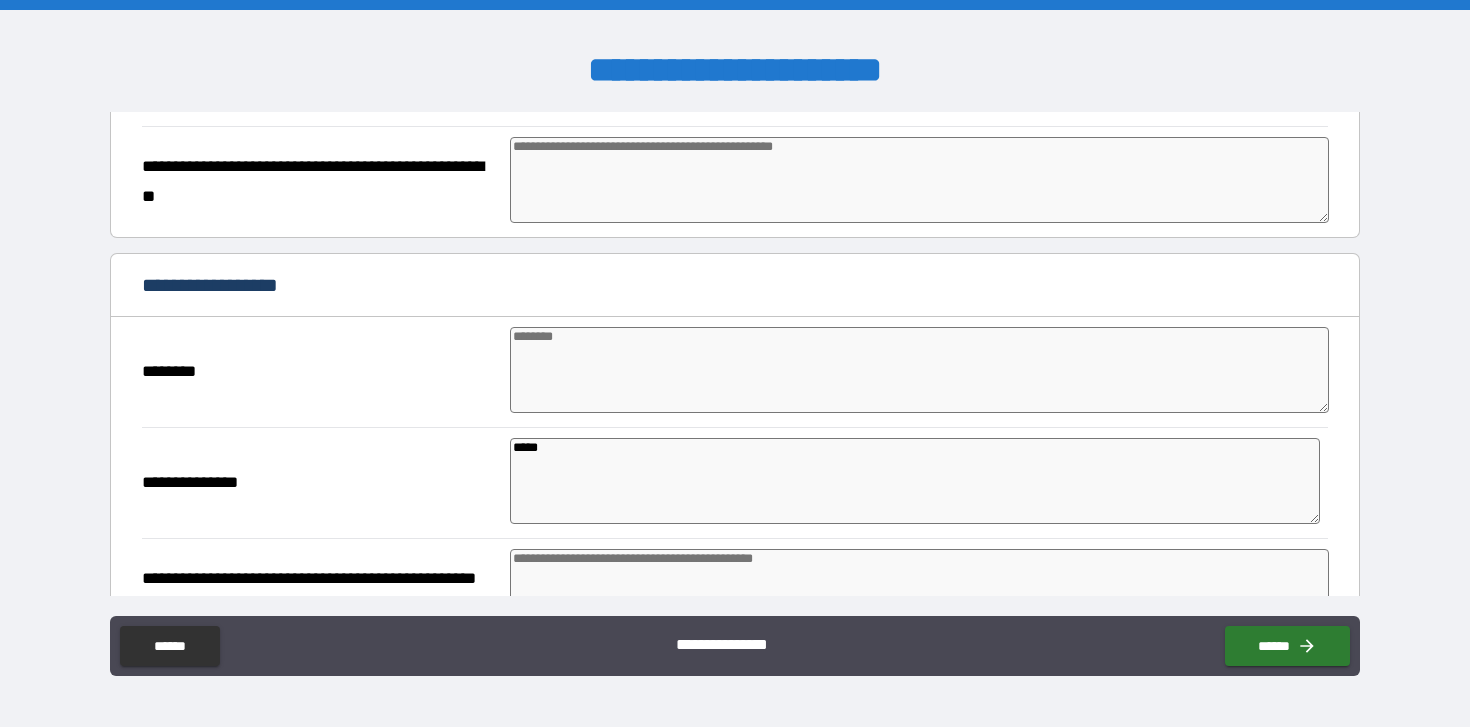 type on "*" 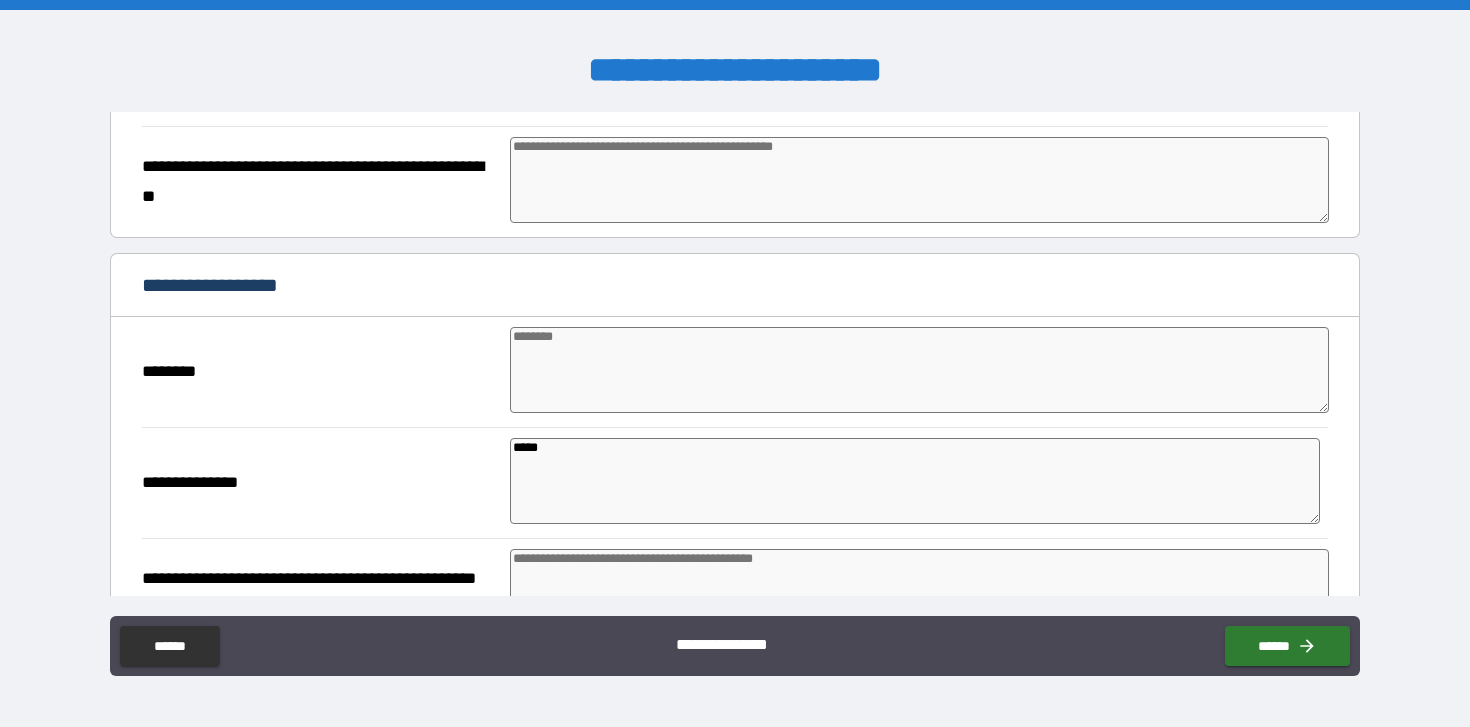 type on "*" 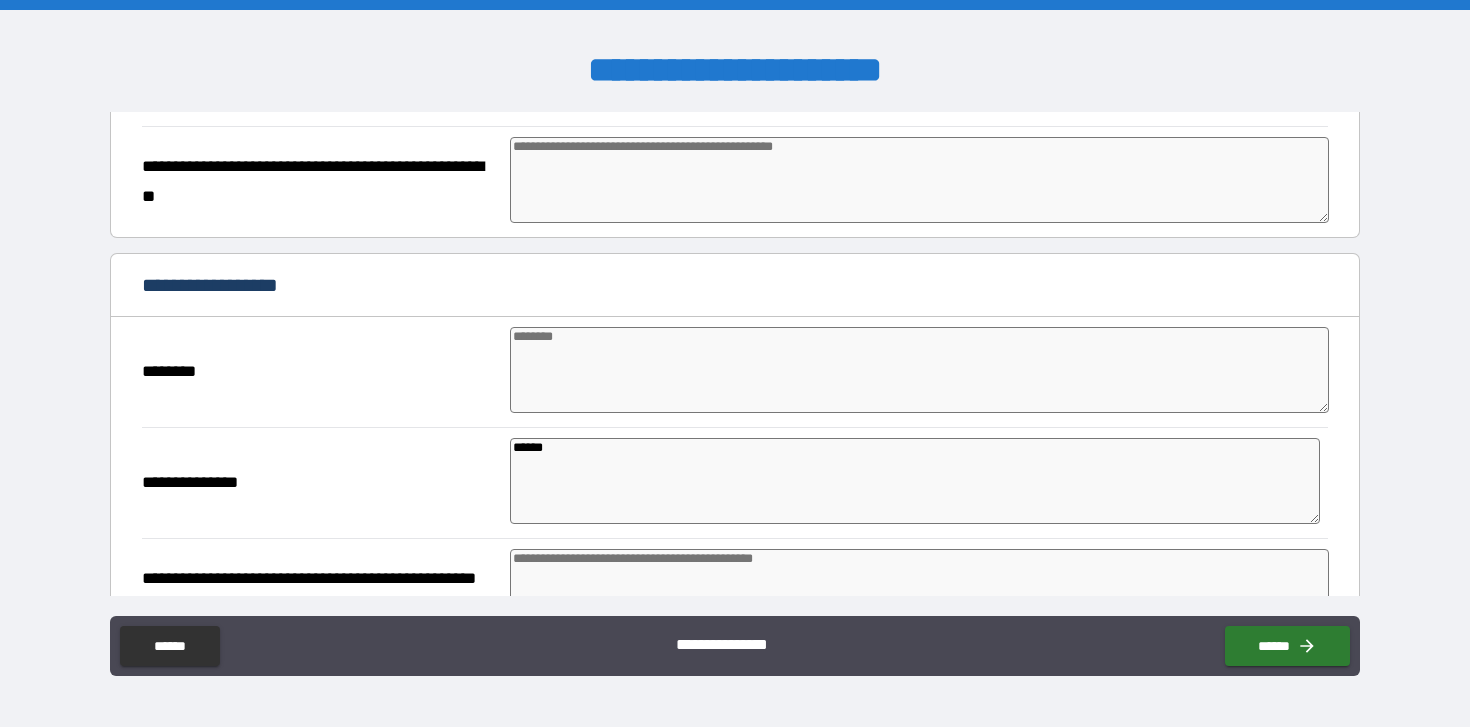 type on "*" 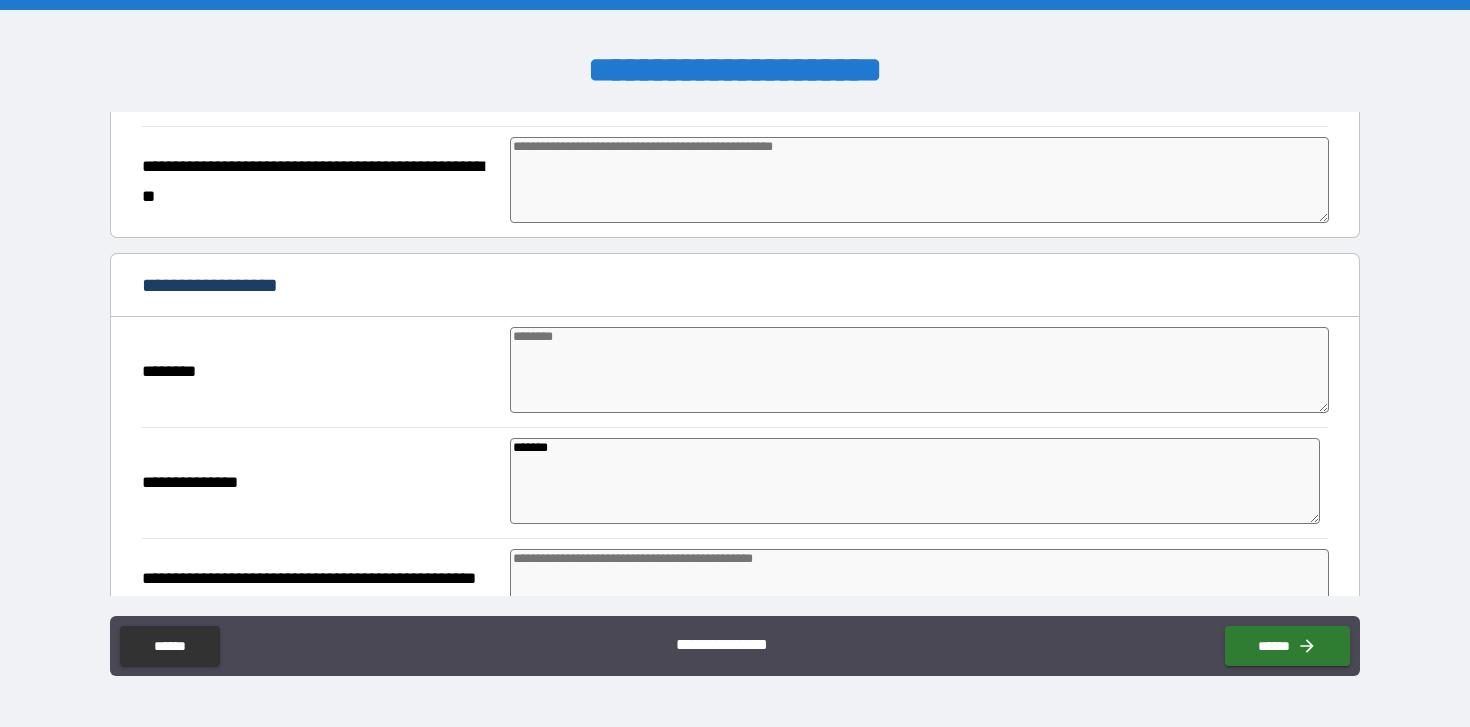 type on "*" 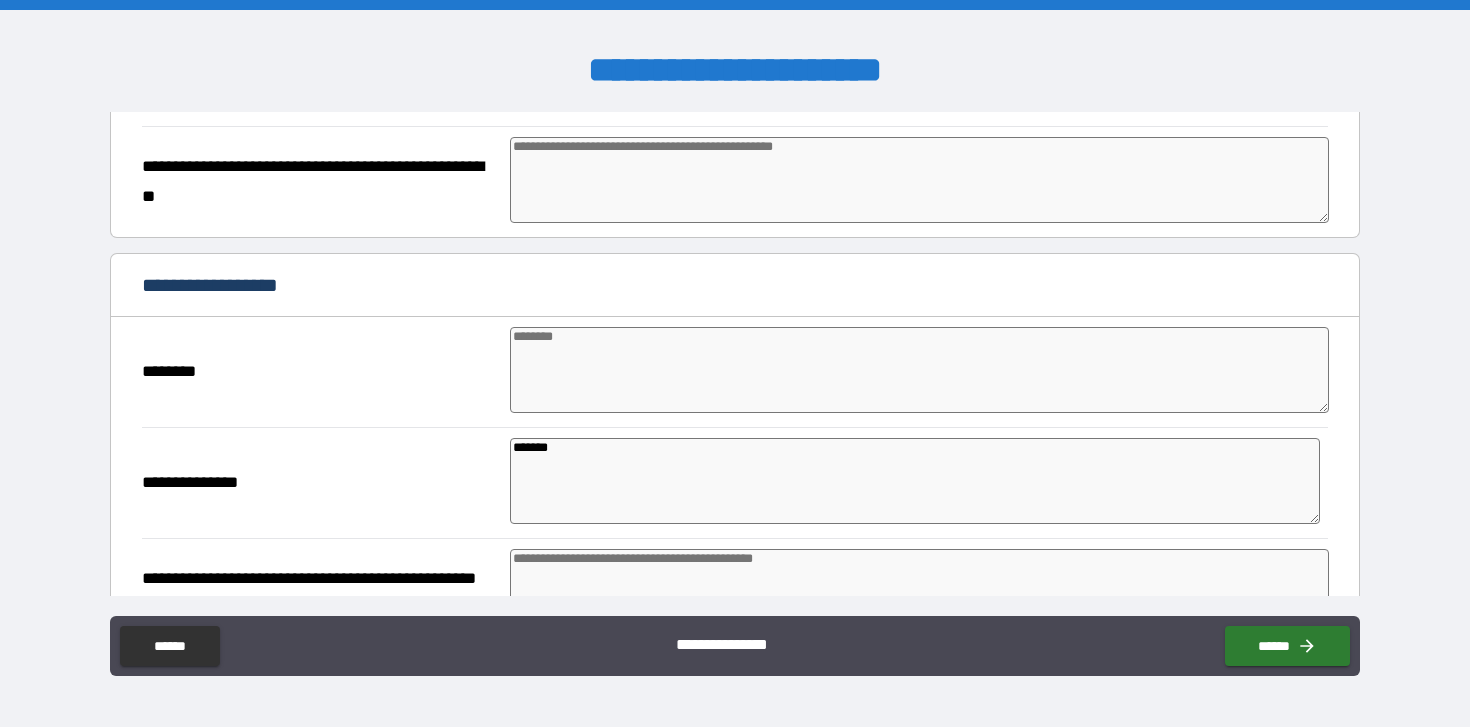 type on "*" 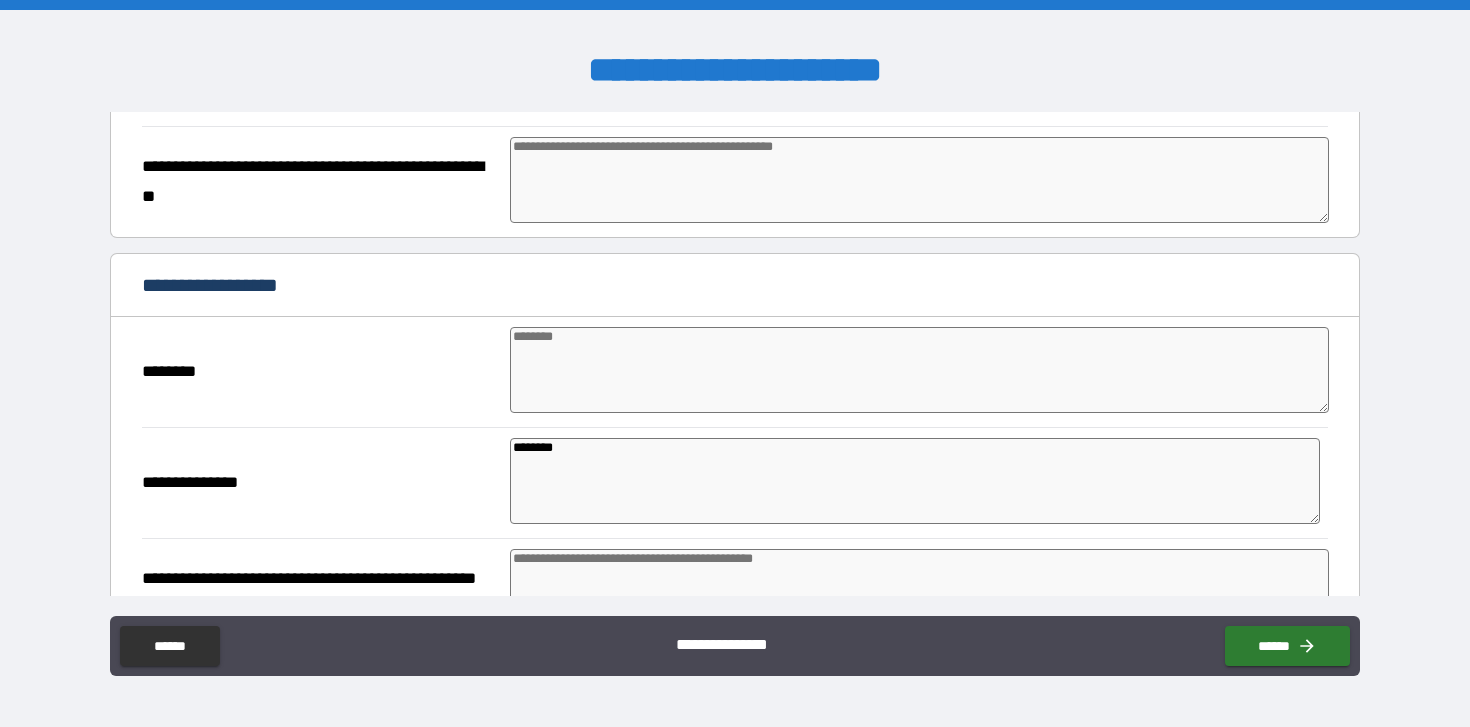 type on "*" 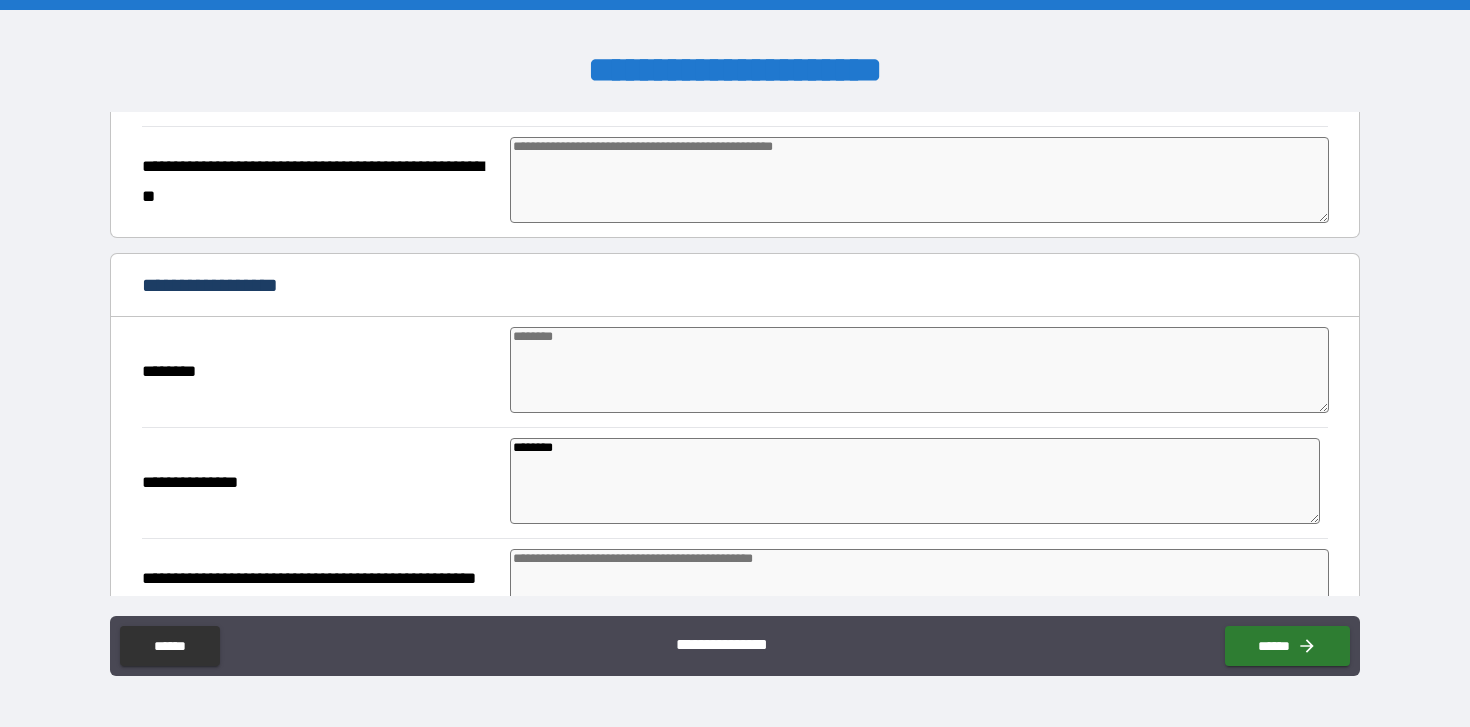 type on "*" 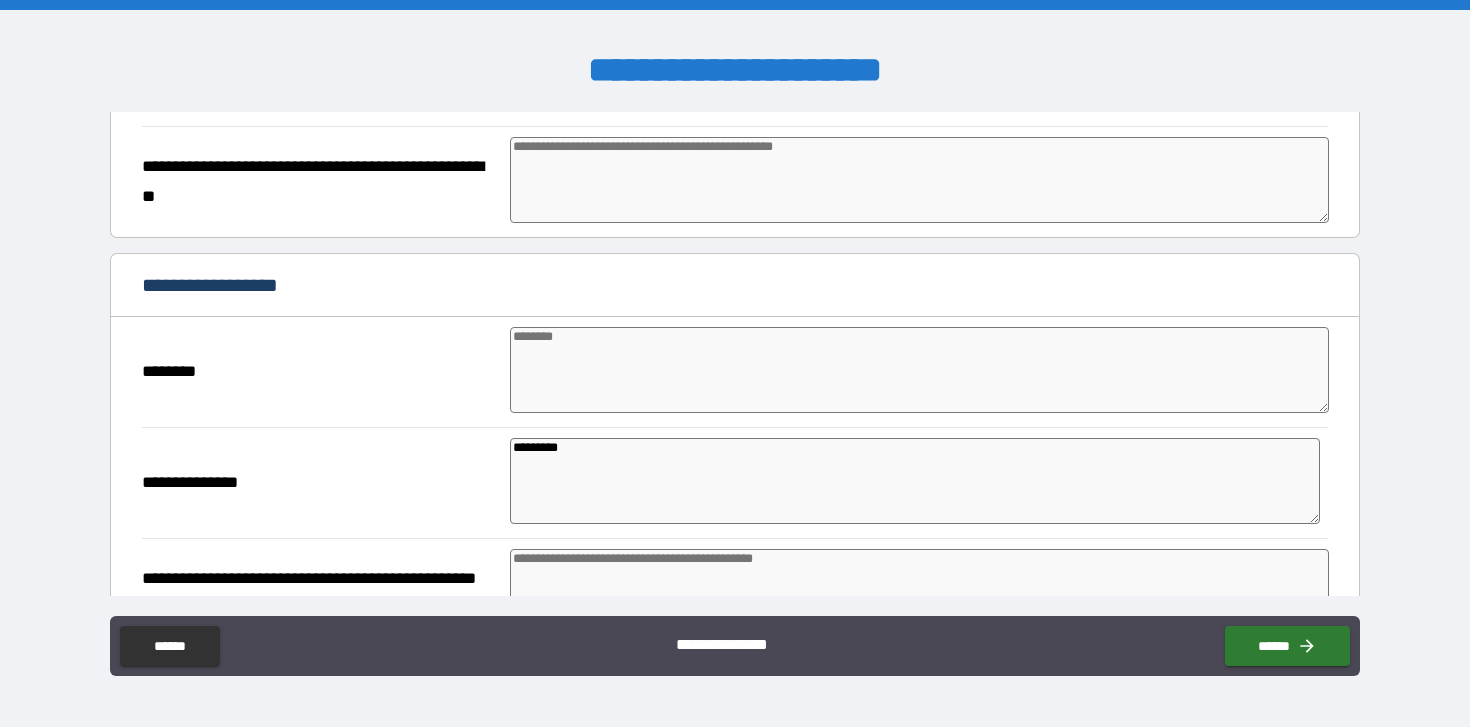 type on "*" 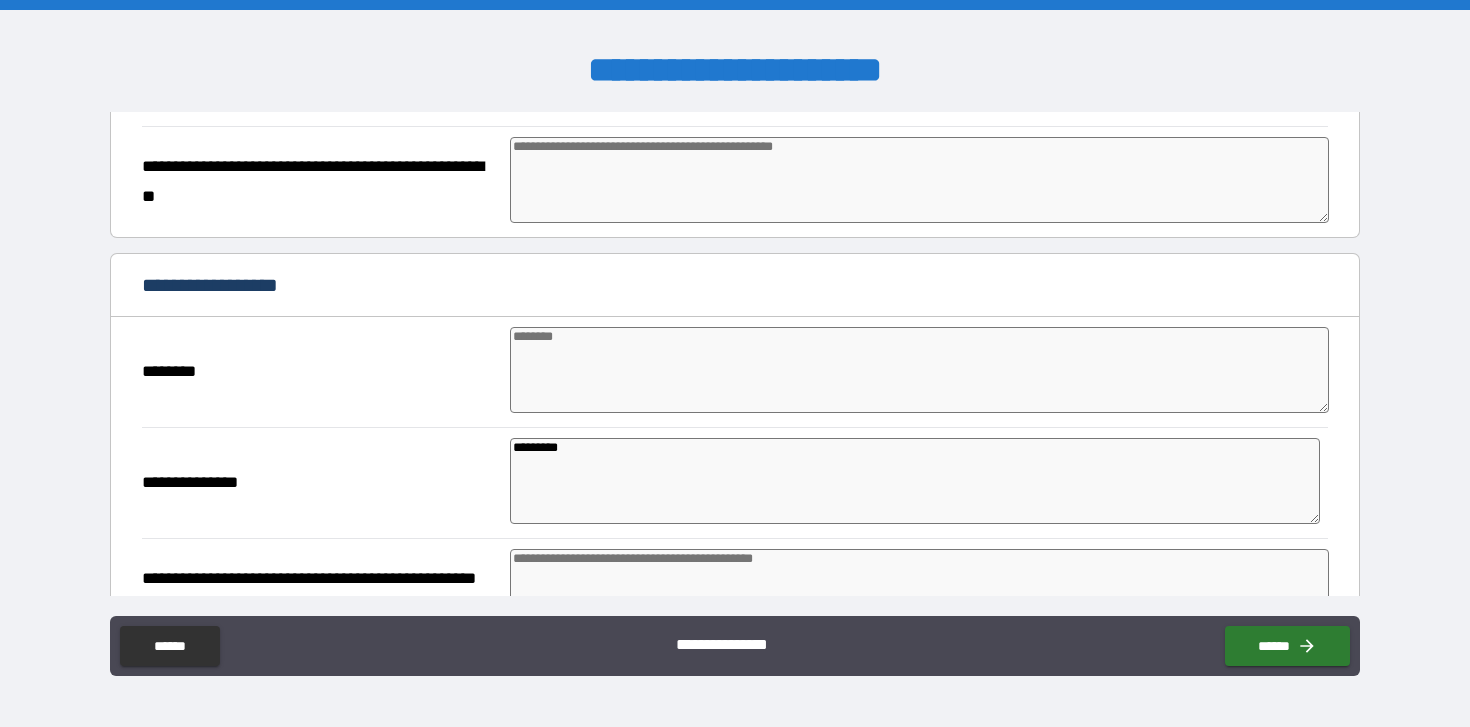 type on "*" 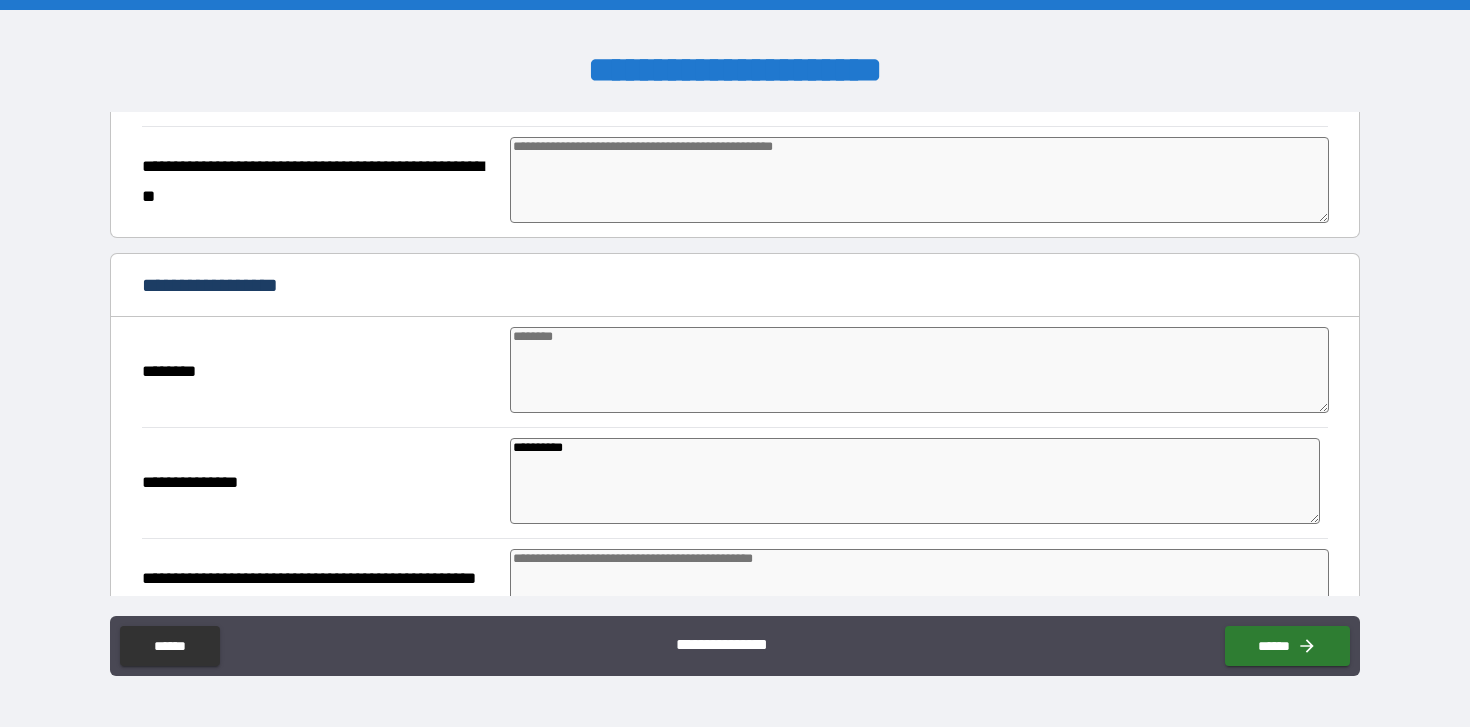 type on "*" 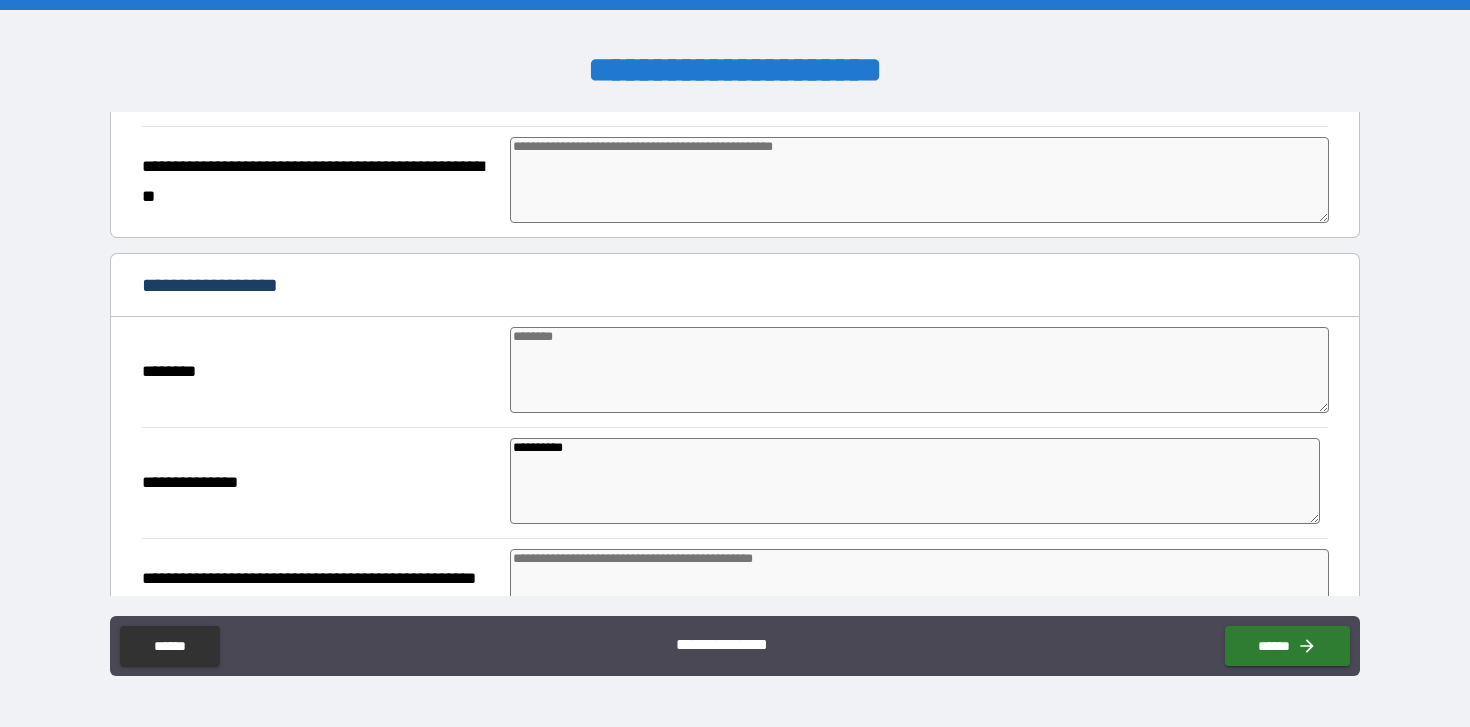 type on "*" 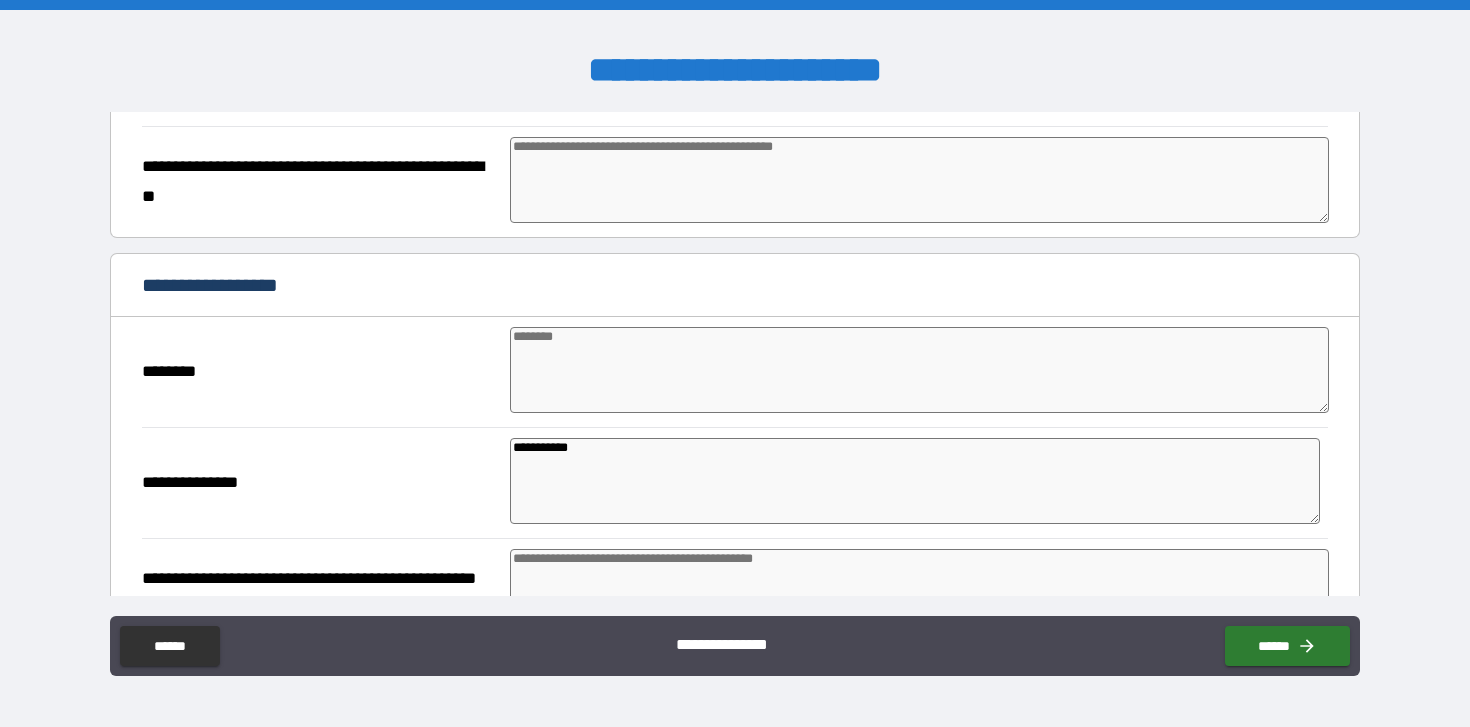 type on "*" 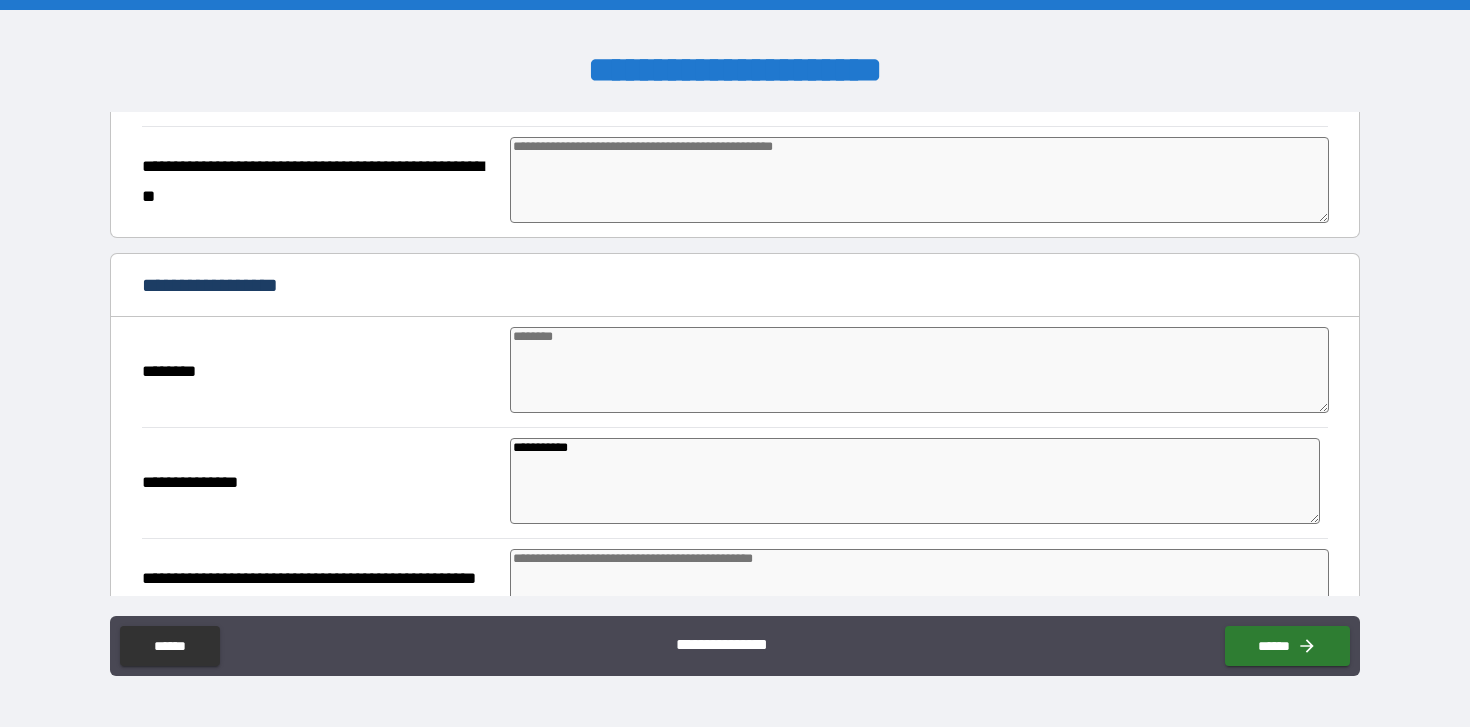 type on "*" 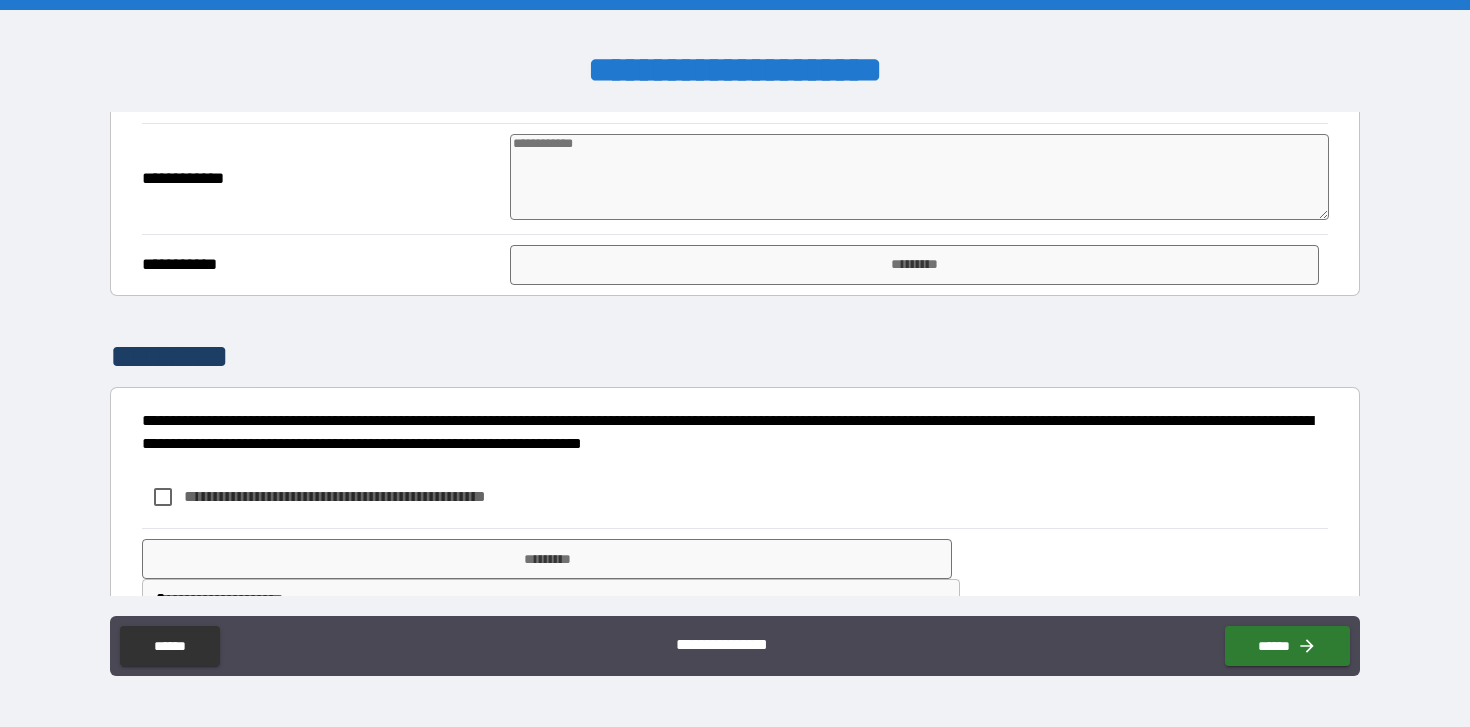 scroll, scrollTop: 1165, scrollLeft: 0, axis: vertical 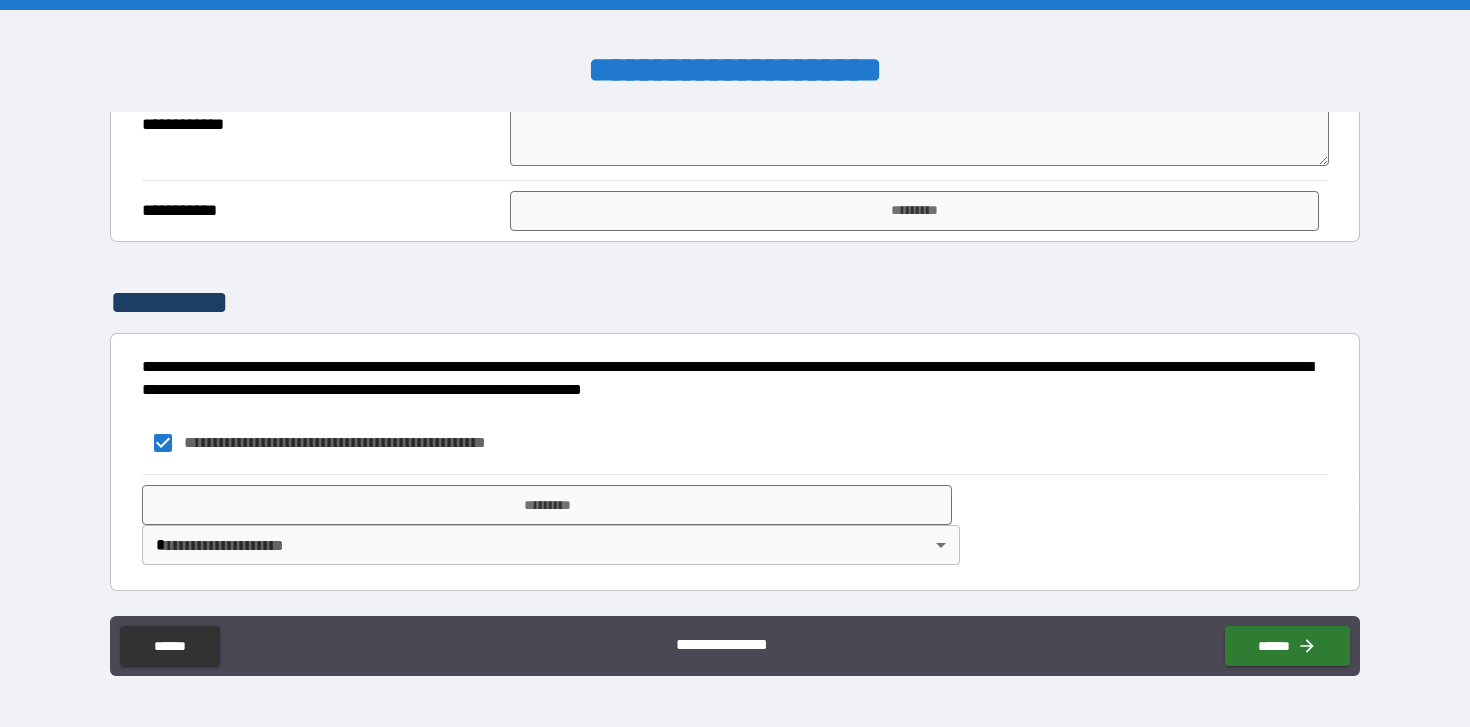 click on "**********" at bounding box center (735, 363) 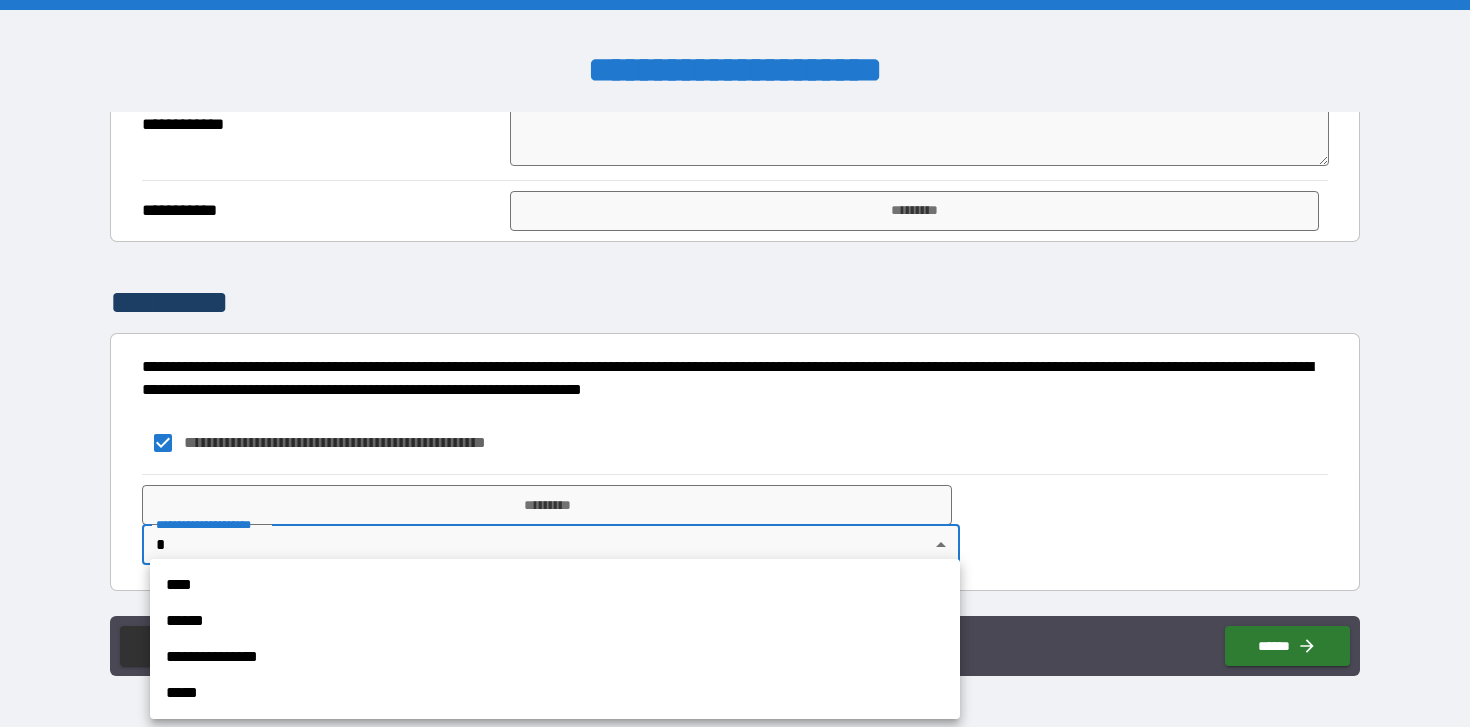 click on "****" at bounding box center (555, 585) 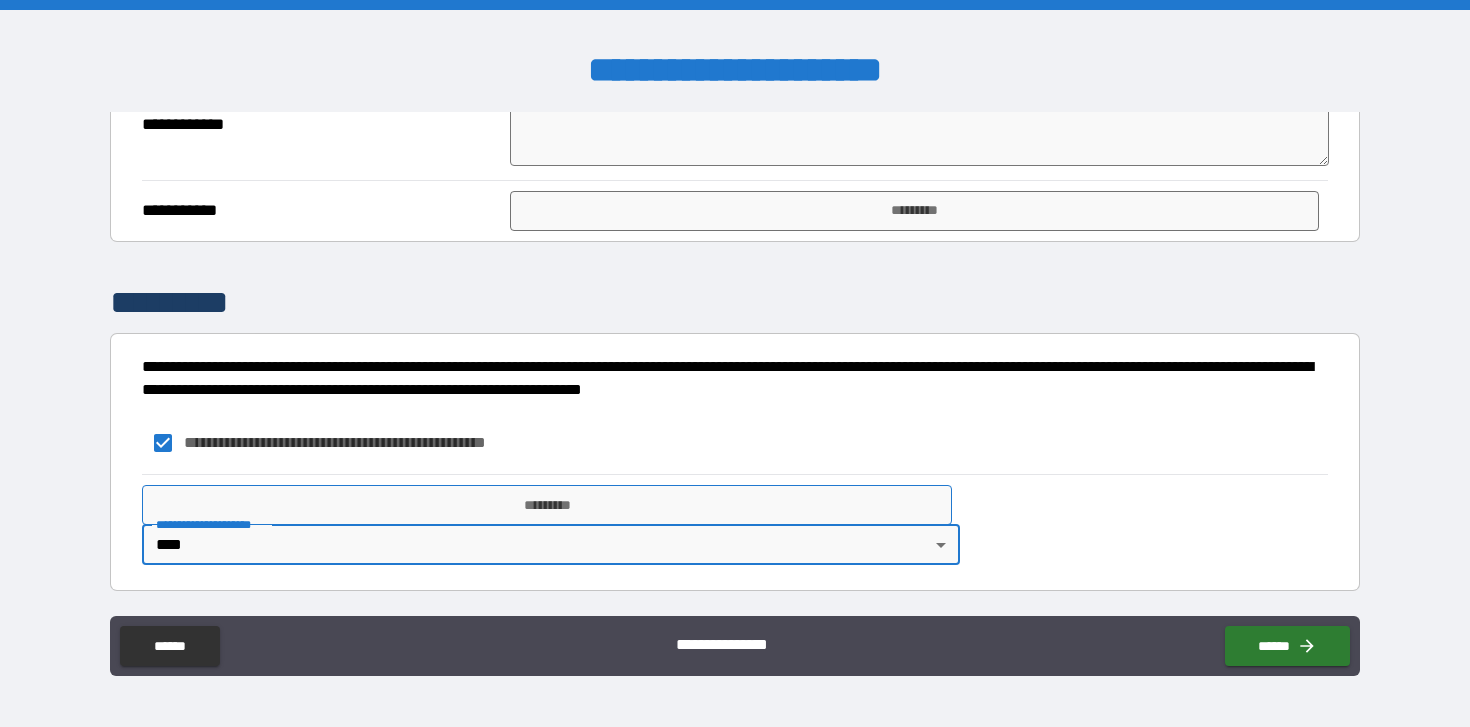 click on "*********" at bounding box center [547, 505] 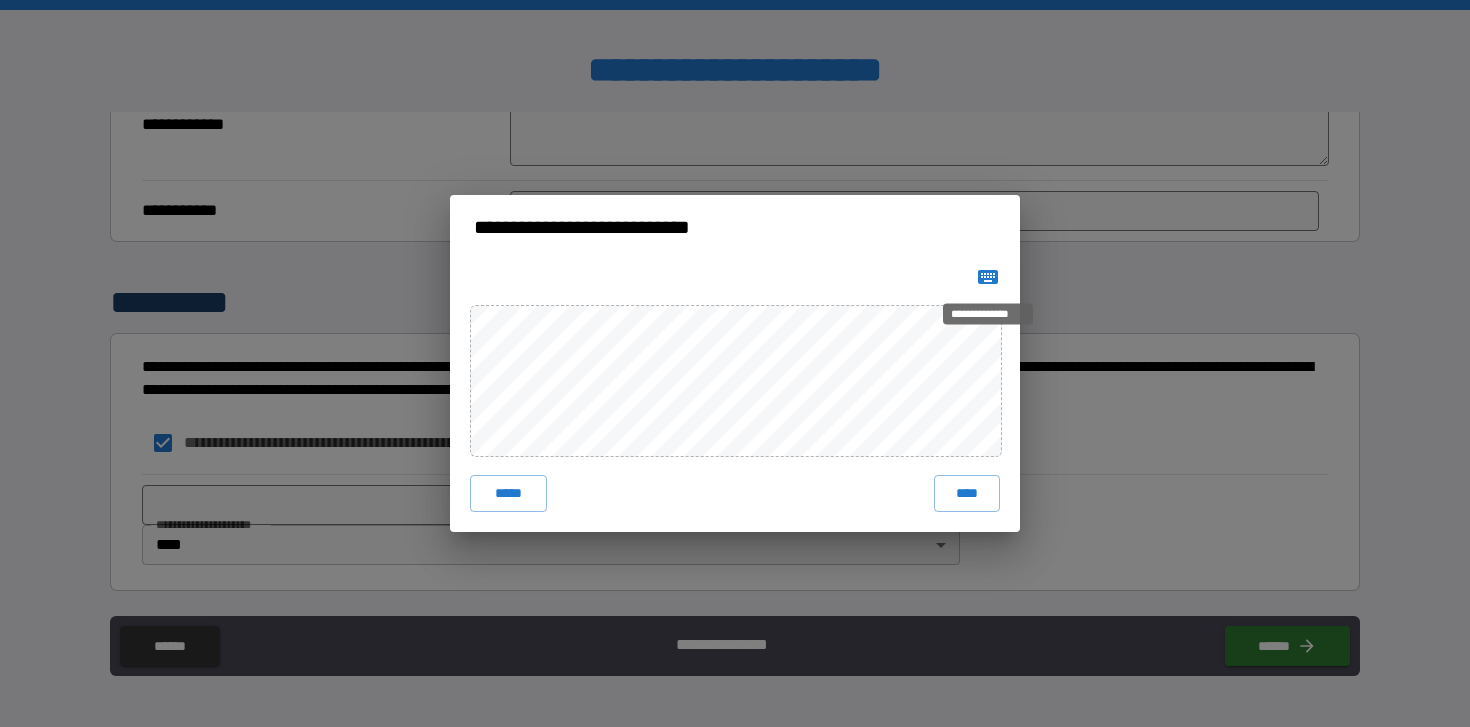 click 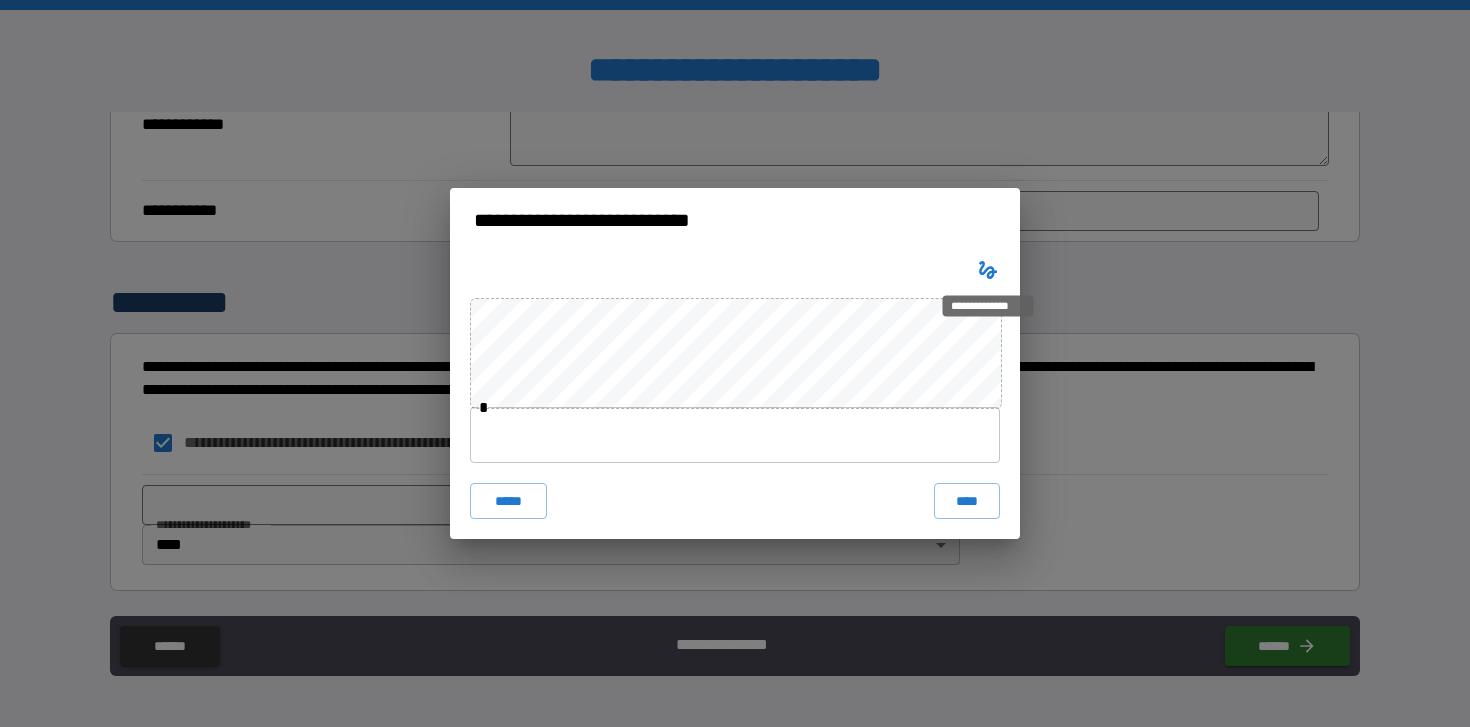 click 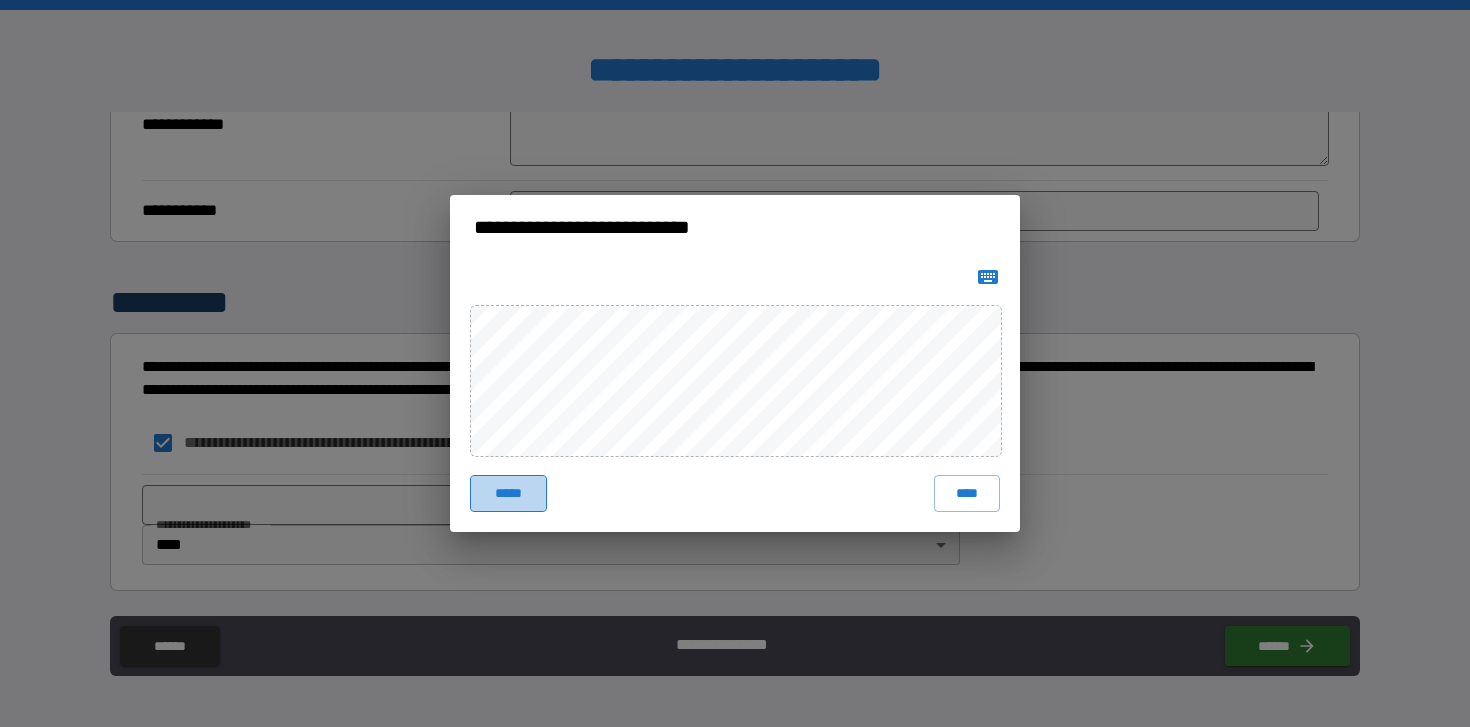 click on "*****" at bounding box center (508, 493) 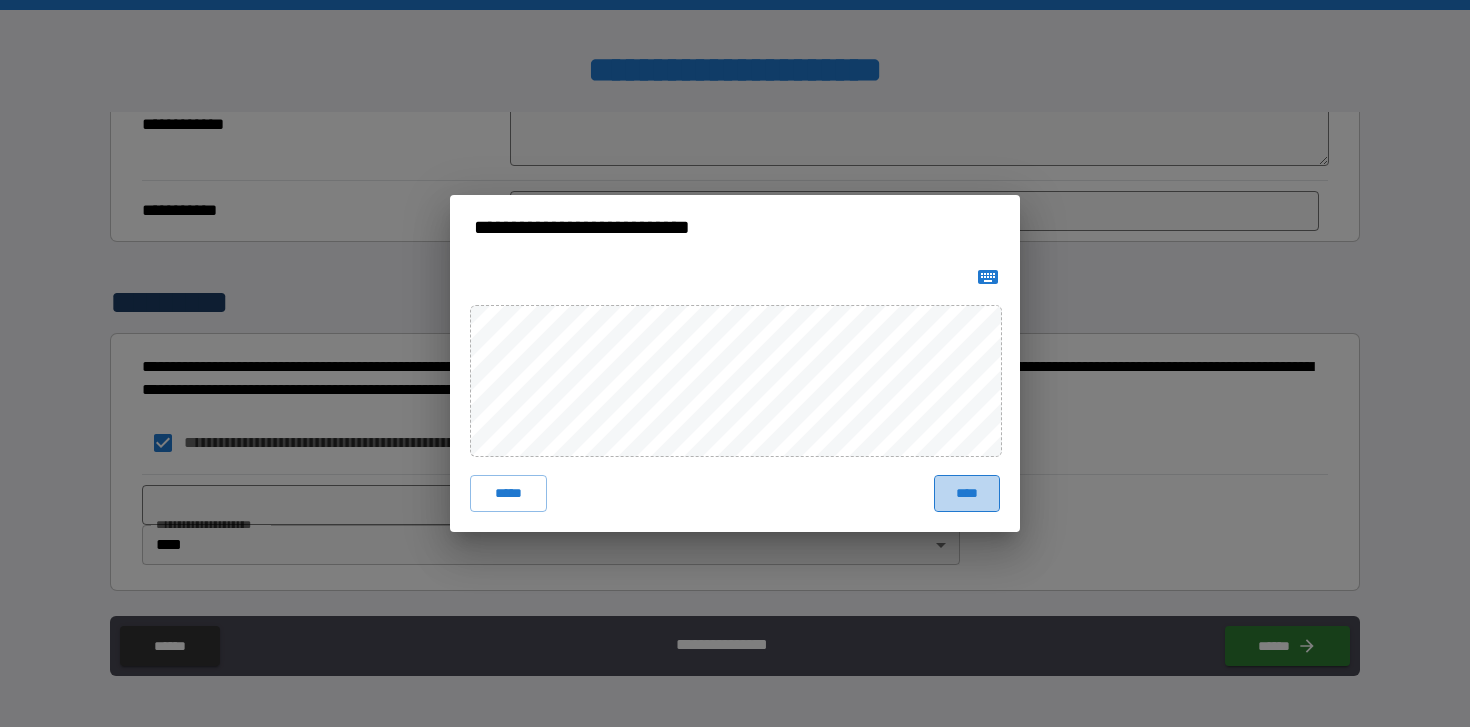 click on "****" at bounding box center (967, 493) 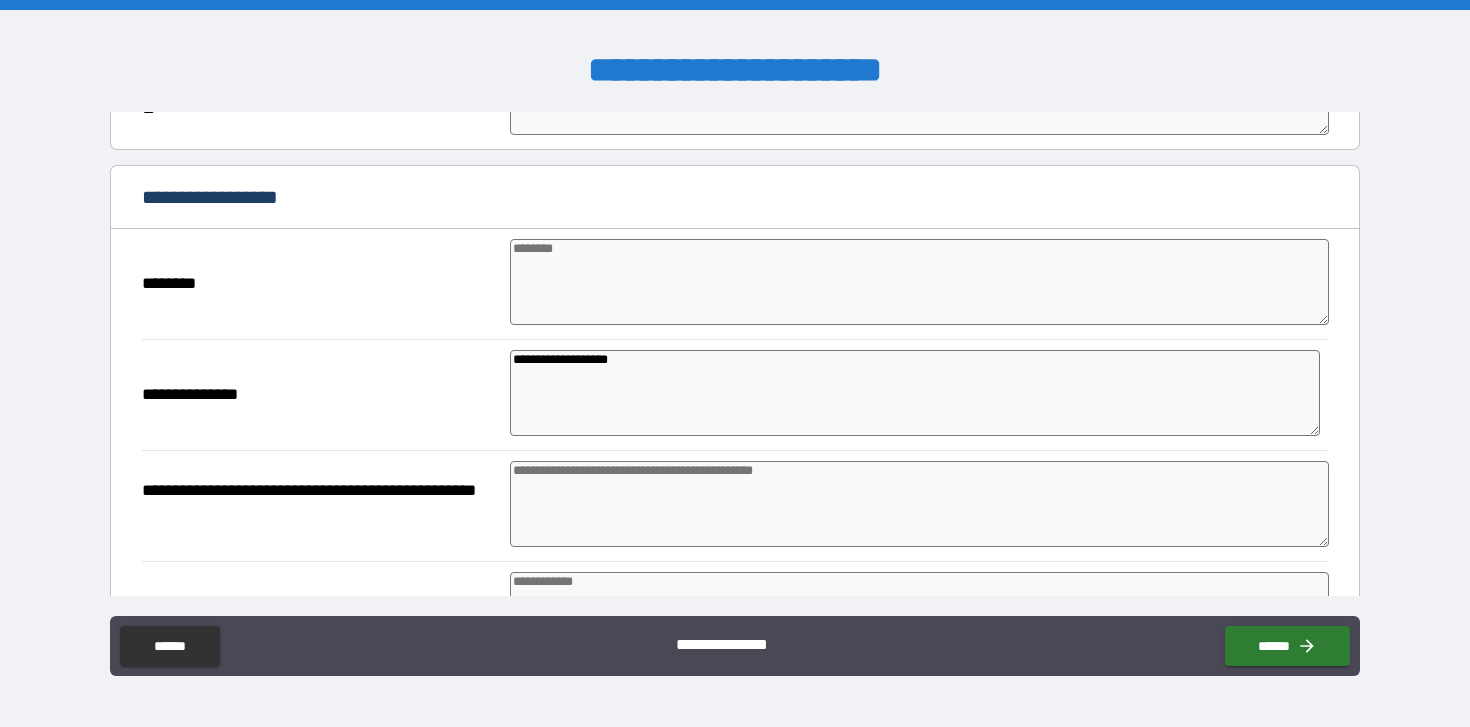 scroll, scrollTop: 711, scrollLeft: 0, axis: vertical 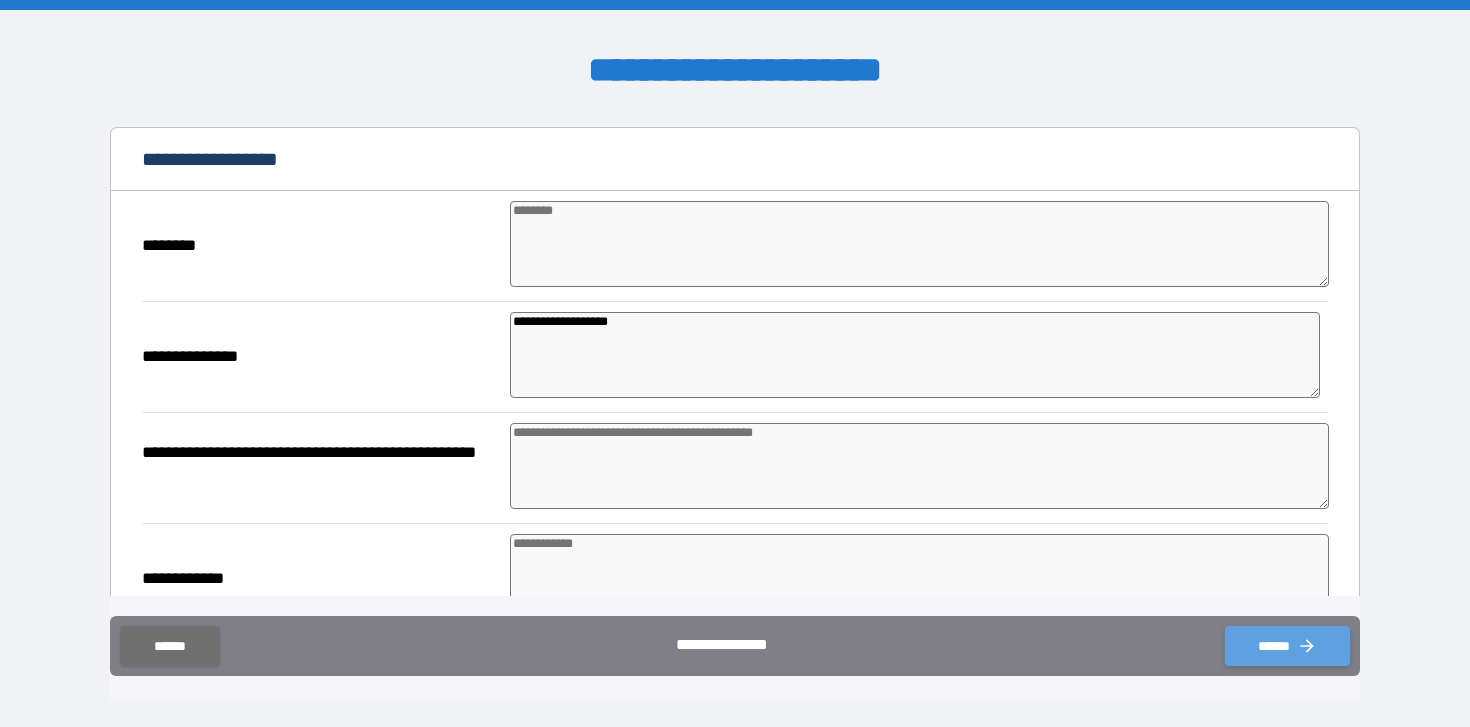 click on "******" at bounding box center [1287, 646] 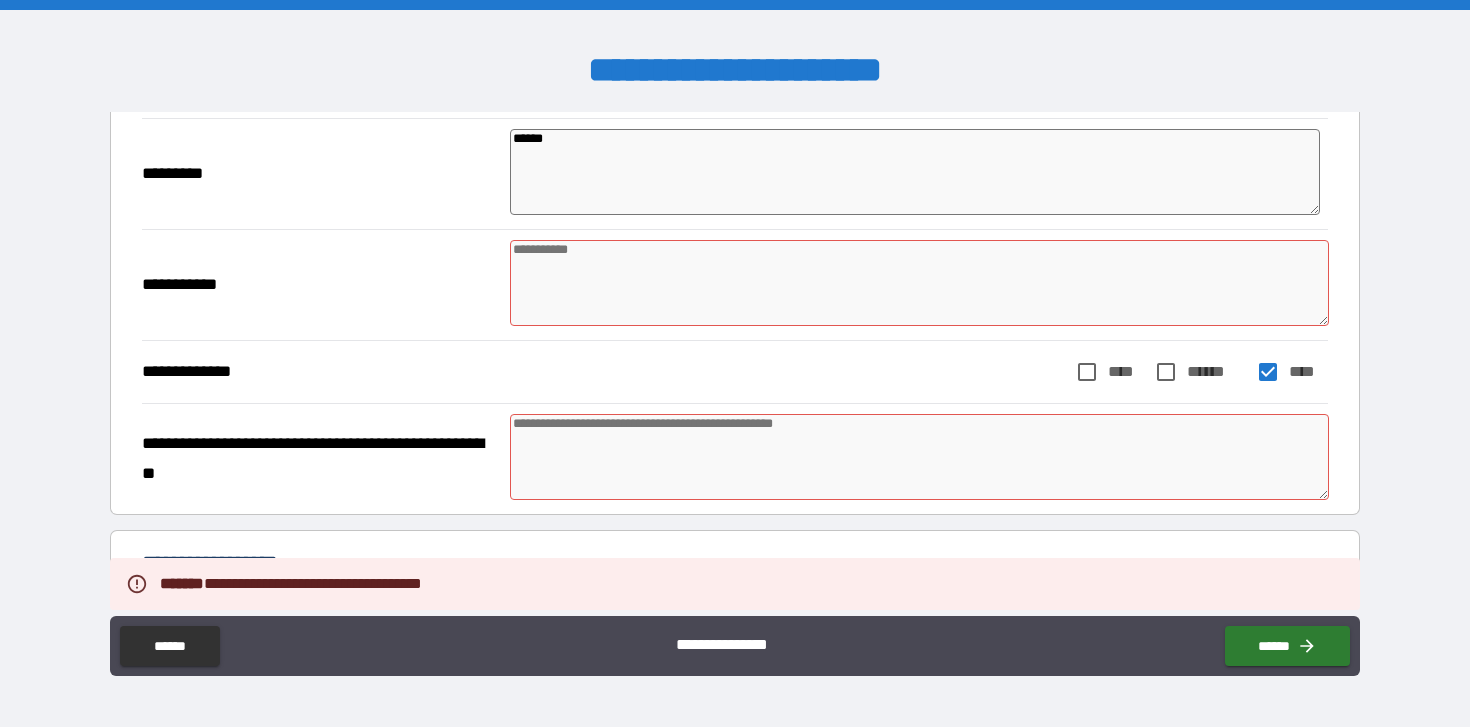 scroll, scrollTop: 327, scrollLeft: 0, axis: vertical 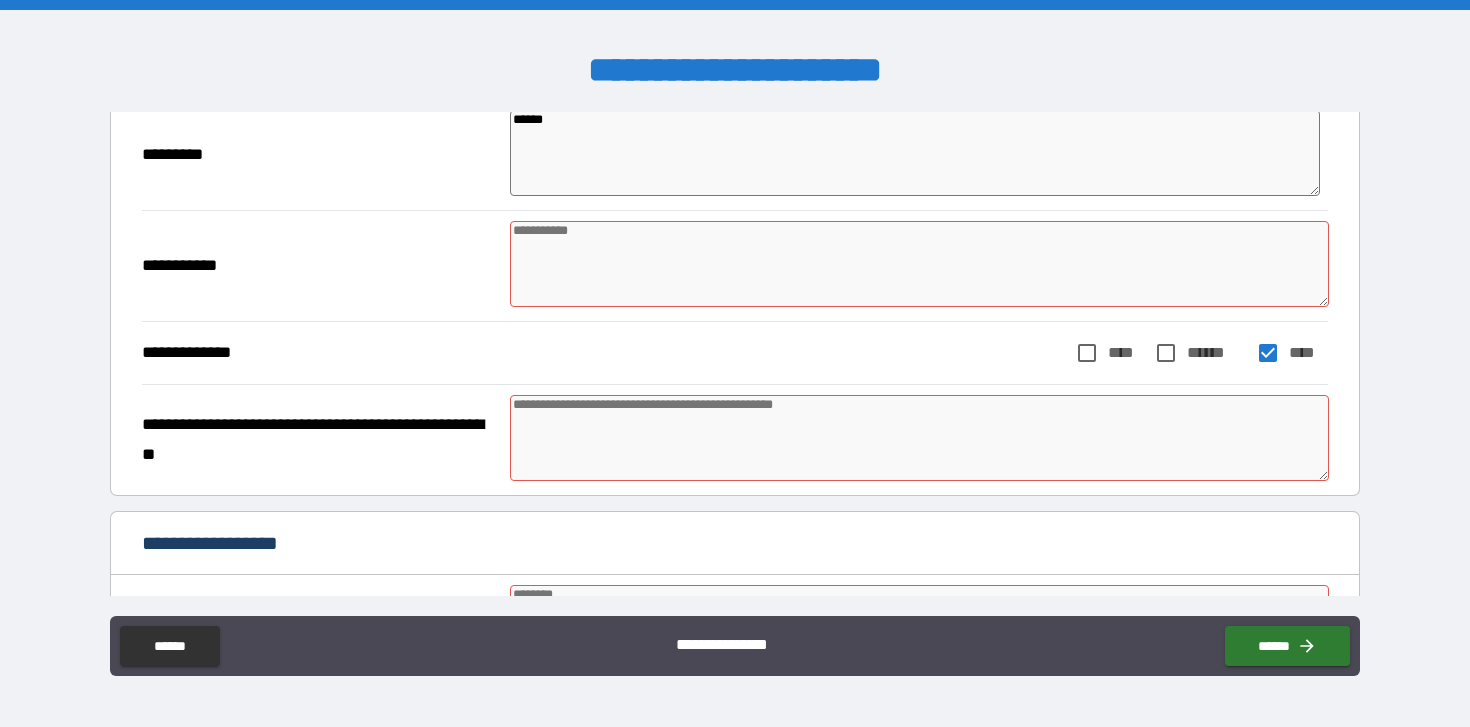 click at bounding box center [919, 264] 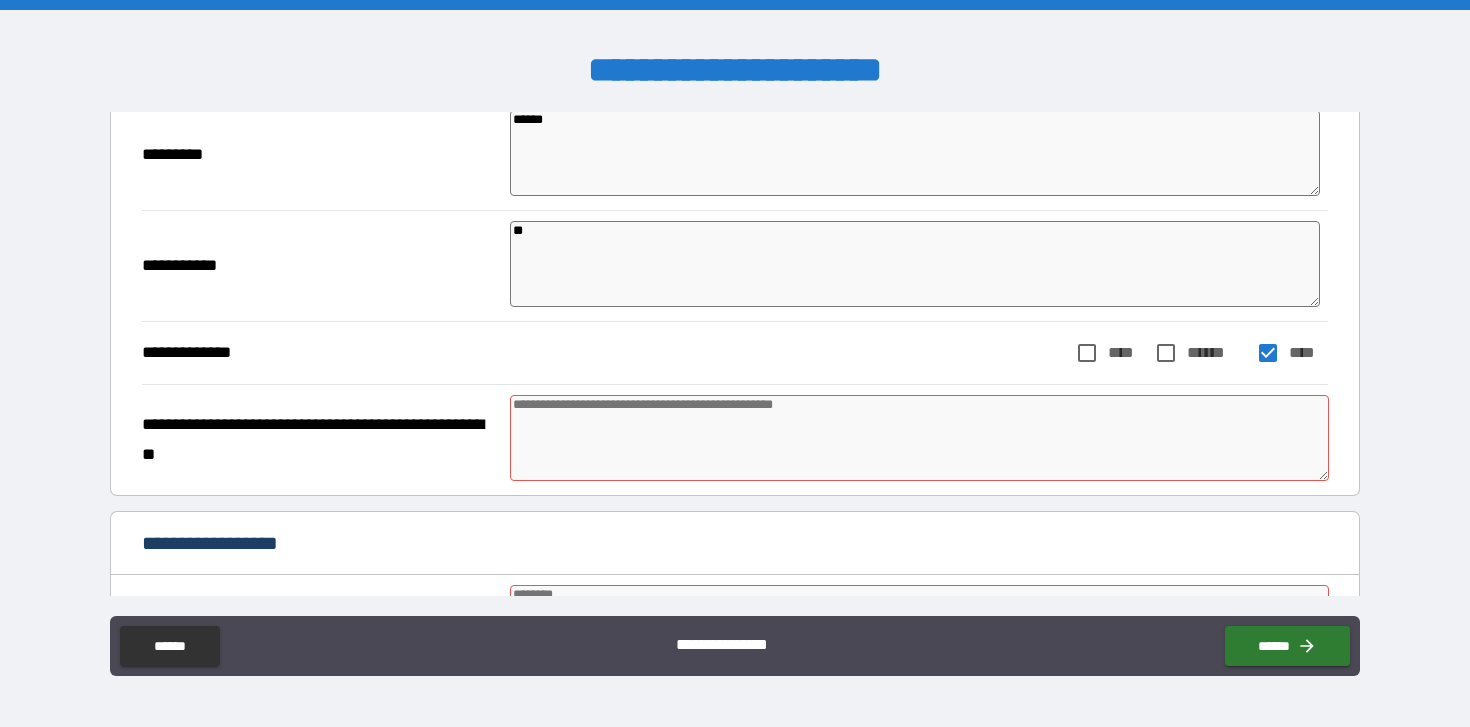 click at bounding box center (919, 438) 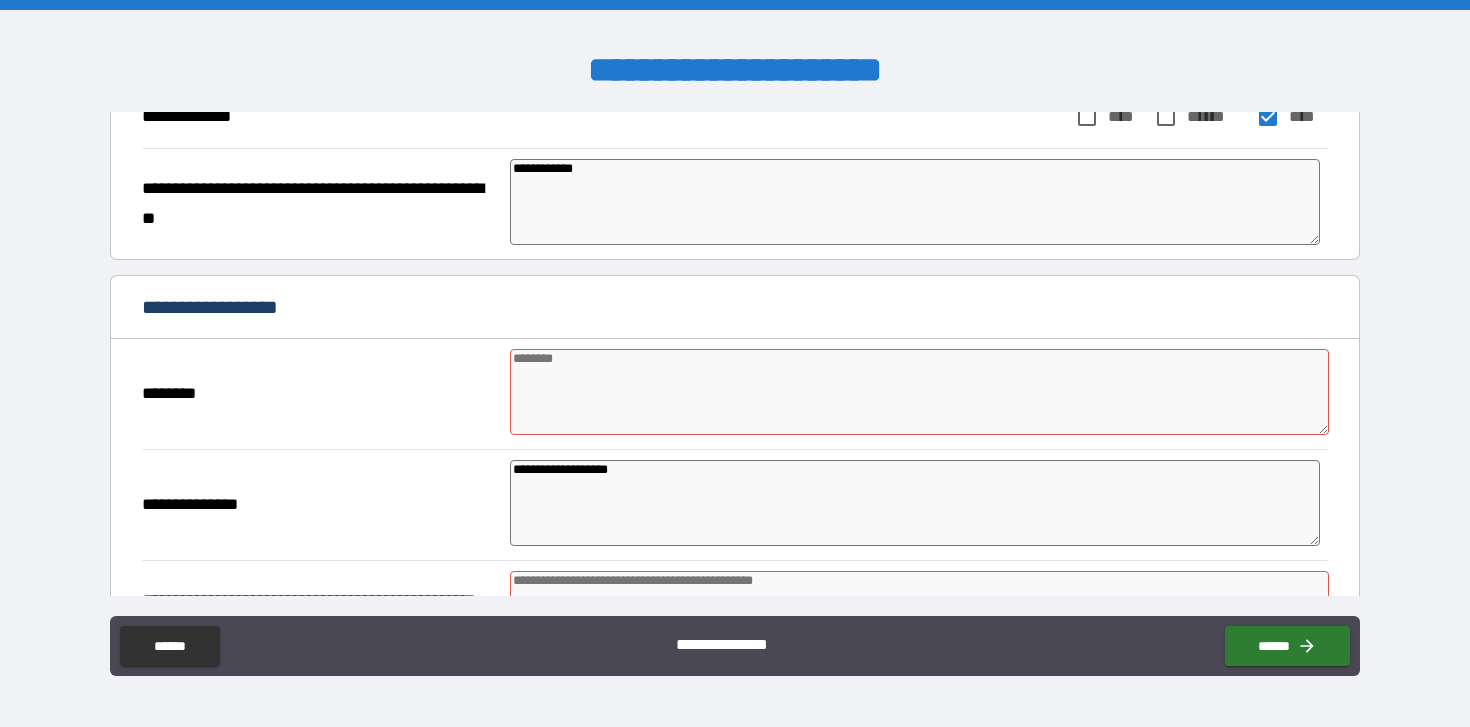 scroll, scrollTop: 568, scrollLeft: 0, axis: vertical 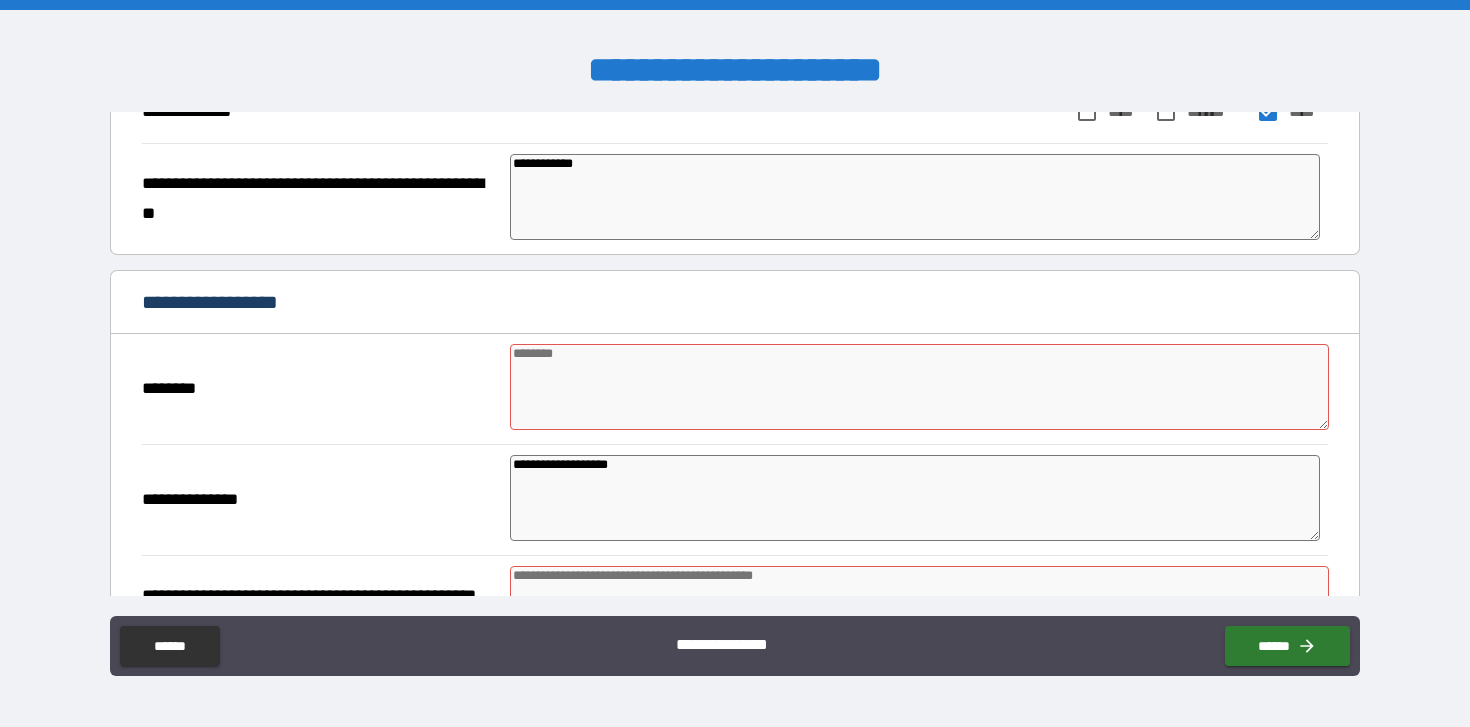 click at bounding box center [919, 387] 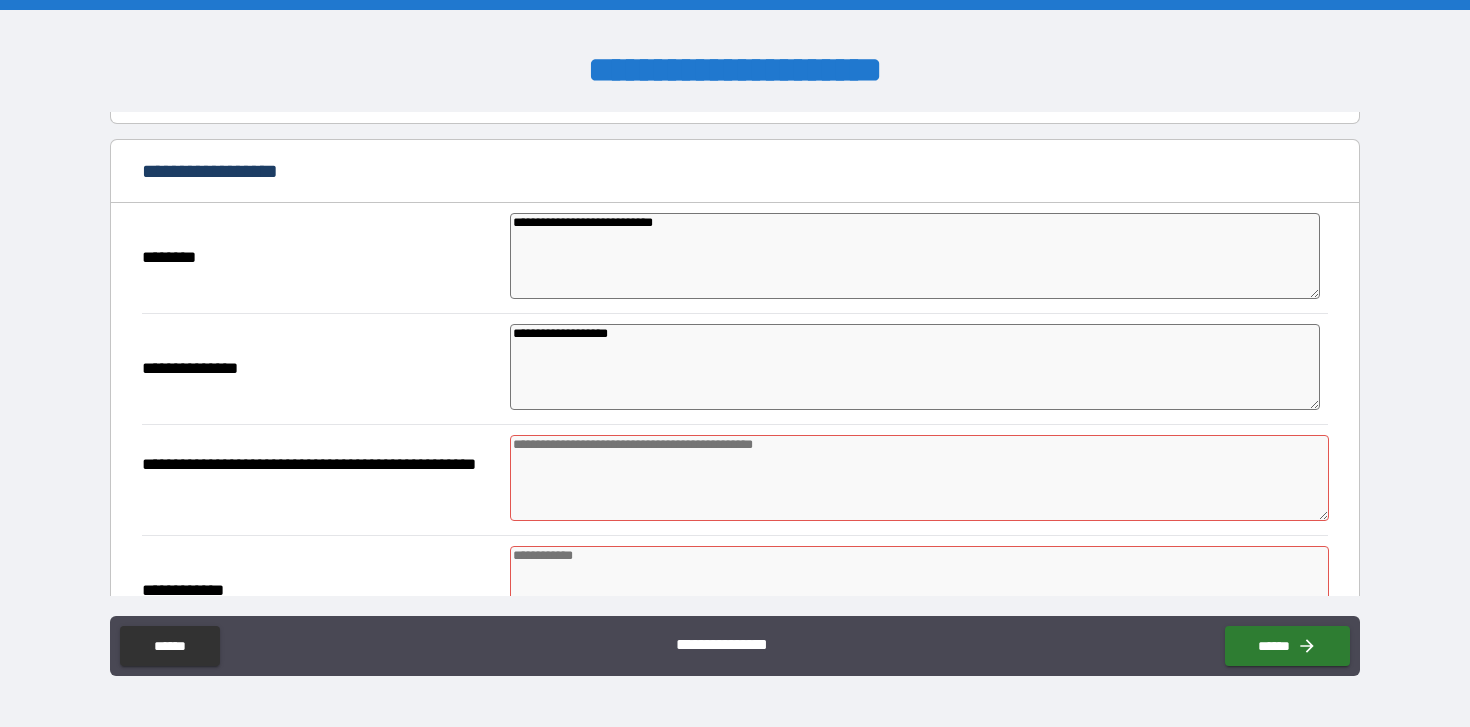 scroll, scrollTop: 702, scrollLeft: 0, axis: vertical 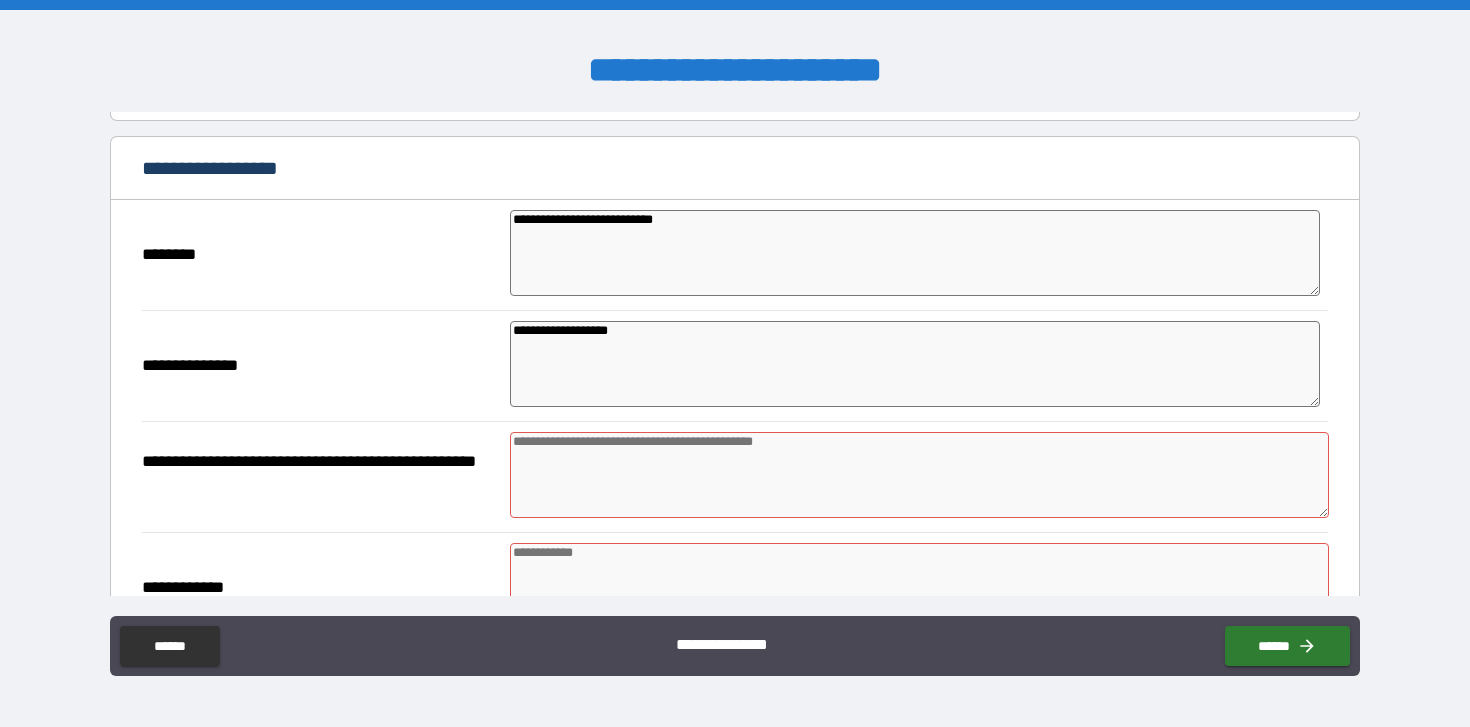 click at bounding box center [919, 475] 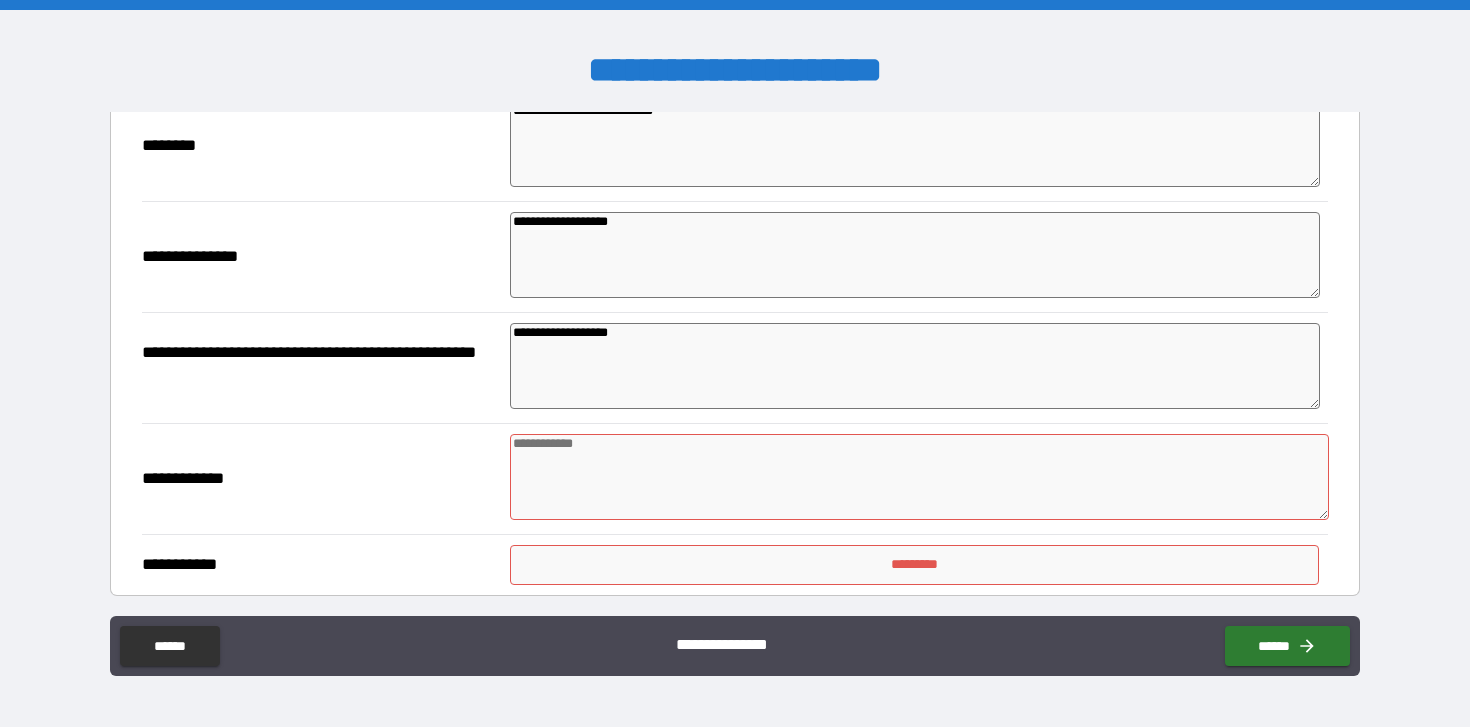 scroll, scrollTop: 861, scrollLeft: 0, axis: vertical 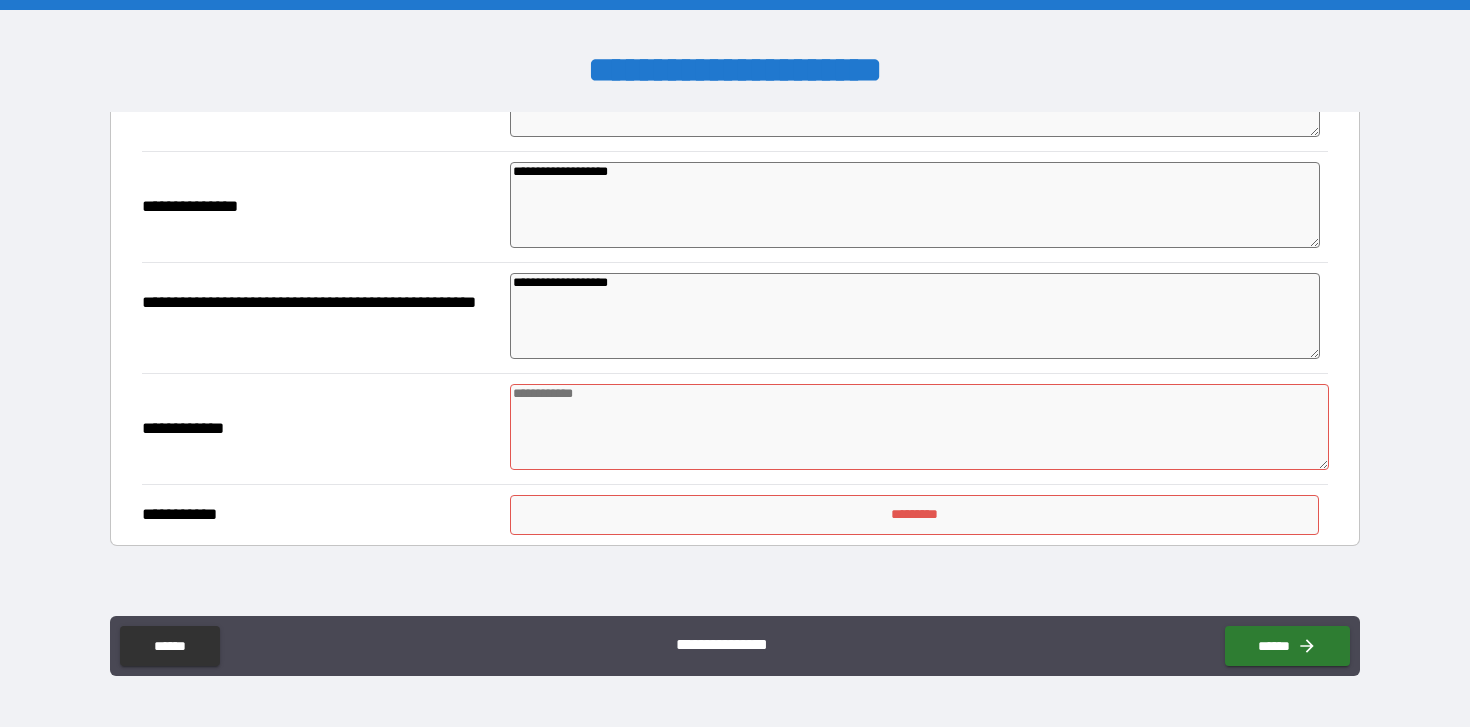 click at bounding box center [919, 427] 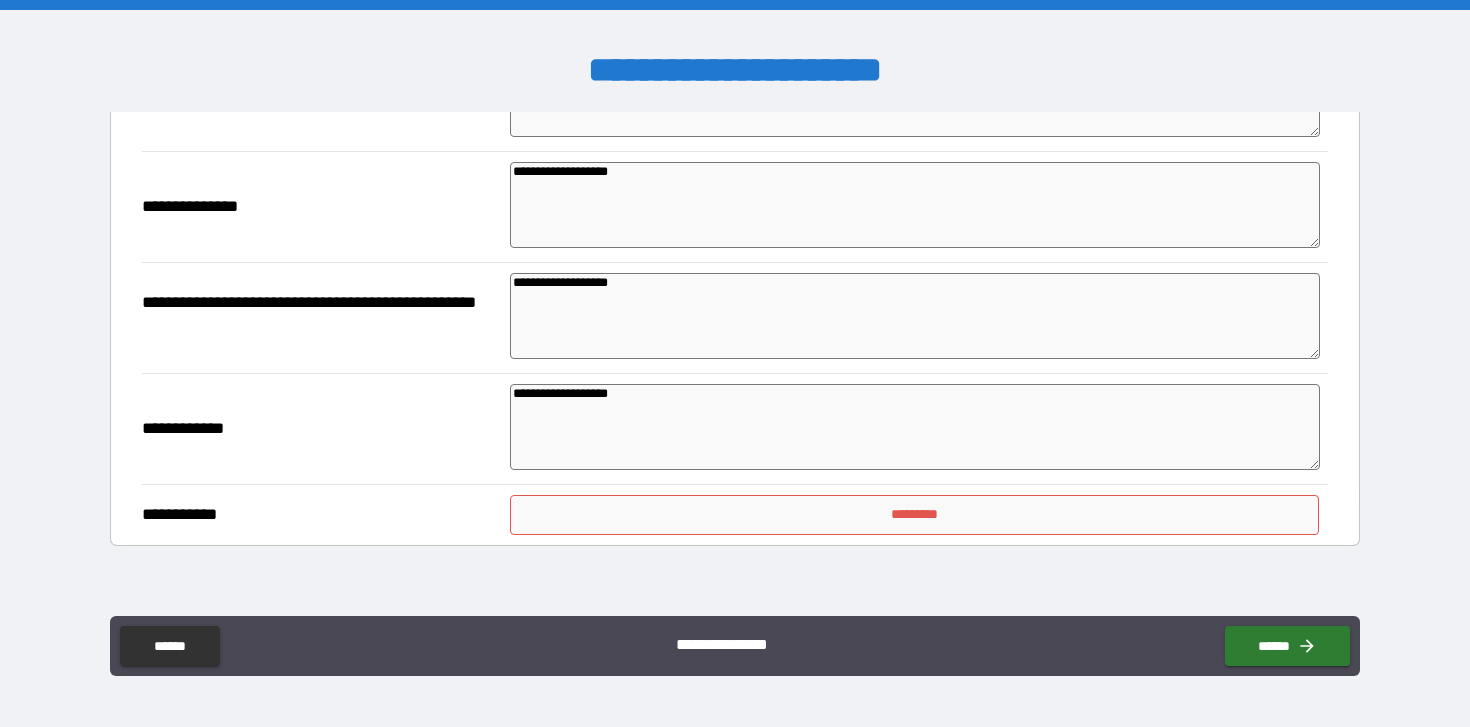 click on "*********" at bounding box center (915, 515) 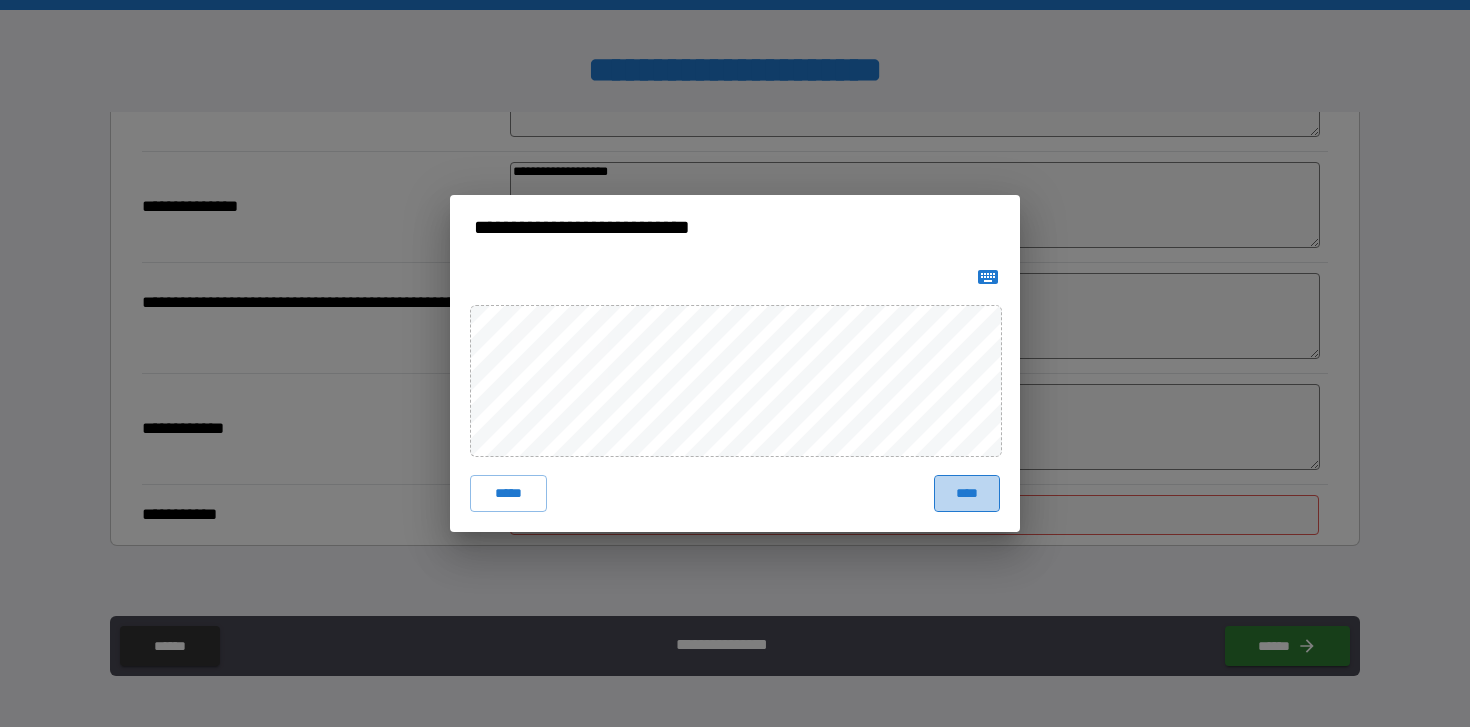 click on "****" at bounding box center [967, 493] 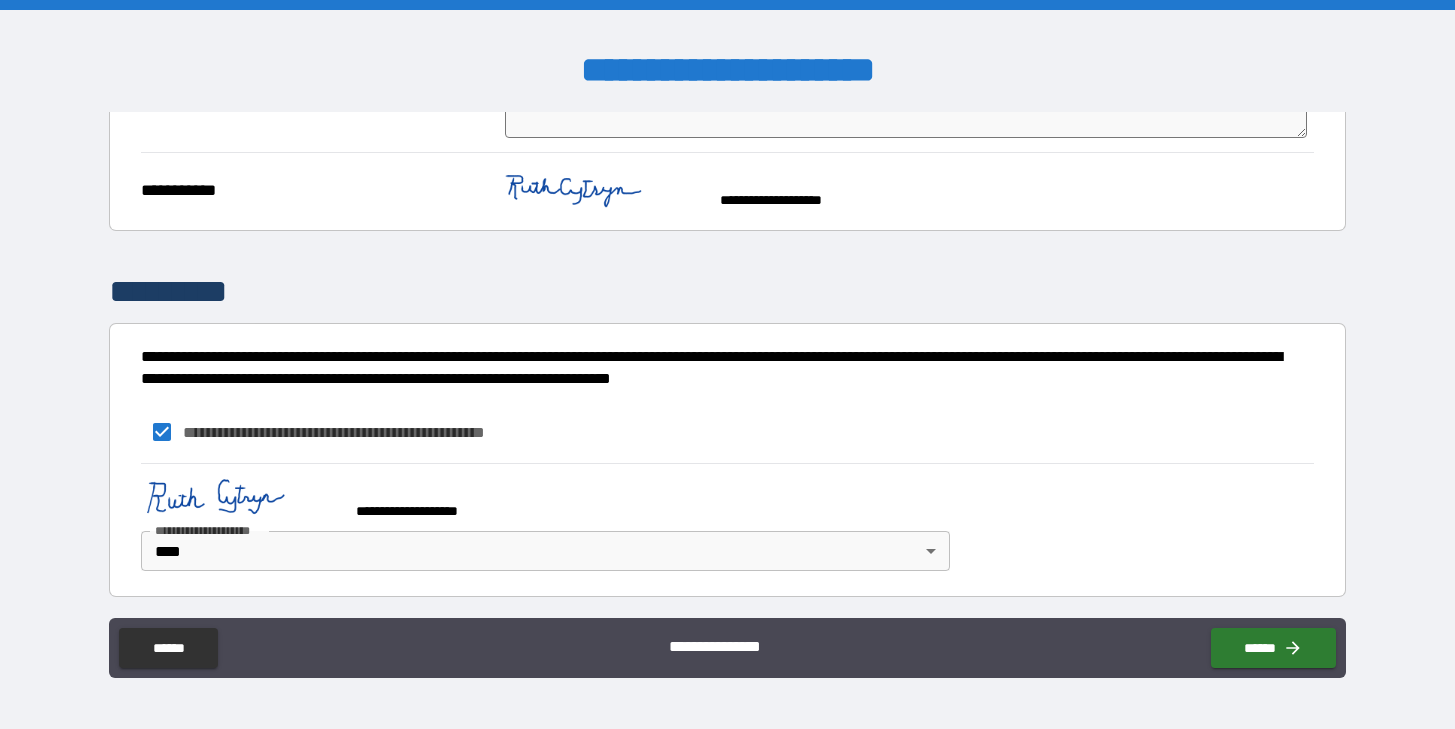scroll, scrollTop: 1197, scrollLeft: 0, axis: vertical 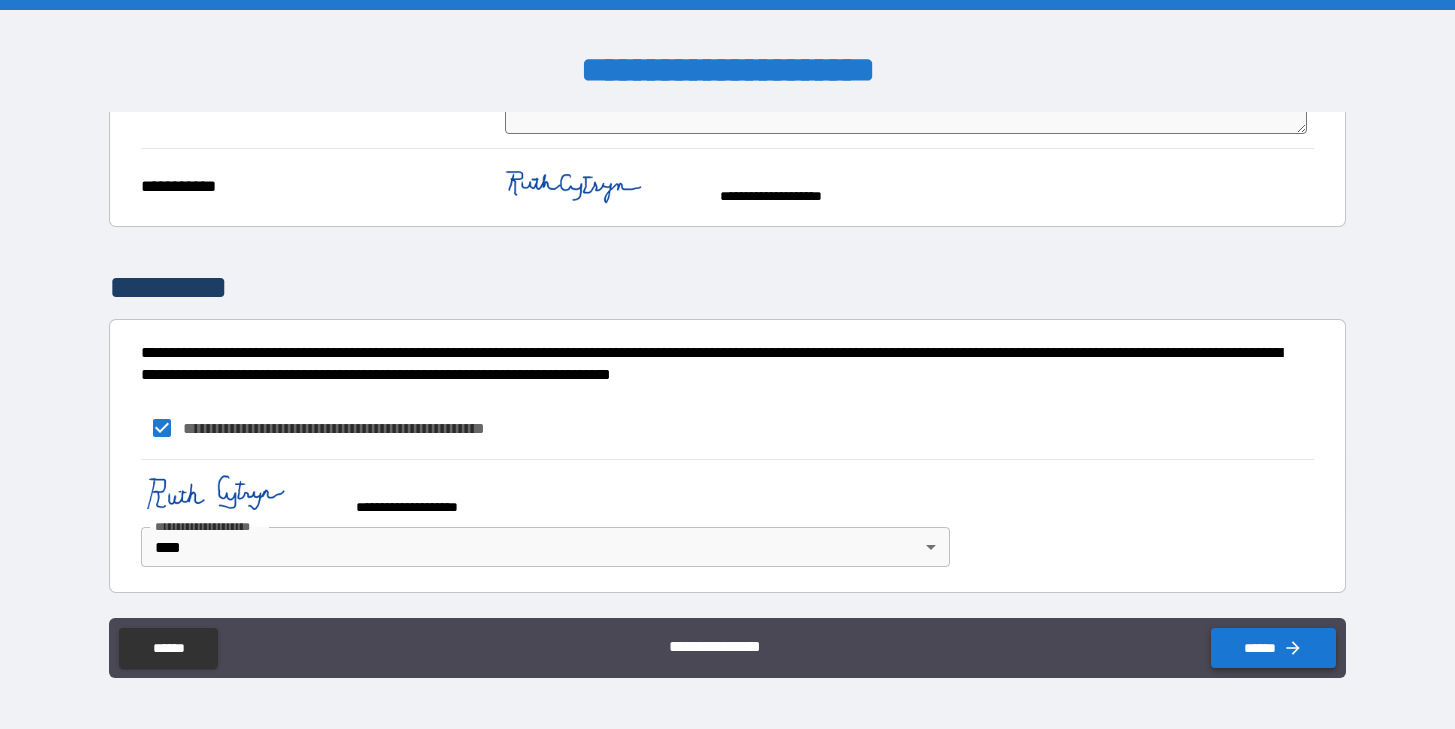 click on "******" at bounding box center [1273, 648] 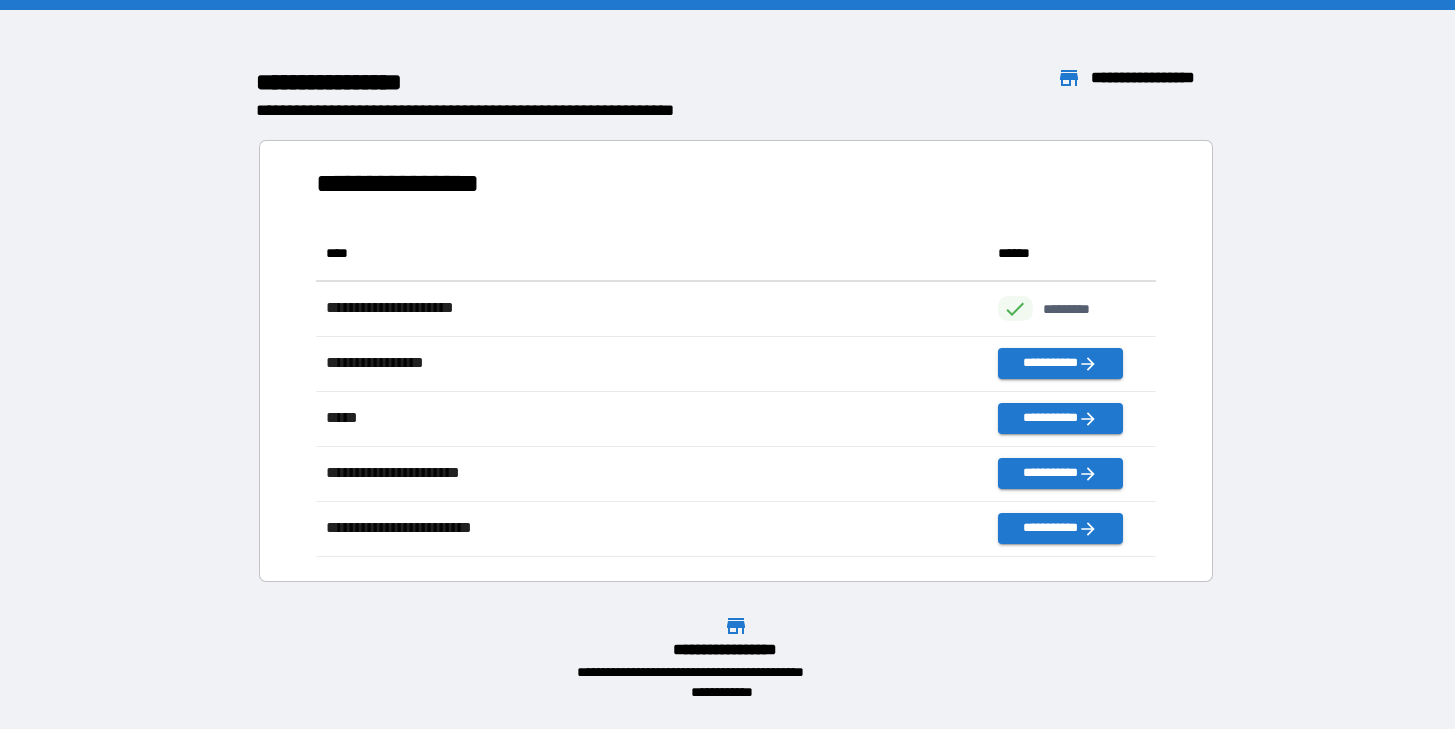 scroll, scrollTop: 1, scrollLeft: 1, axis: both 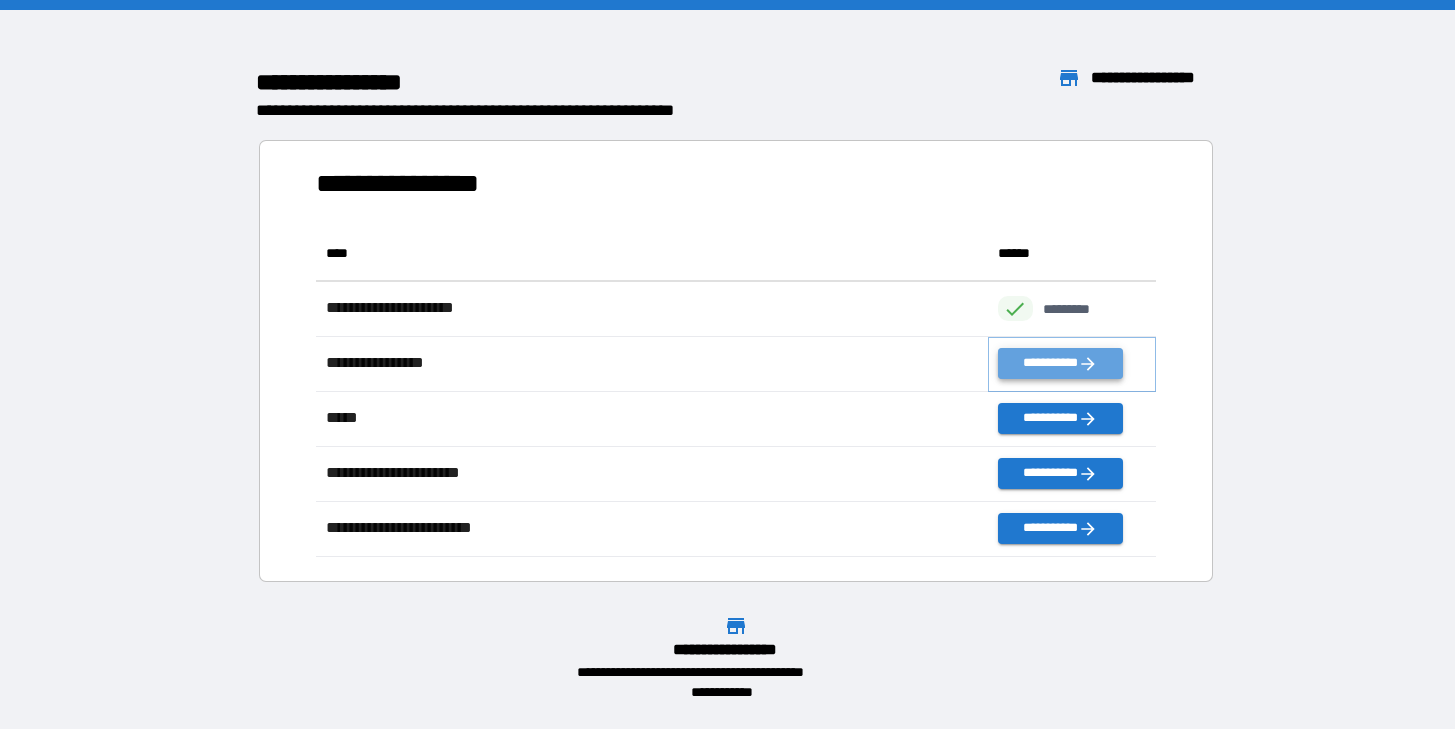 click on "**********" at bounding box center (1060, 363) 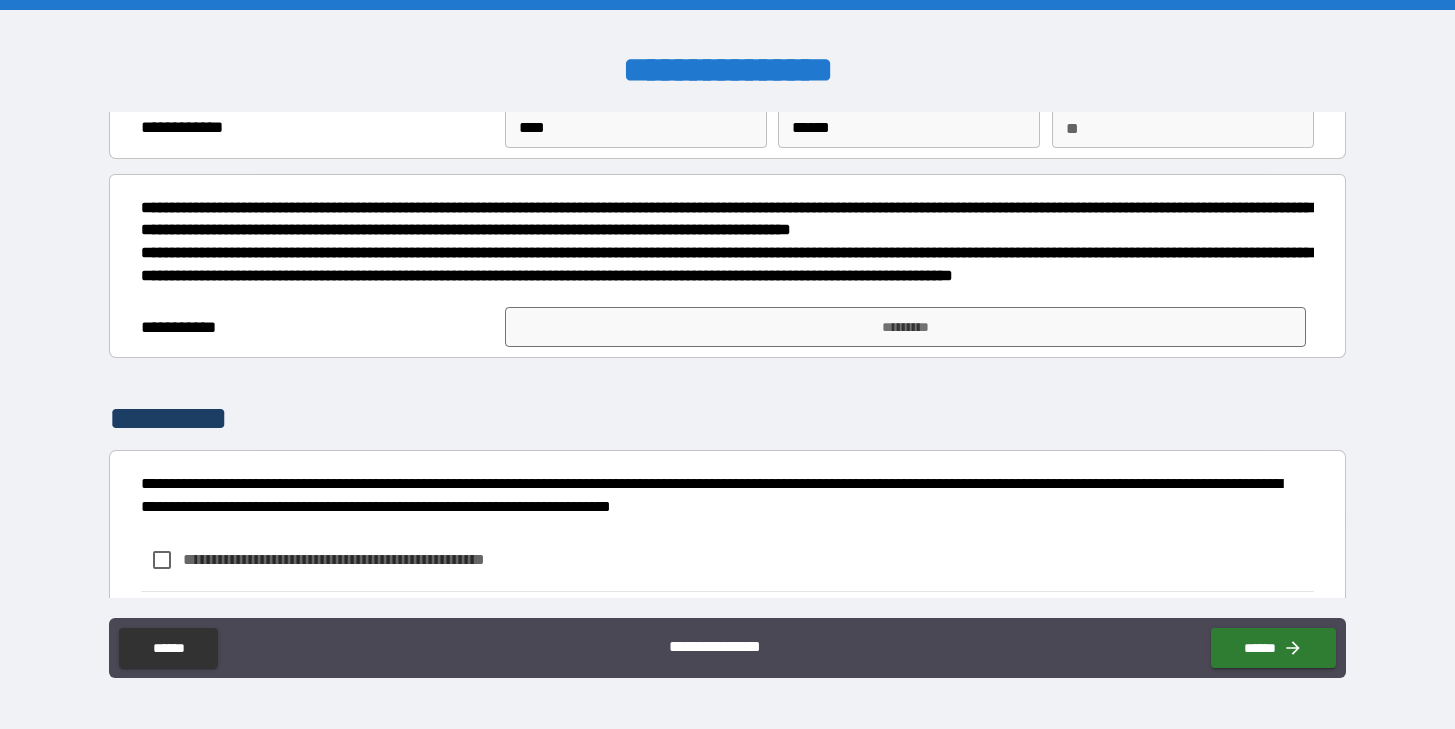 scroll, scrollTop: 76, scrollLeft: 0, axis: vertical 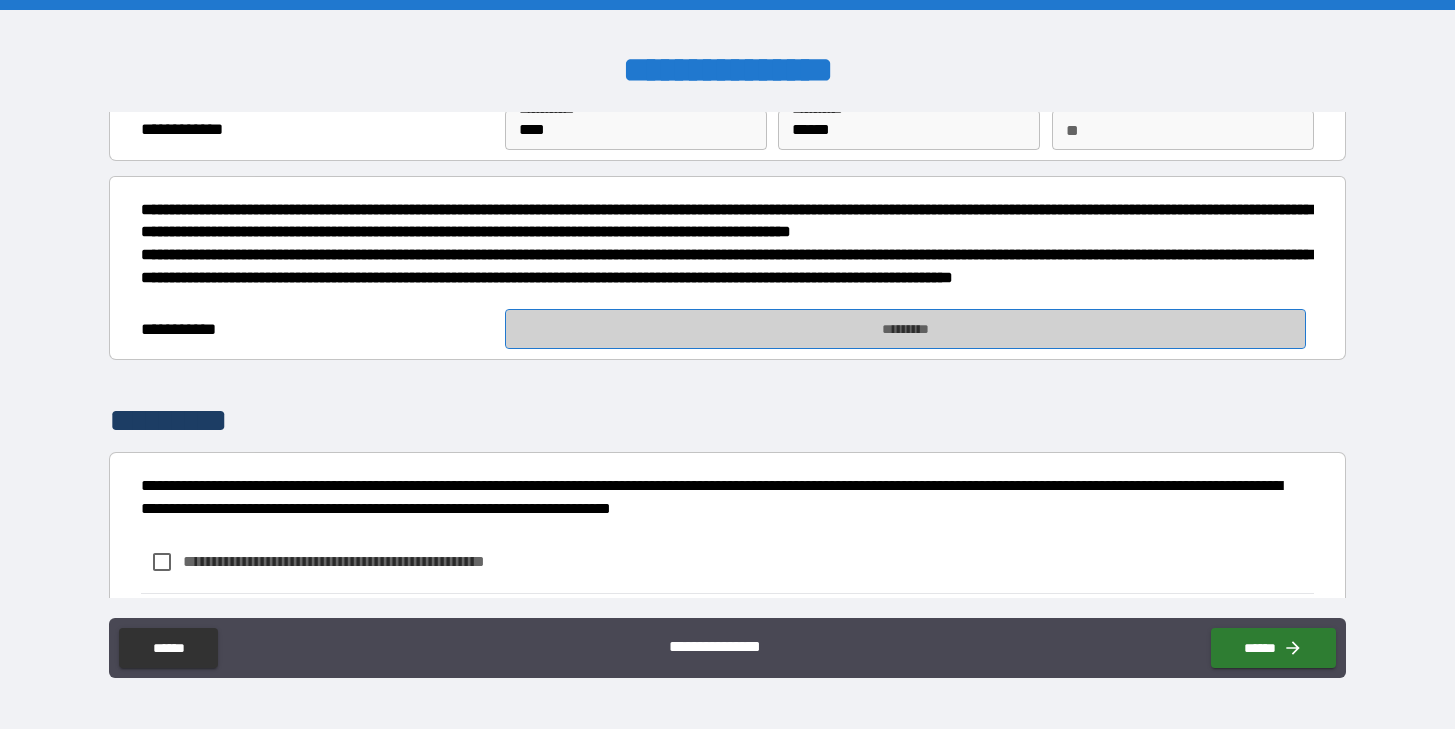 click on "*********" at bounding box center [905, 329] 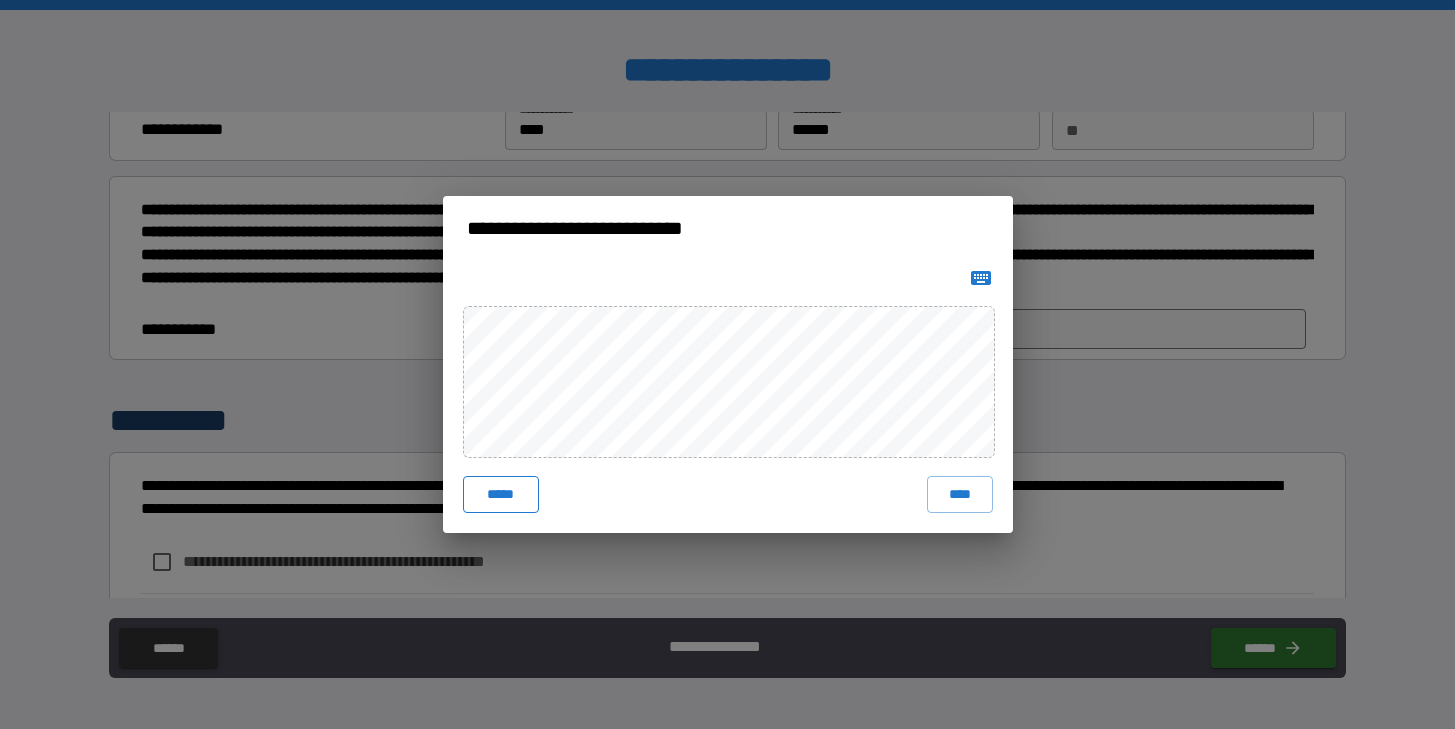 click on "*****" at bounding box center (501, 494) 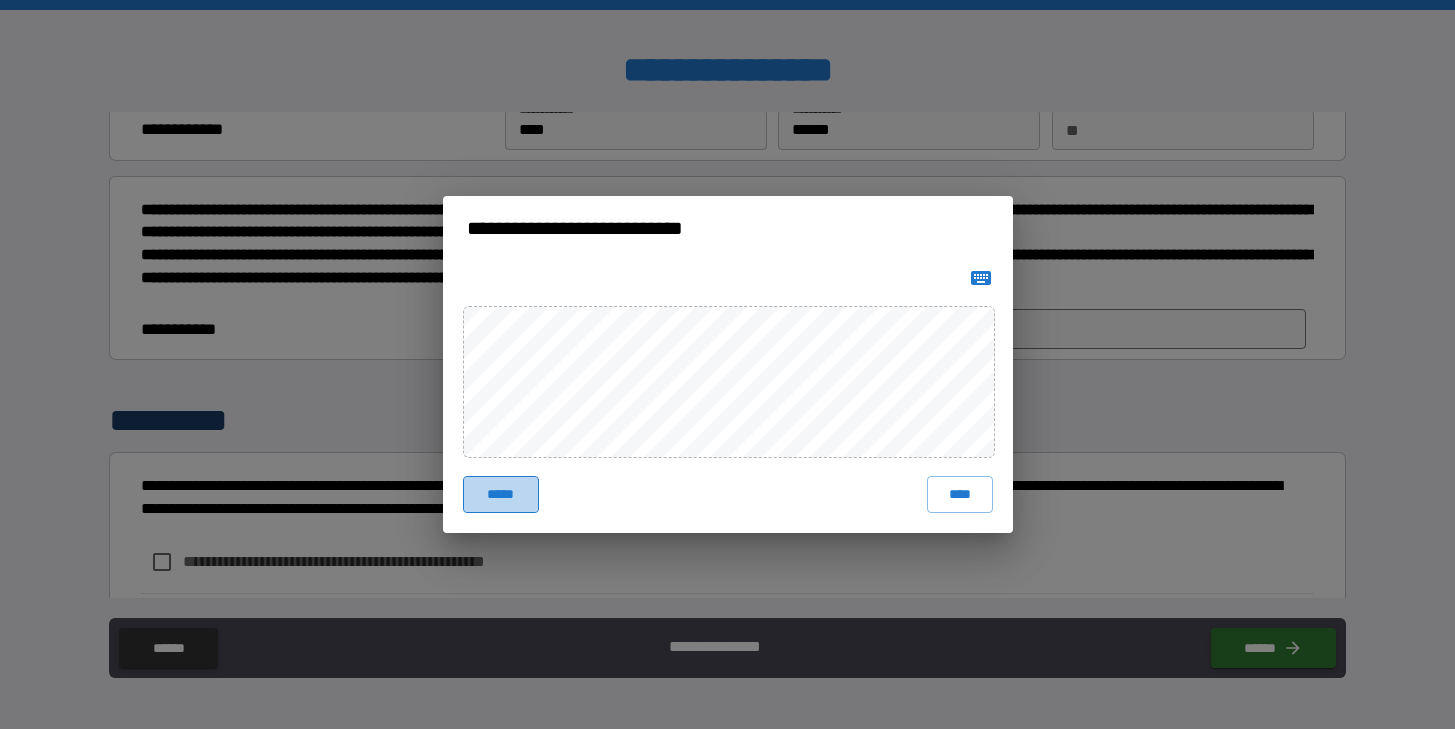 click on "*****" at bounding box center (501, 494) 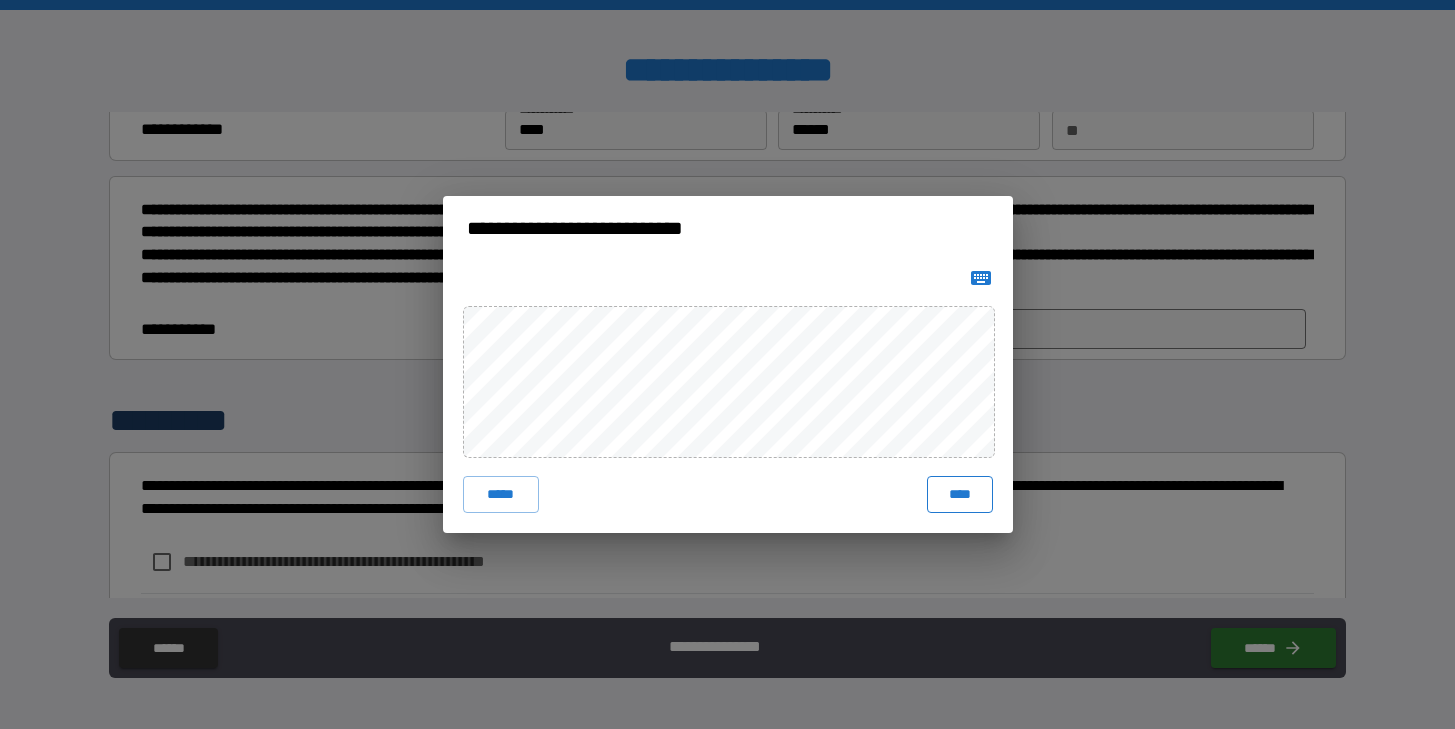 click on "****" at bounding box center (960, 494) 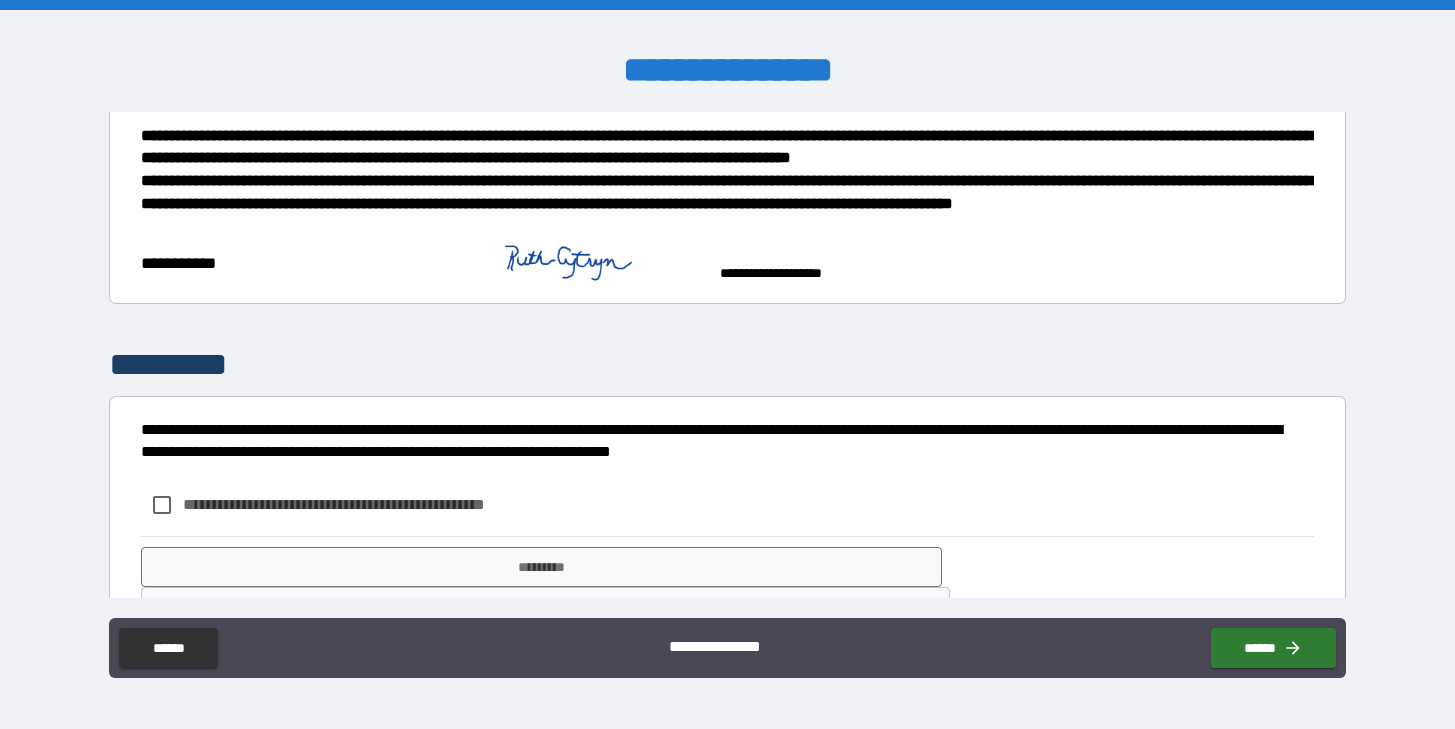 scroll, scrollTop: 233, scrollLeft: 0, axis: vertical 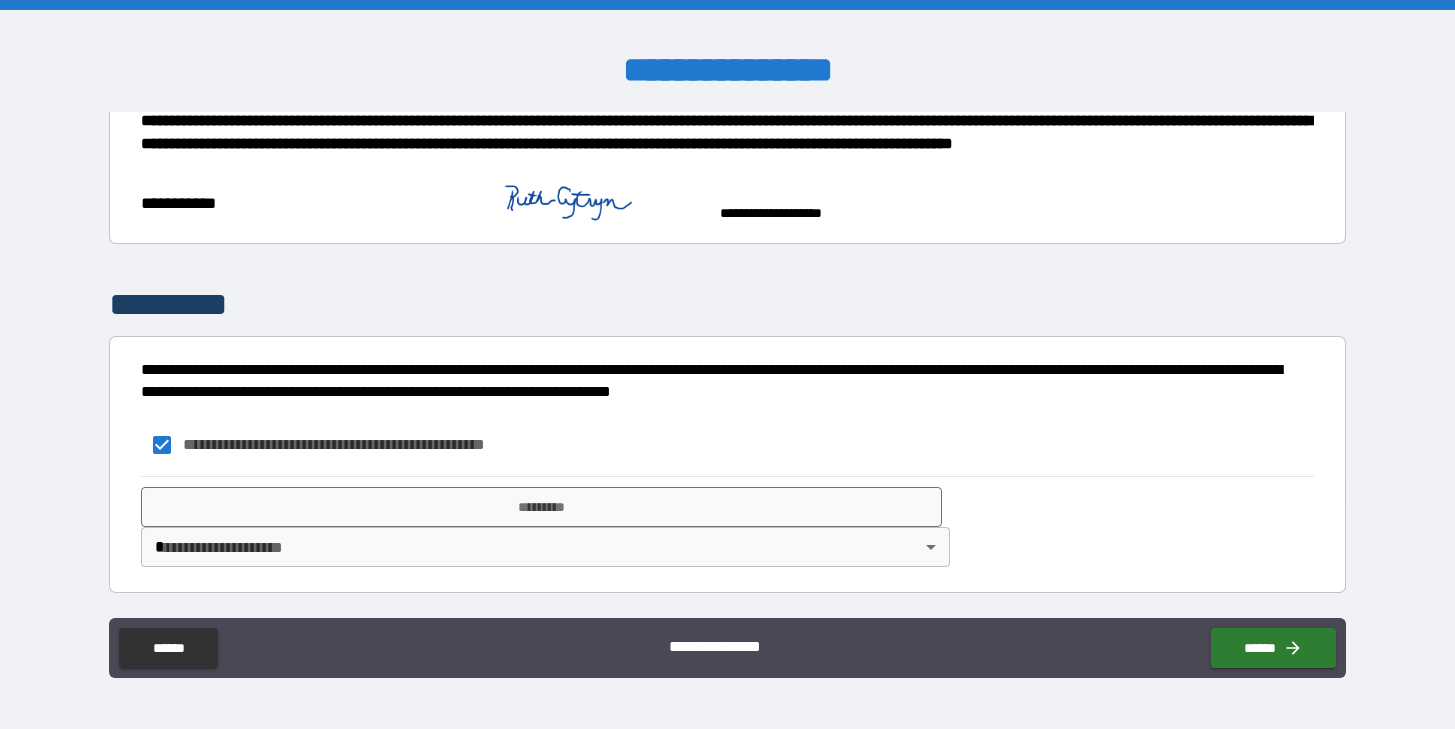 click on "**********" at bounding box center [727, 364] 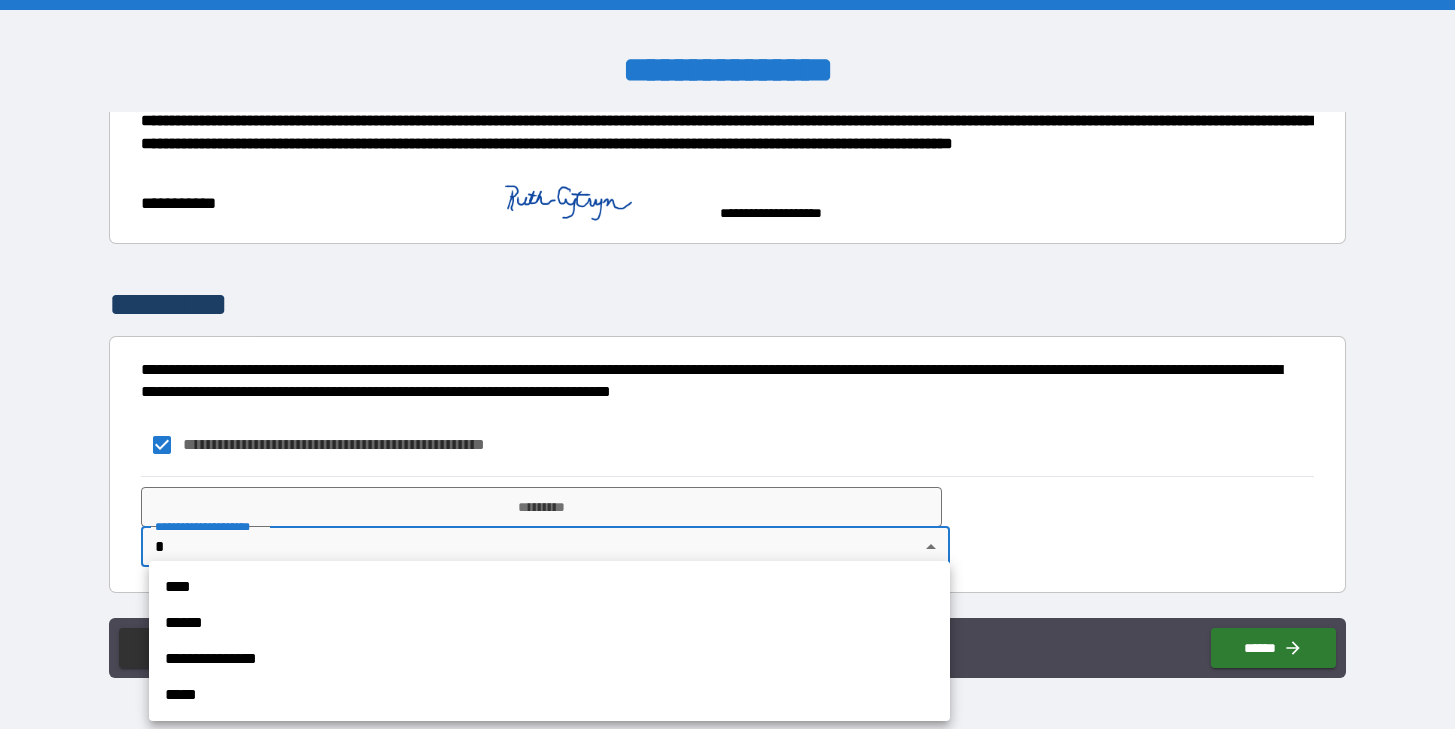 click on "****" at bounding box center (549, 587) 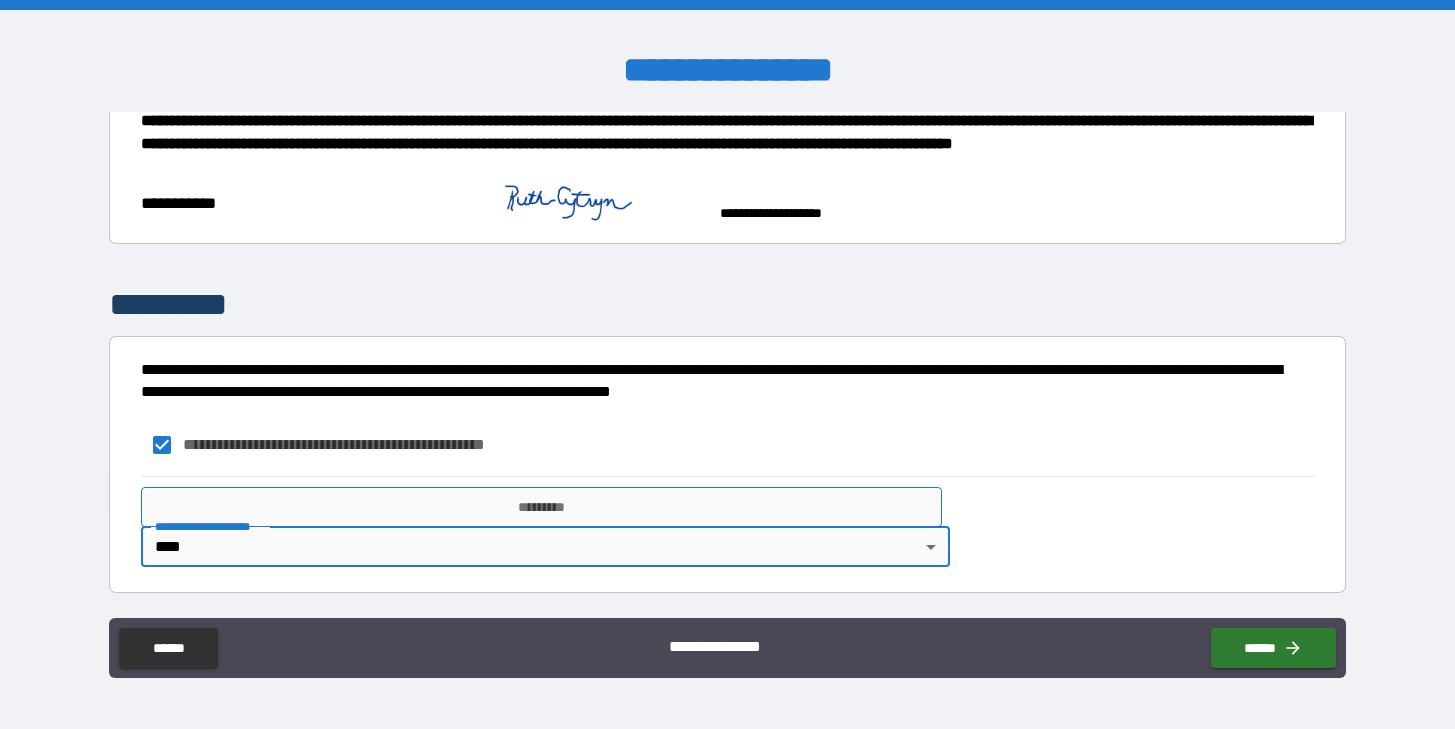 click on "*********" at bounding box center (541, 507) 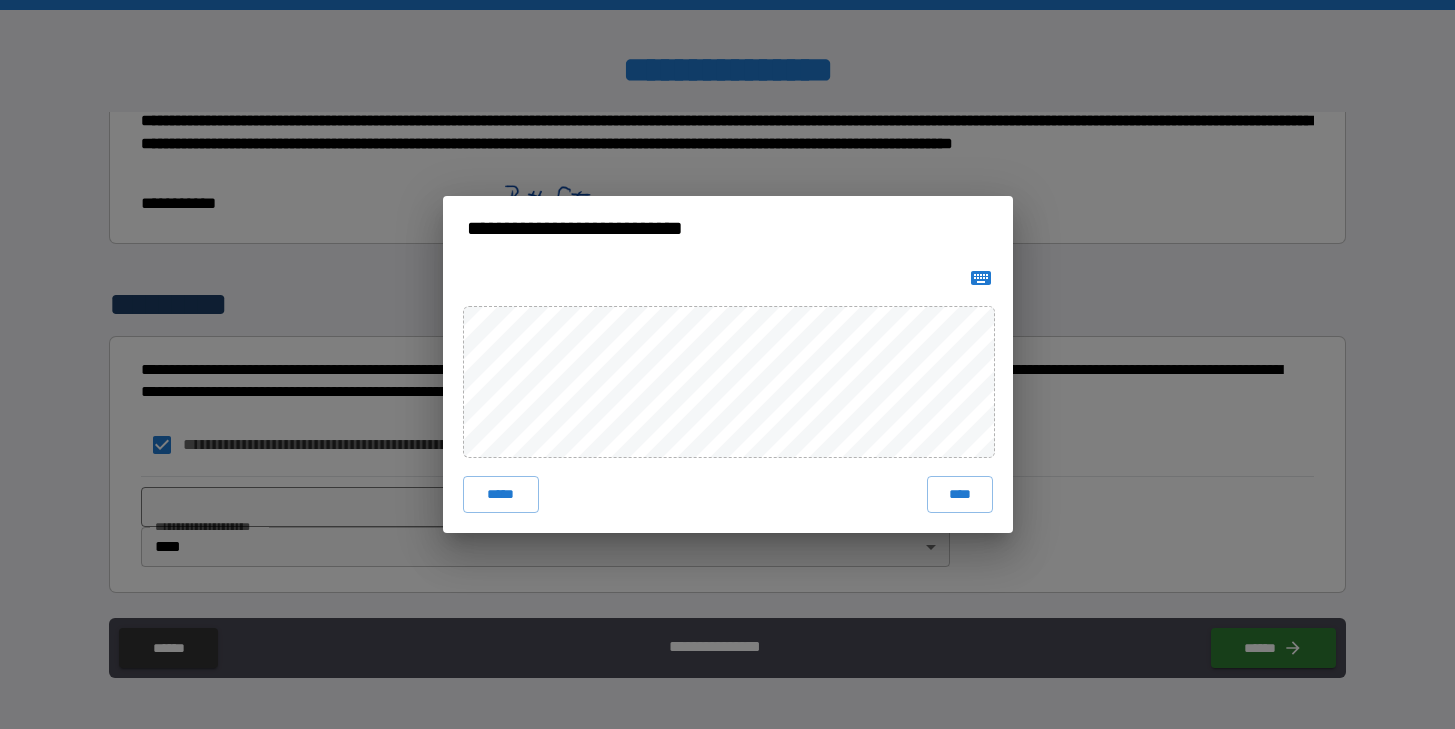 click on "***** ****" at bounding box center (728, 396) 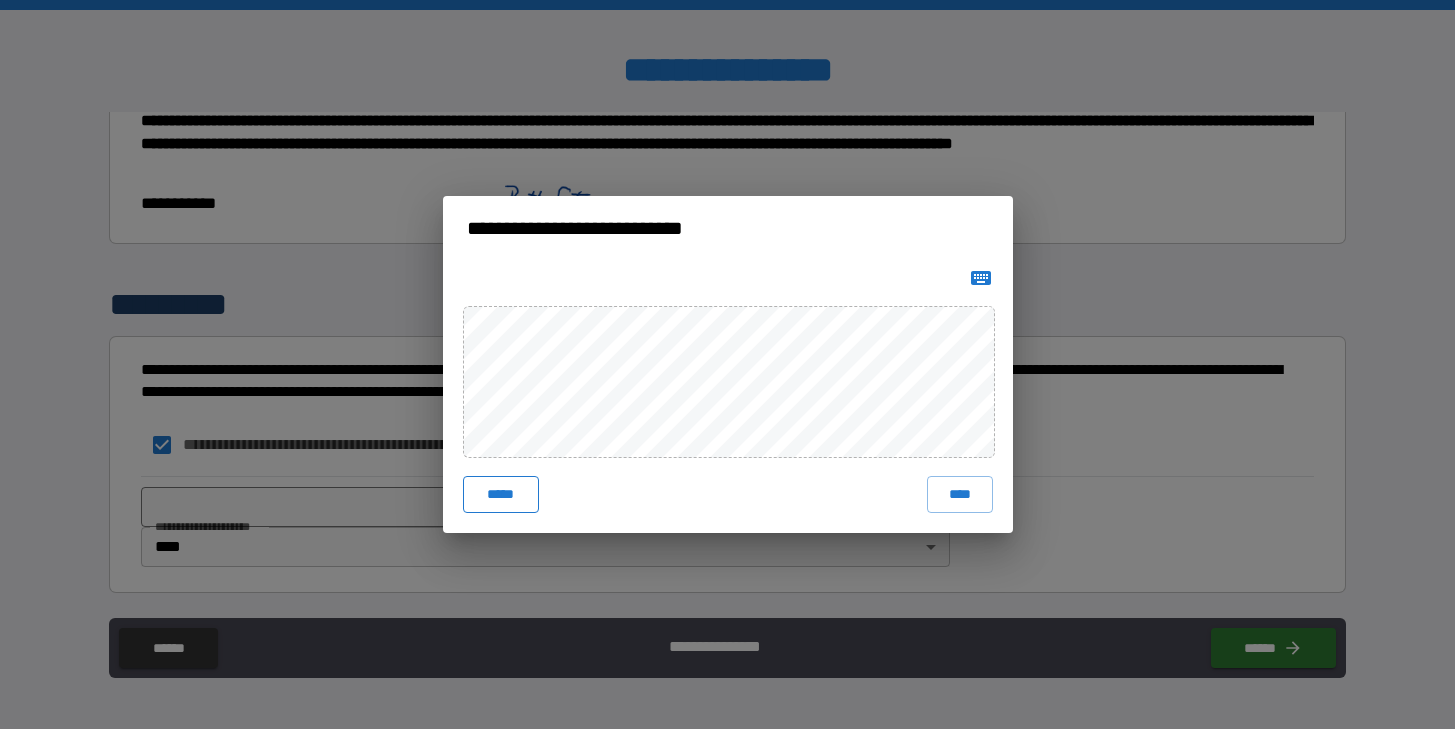 click on "*****" at bounding box center [501, 494] 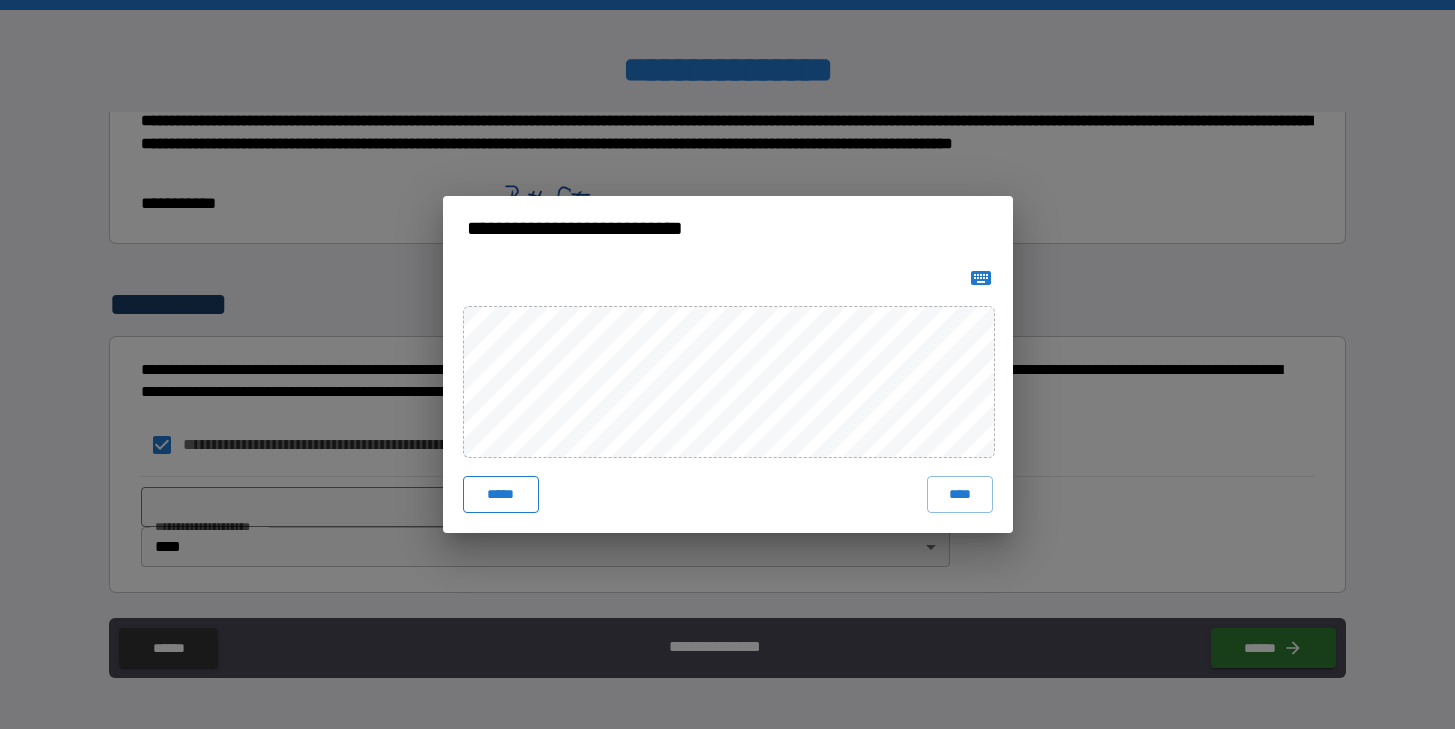 click on "*****" at bounding box center [501, 494] 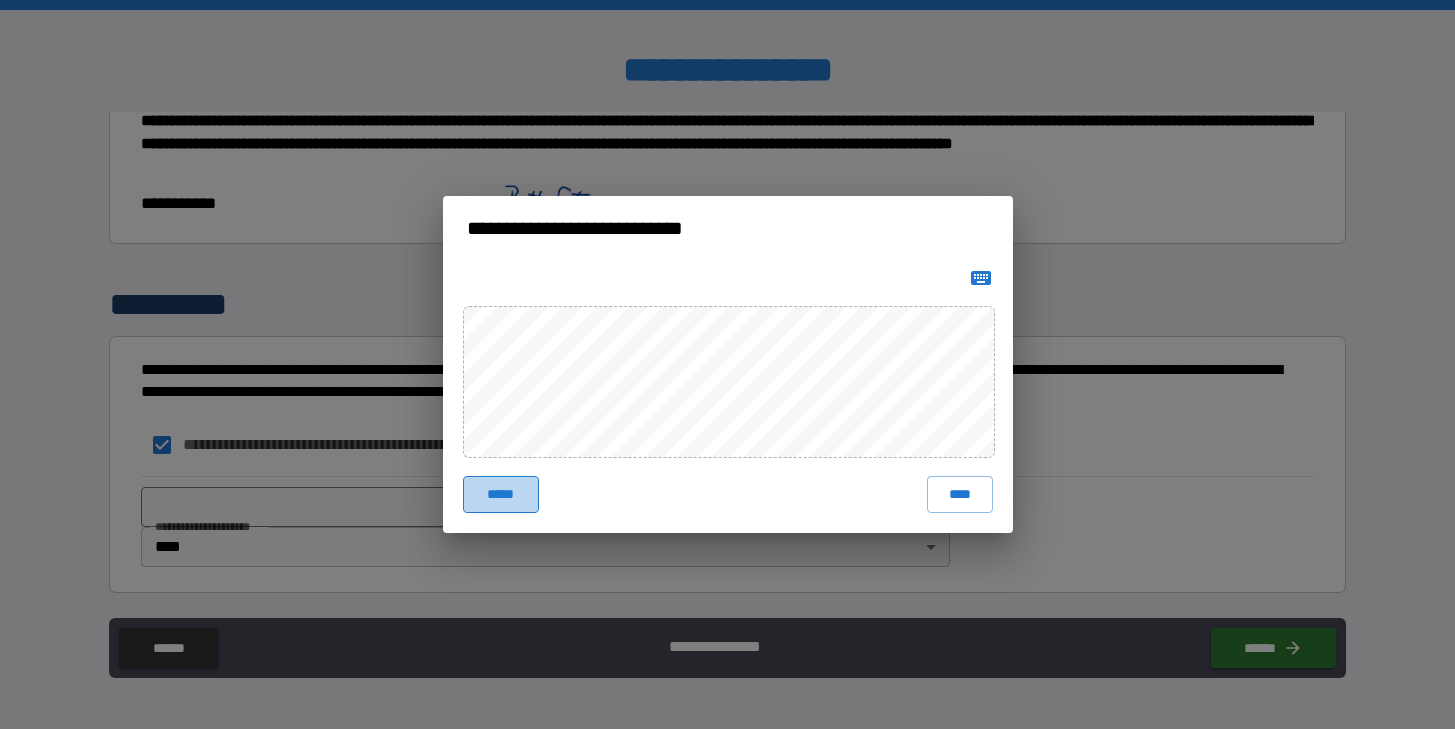 click on "*****" at bounding box center [501, 494] 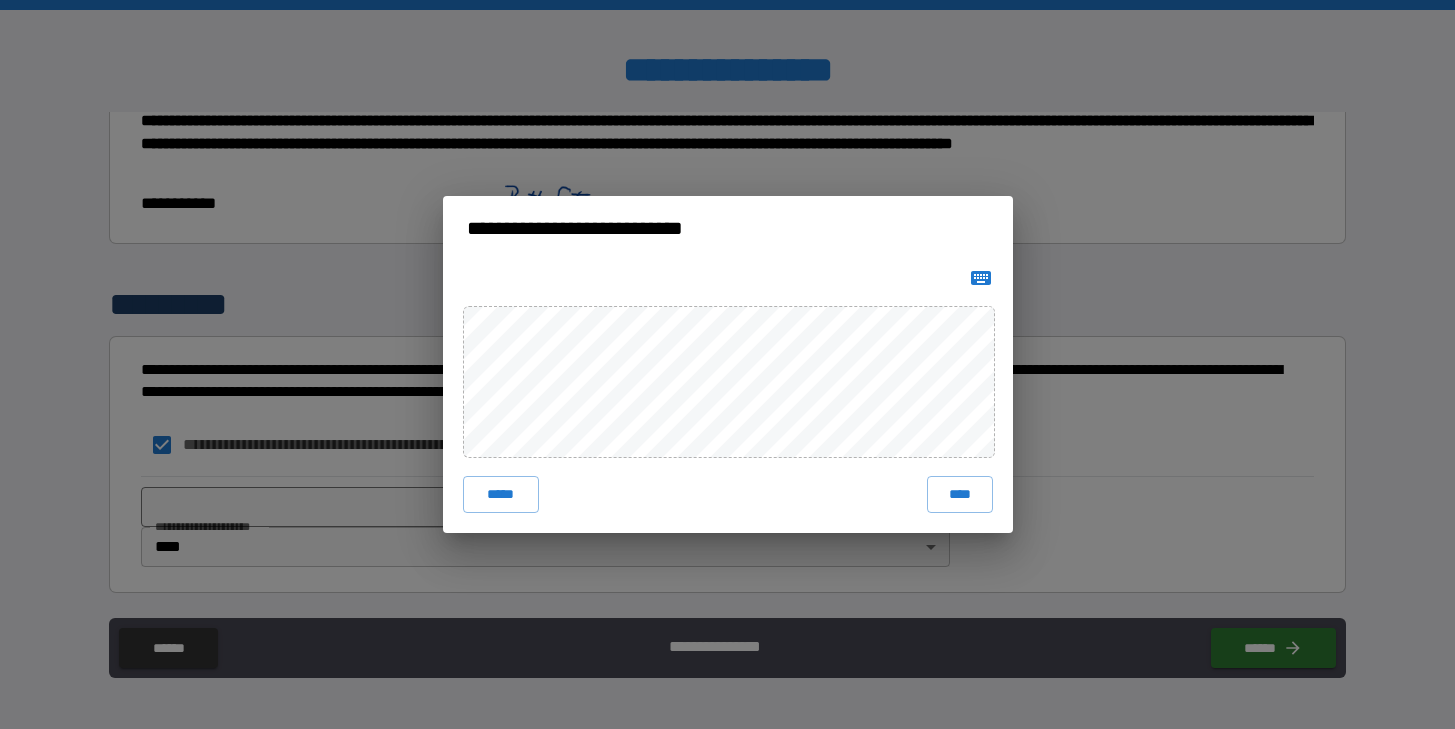 click on "***** ****" at bounding box center [728, 396] 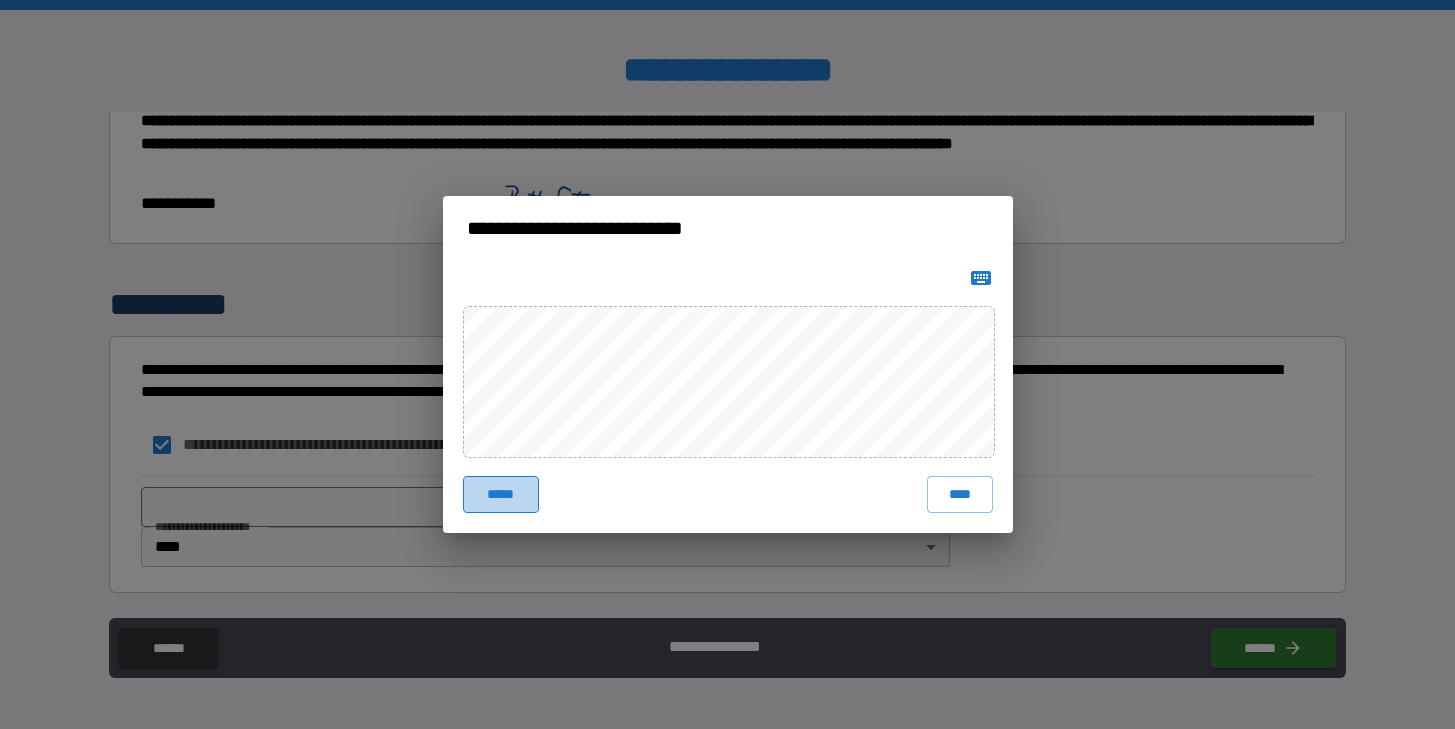 click on "*****" at bounding box center [501, 494] 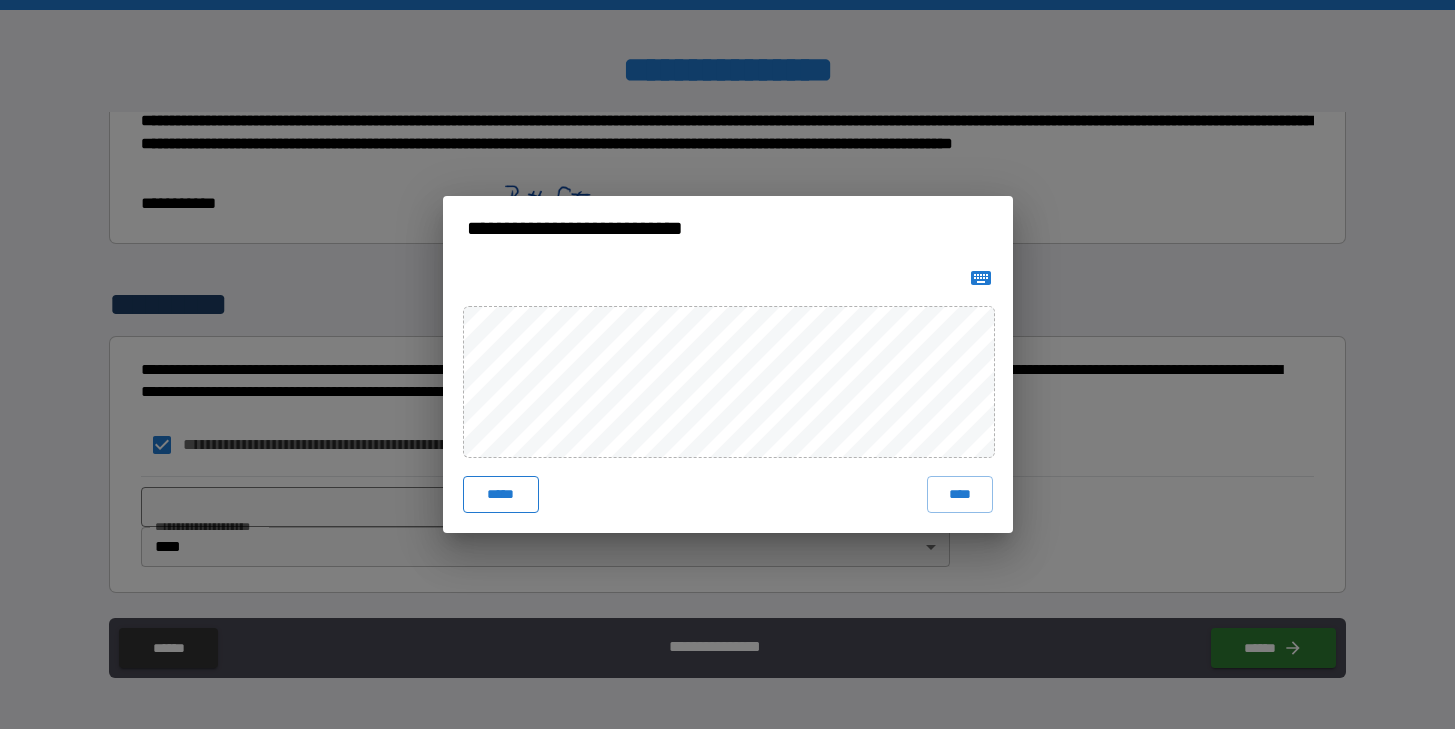 click on "*****" at bounding box center [501, 494] 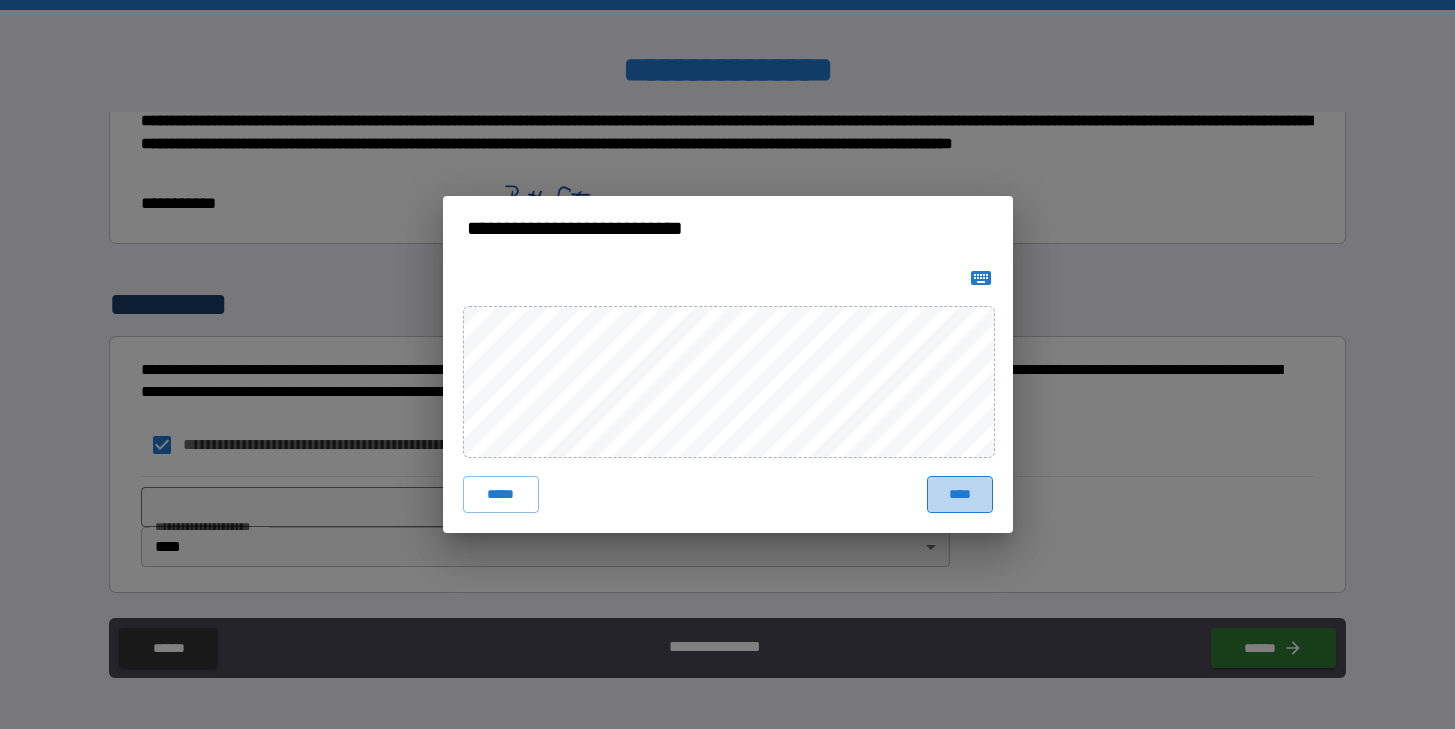 click on "****" at bounding box center (960, 494) 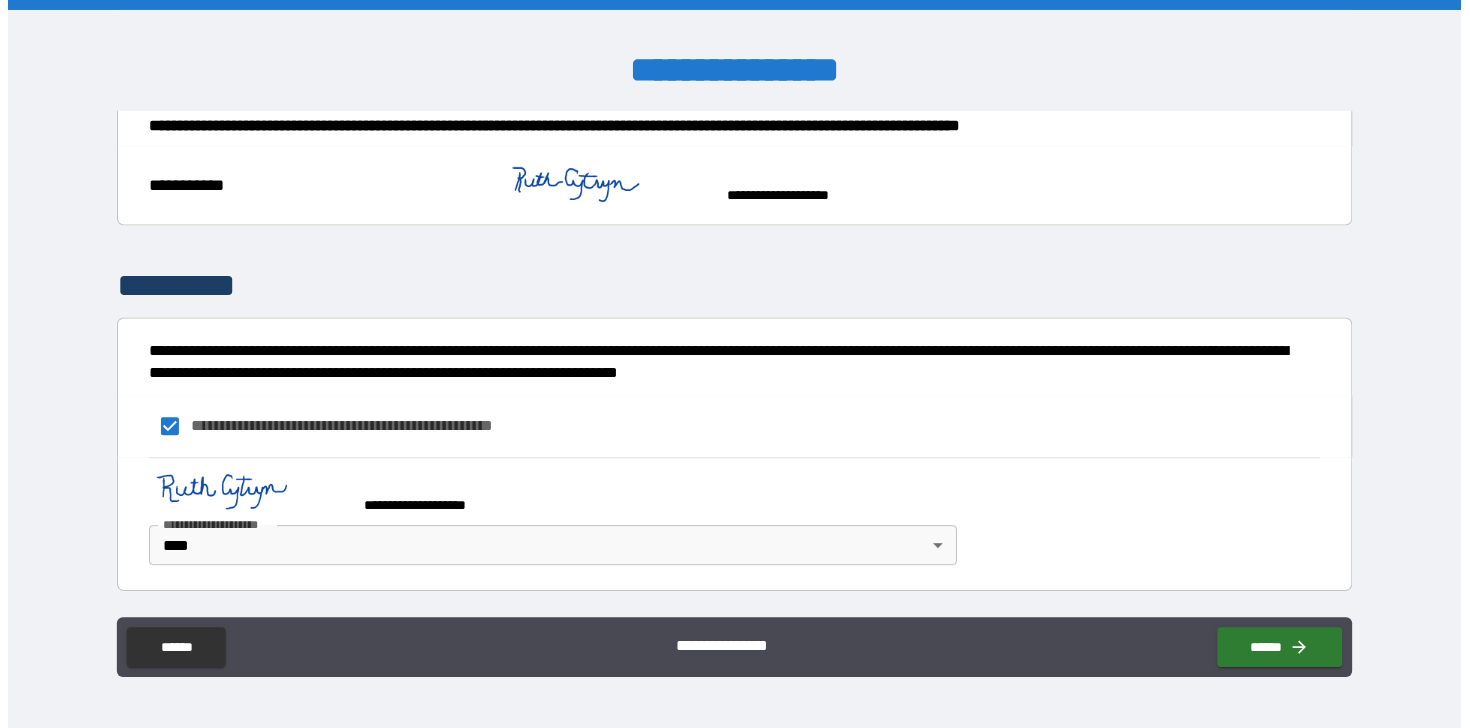 scroll, scrollTop: 233, scrollLeft: 0, axis: vertical 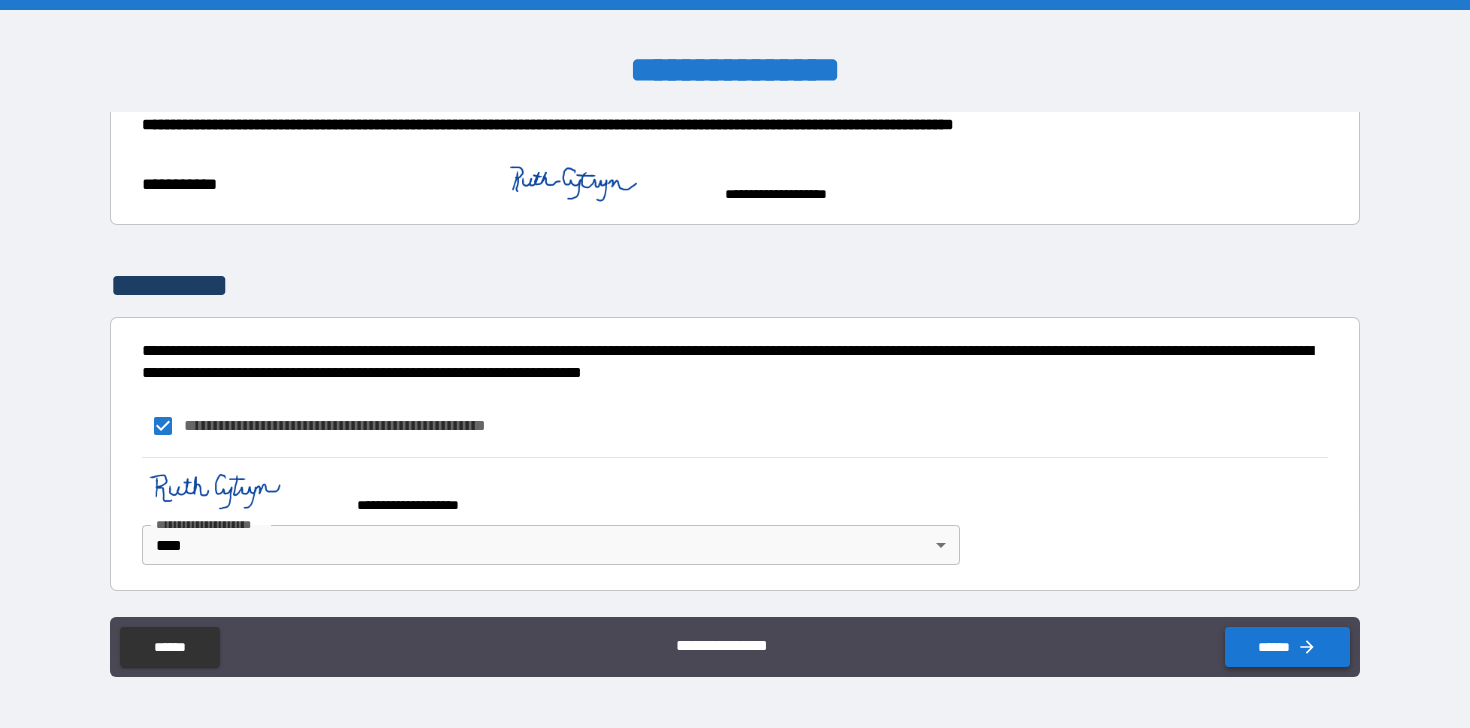 click on "******" at bounding box center (1287, 647) 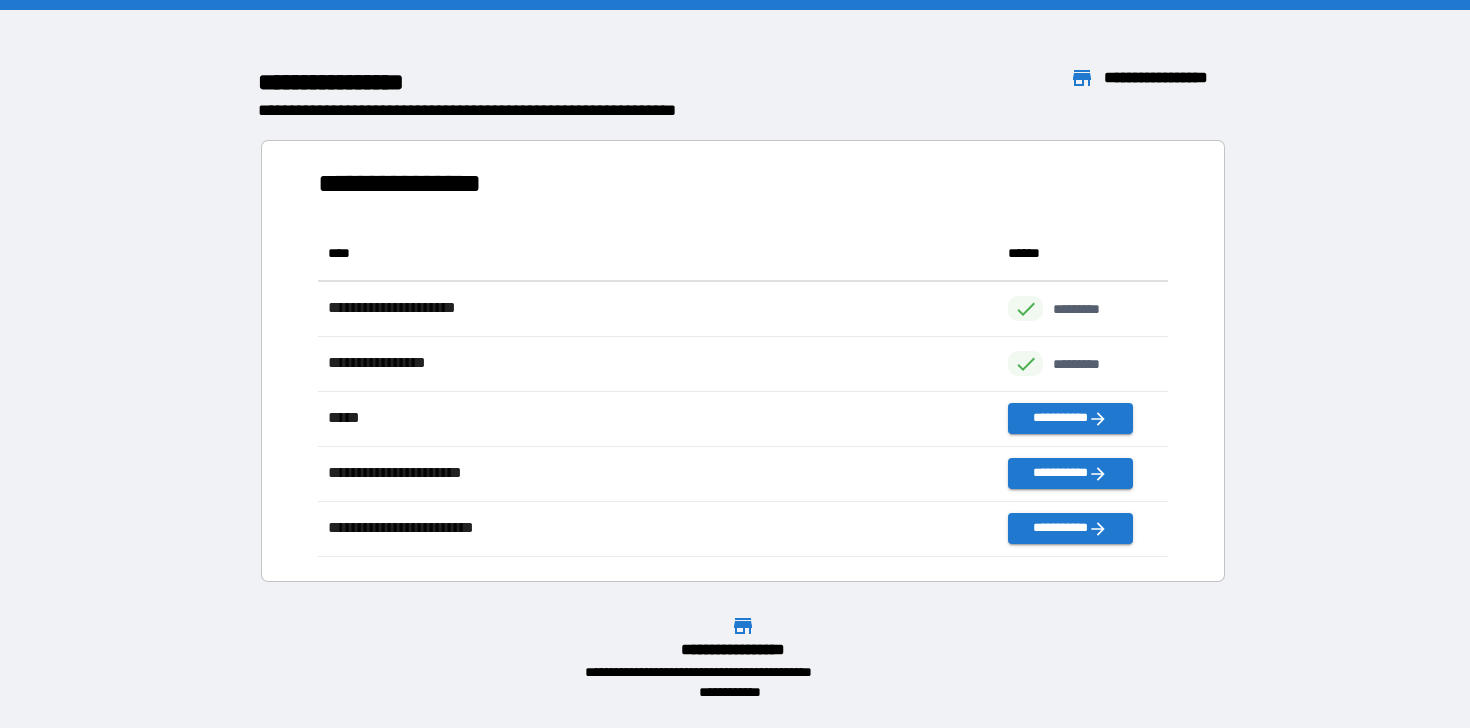 scroll, scrollTop: 1, scrollLeft: 1, axis: both 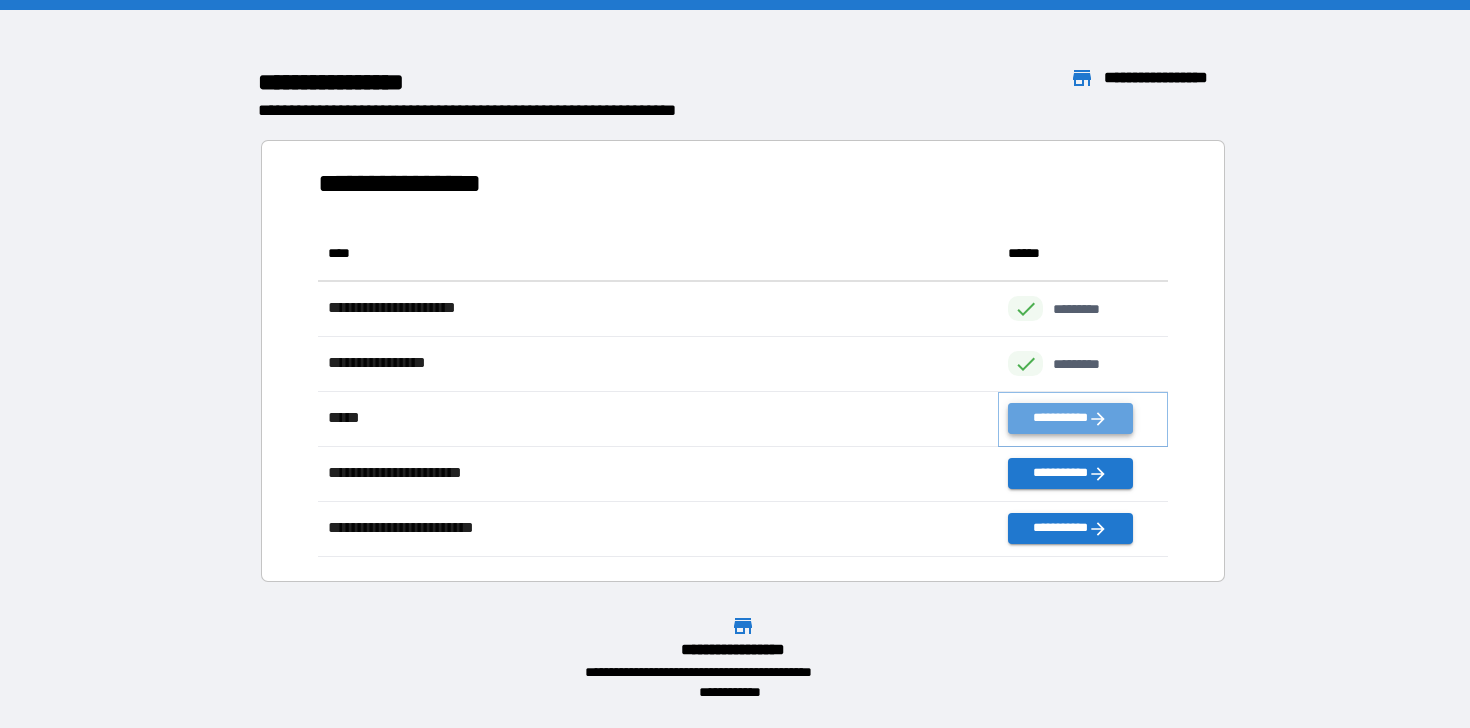 click on "**********" at bounding box center [1070, 418] 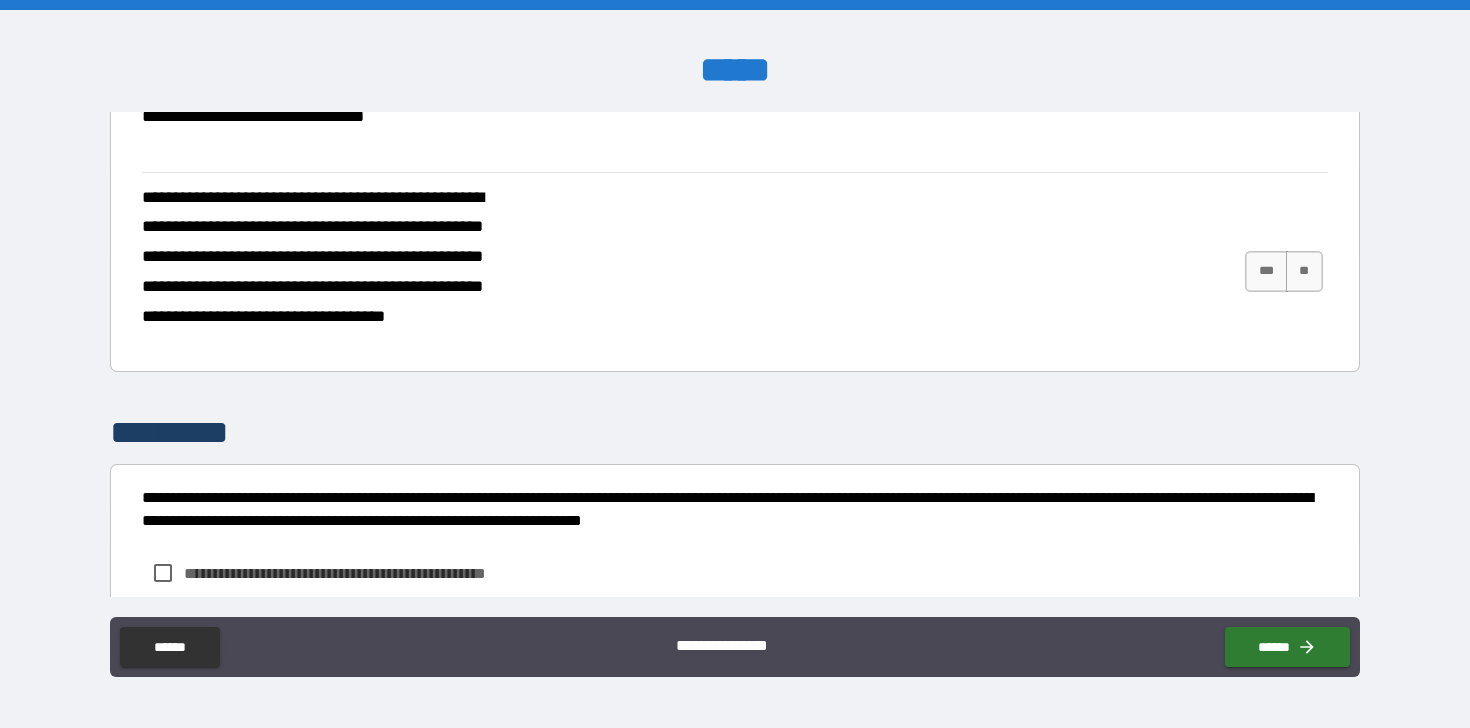 scroll, scrollTop: 2653, scrollLeft: 0, axis: vertical 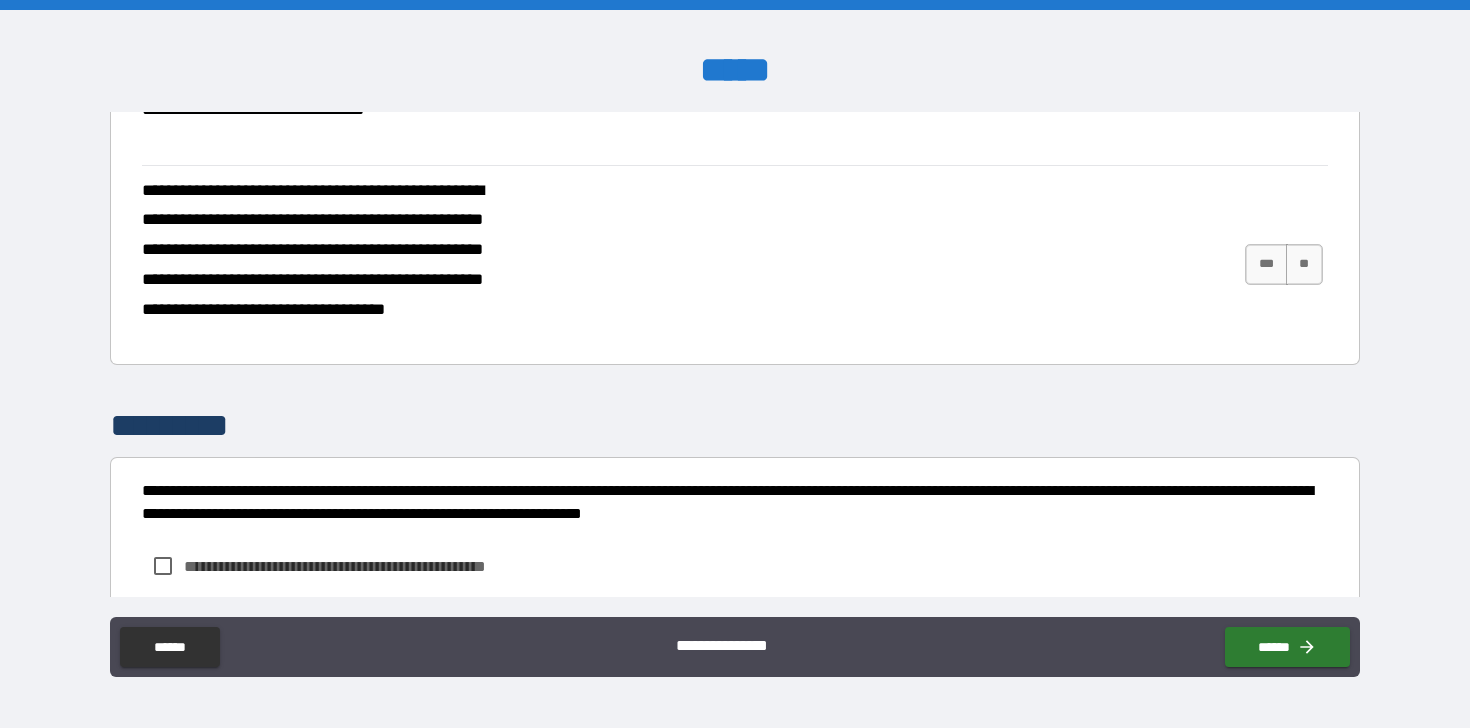 click on "***" at bounding box center (1266, 65) 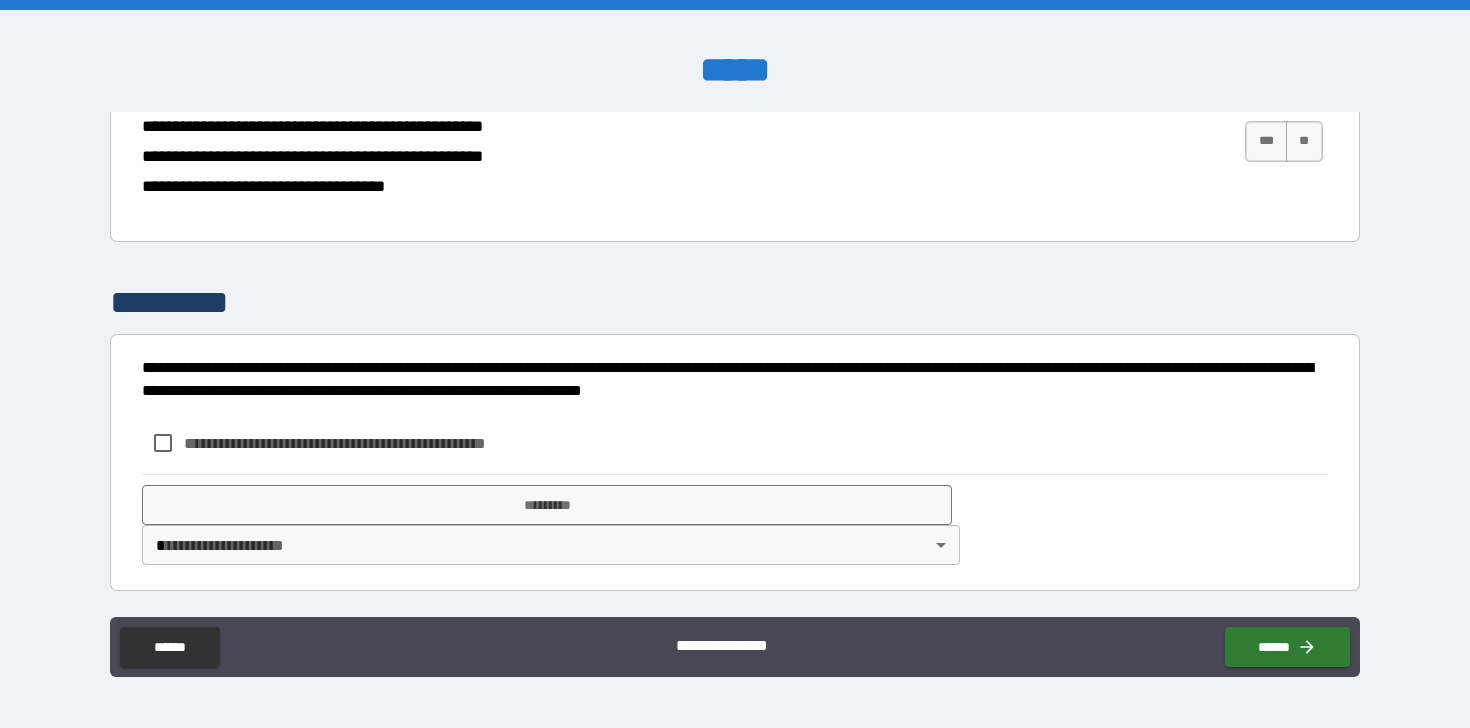 scroll, scrollTop: 2816, scrollLeft: 0, axis: vertical 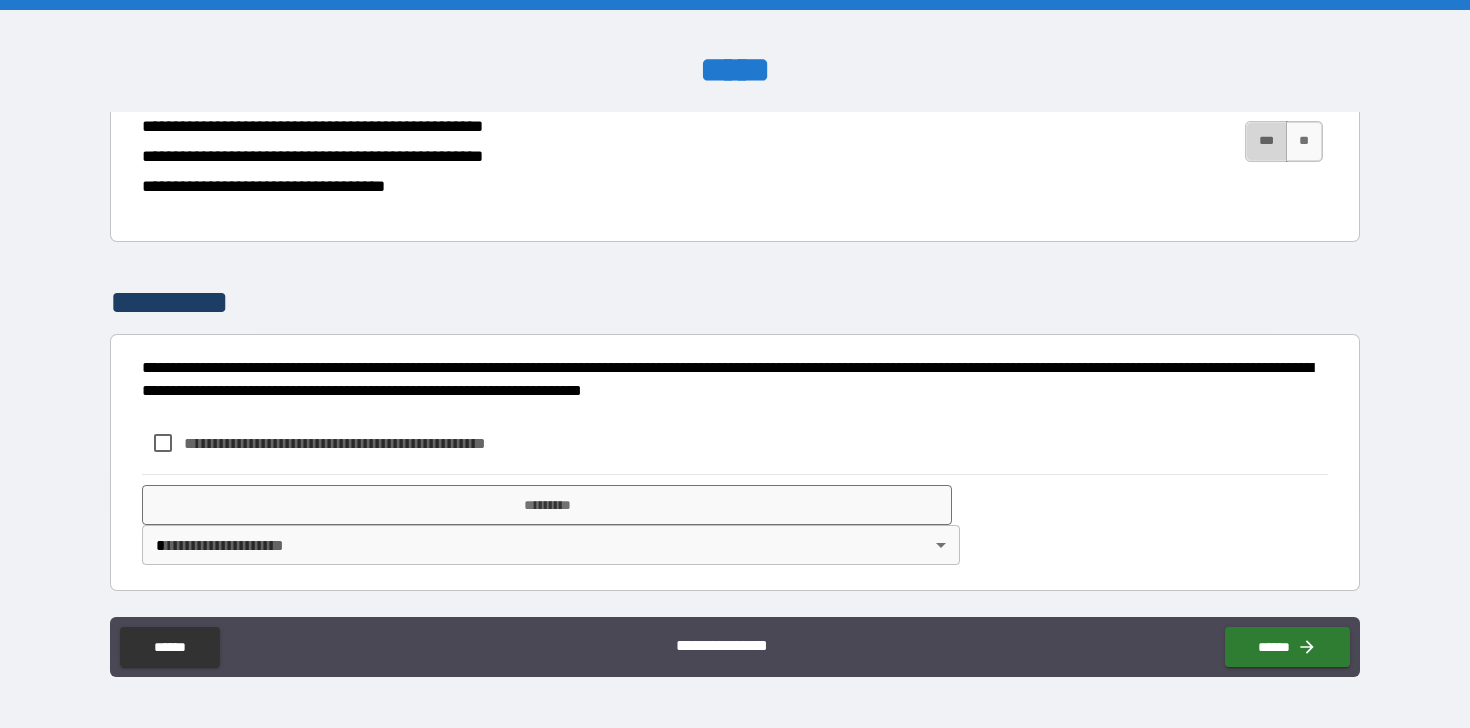 click on "***" at bounding box center [1266, 141] 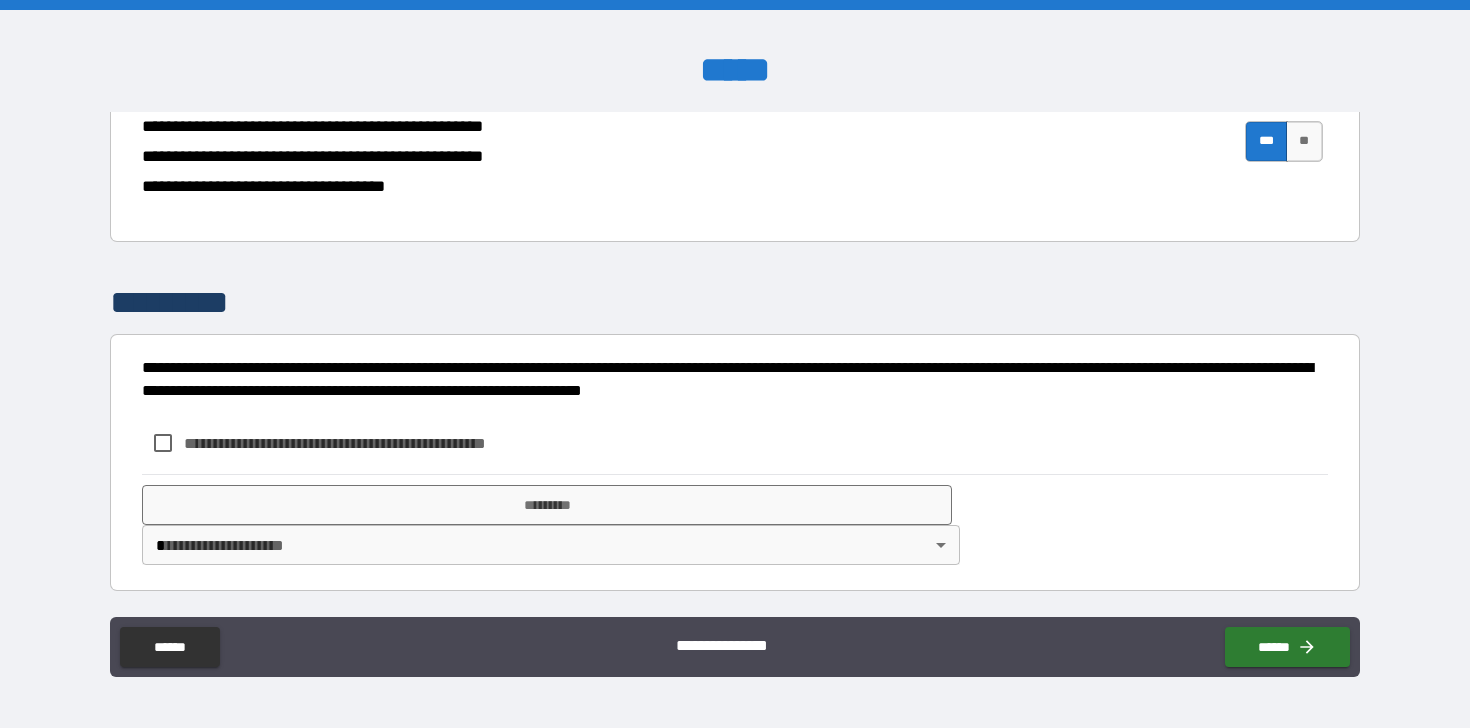 scroll, scrollTop: 3105, scrollLeft: 0, axis: vertical 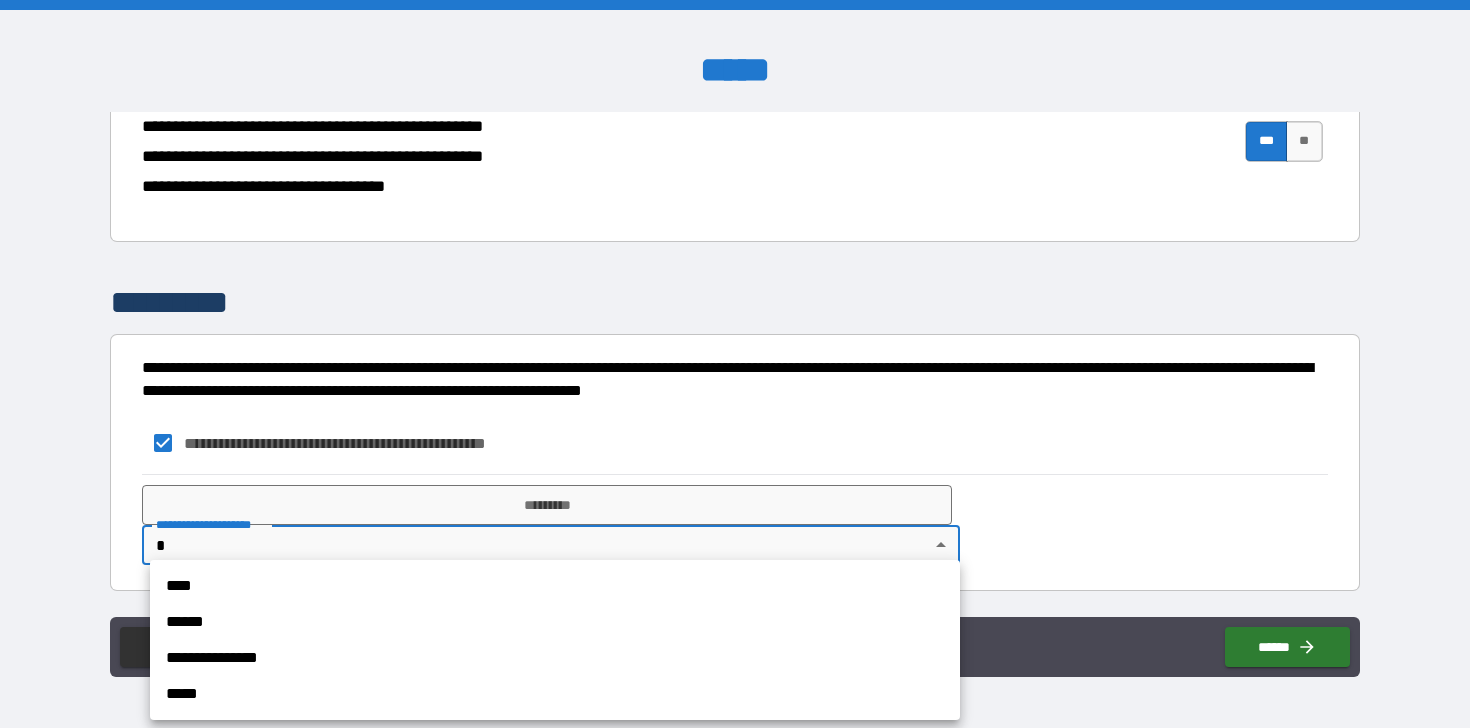 click on "**********" at bounding box center [735, 364] 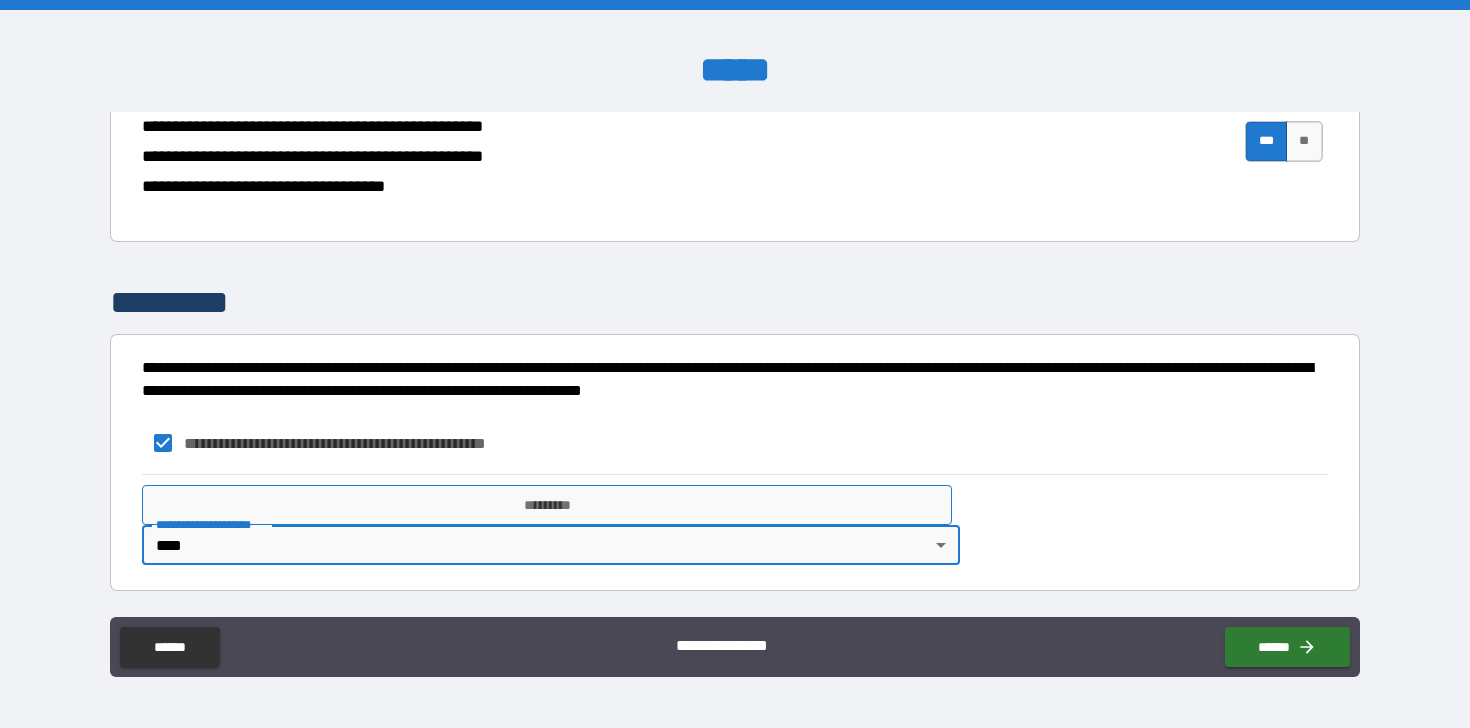 click on "*********" at bounding box center (547, 505) 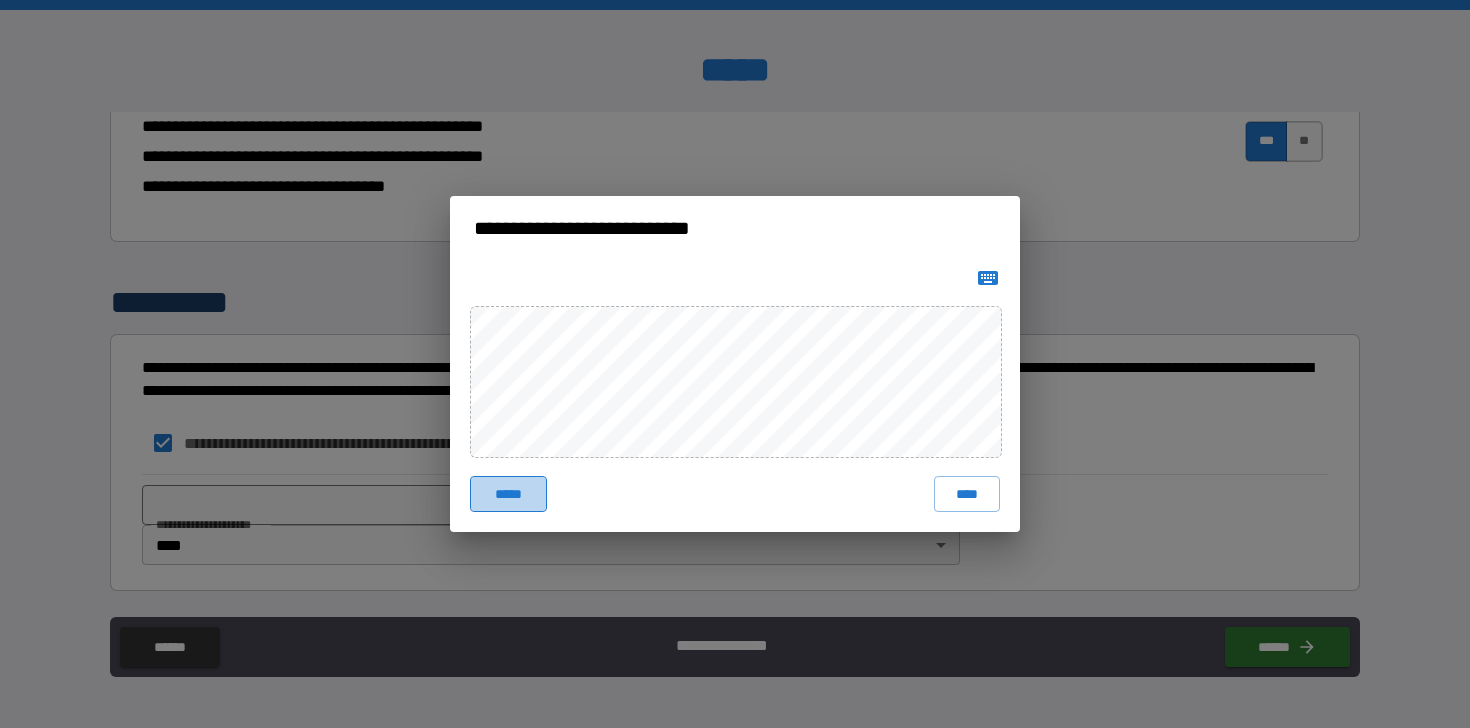 click on "*****" at bounding box center [508, 494] 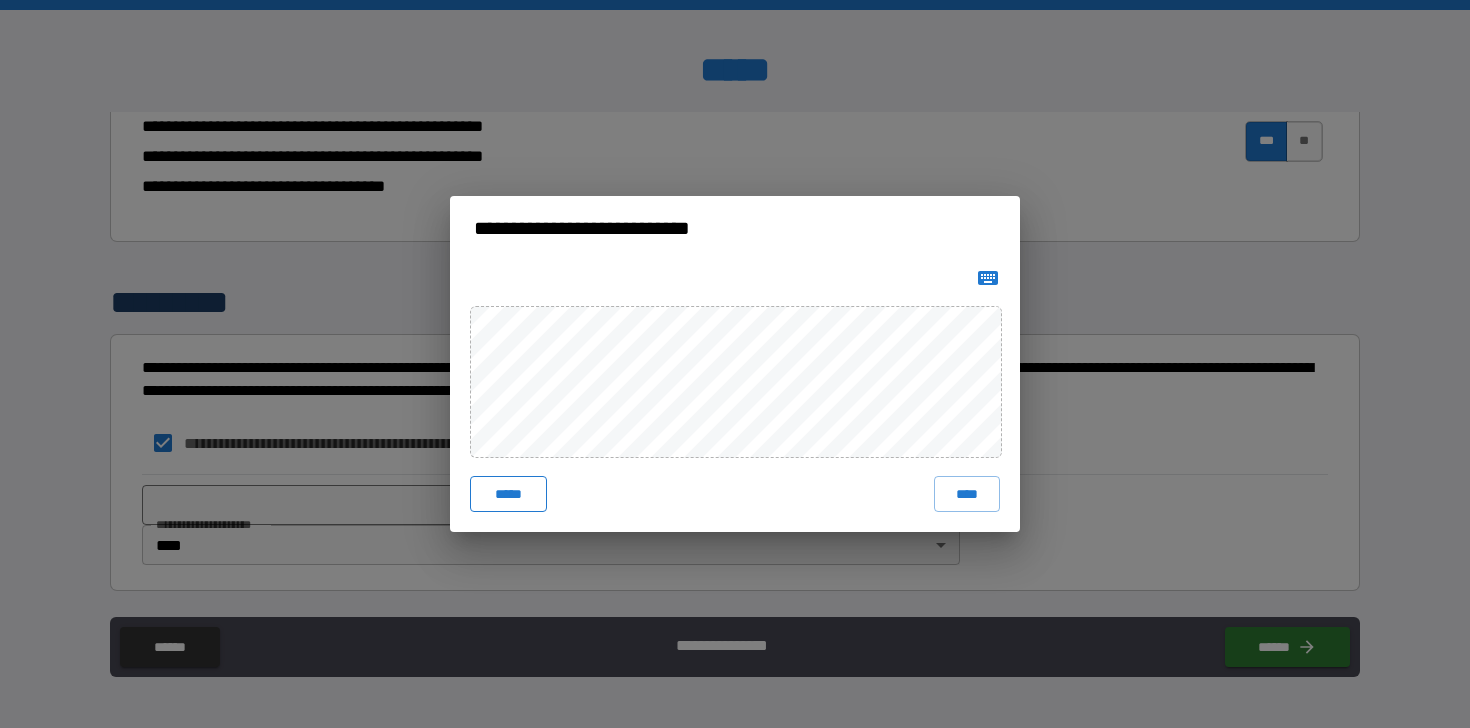 click on "*****" at bounding box center [508, 494] 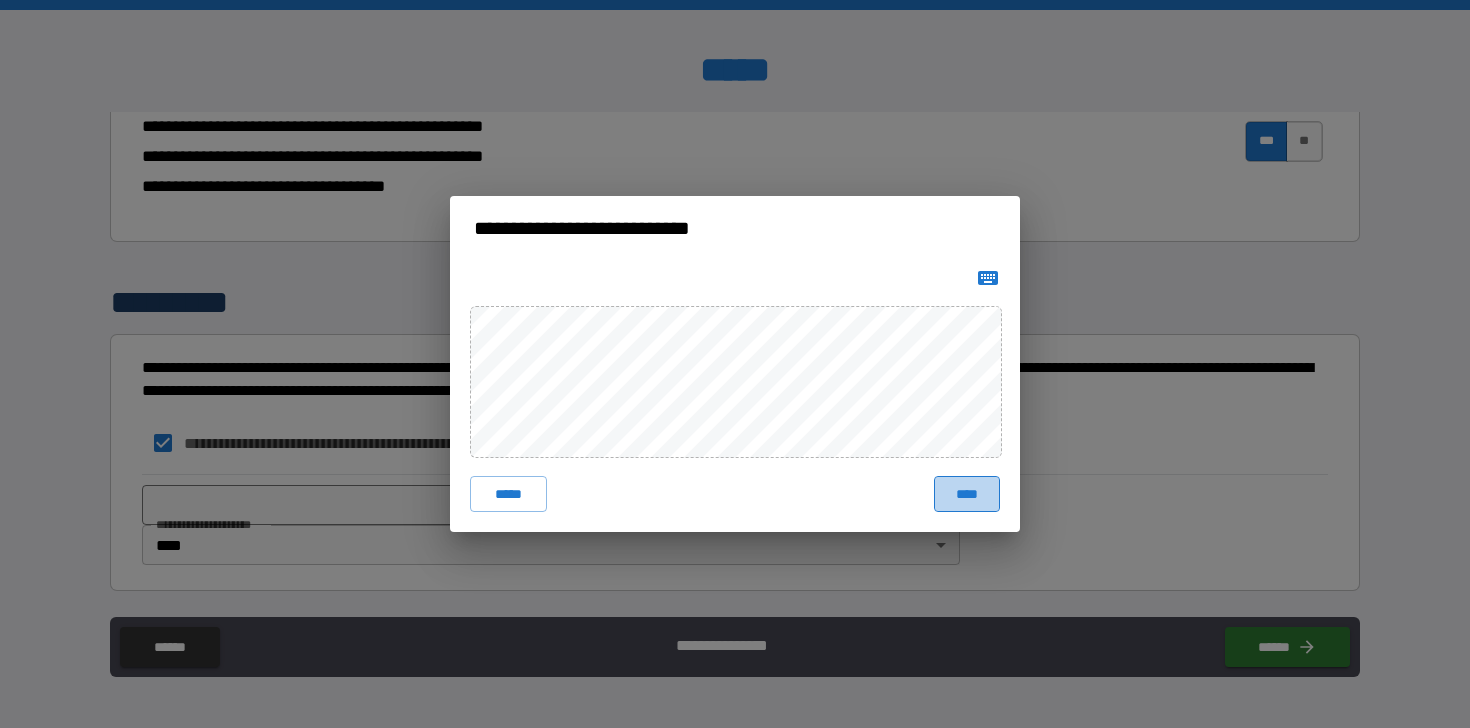 click on "****" at bounding box center (967, 494) 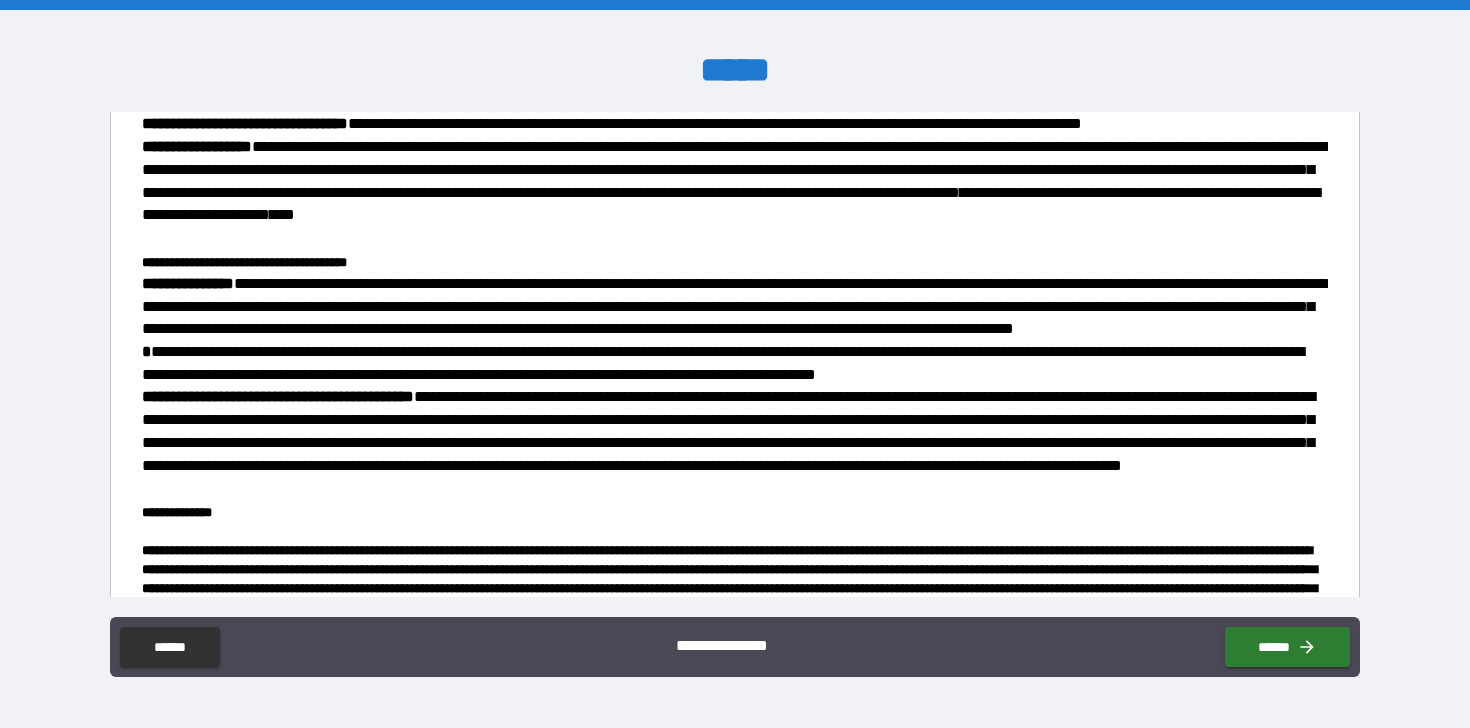 scroll, scrollTop: 1328, scrollLeft: 0, axis: vertical 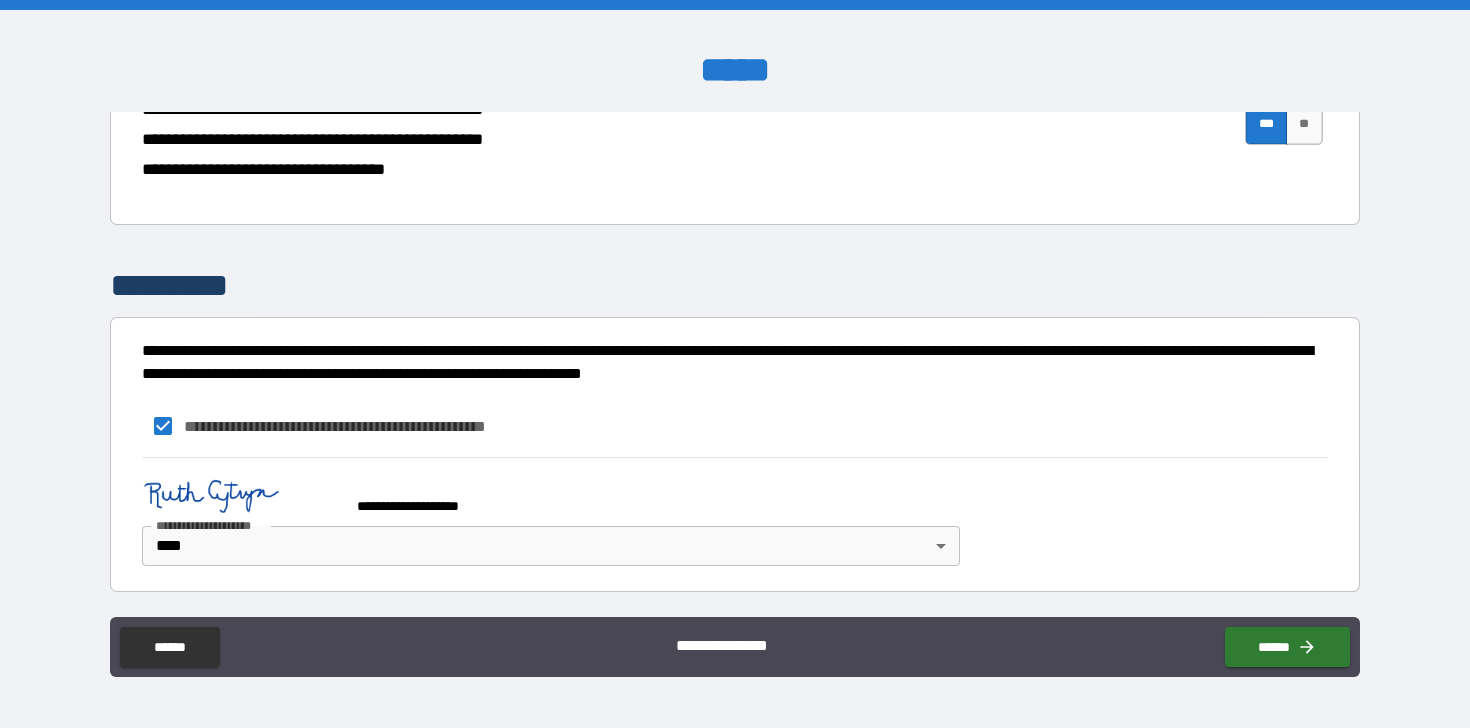 click on "**********" at bounding box center (734, 125) 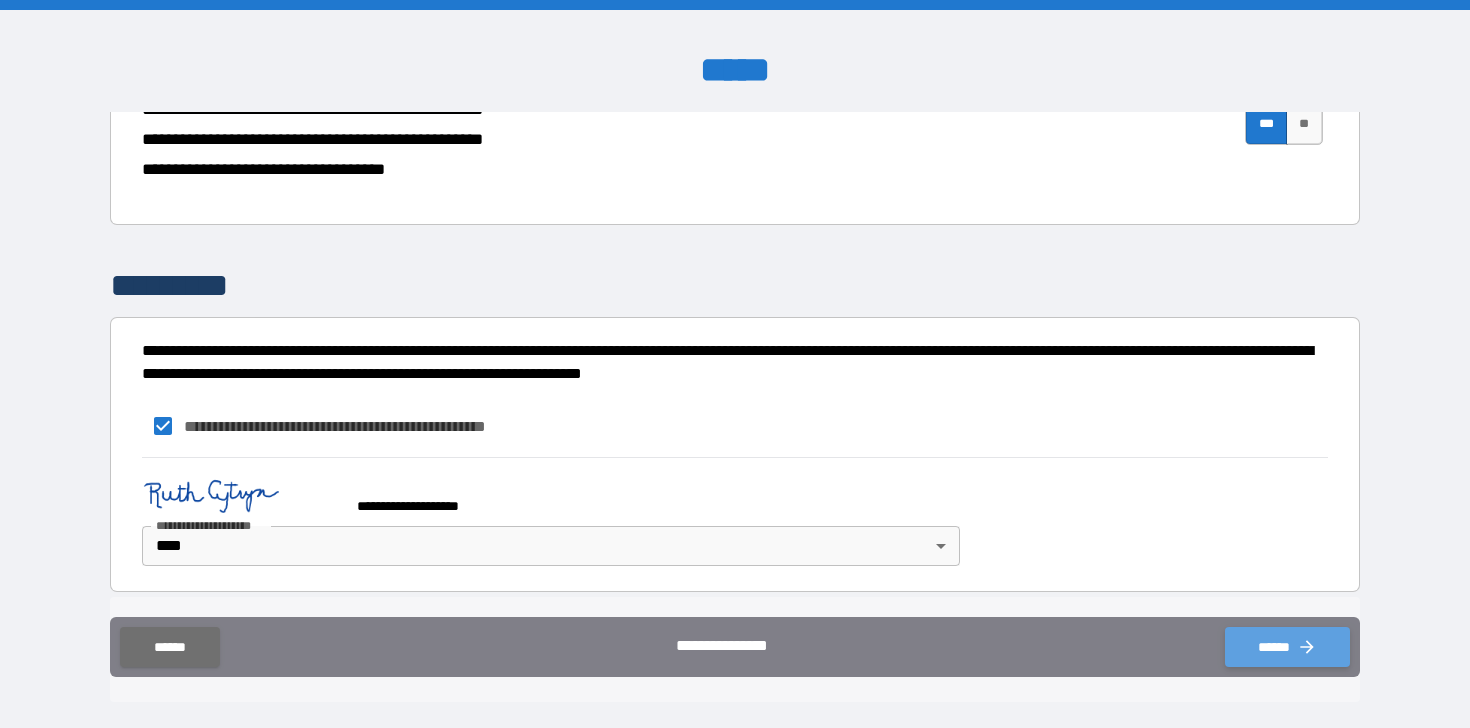 click on "******" at bounding box center (1287, 647) 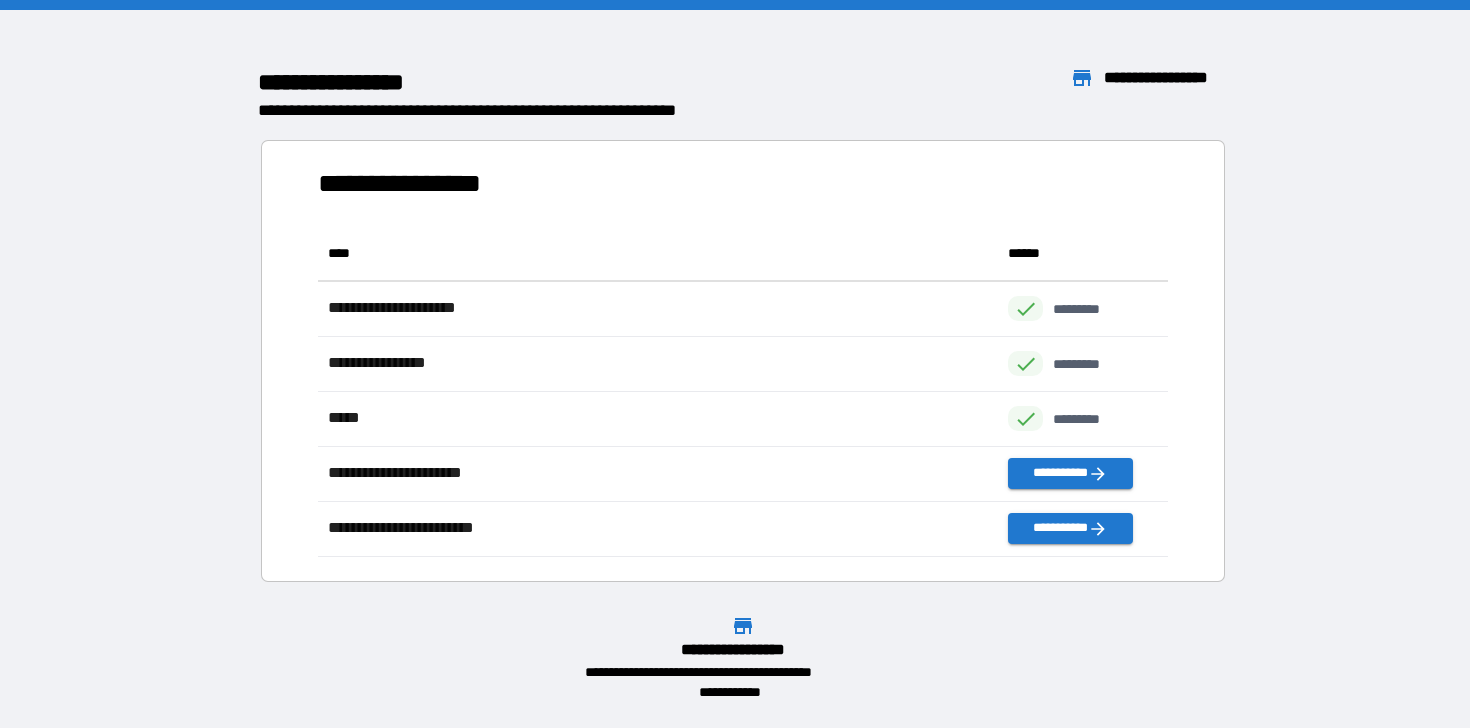 scroll, scrollTop: 1, scrollLeft: 1, axis: both 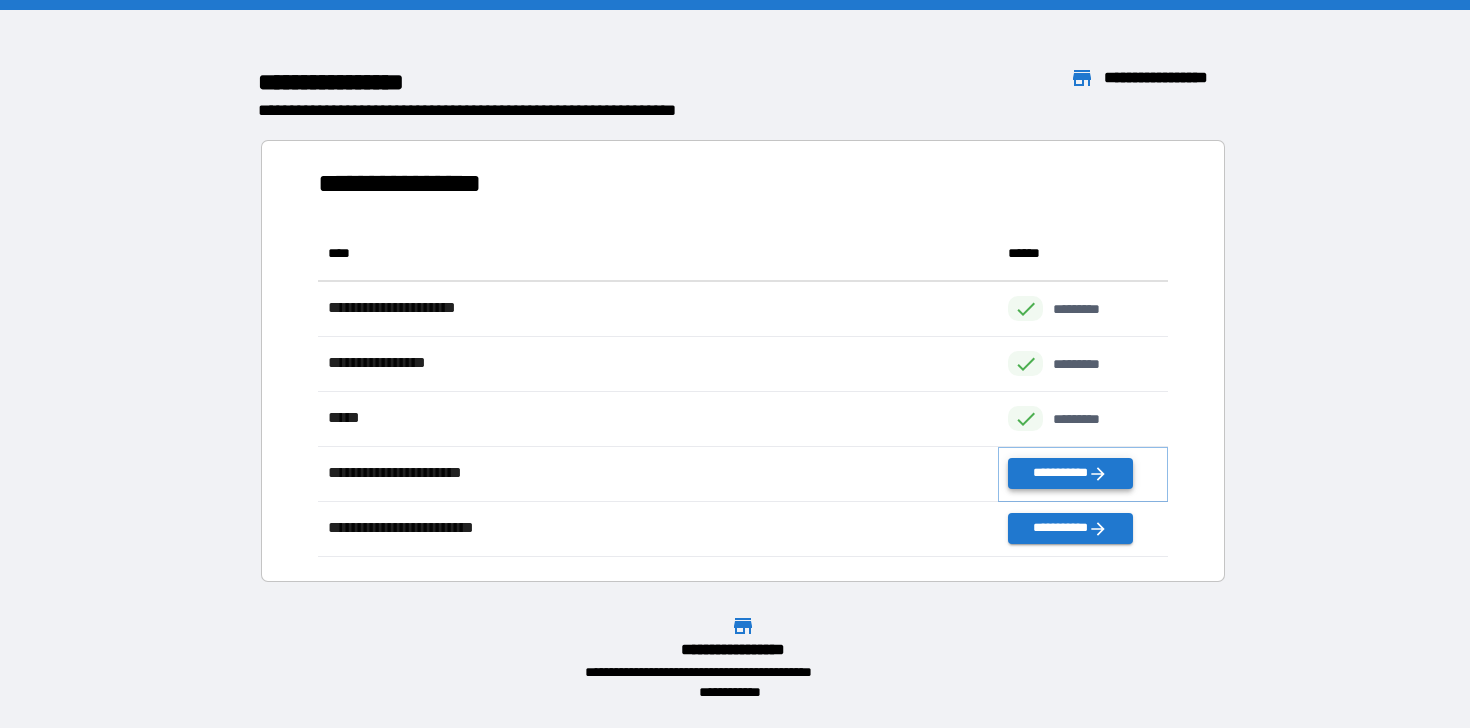 click on "**********" at bounding box center [1070, 473] 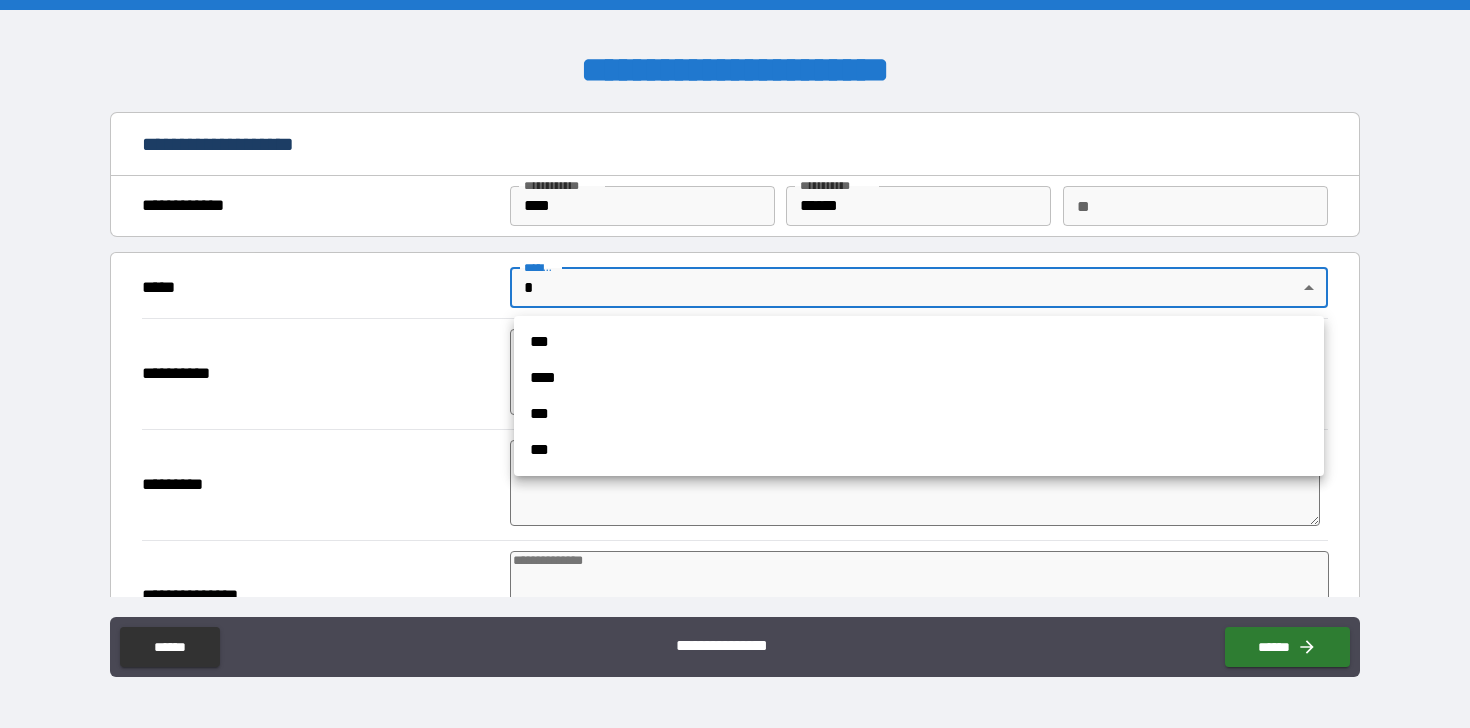 click on "**********" at bounding box center (735, 364) 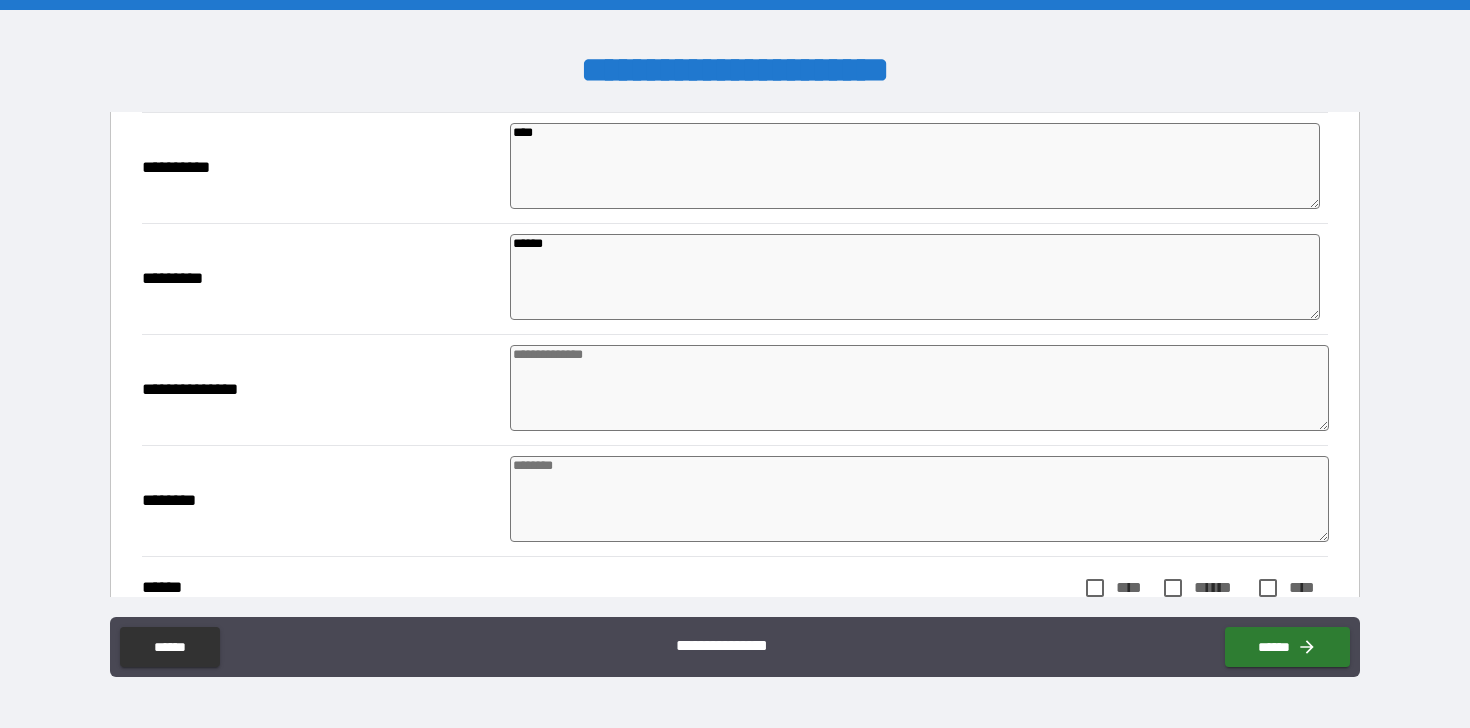 scroll, scrollTop: 212, scrollLeft: 0, axis: vertical 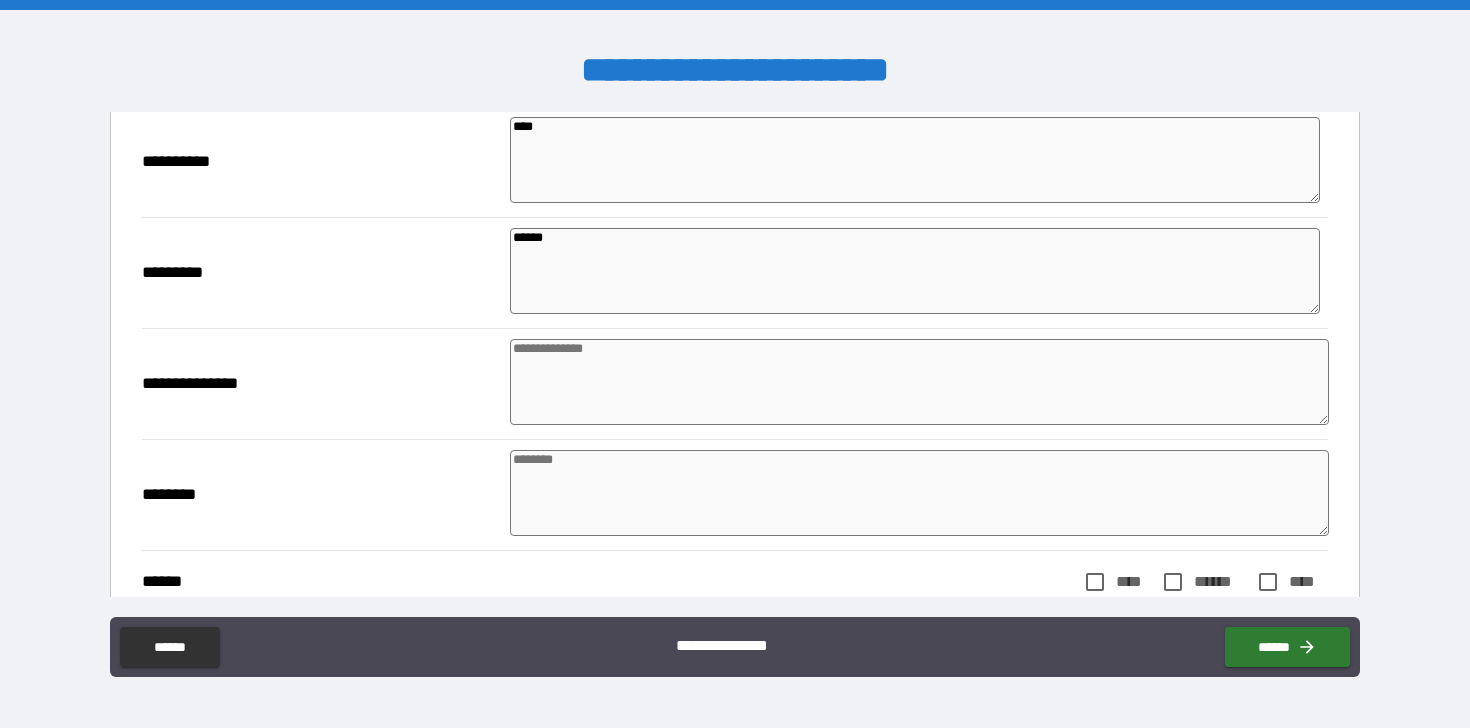 click at bounding box center [919, 382] 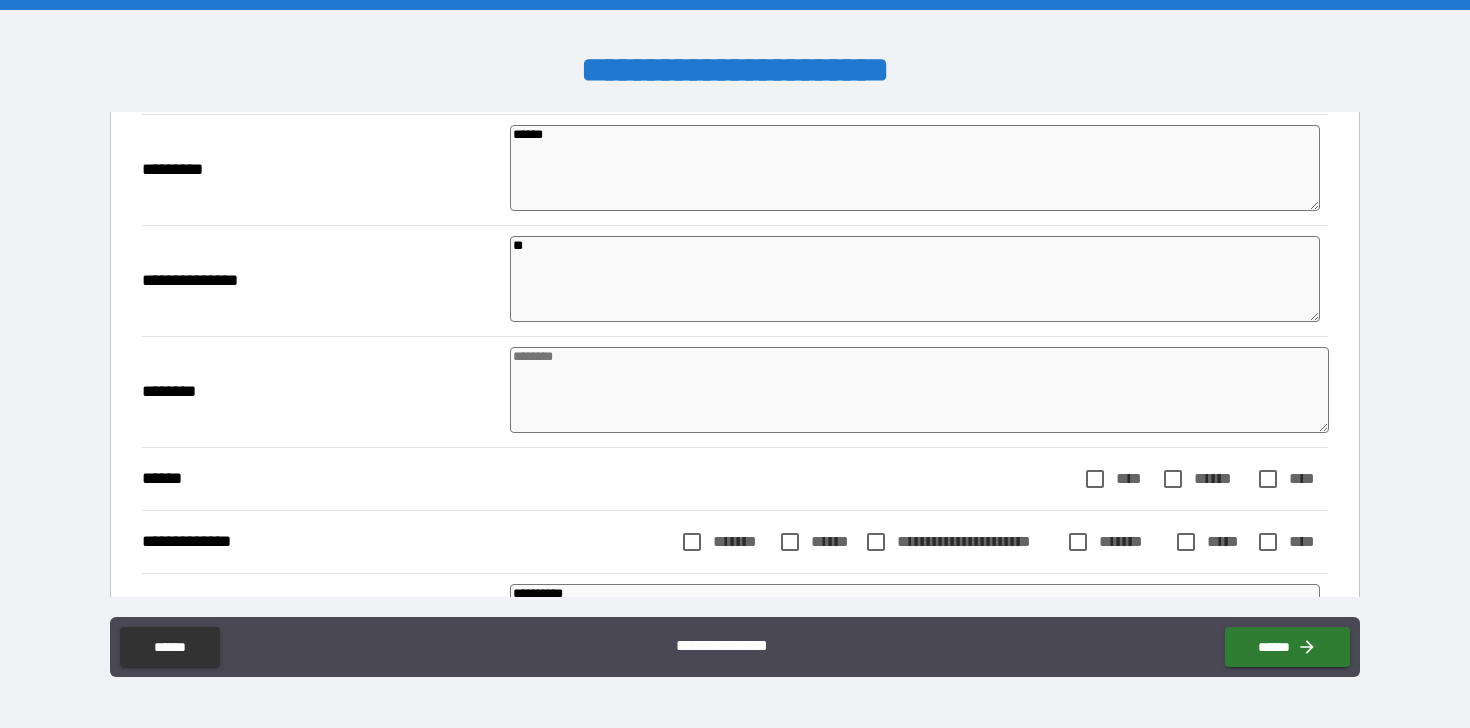 scroll, scrollTop: 370, scrollLeft: 0, axis: vertical 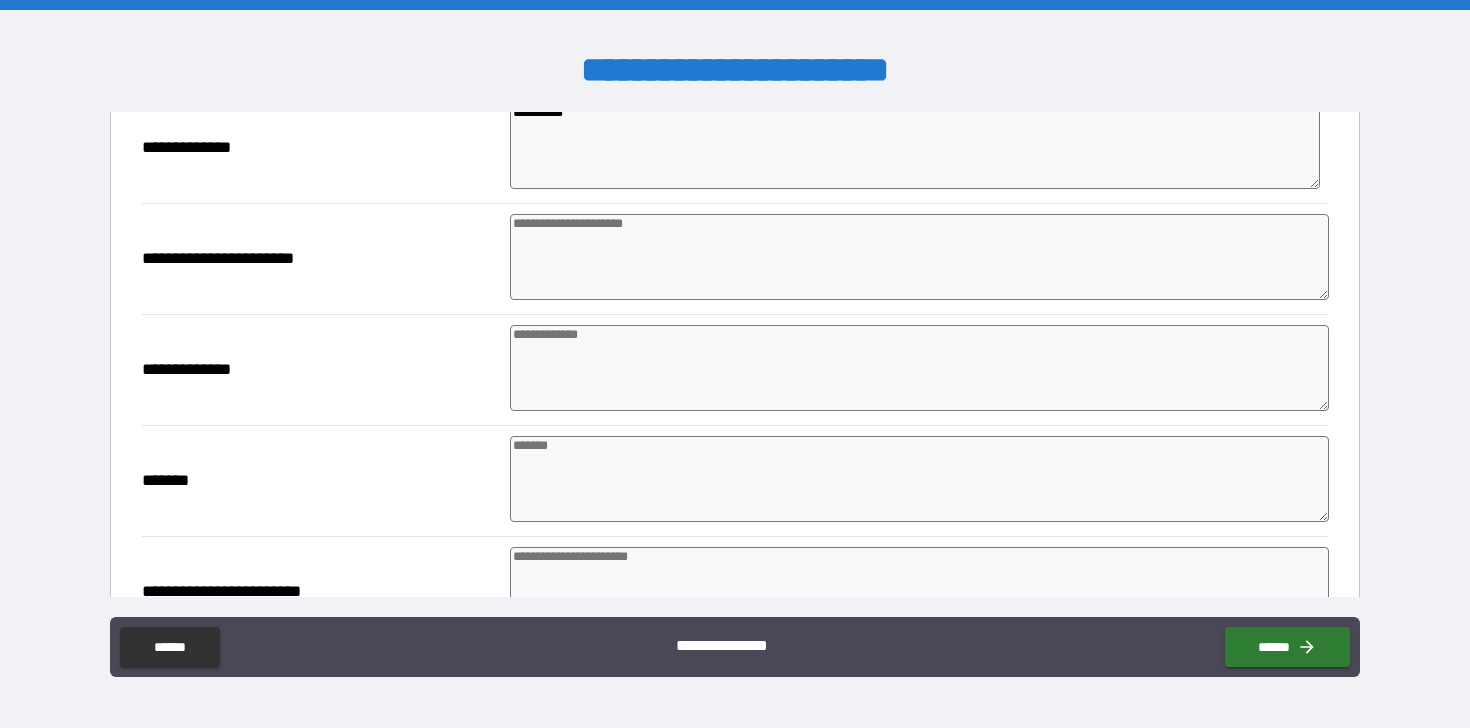 click on "**********" at bounding box center [734, 369] 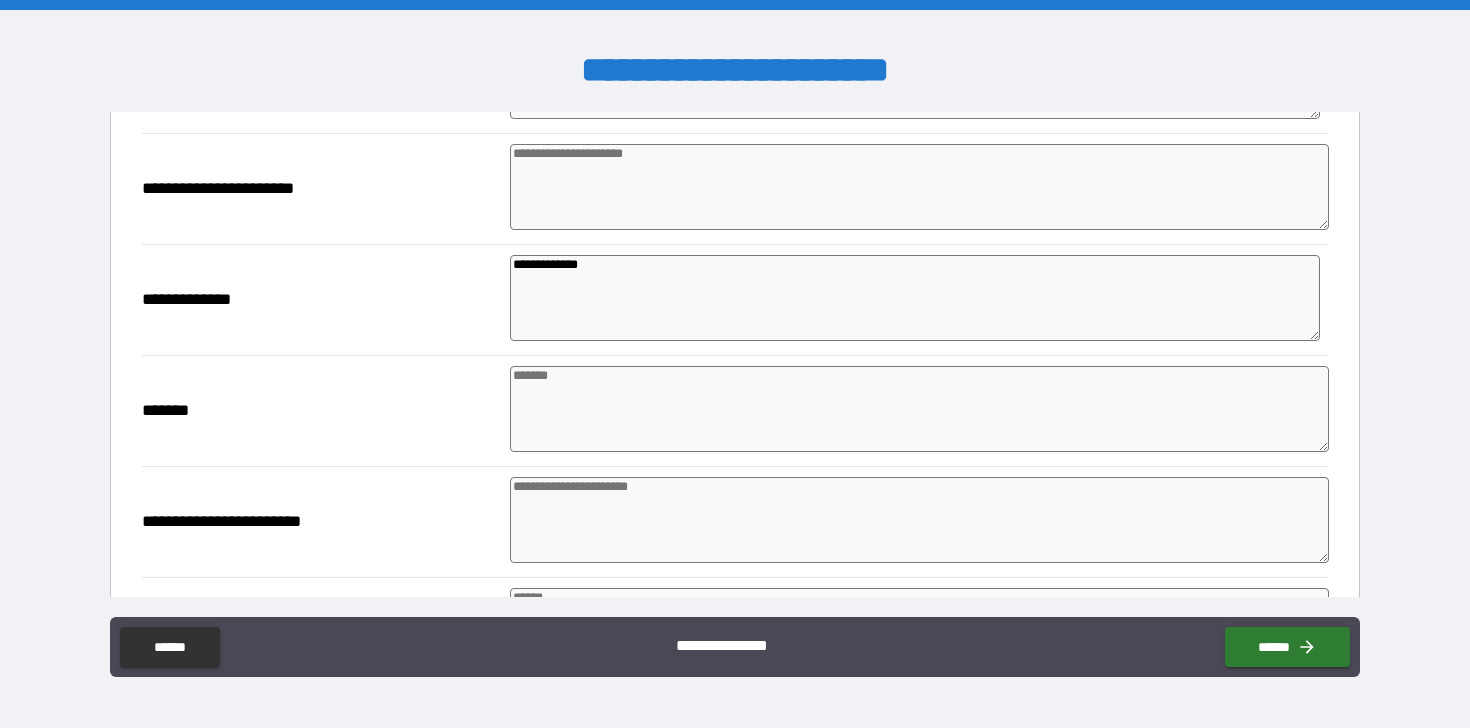 scroll, scrollTop: 907, scrollLeft: 0, axis: vertical 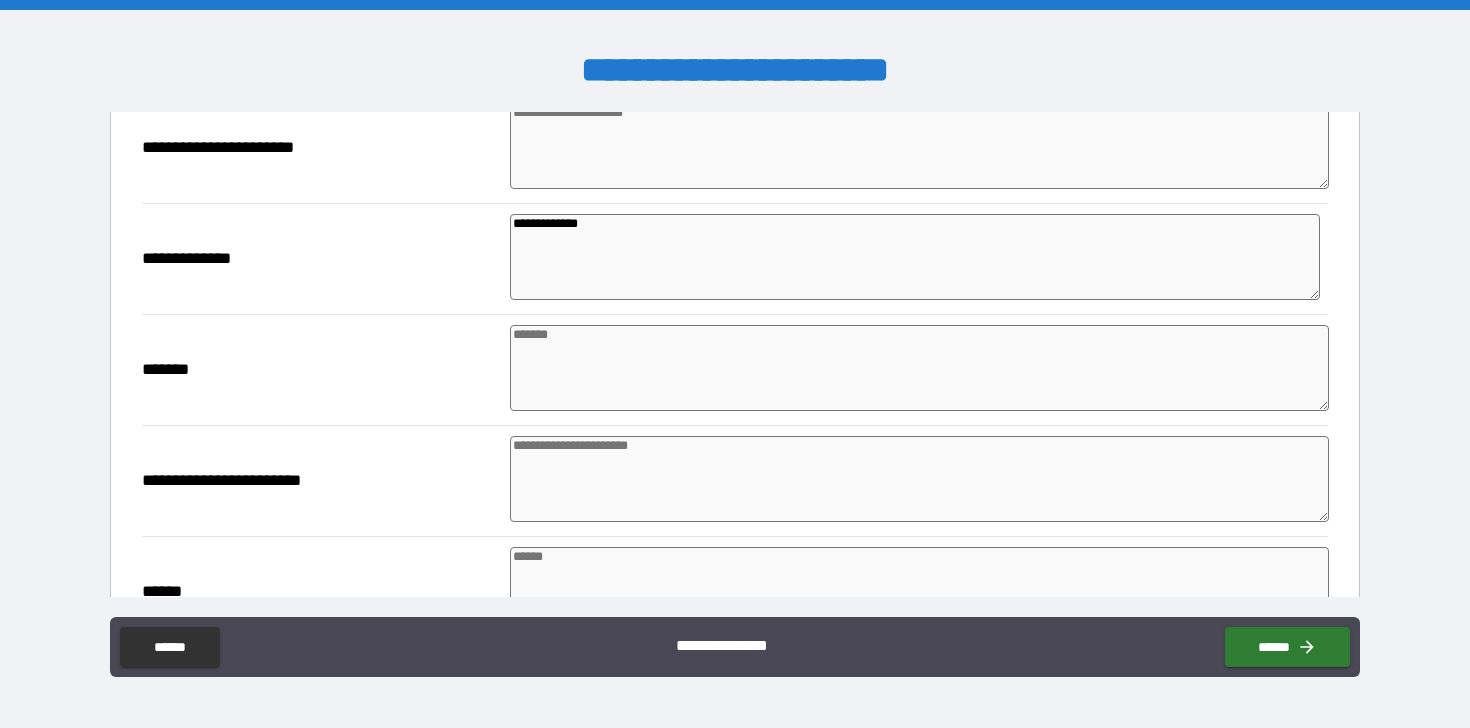 click at bounding box center (919, 368) 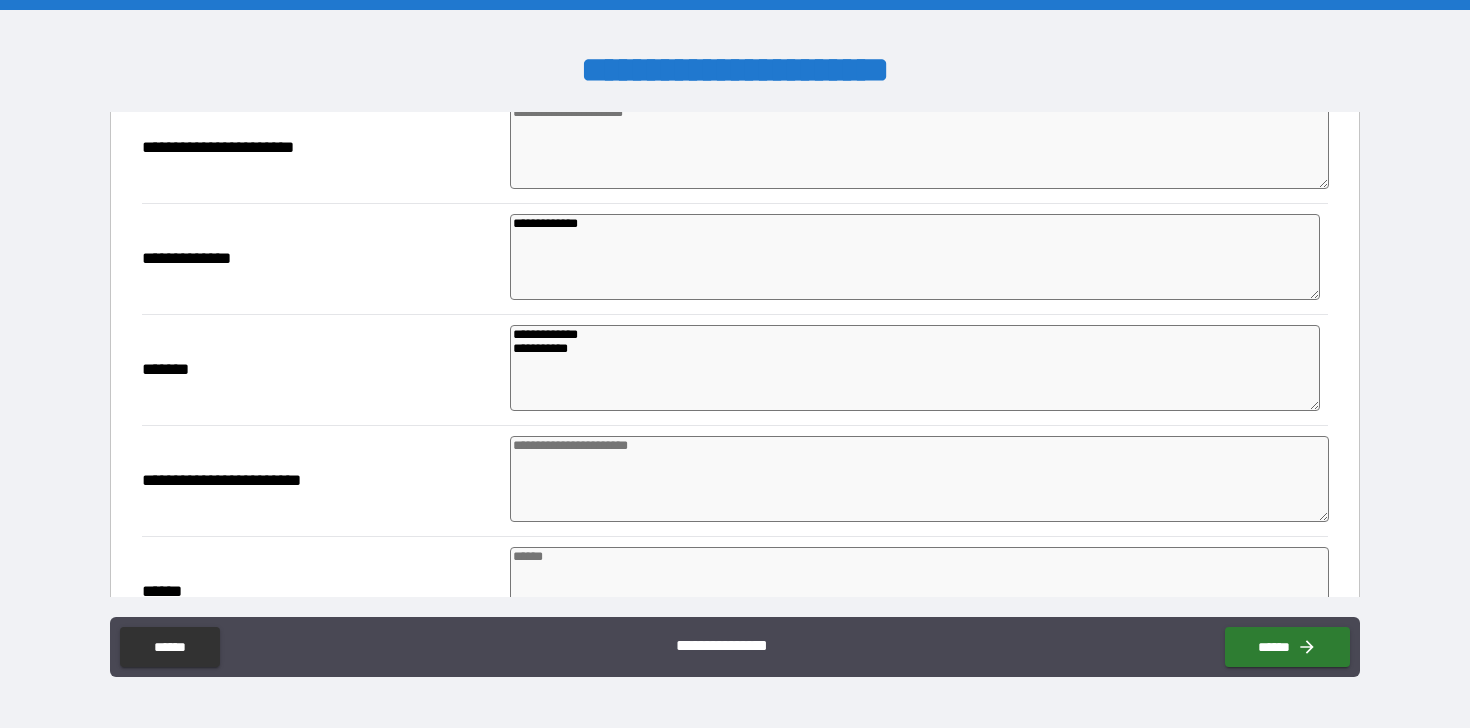 click at bounding box center (919, 479) 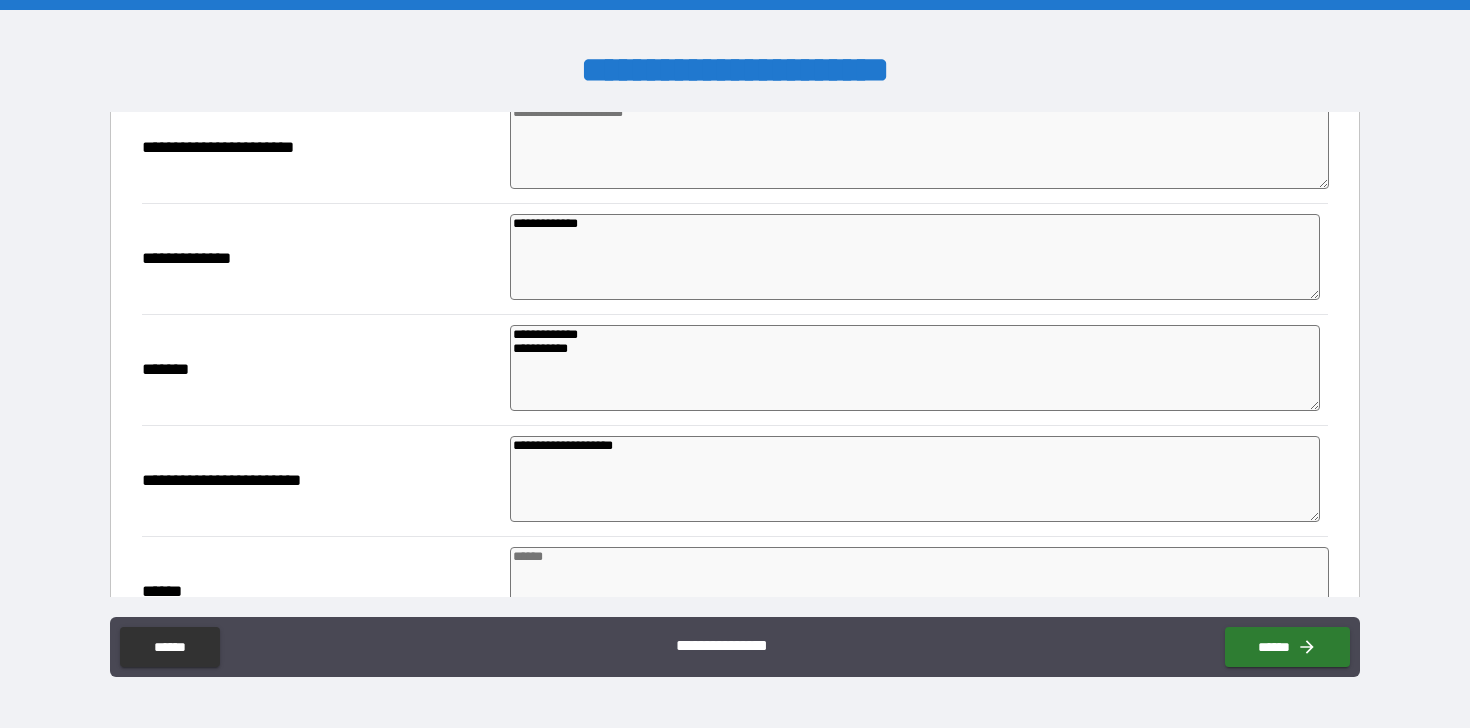 click on "**********" at bounding box center [915, 479] 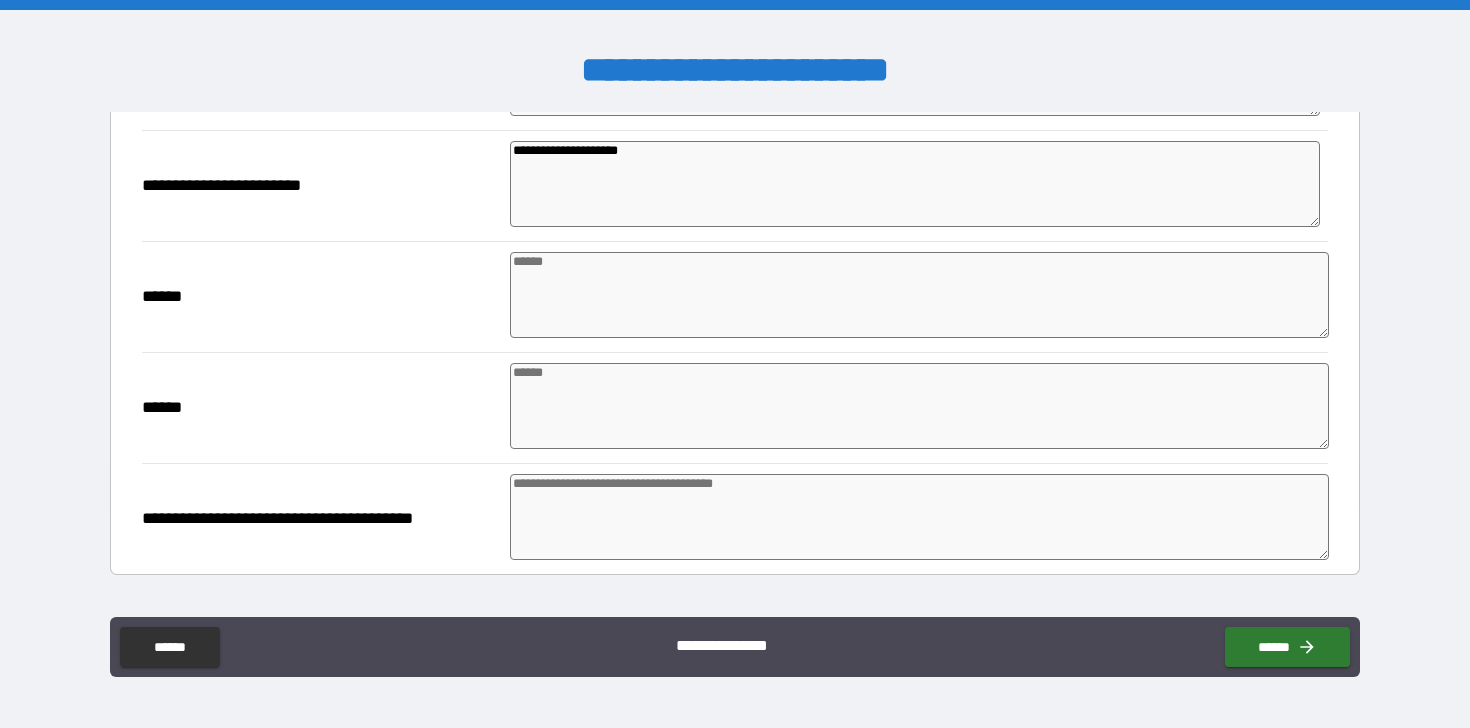 scroll, scrollTop: 1205, scrollLeft: 0, axis: vertical 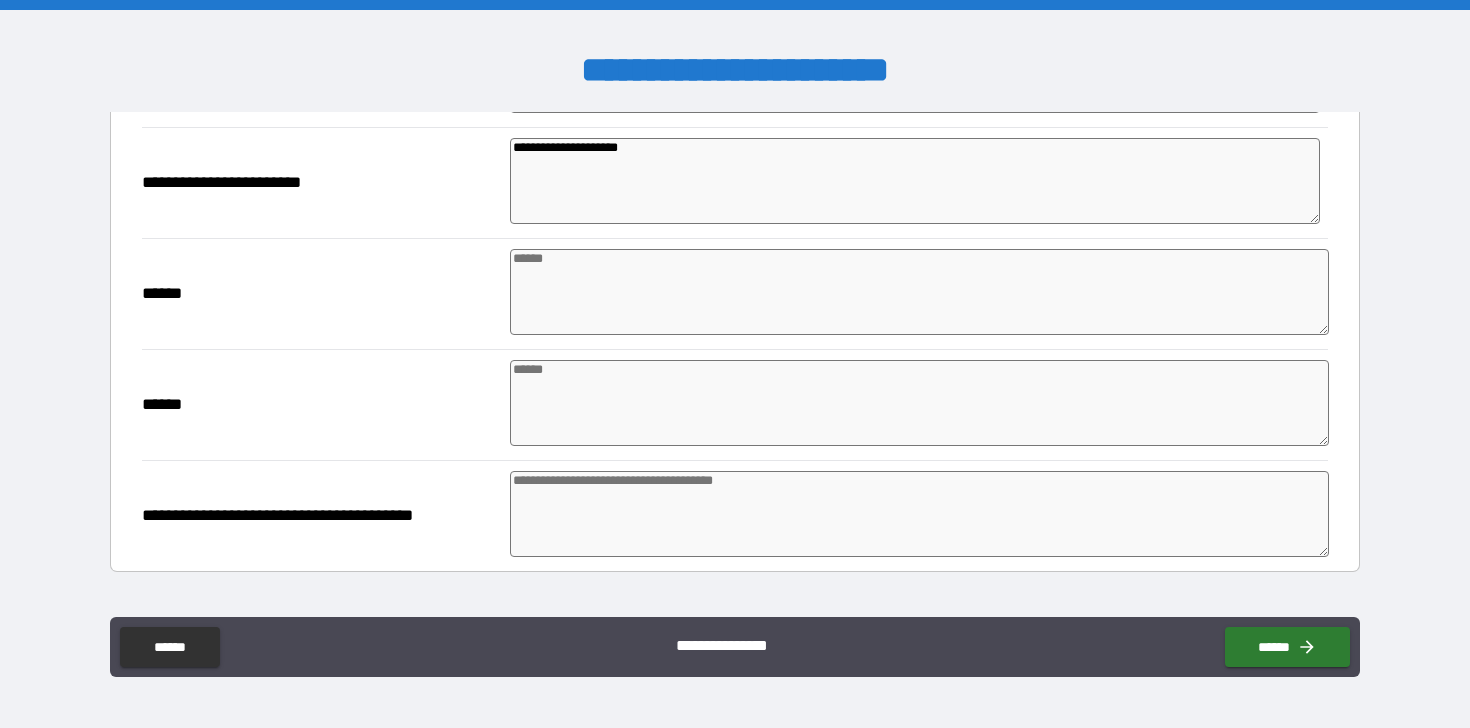 click at bounding box center [919, 403] 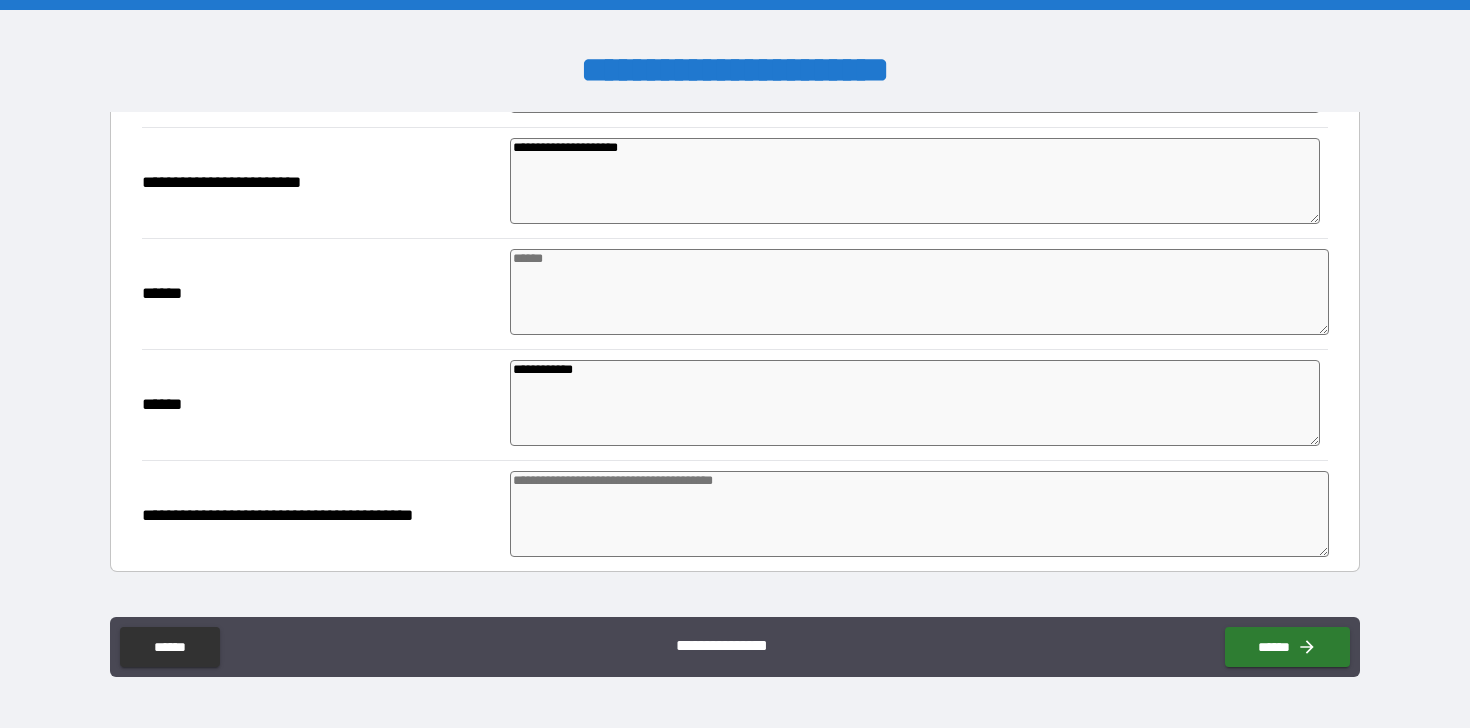 click at bounding box center (919, 514) 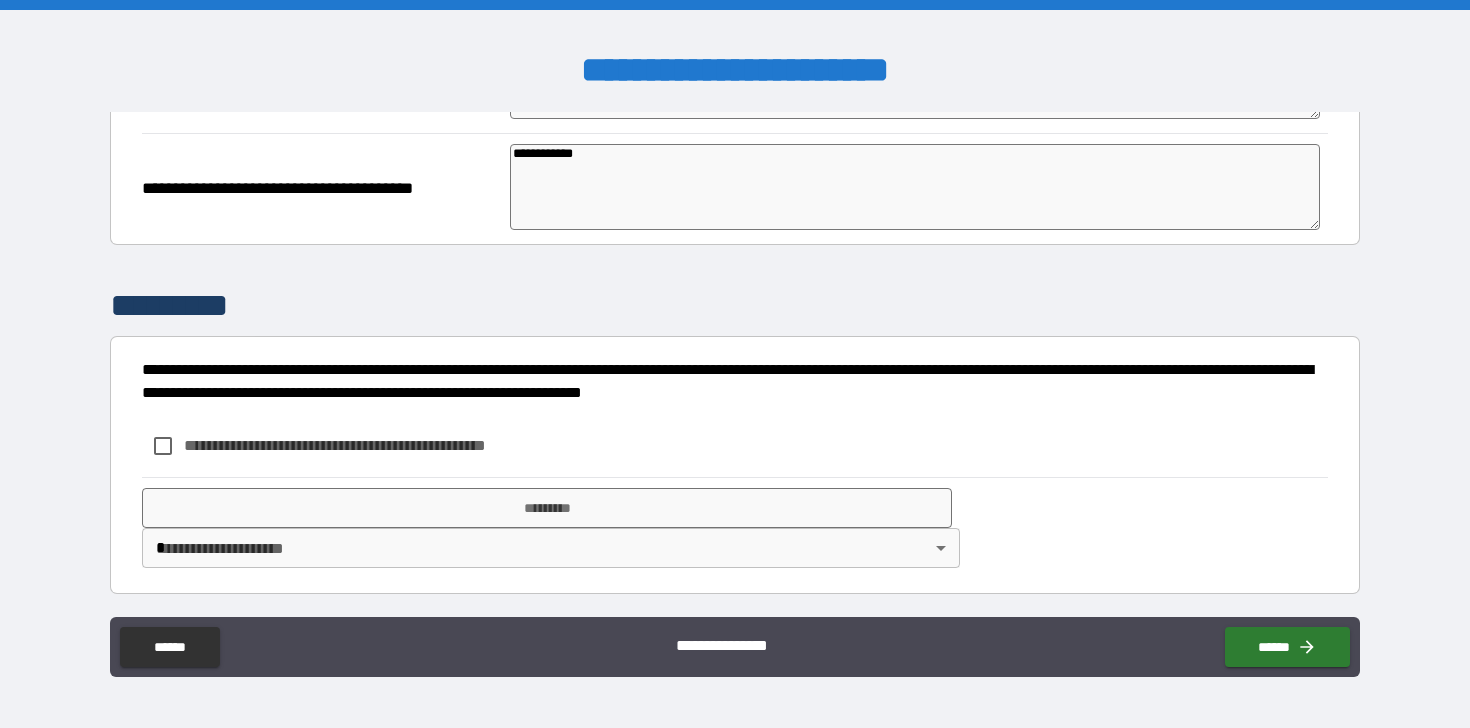 scroll, scrollTop: 1534, scrollLeft: 0, axis: vertical 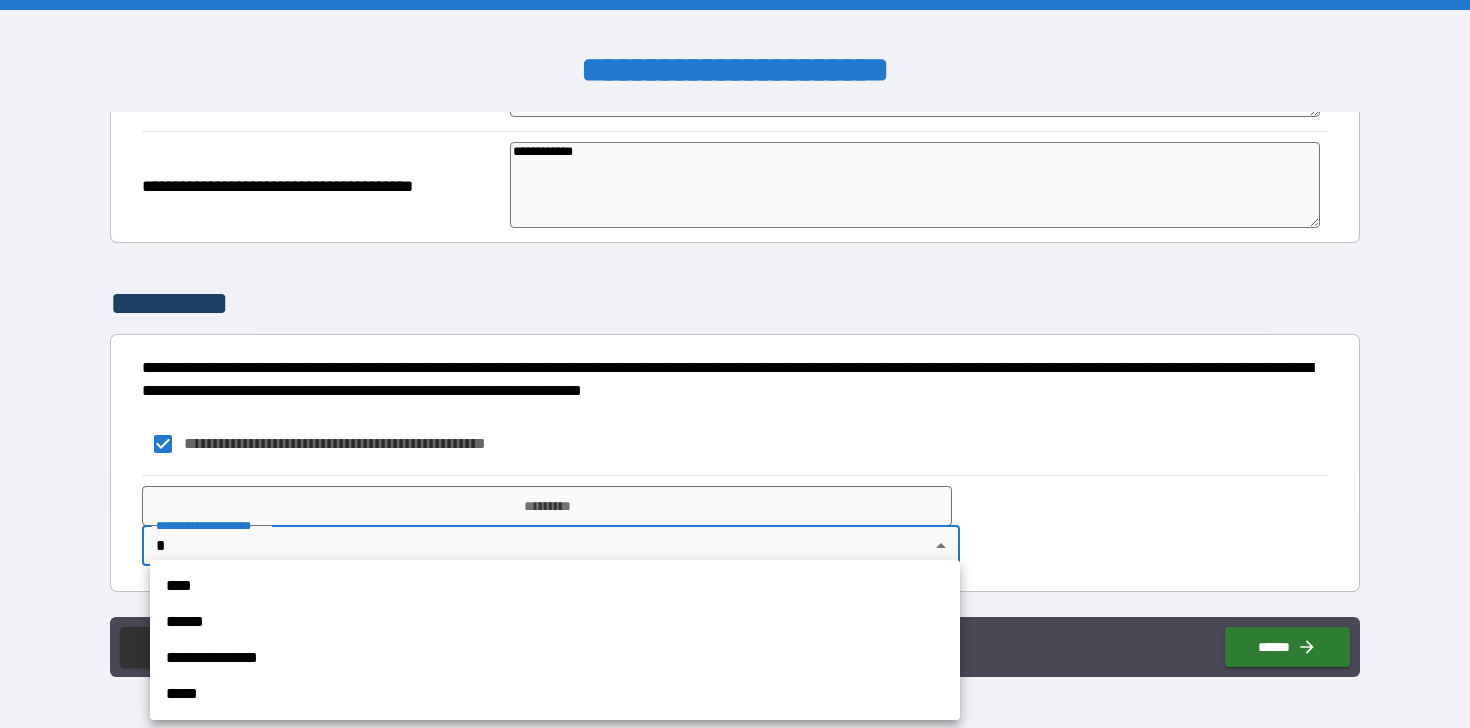 click on "**********" at bounding box center [735, 364] 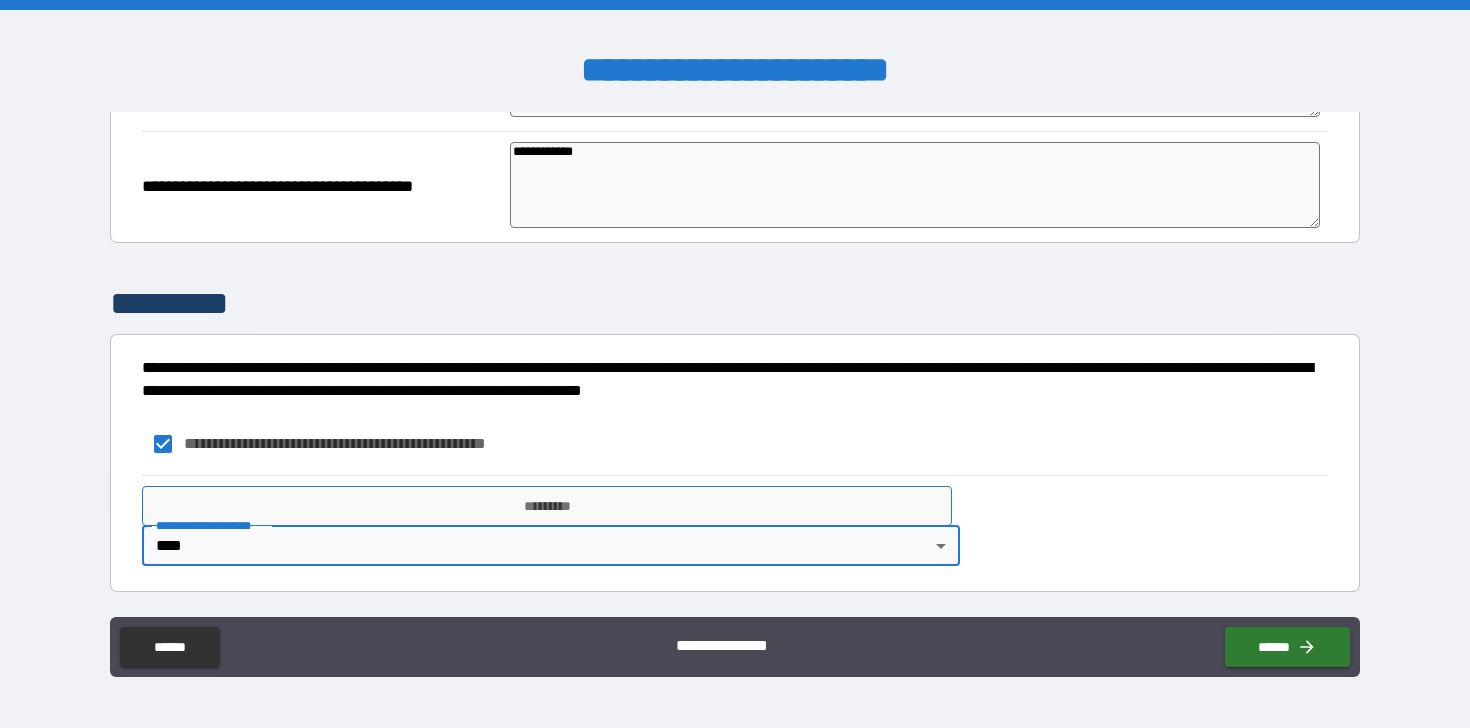 click on "*********" at bounding box center (547, 506) 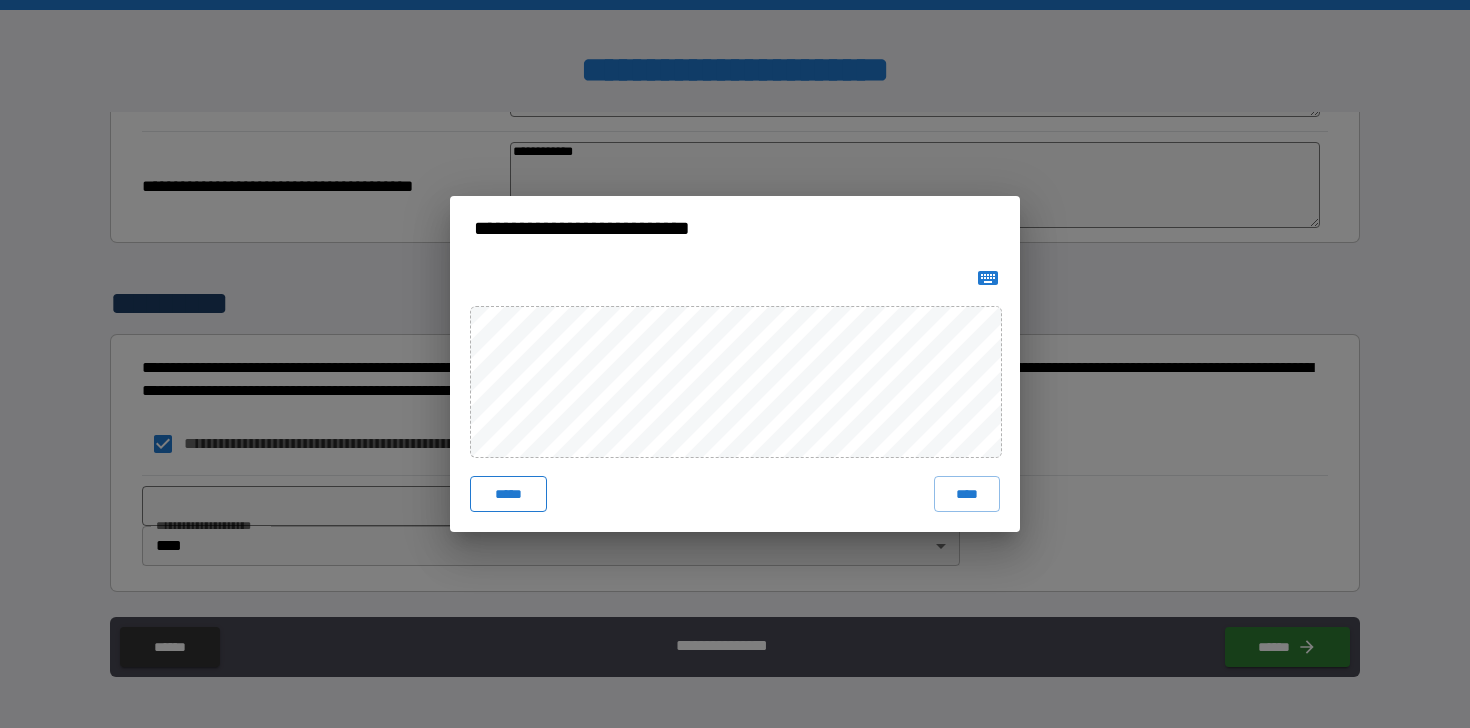 click on "*****" at bounding box center [508, 494] 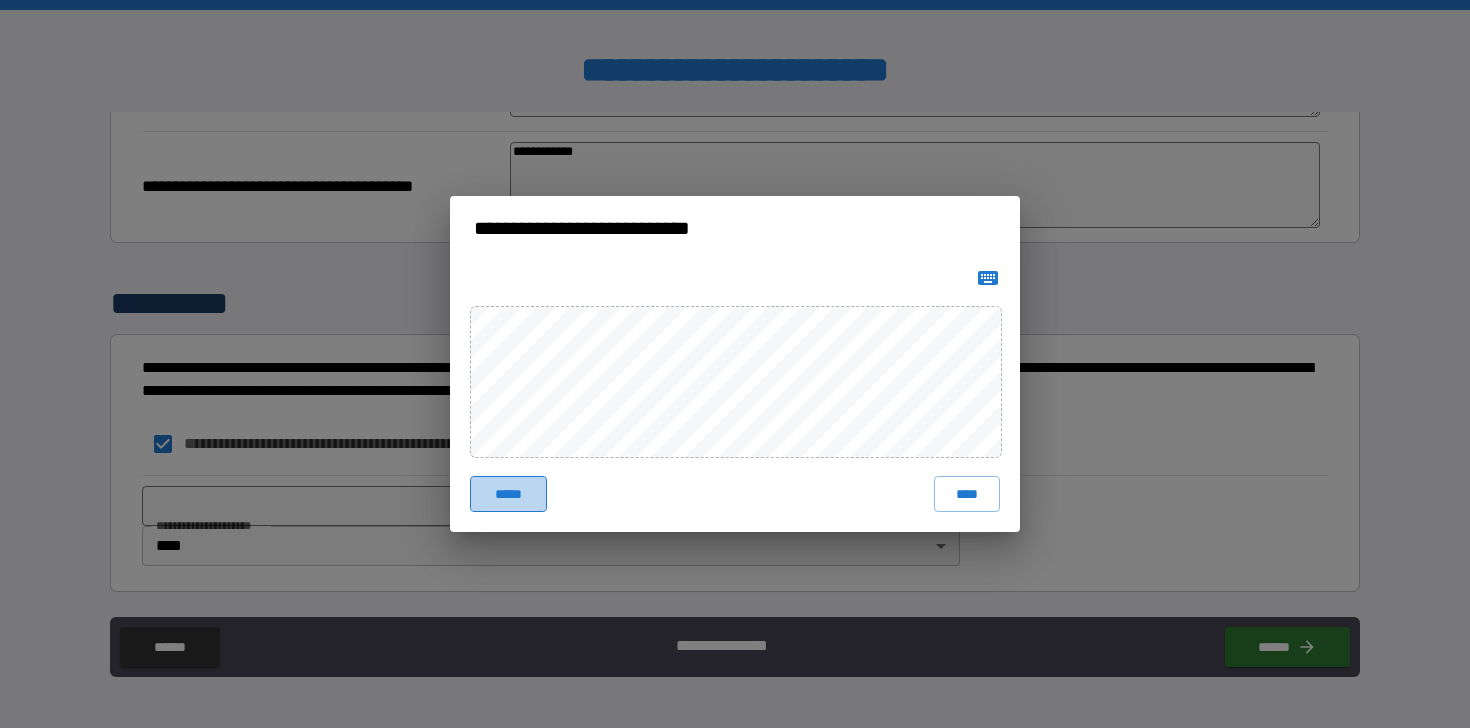 click on "*****" at bounding box center (508, 494) 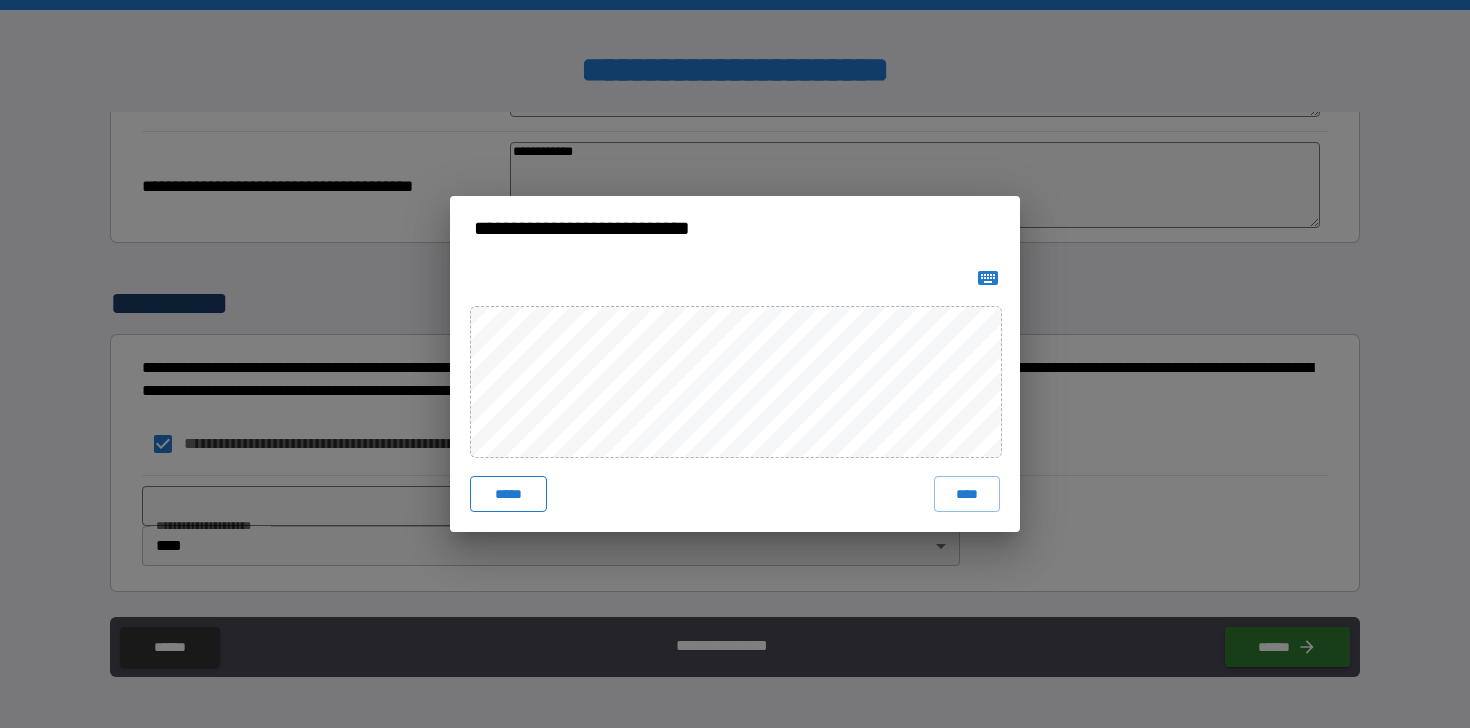 click on "*****" at bounding box center [508, 494] 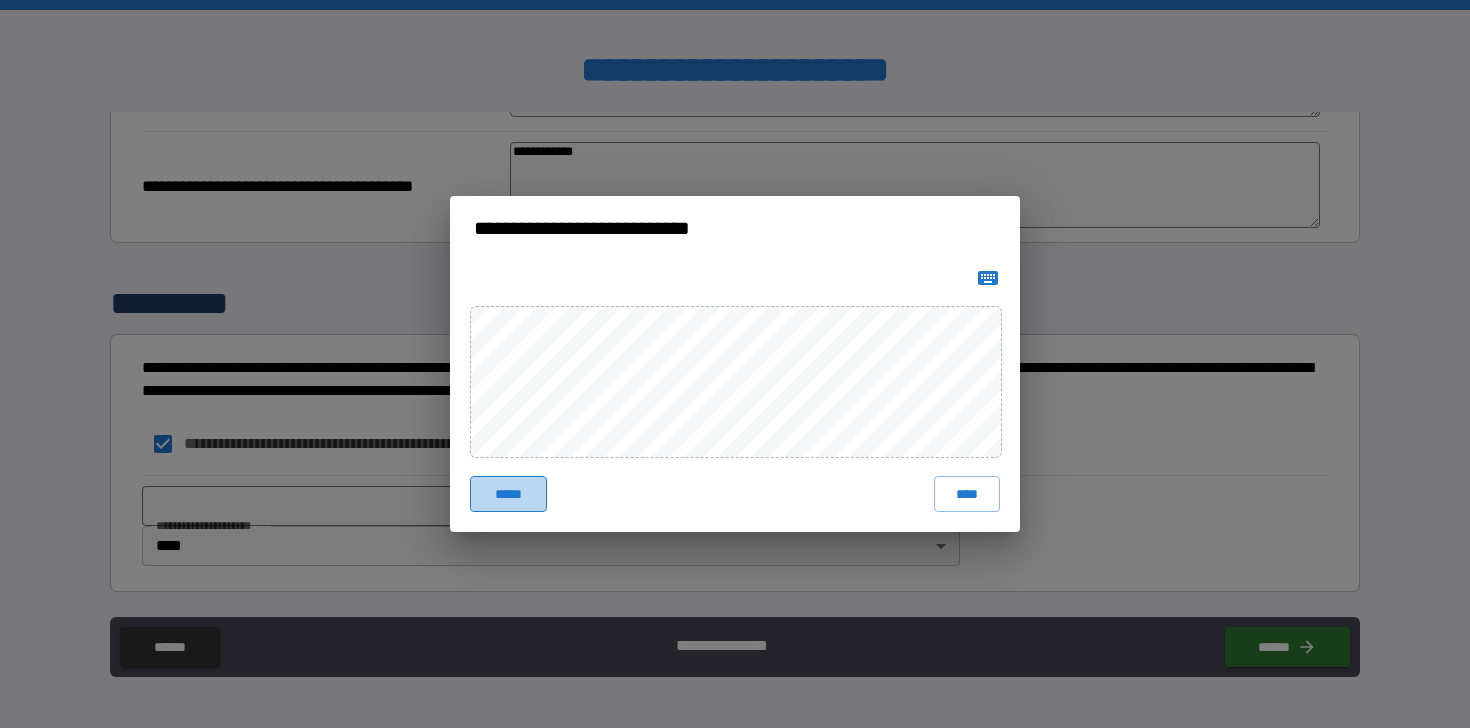 click on "*****" at bounding box center (508, 494) 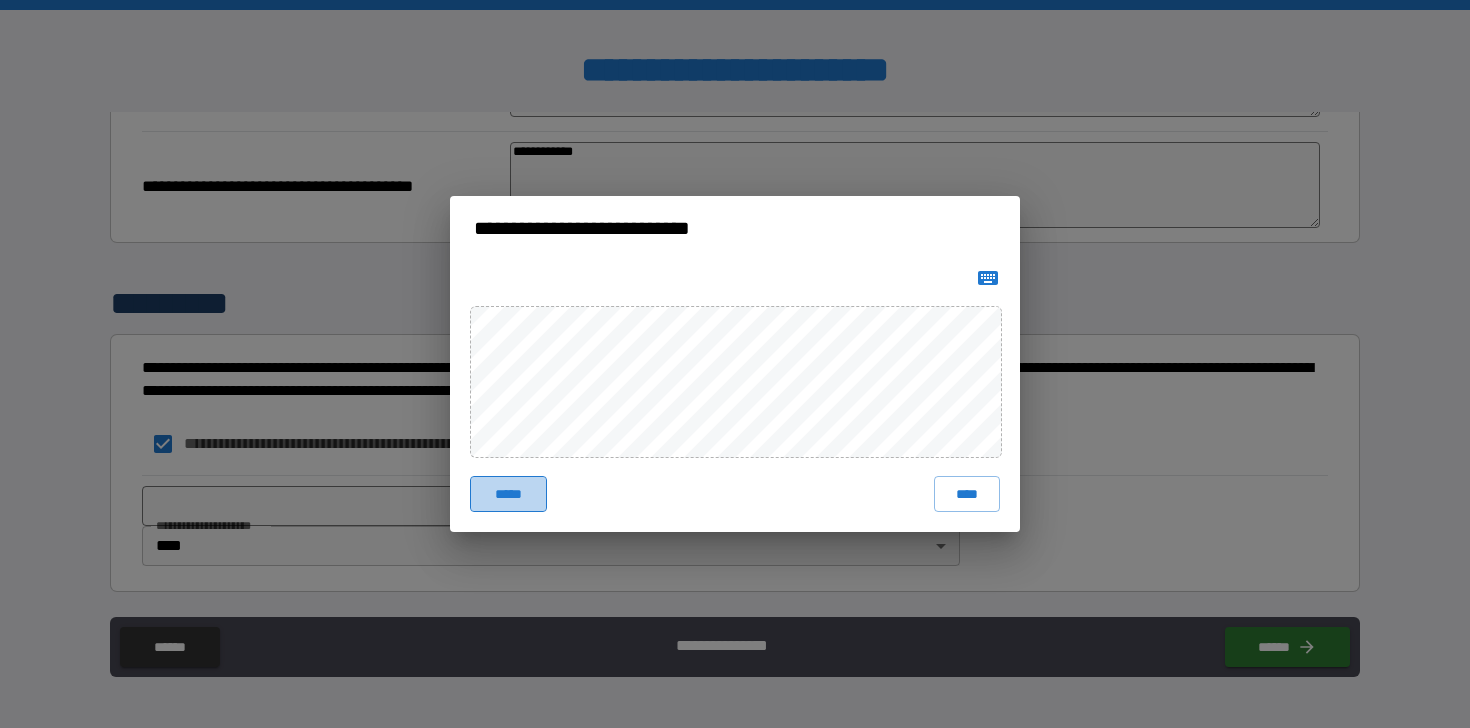 click on "*****" at bounding box center (508, 494) 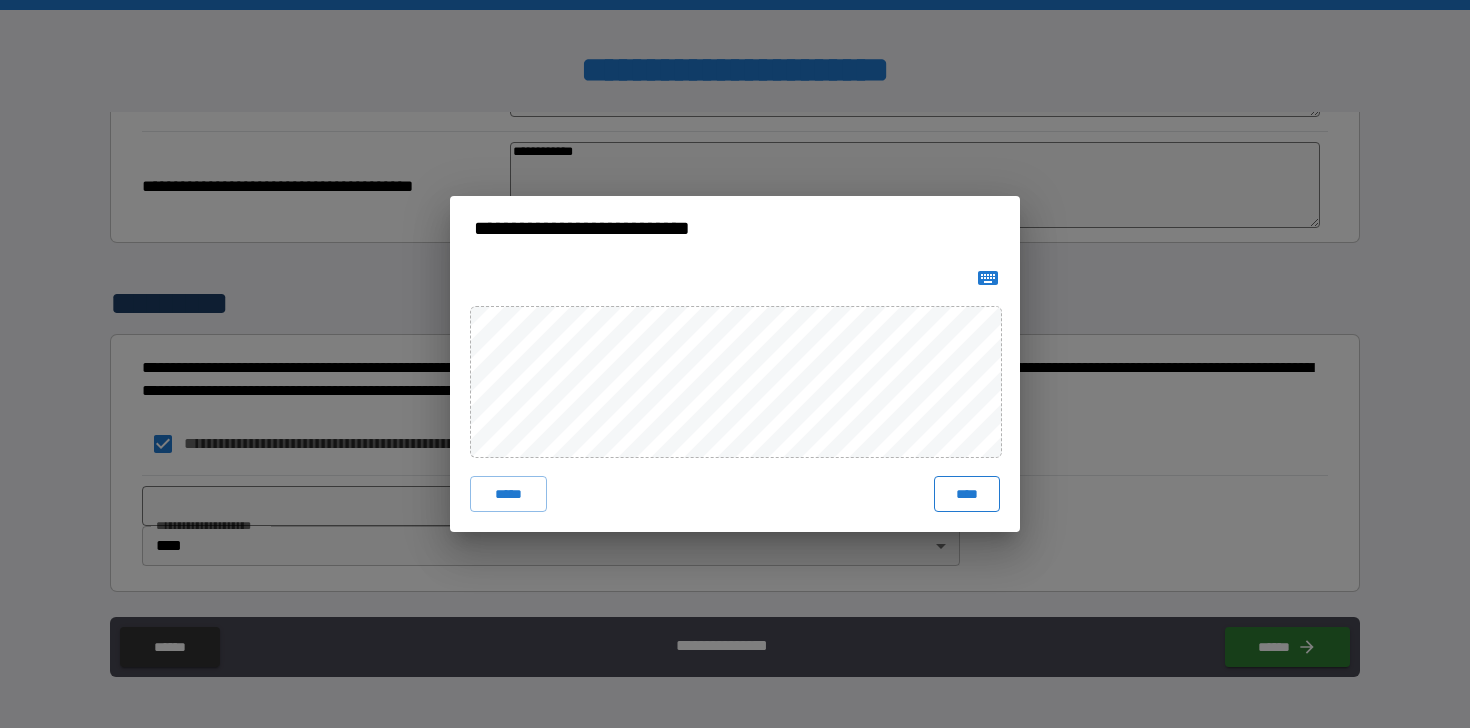 click on "****" at bounding box center [967, 494] 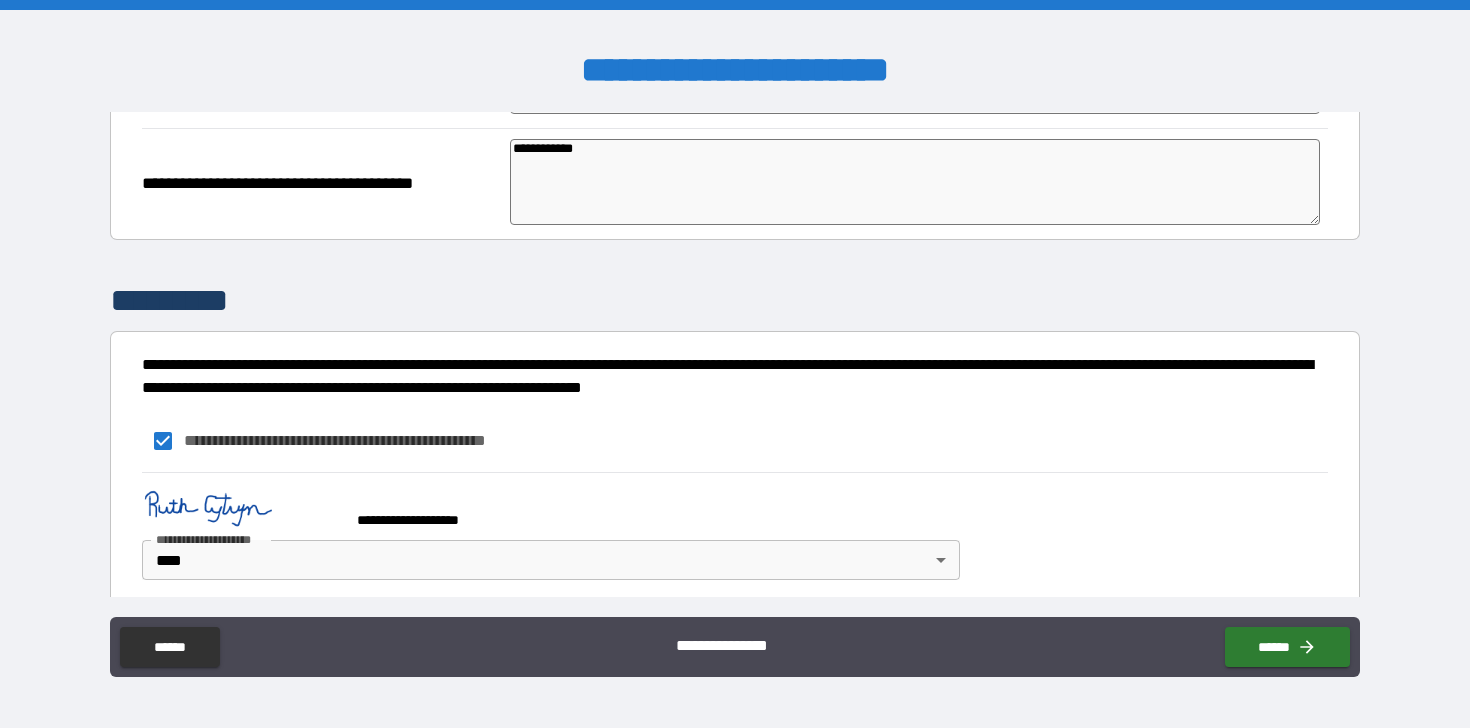 scroll, scrollTop: 1551, scrollLeft: 0, axis: vertical 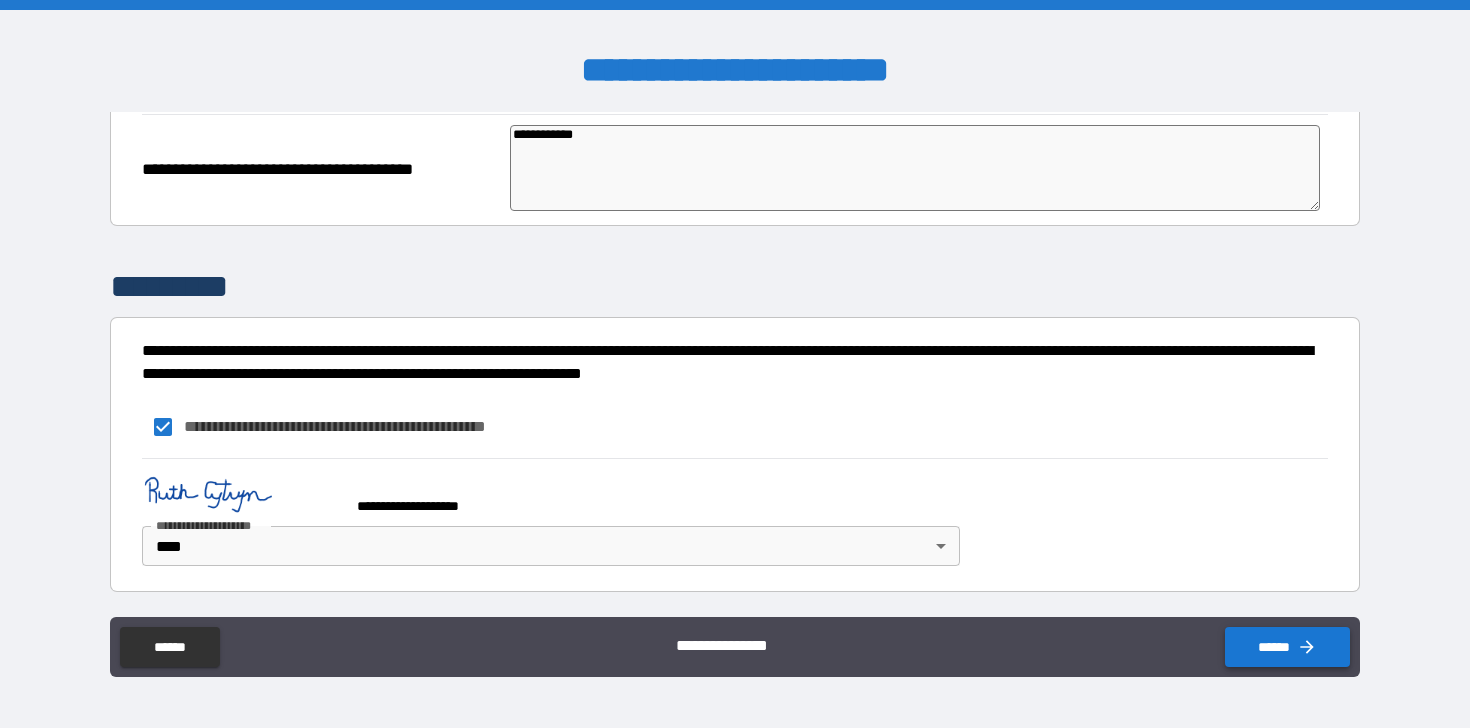click on "******" at bounding box center (1287, 647) 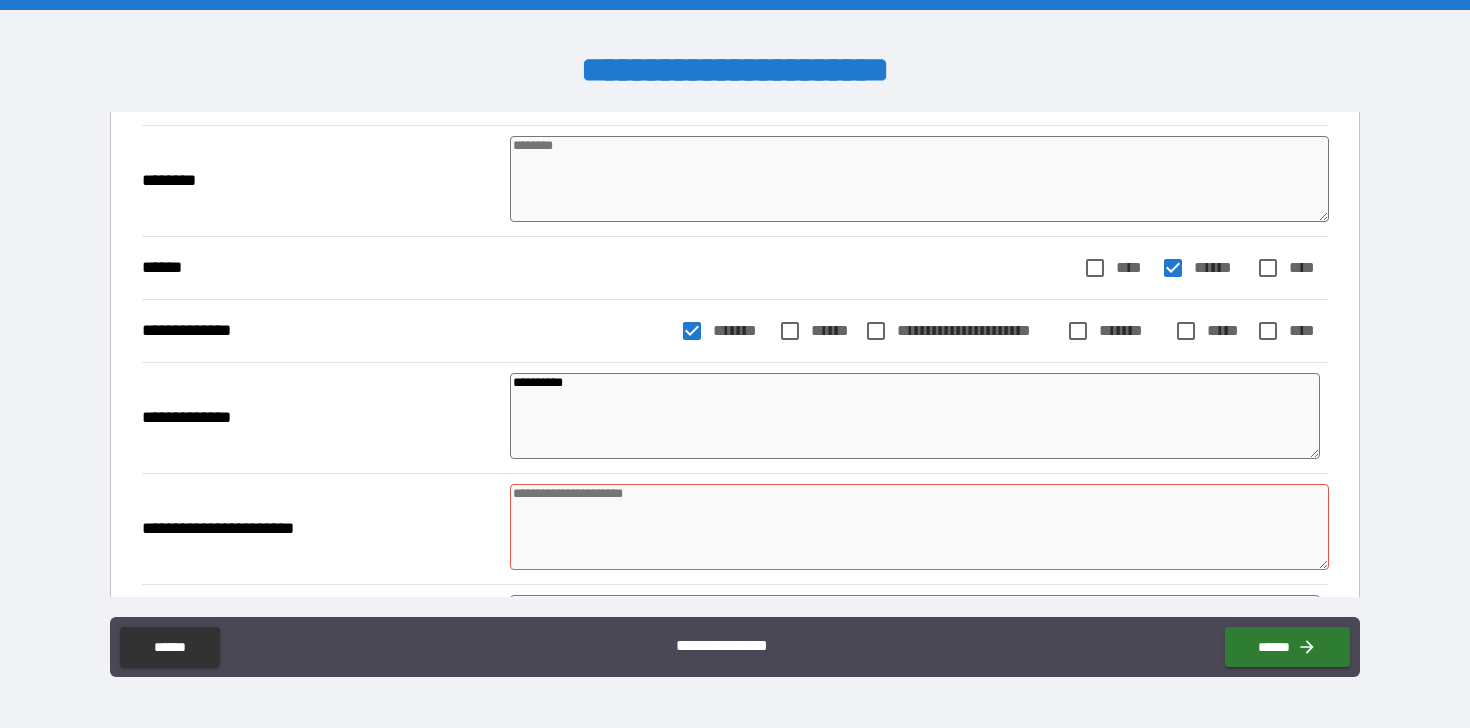 scroll, scrollTop: 522, scrollLeft: 0, axis: vertical 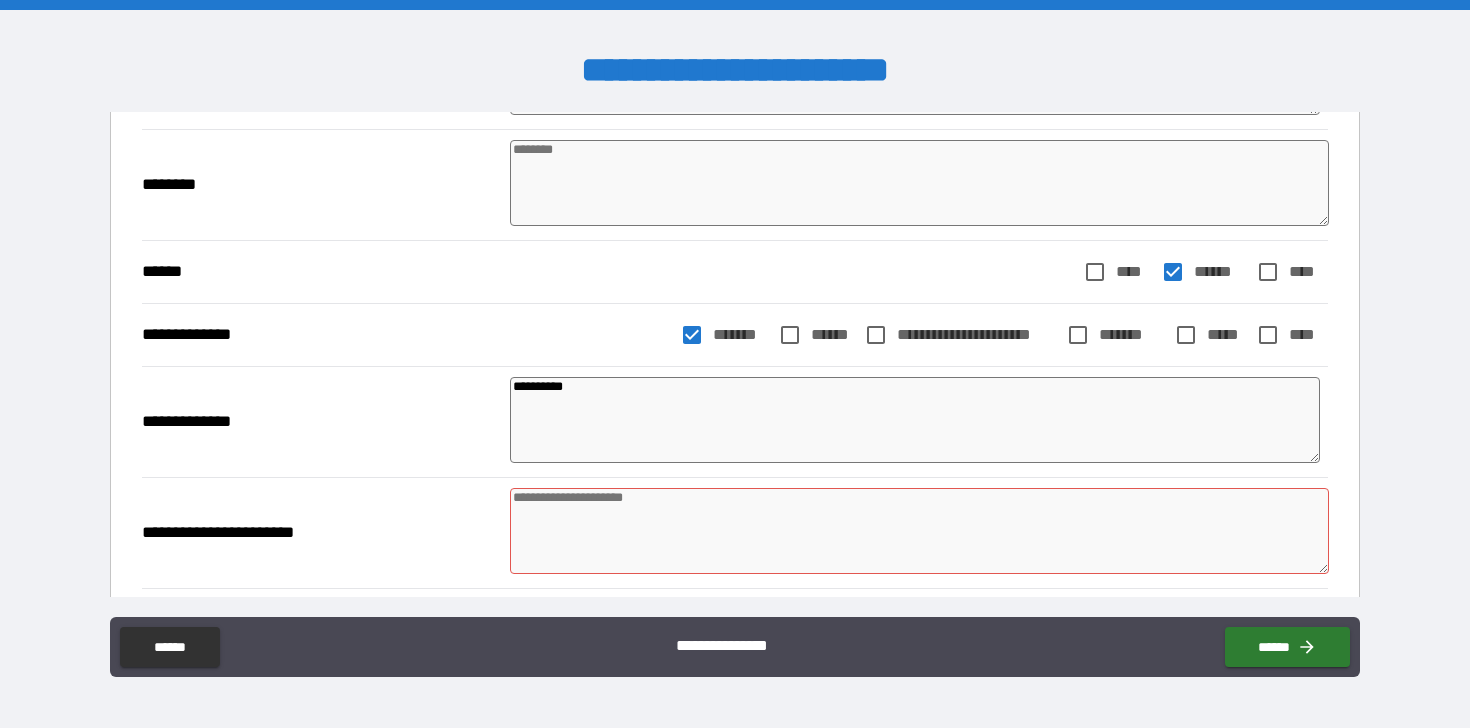click at bounding box center (919, 531) 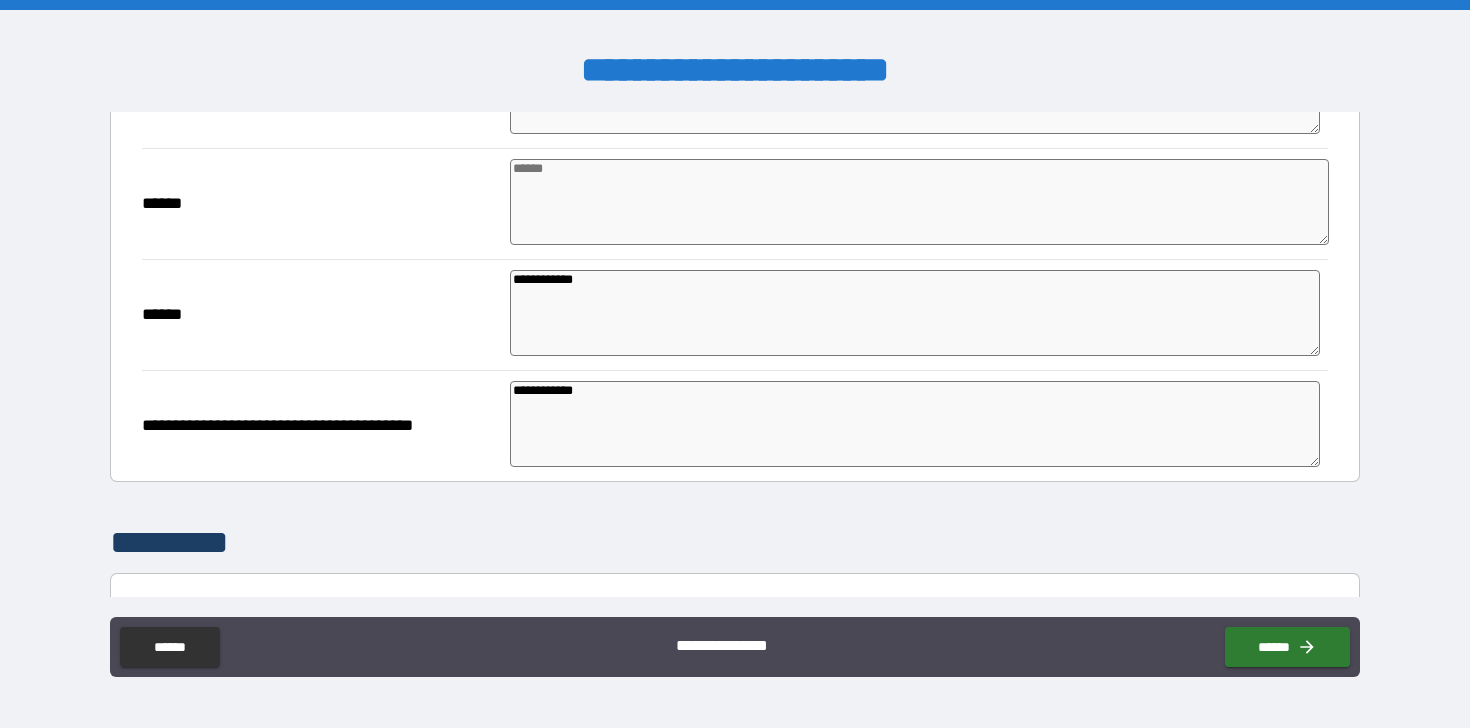 scroll, scrollTop: 1551, scrollLeft: 0, axis: vertical 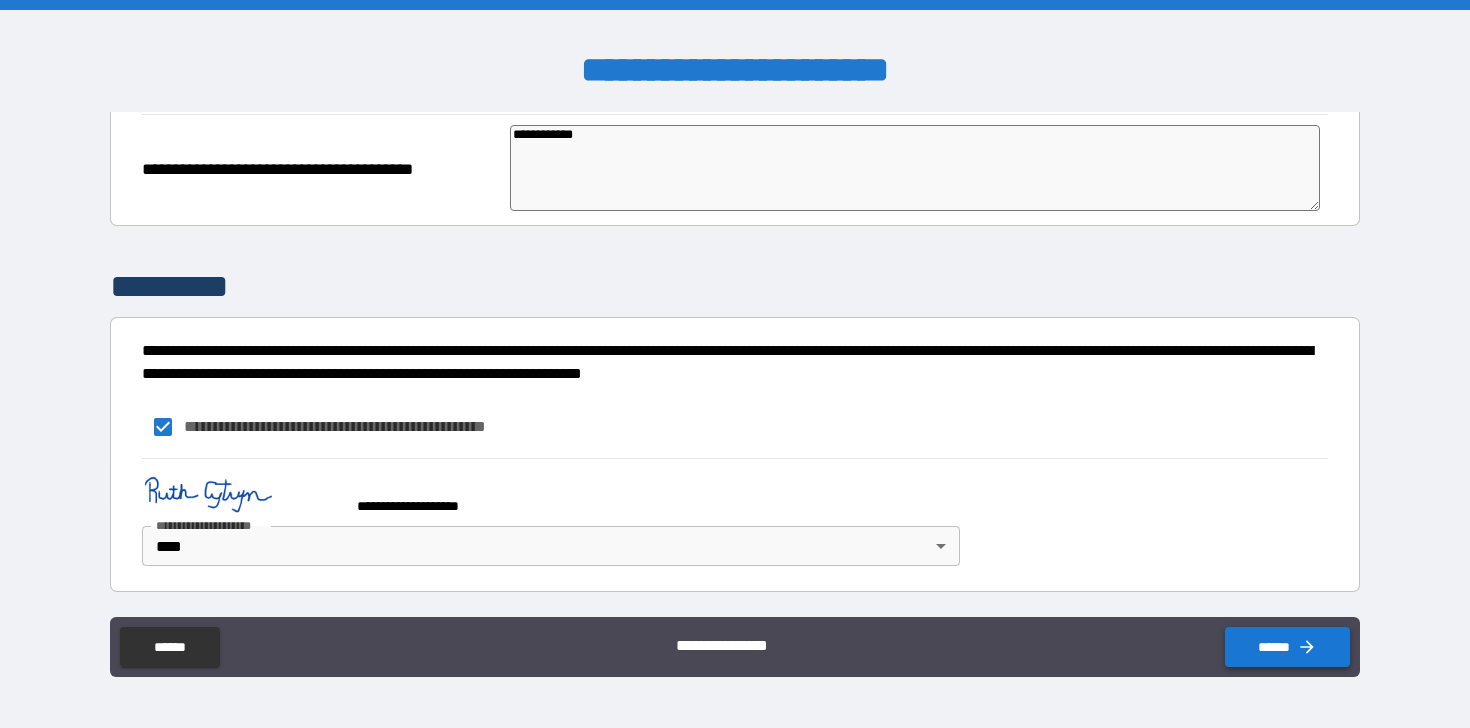 click on "******" at bounding box center [1287, 647] 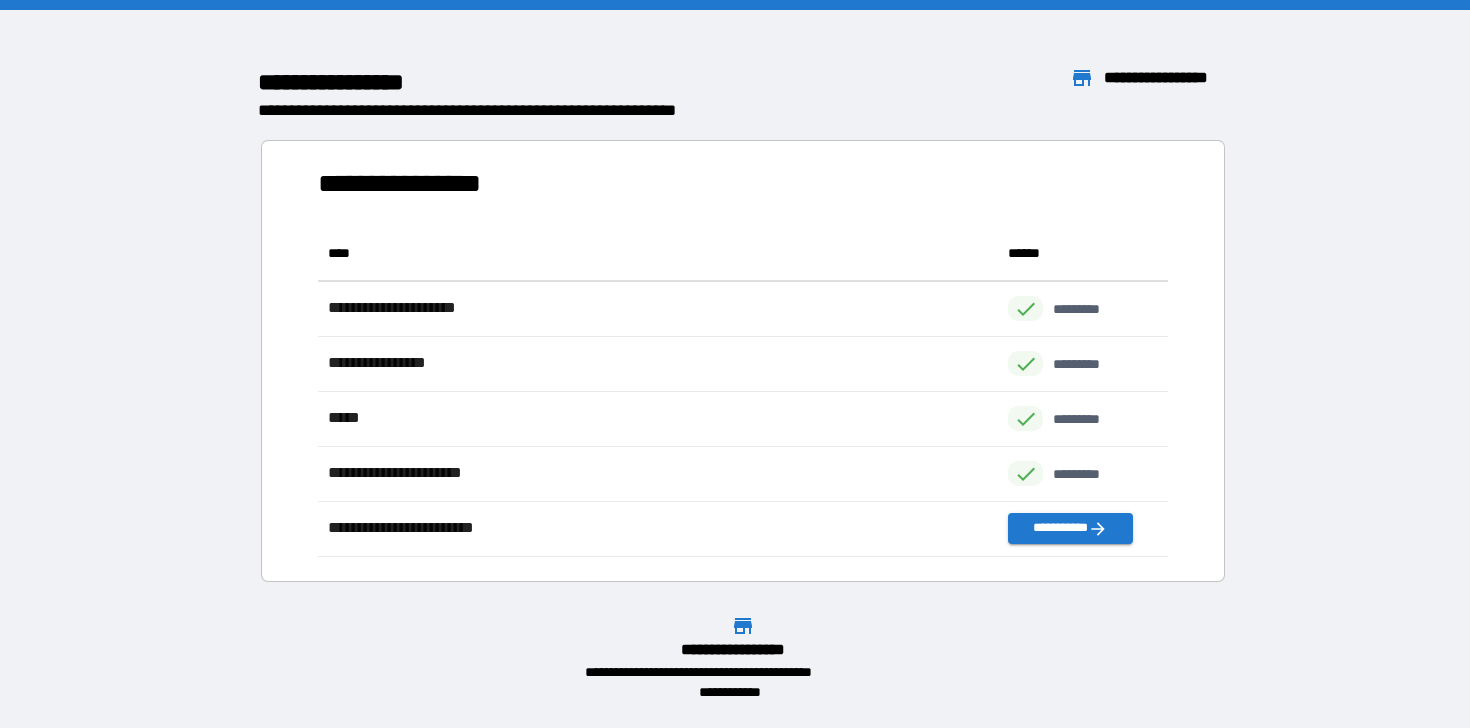 scroll, scrollTop: 1, scrollLeft: 1, axis: both 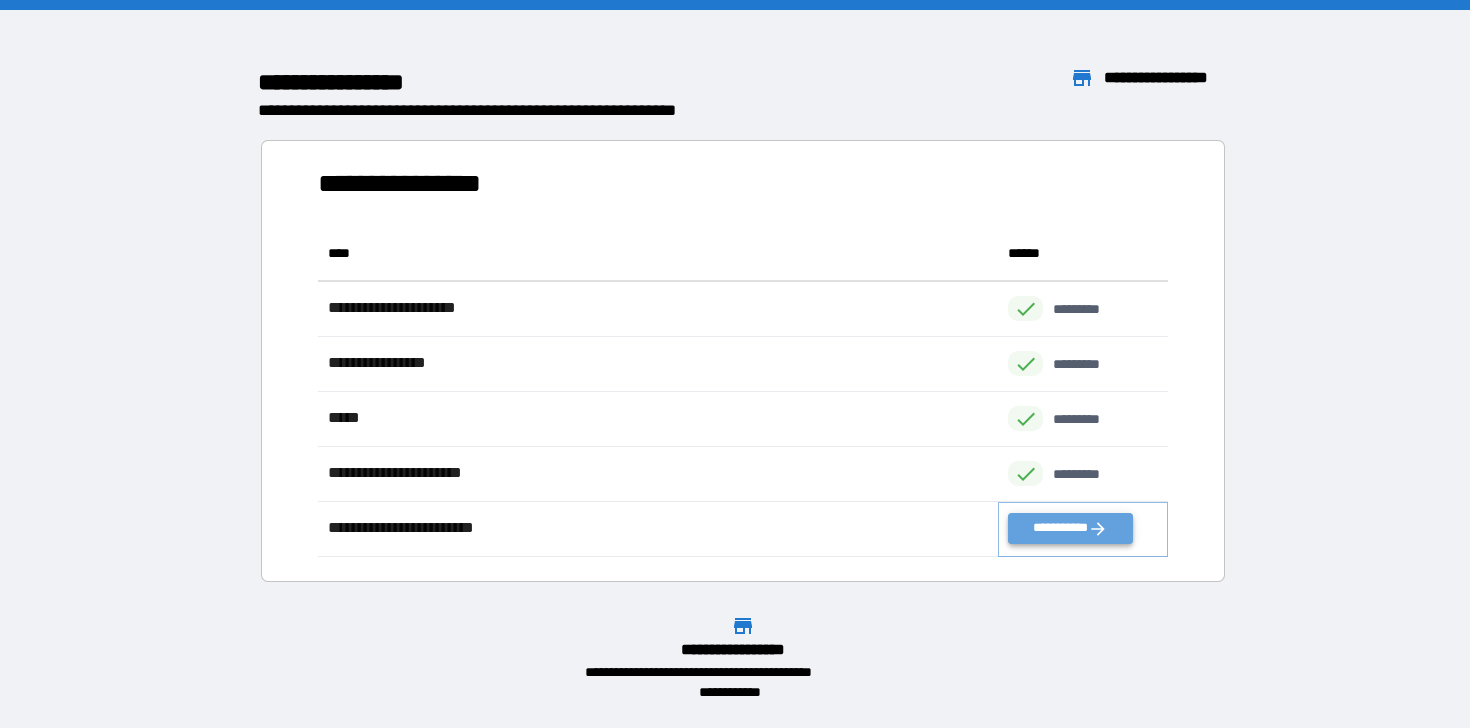 click on "**********" at bounding box center (1070, 528) 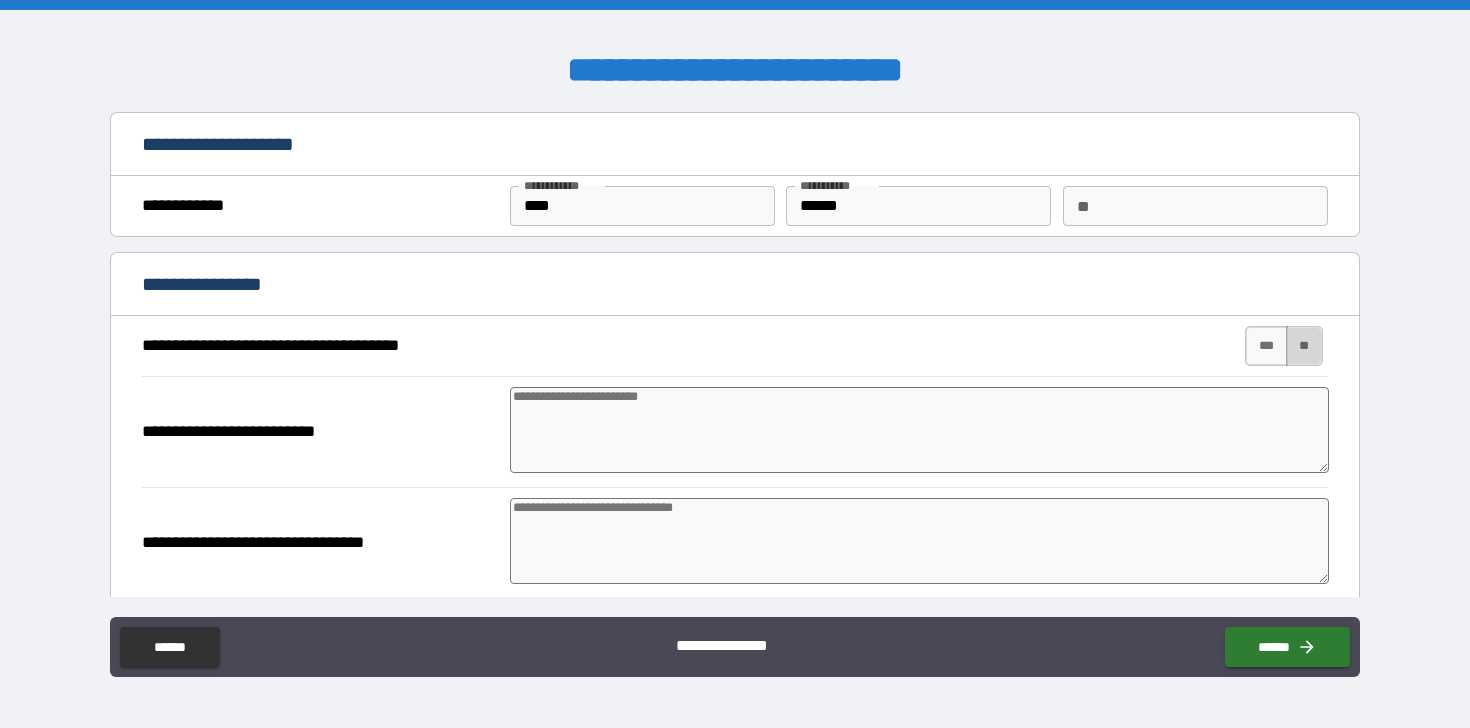 click on "**" at bounding box center [1304, 346] 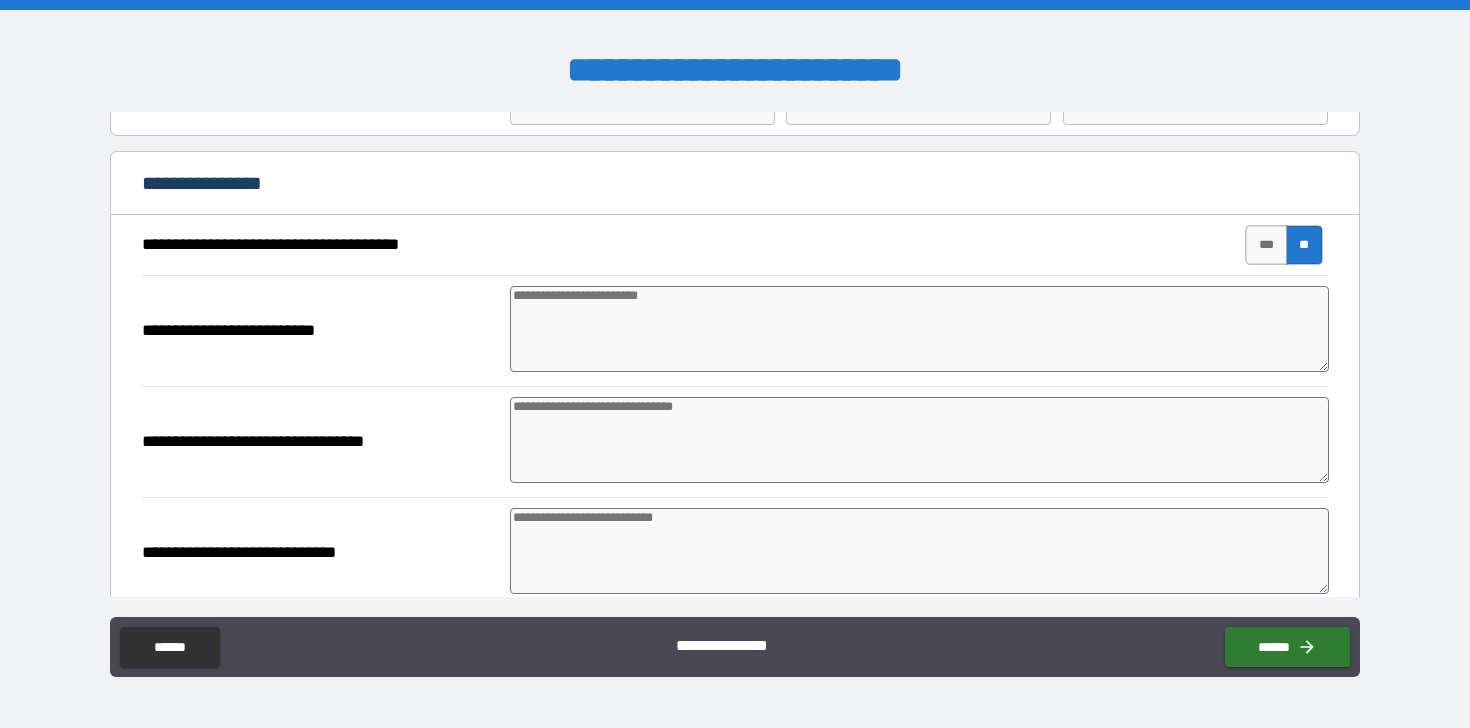 scroll, scrollTop: 106, scrollLeft: 0, axis: vertical 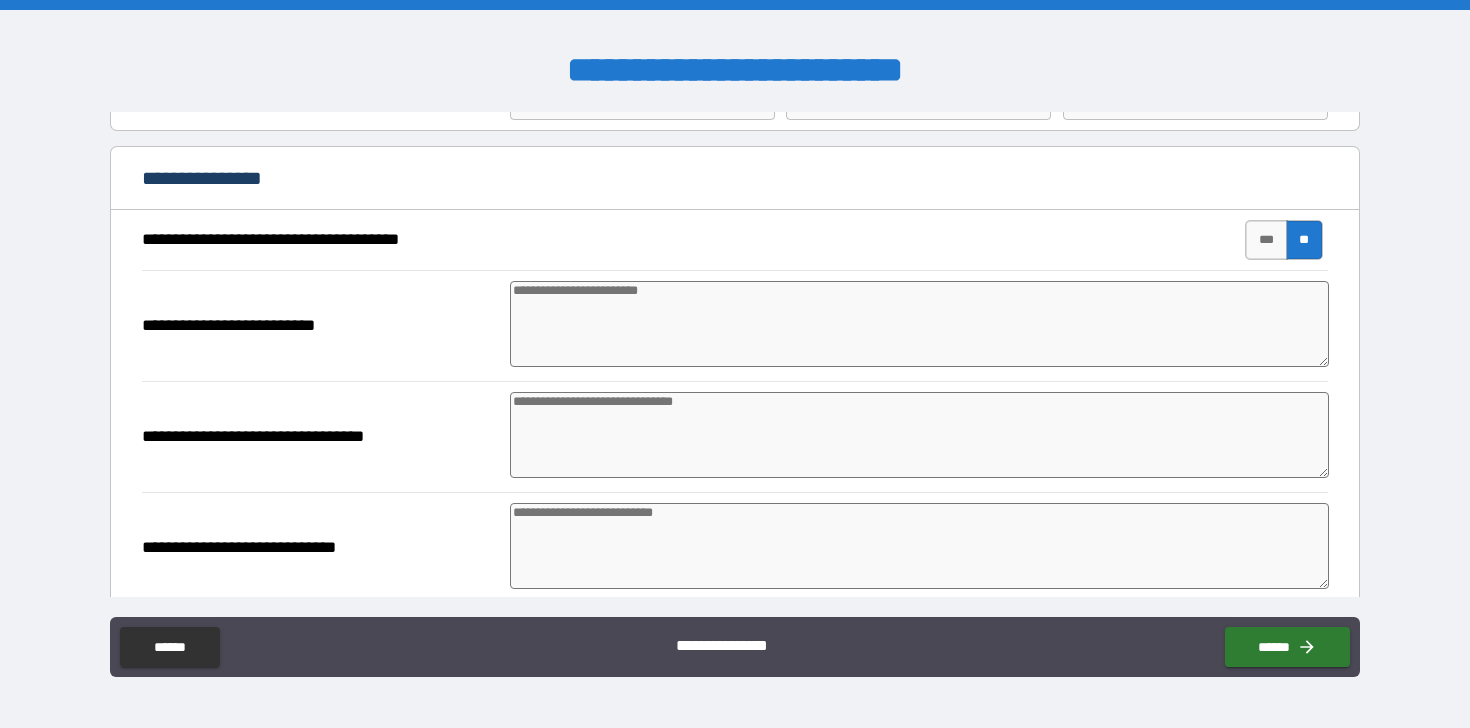 click at bounding box center (919, 324) 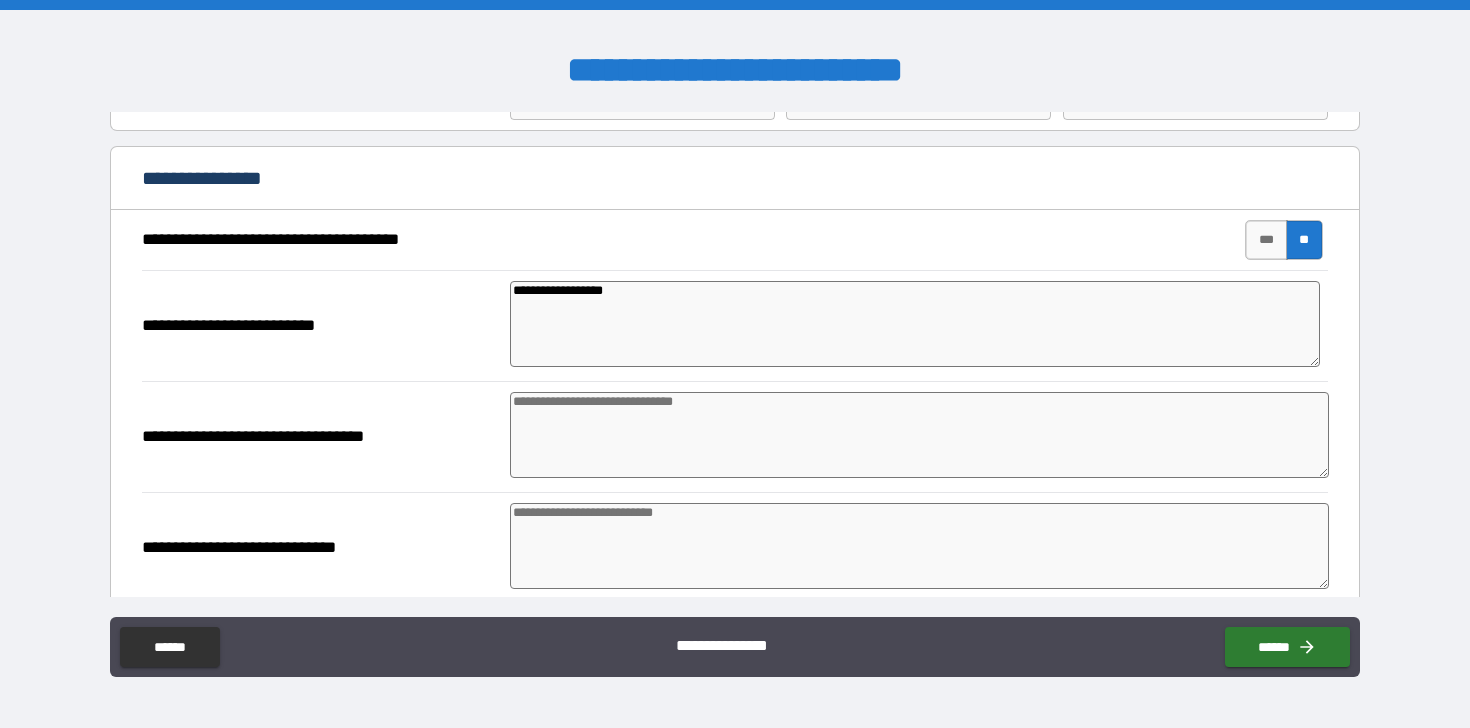 click at bounding box center (919, 435) 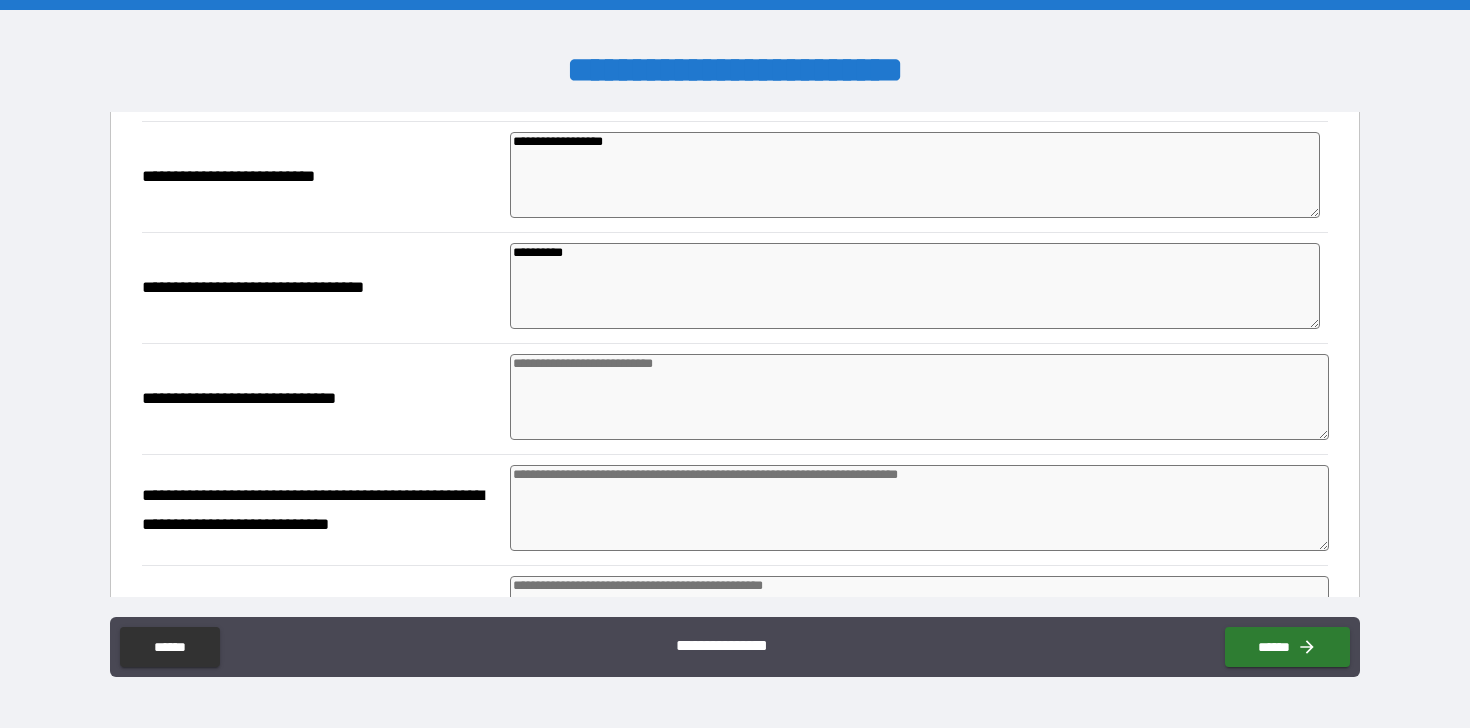scroll, scrollTop: 272, scrollLeft: 0, axis: vertical 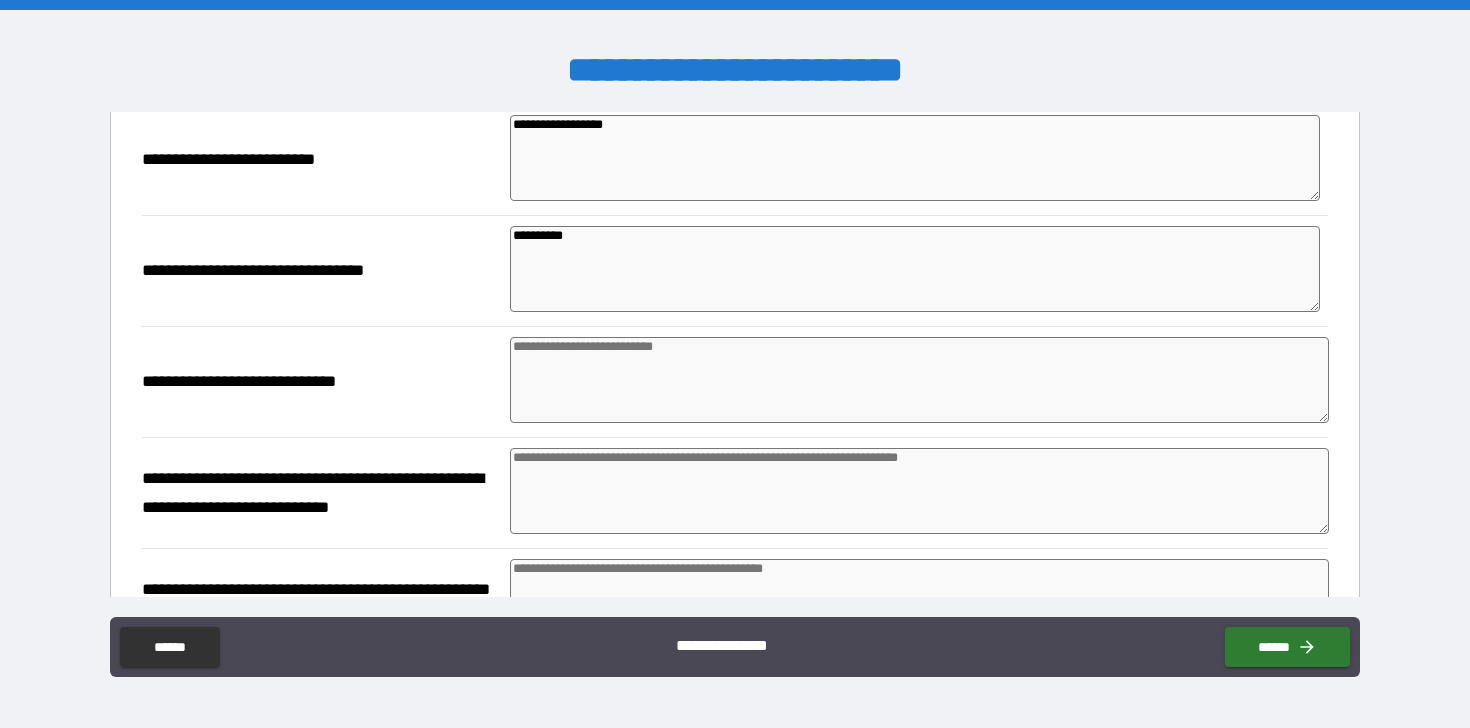 click at bounding box center [919, 380] 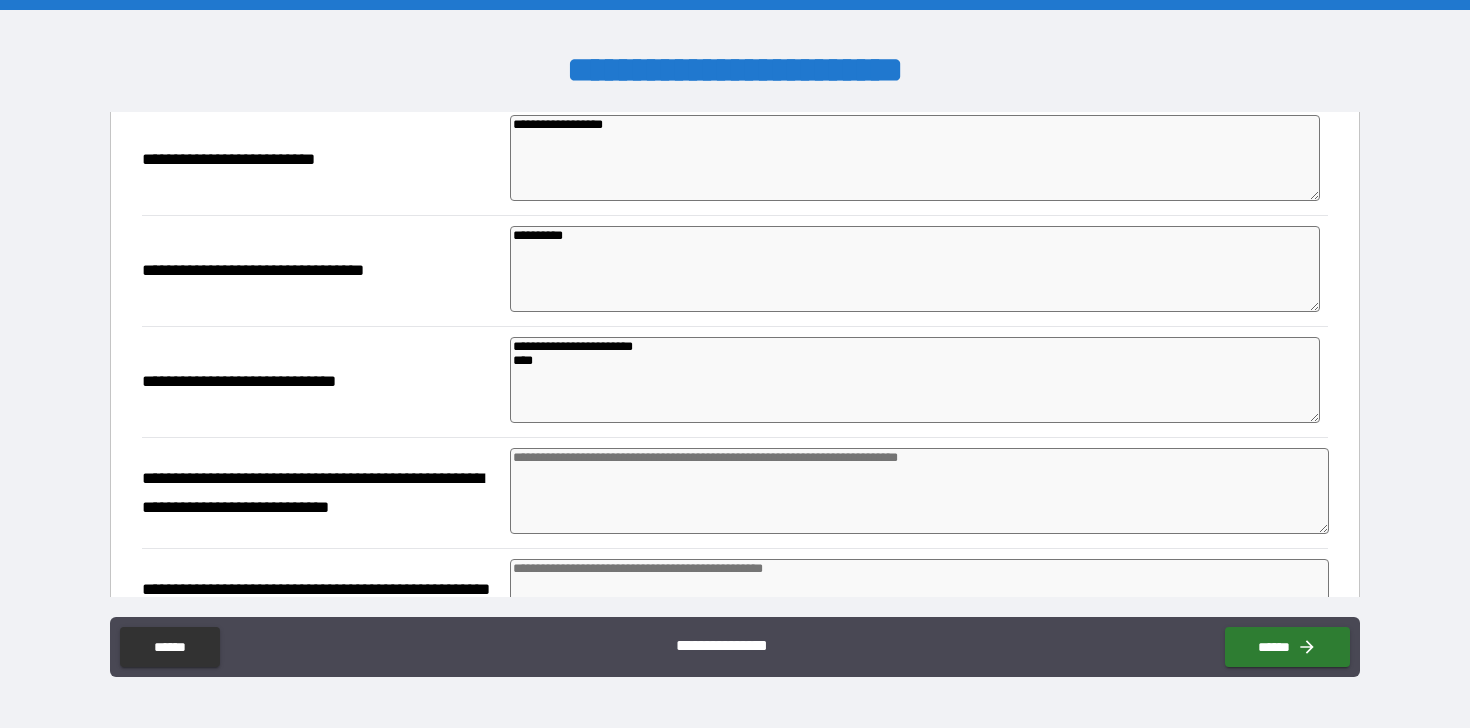 click at bounding box center (919, 491) 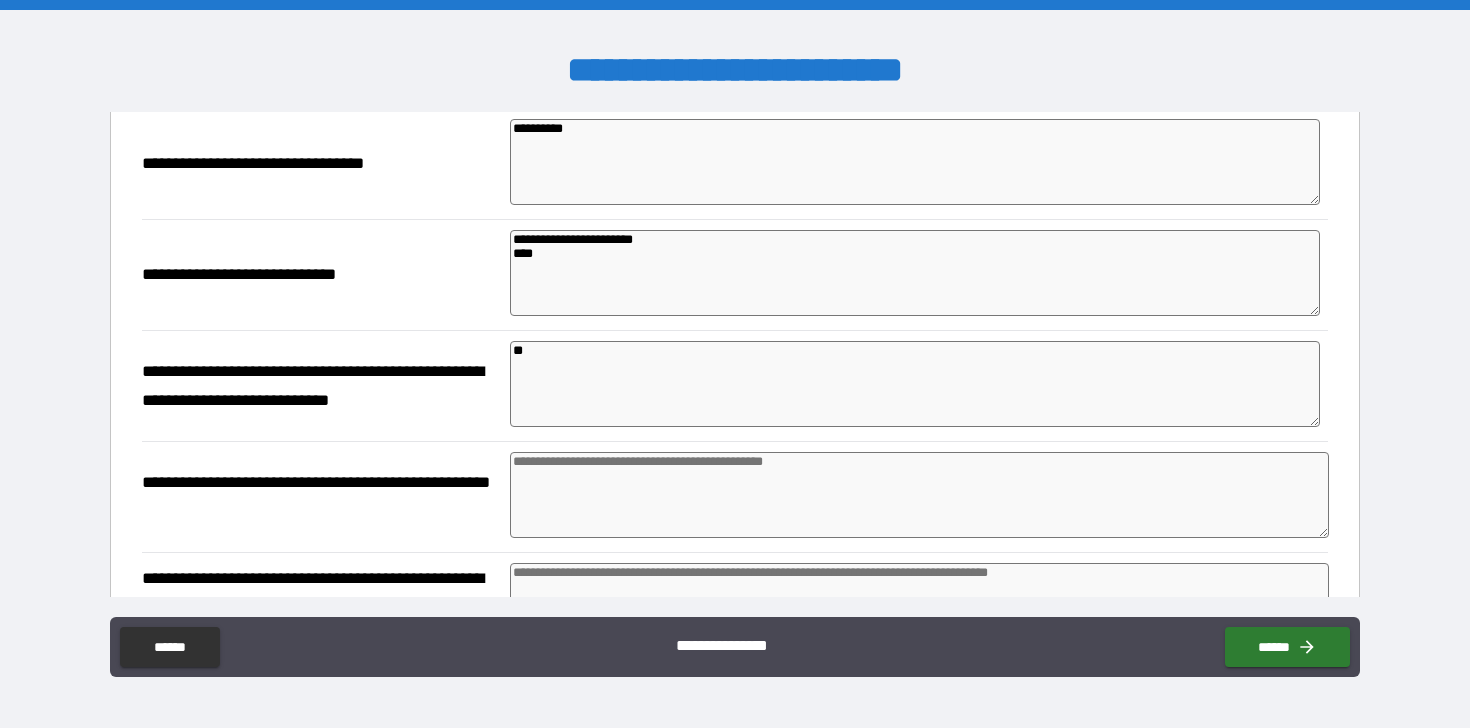 scroll, scrollTop: 459, scrollLeft: 0, axis: vertical 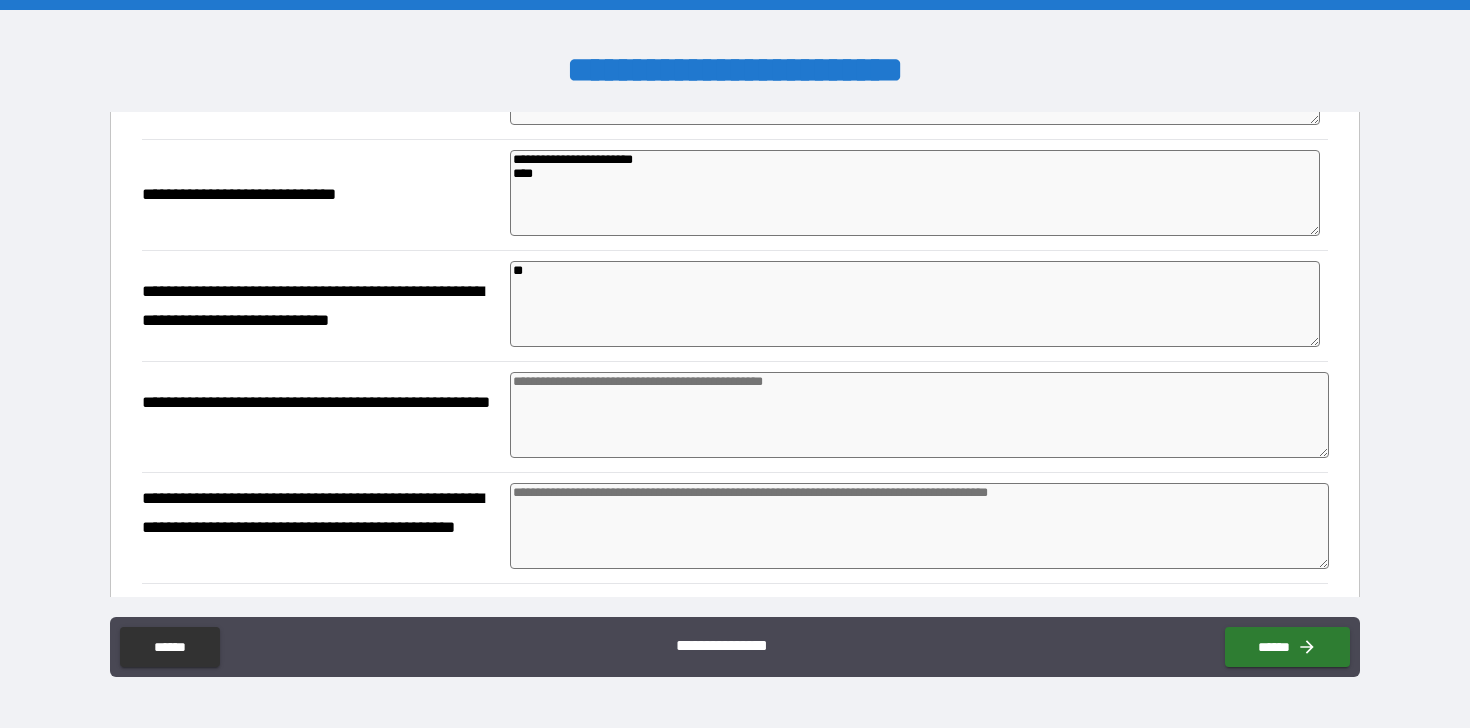 click at bounding box center (919, 415) 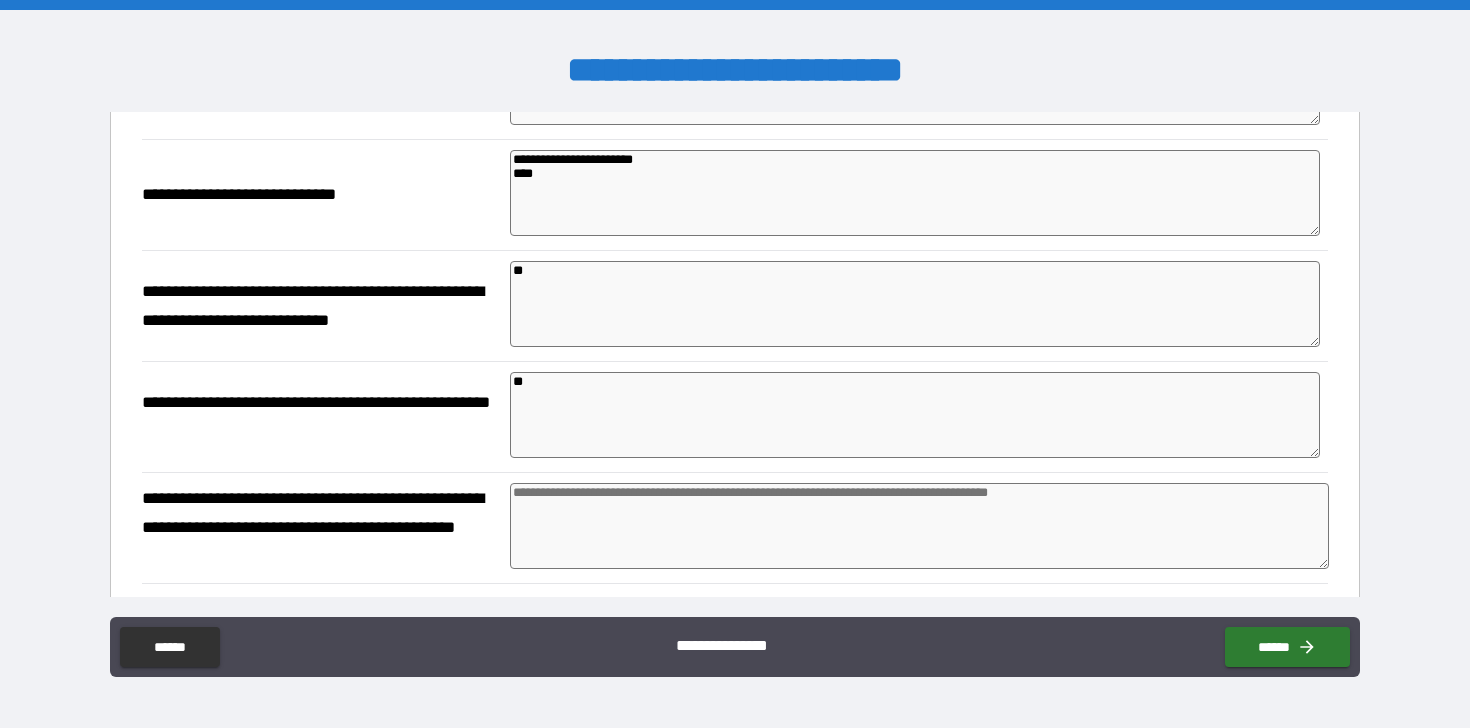 click at bounding box center (919, 526) 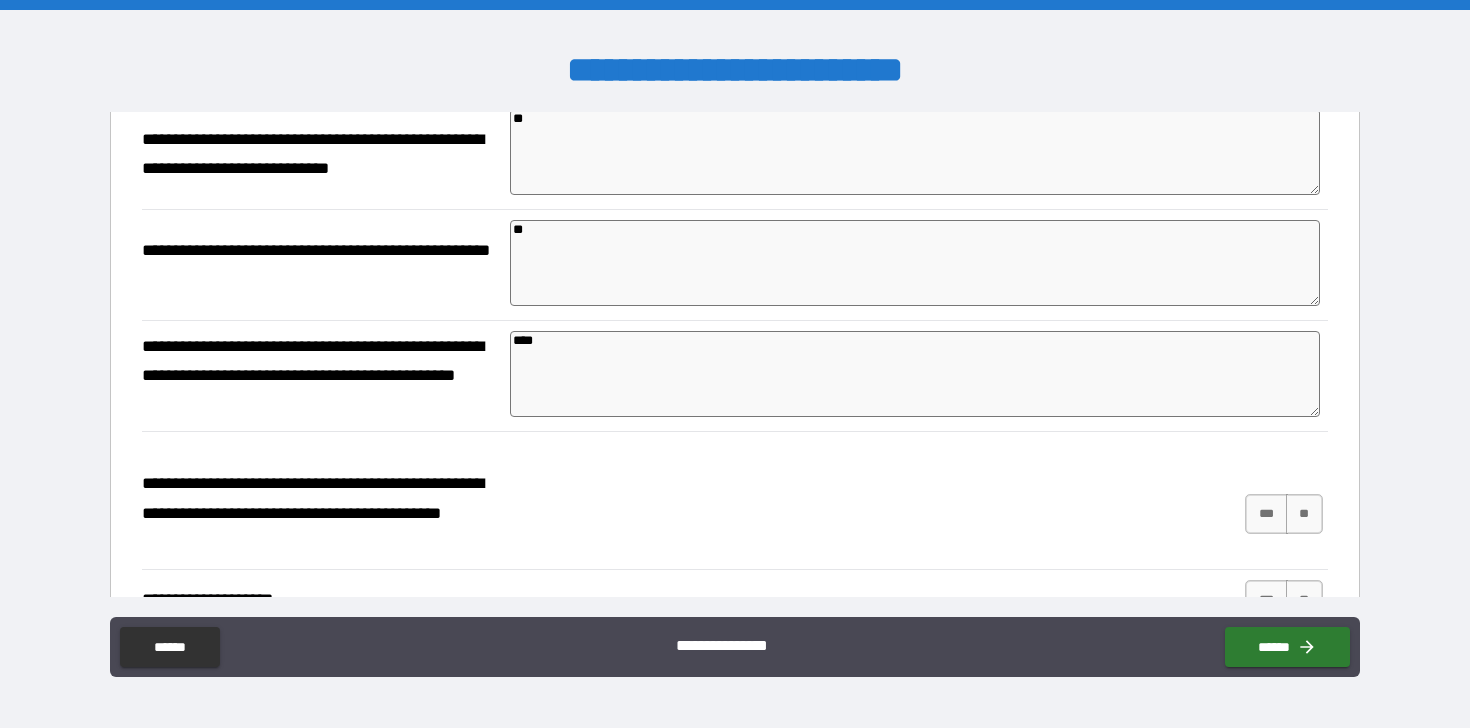 scroll, scrollTop: 614, scrollLeft: 0, axis: vertical 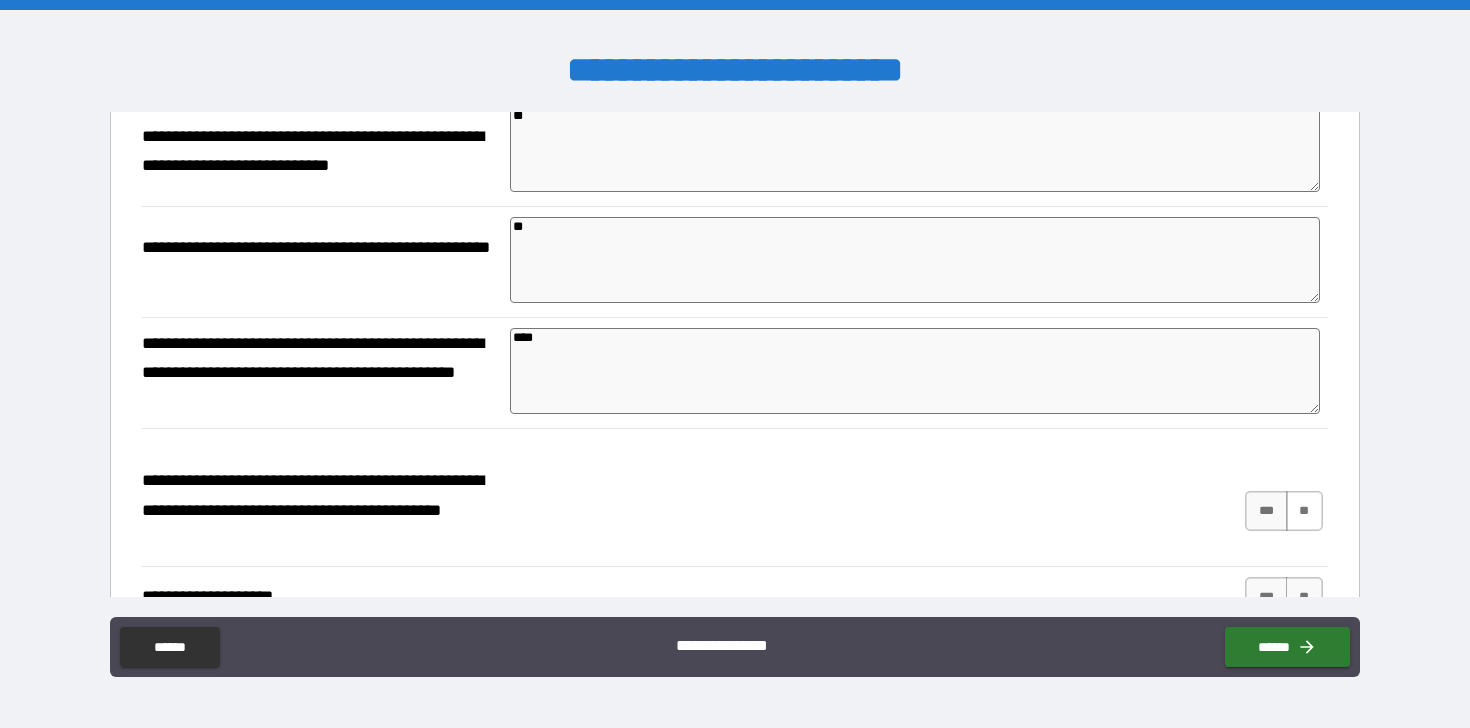 click on "**" at bounding box center [1304, 511] 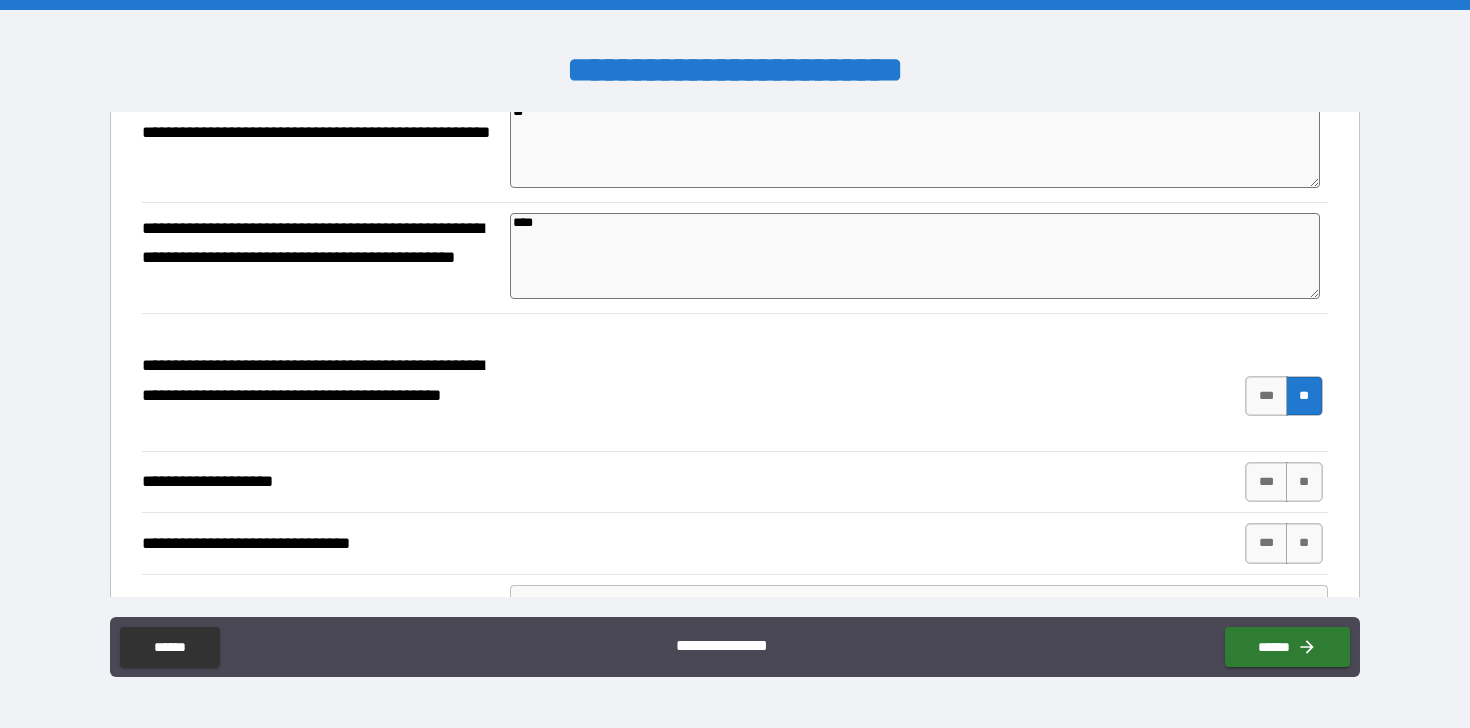 scroll, scrollTop: 737, scrollLeft: 0, axis: vertical 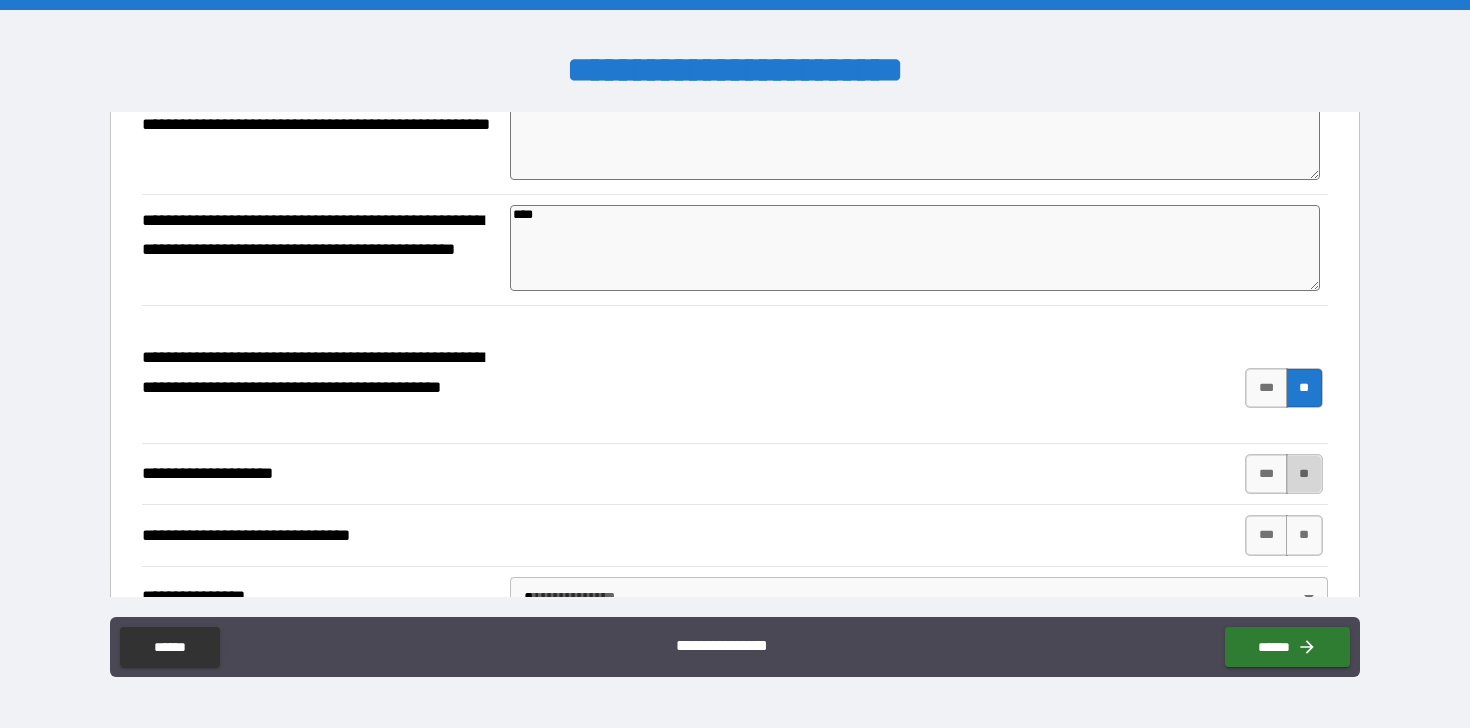 click on "**" at bounding box center (1304, 474) 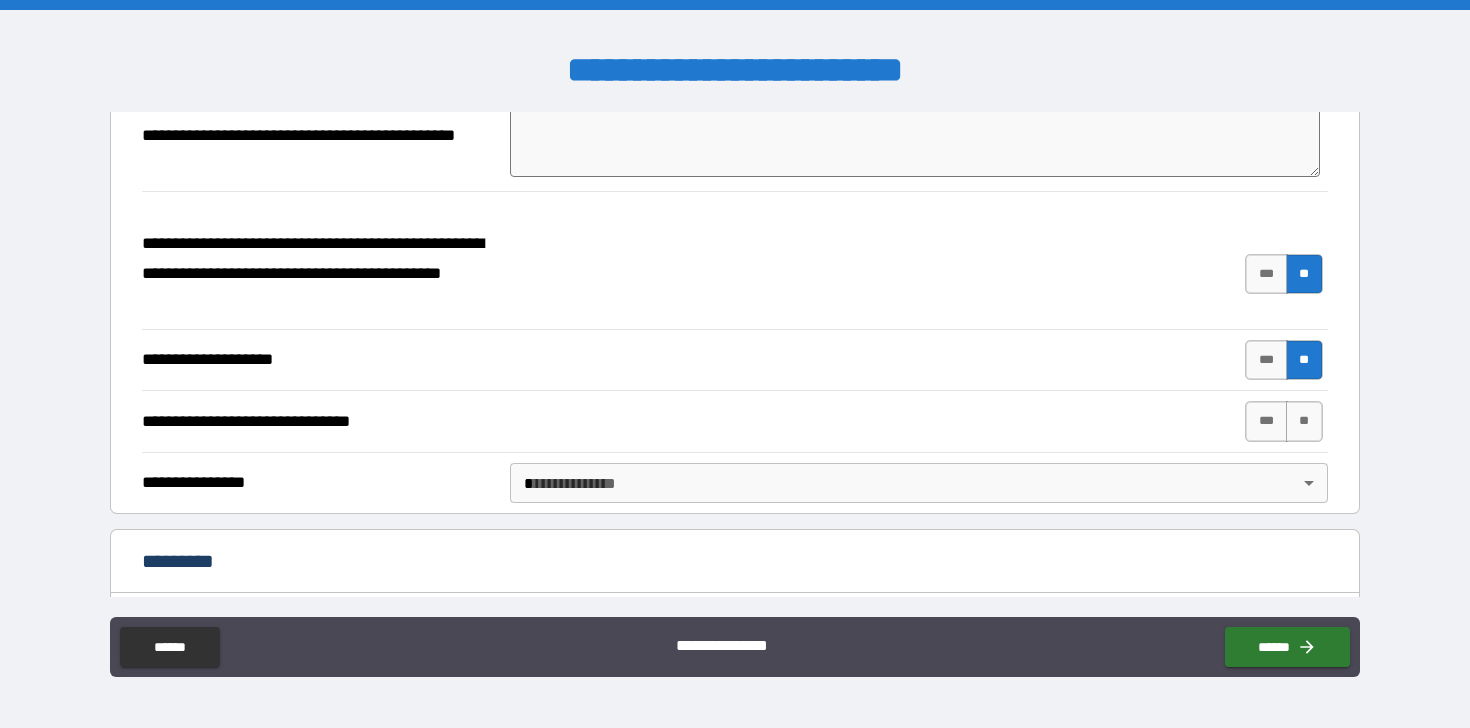 scroll, scrollTop: 854, scrollLeft: 0, axis: vertical 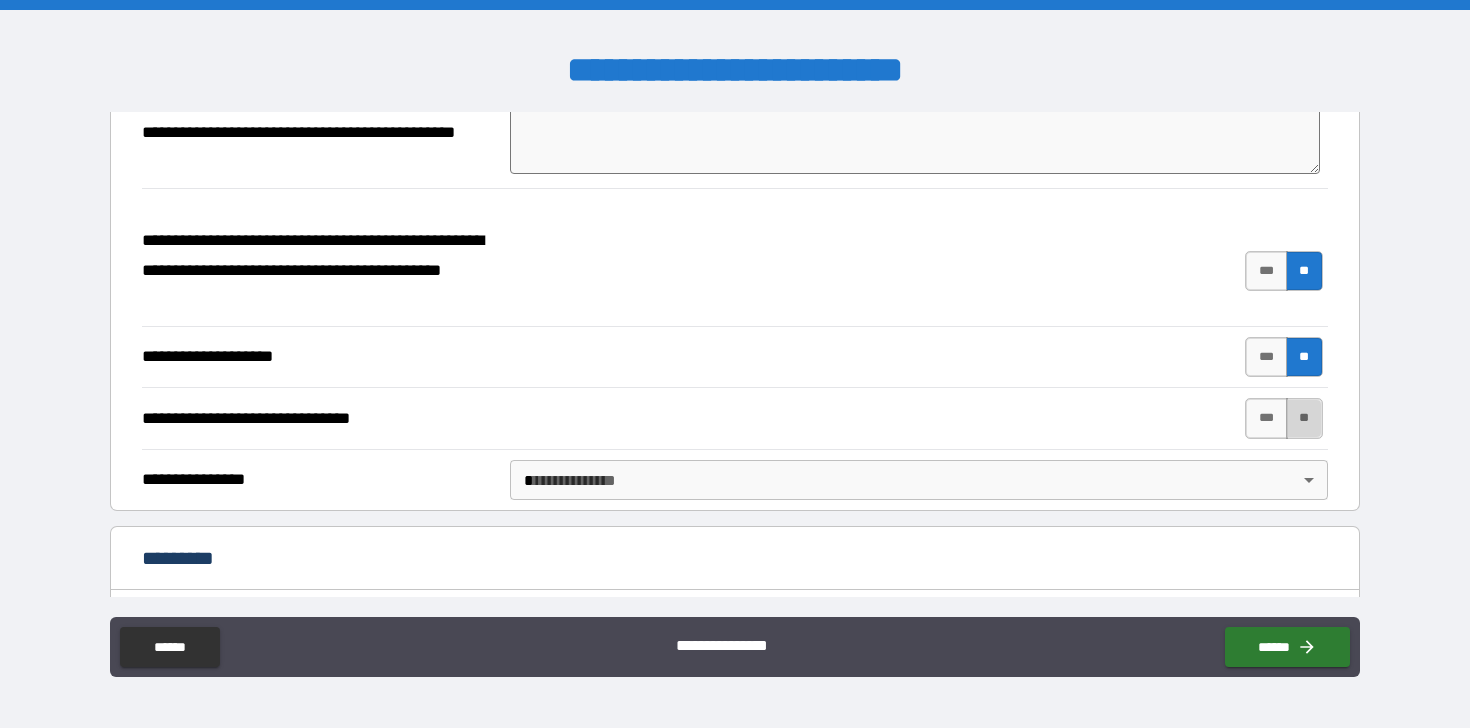 click on "**" at bounding box center (1304, 418) 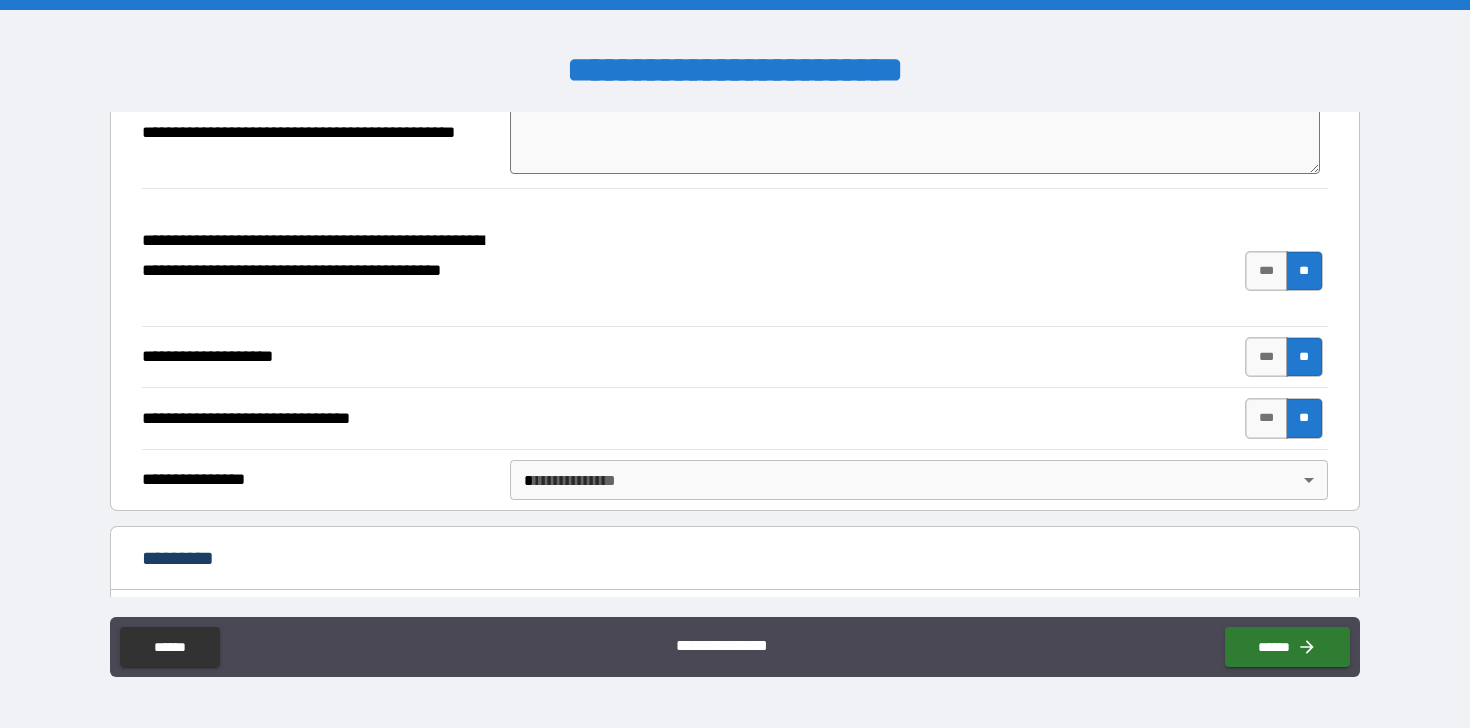 click on "**********" at bounding box center [735, 364] 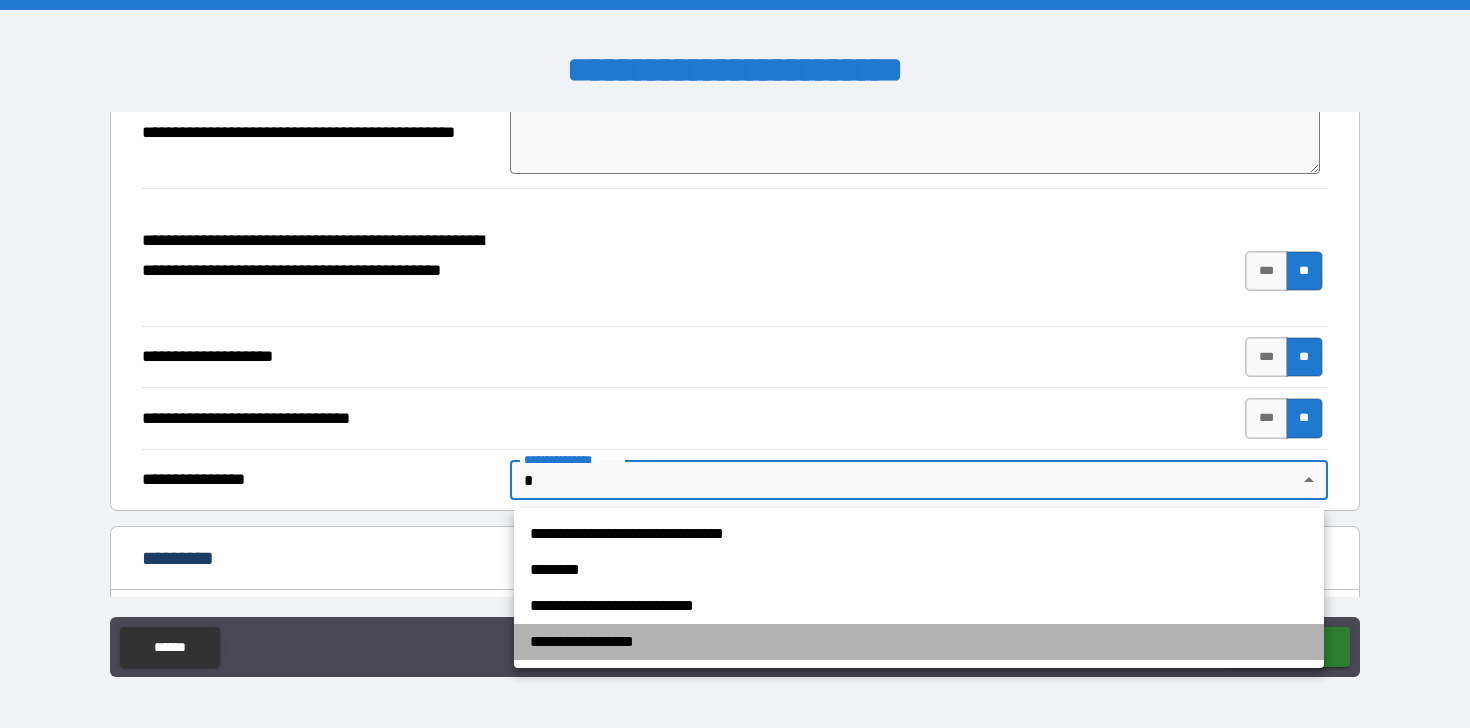click on "**********" at bounding box center (919, 642) 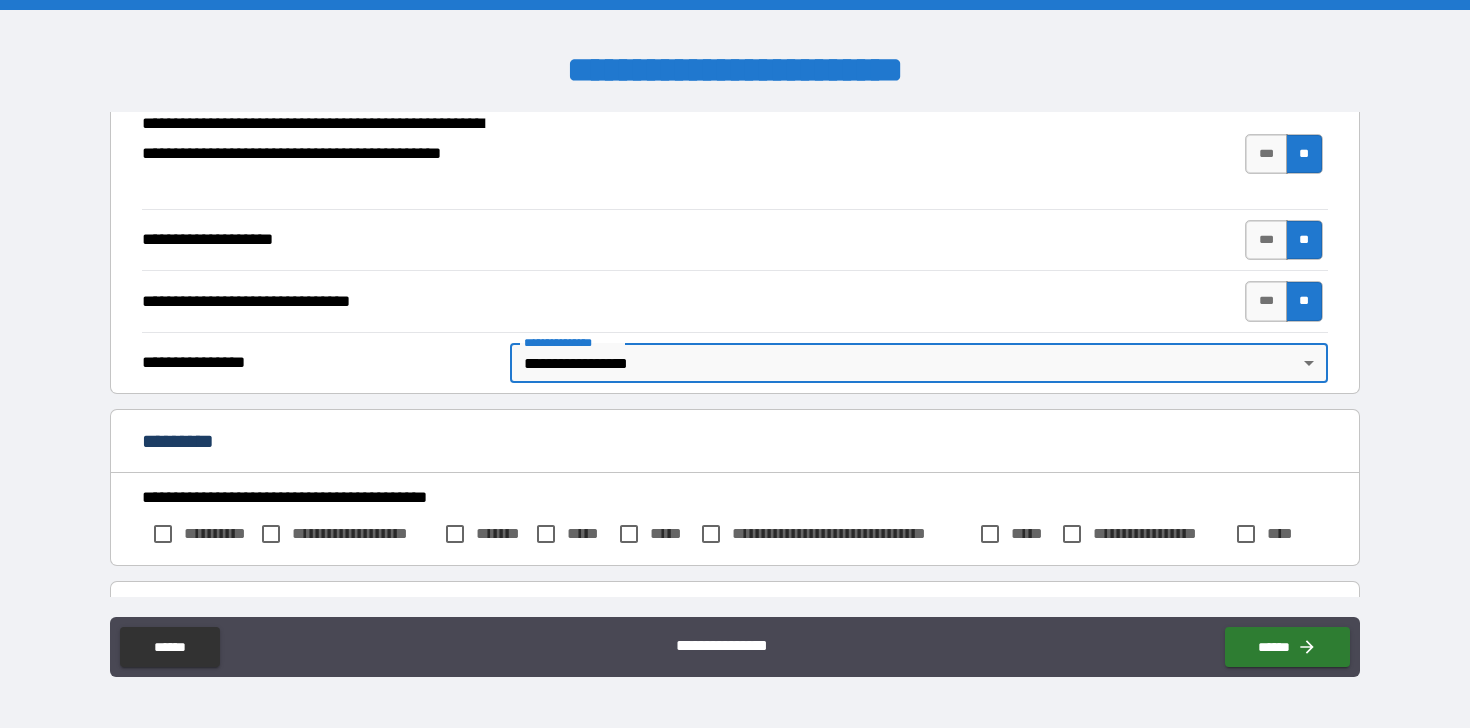 scroll, scrollTop: 974, scrollLeft: 0, axis: vertical 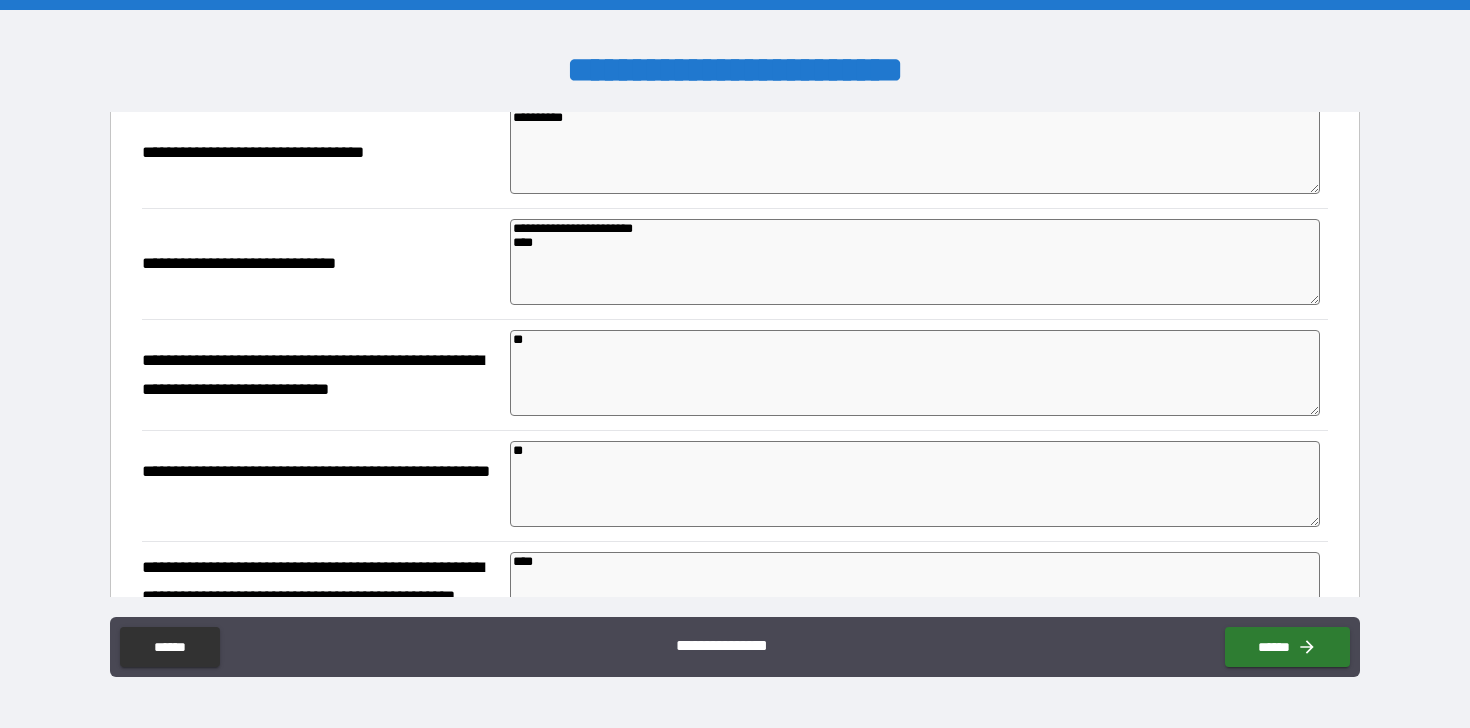 click on "**********" at bounding box center (915, 262) 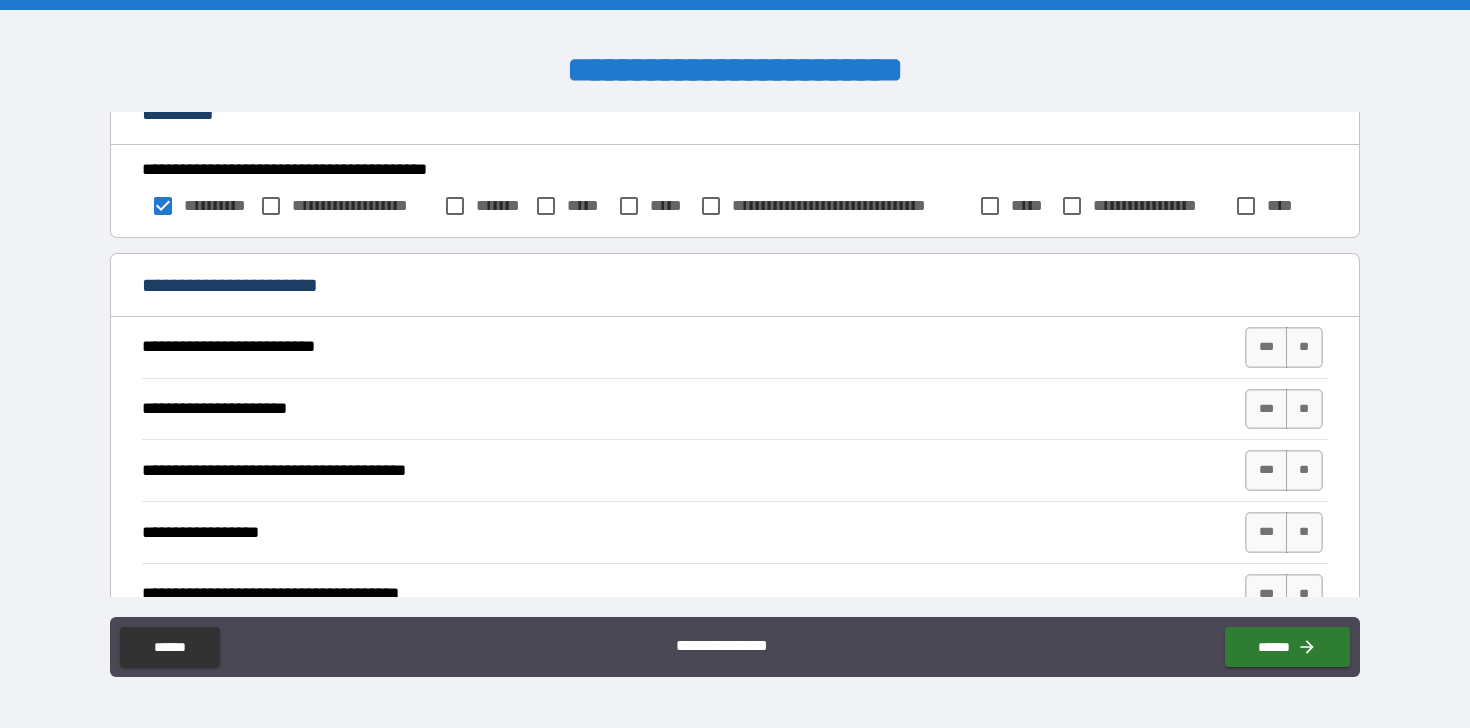 scroll, scrollTop: 1310, scrollLeft: 0, axis: vertical 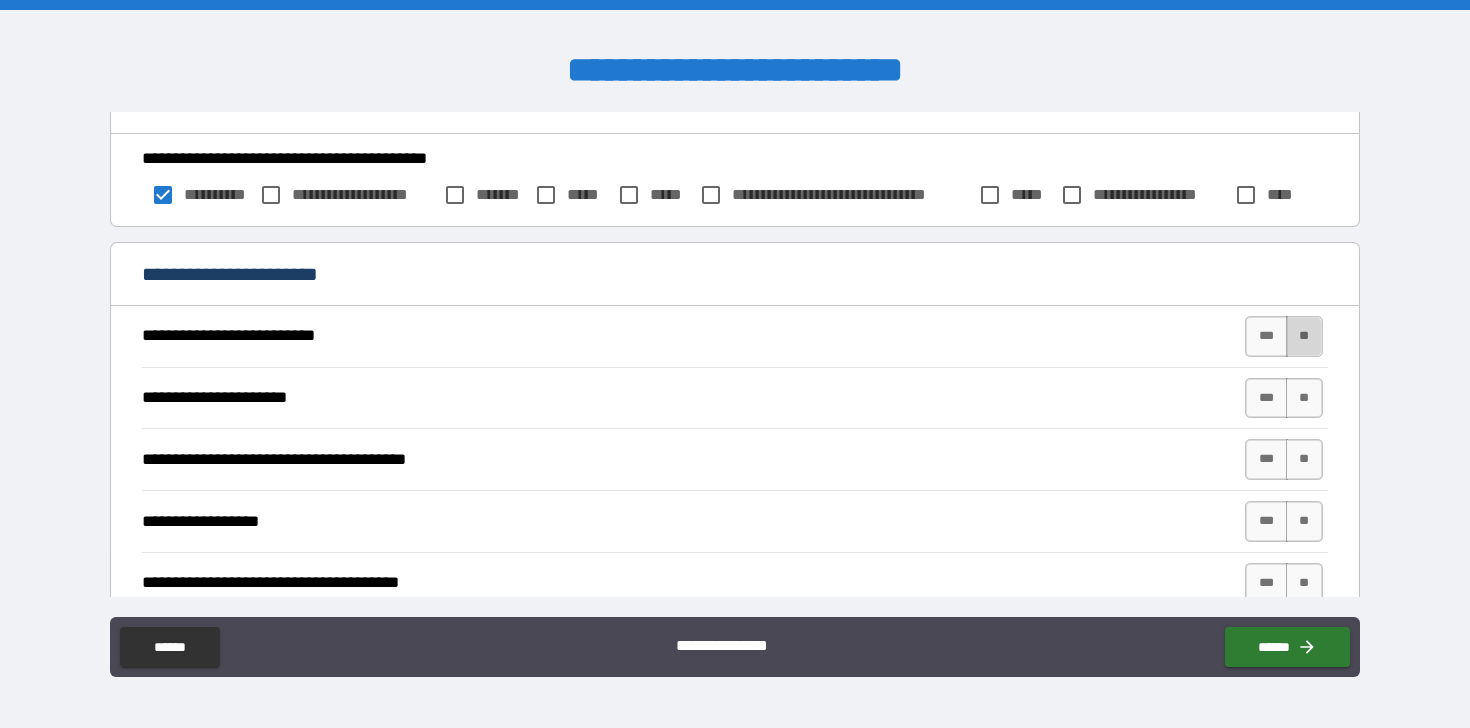 click on "**" at bounding box center [1304, 336] 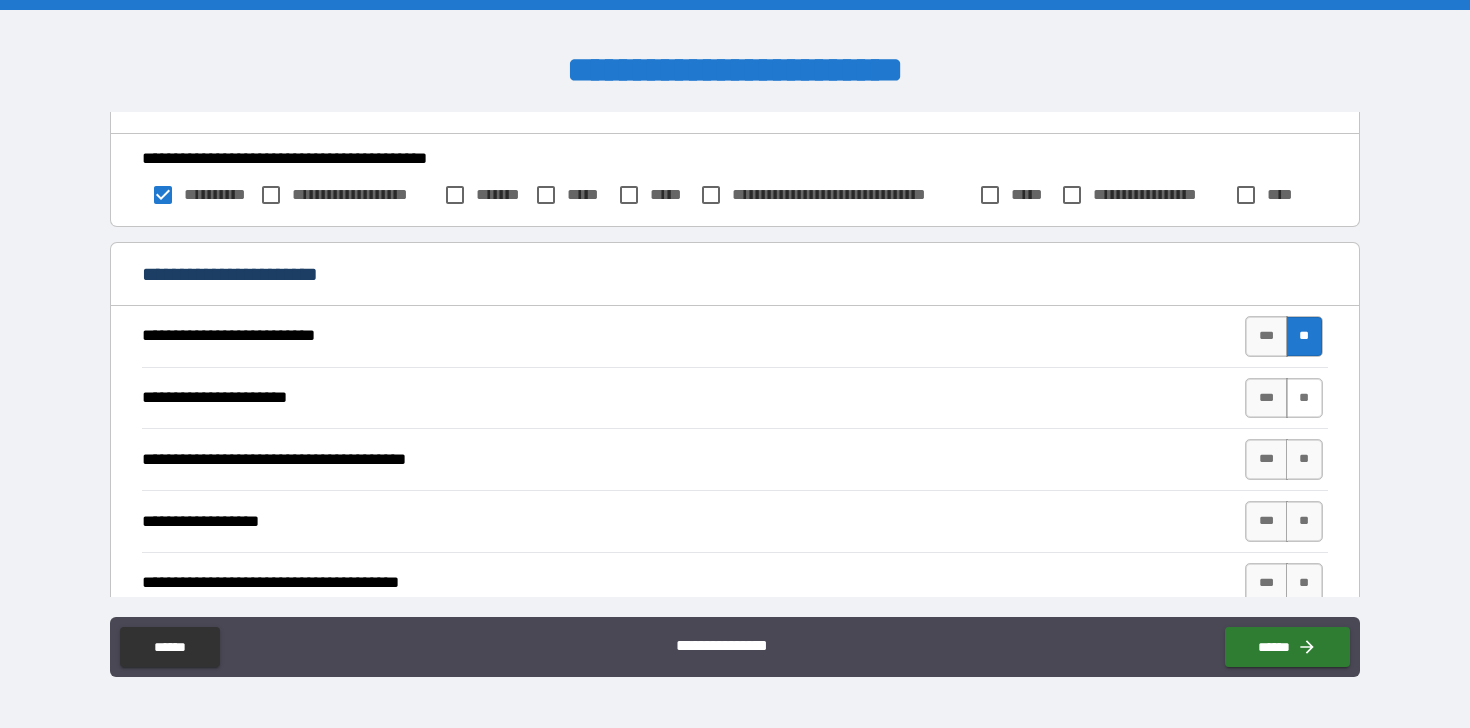 click on "**" at bounding box center (1304, 398) 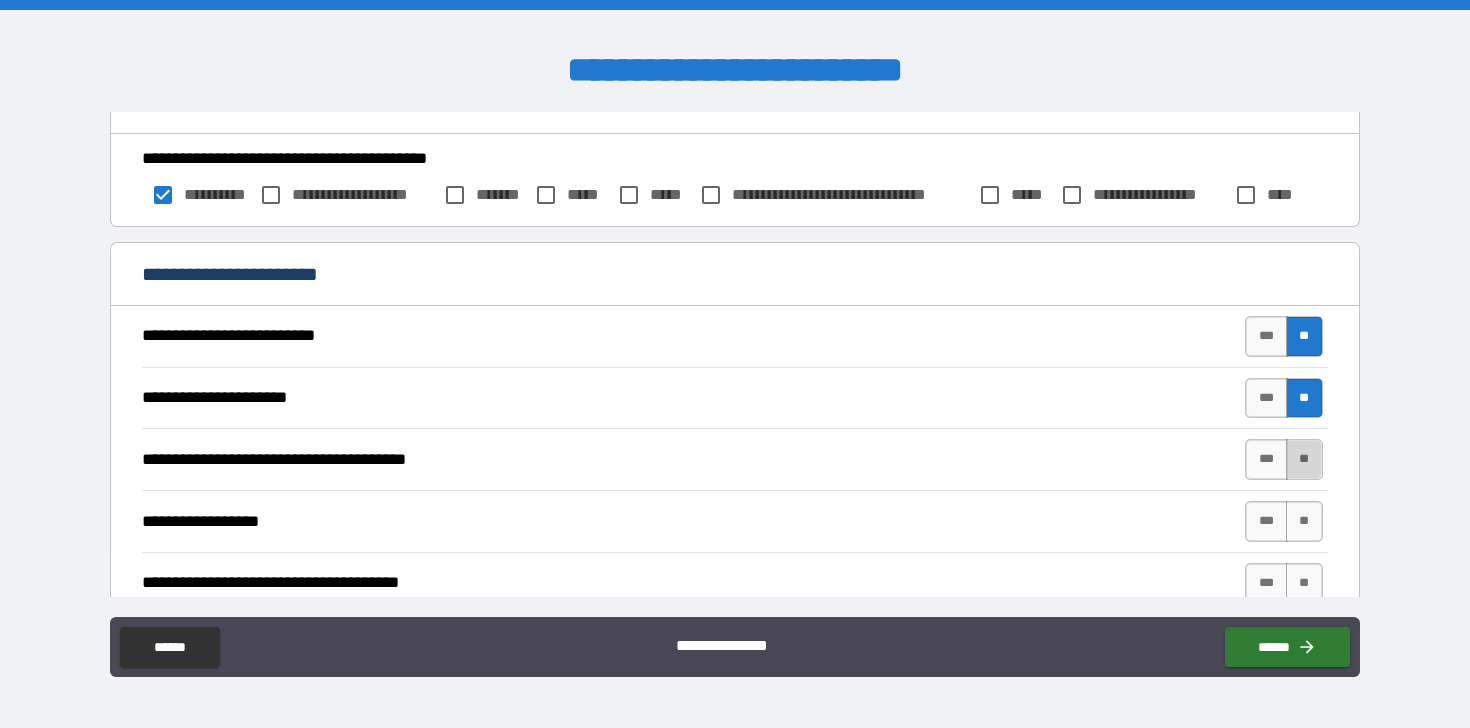 click on "**" at bounding box center [1304, 459] 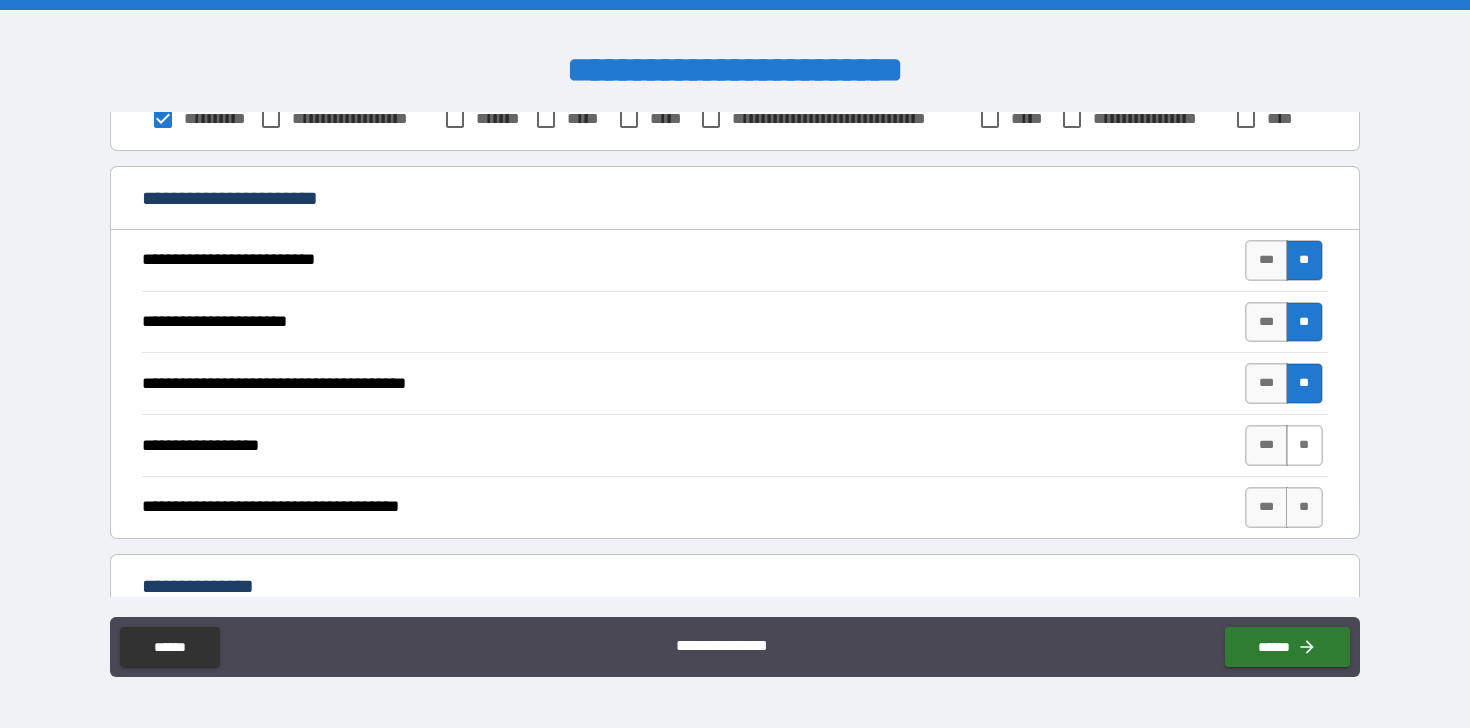 scroll, scrollTop: 1392, scrollLeft: 0, axis: vertical 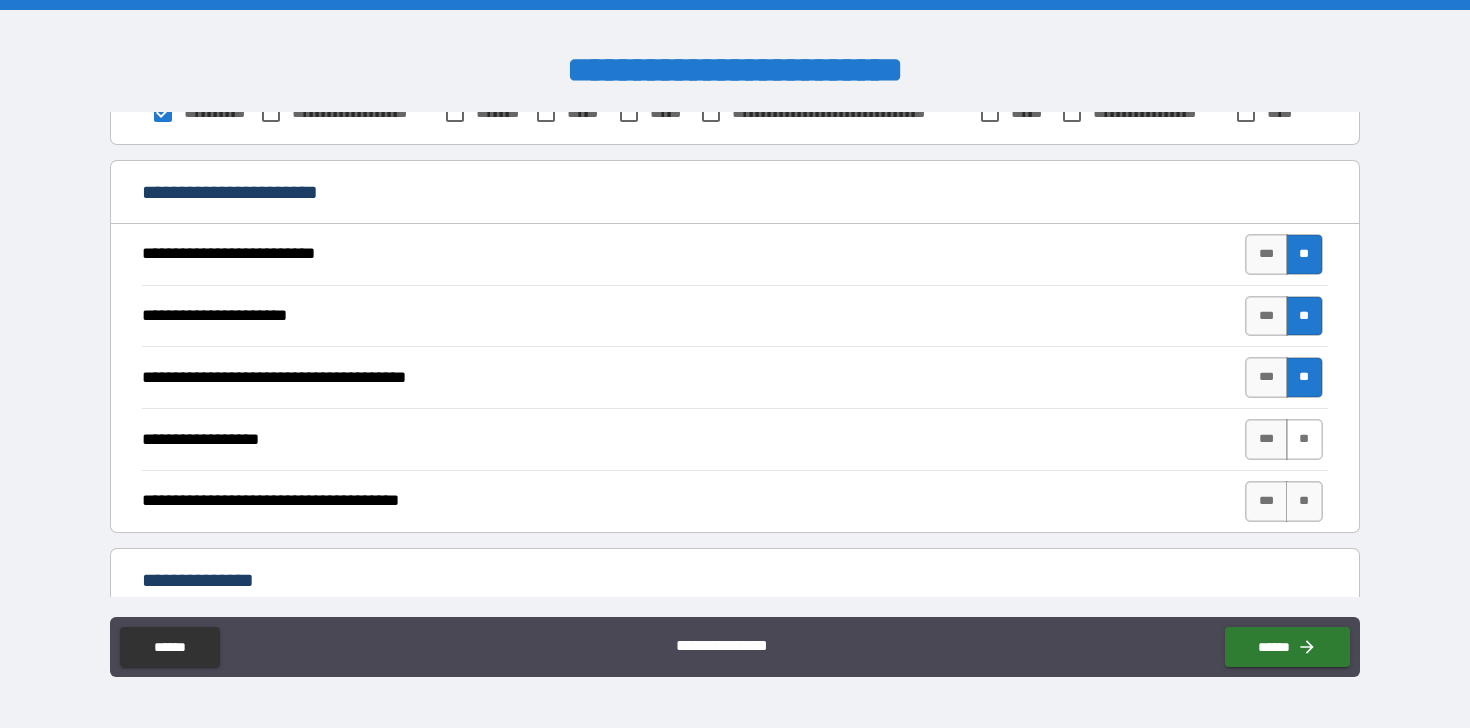 click on "**" at bounding box center (1304, 439) 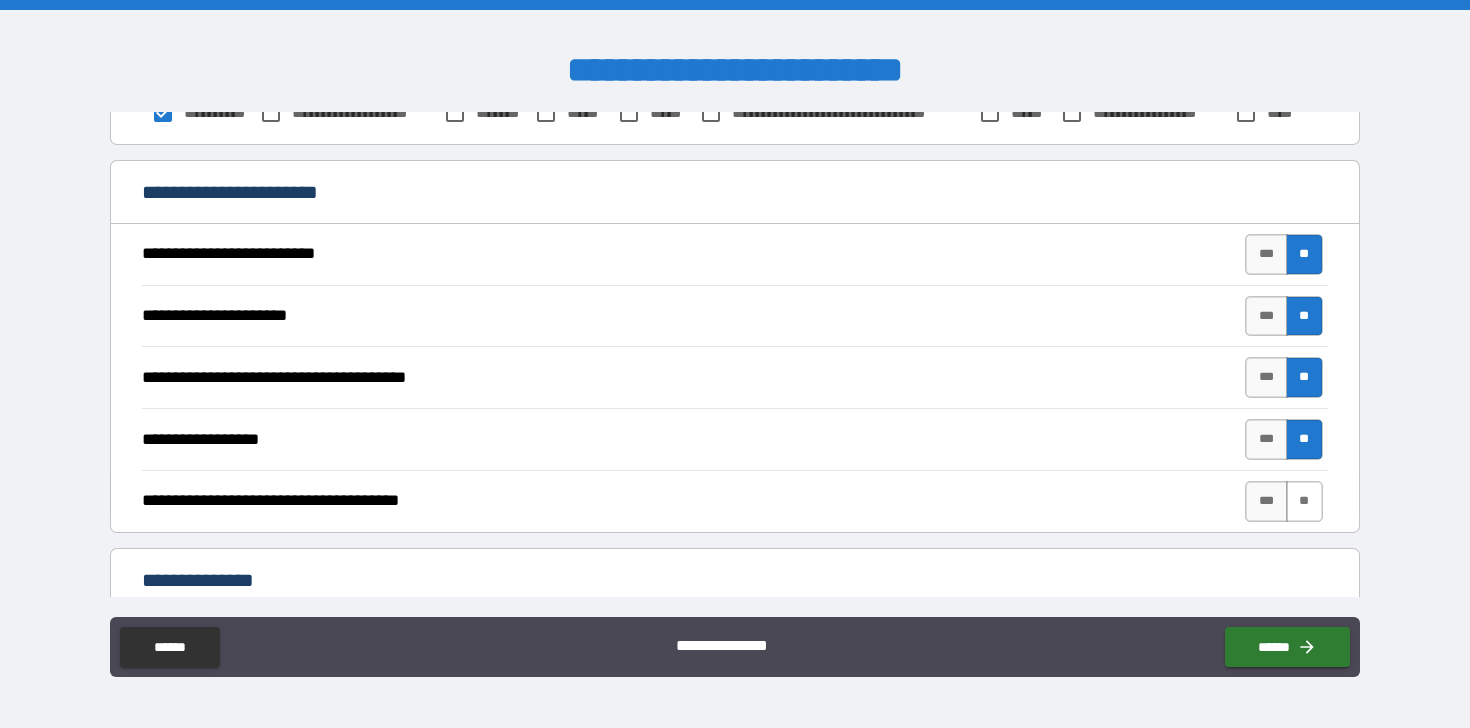 click on "**" at bounding box center (1304, 501) 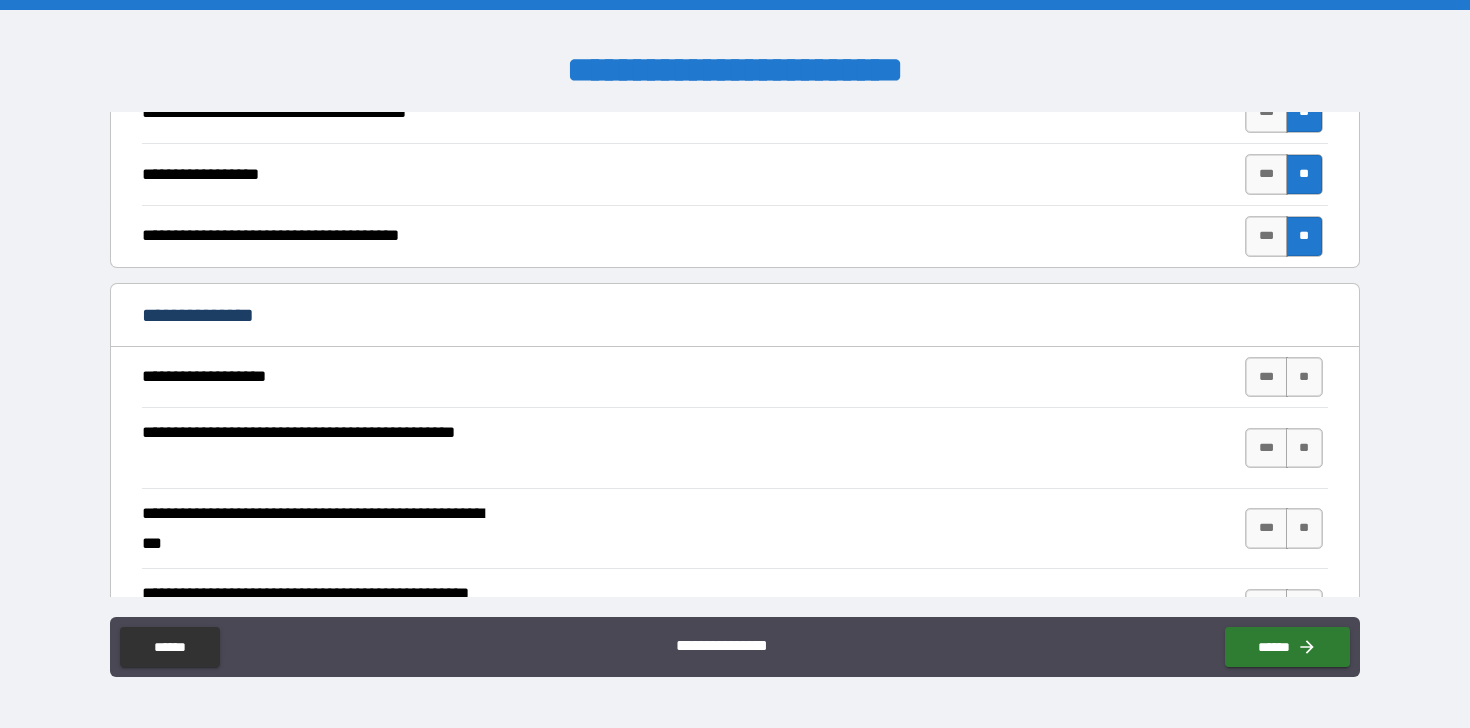 scroll, scrollTop: 1670, scrollLeft: 0, axis: vertical 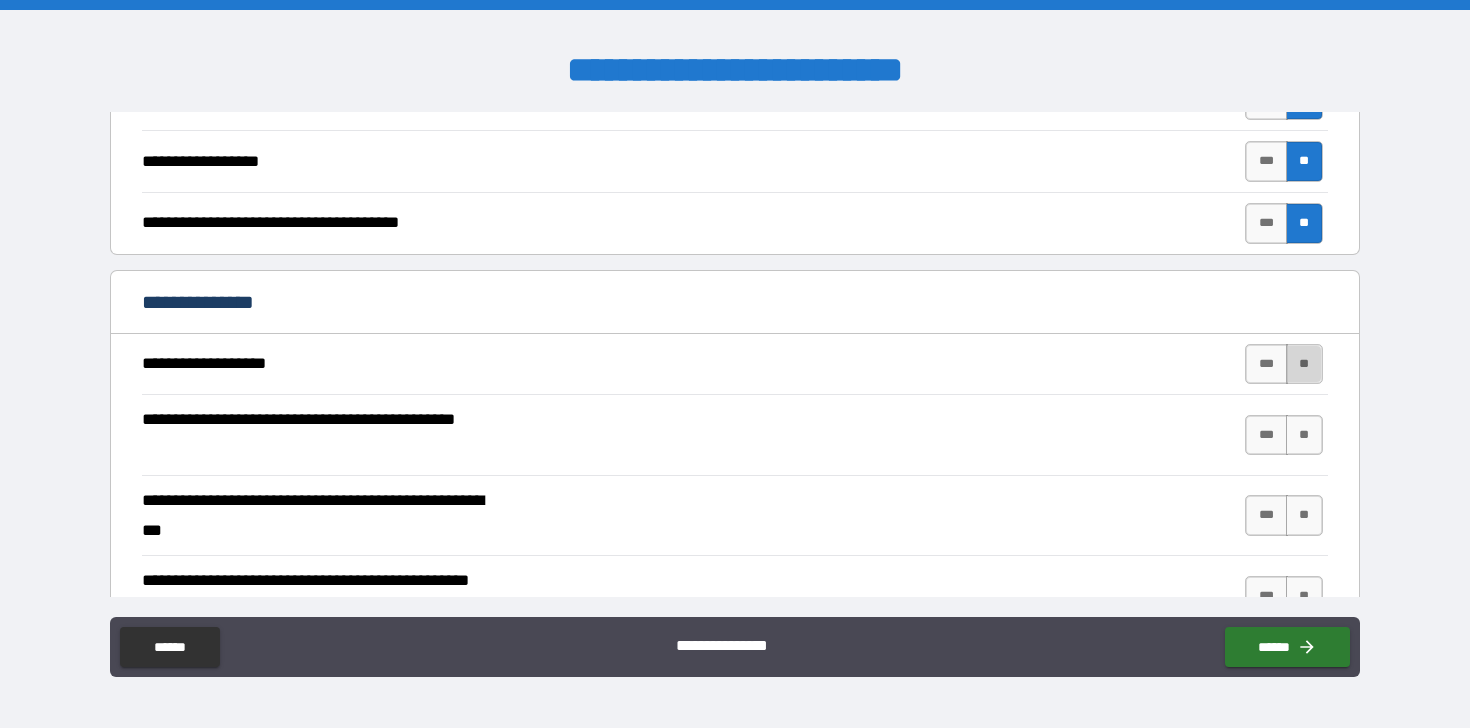 click on "**" at bounding box center [1304, 364] 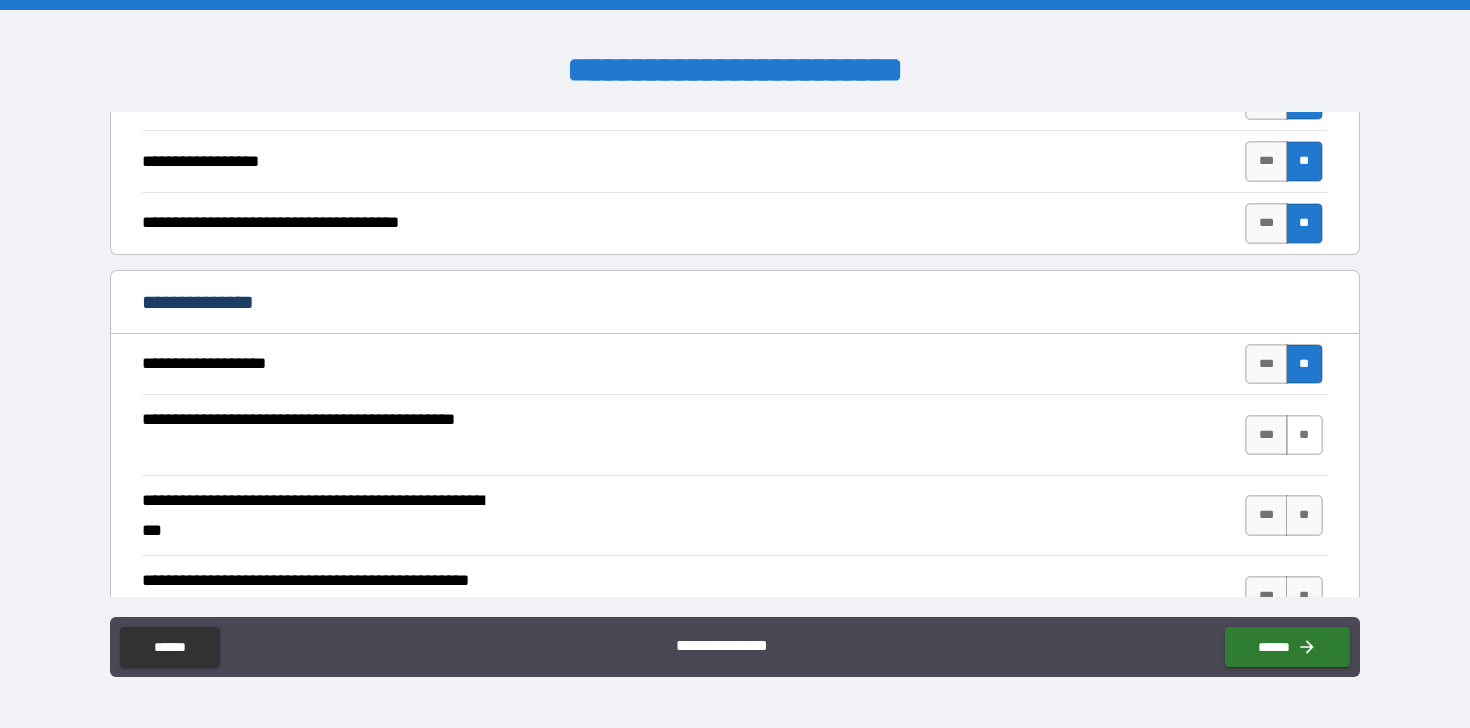 click on "**" at bounding box center [1304, 435] 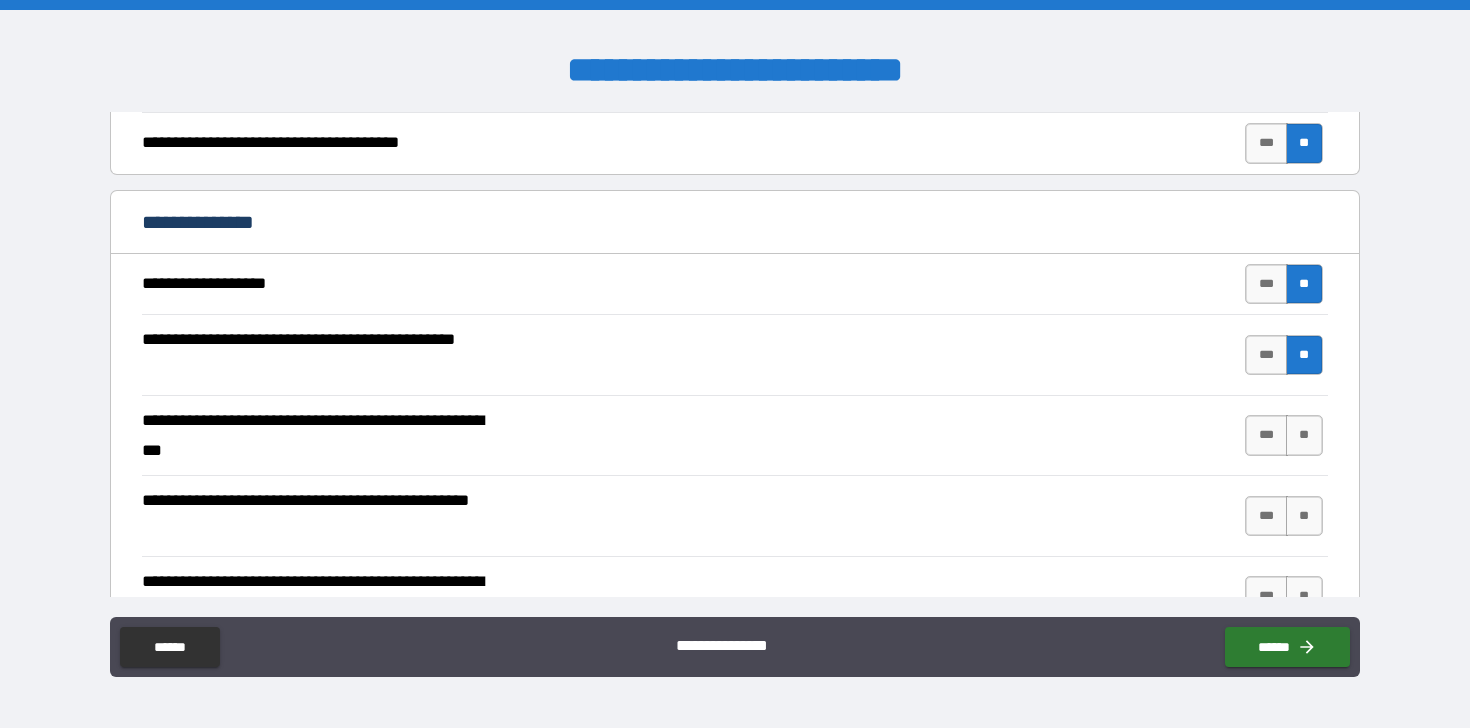 scroll, scrollTop: 1752, scrollLeft: 0, axis: vertical 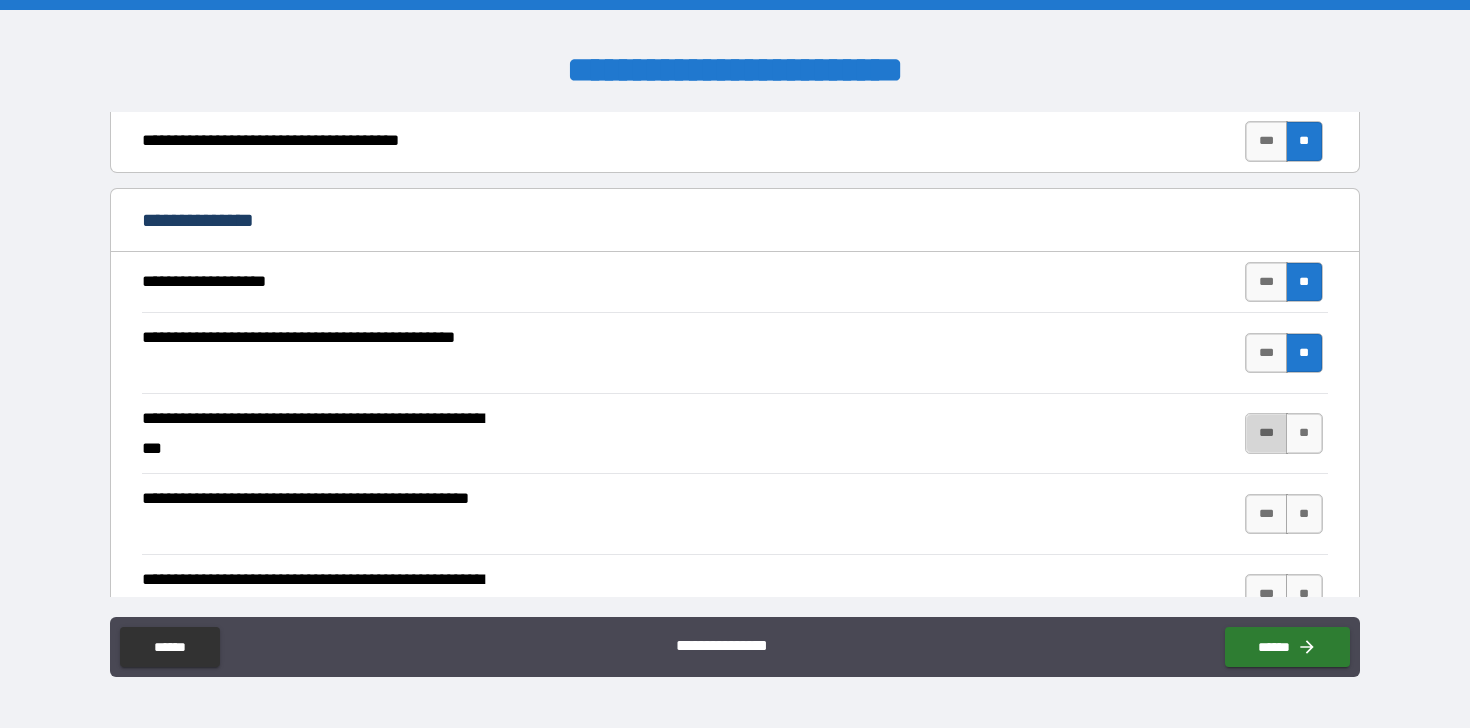 click on "***" at bounding box center (1266, 433) 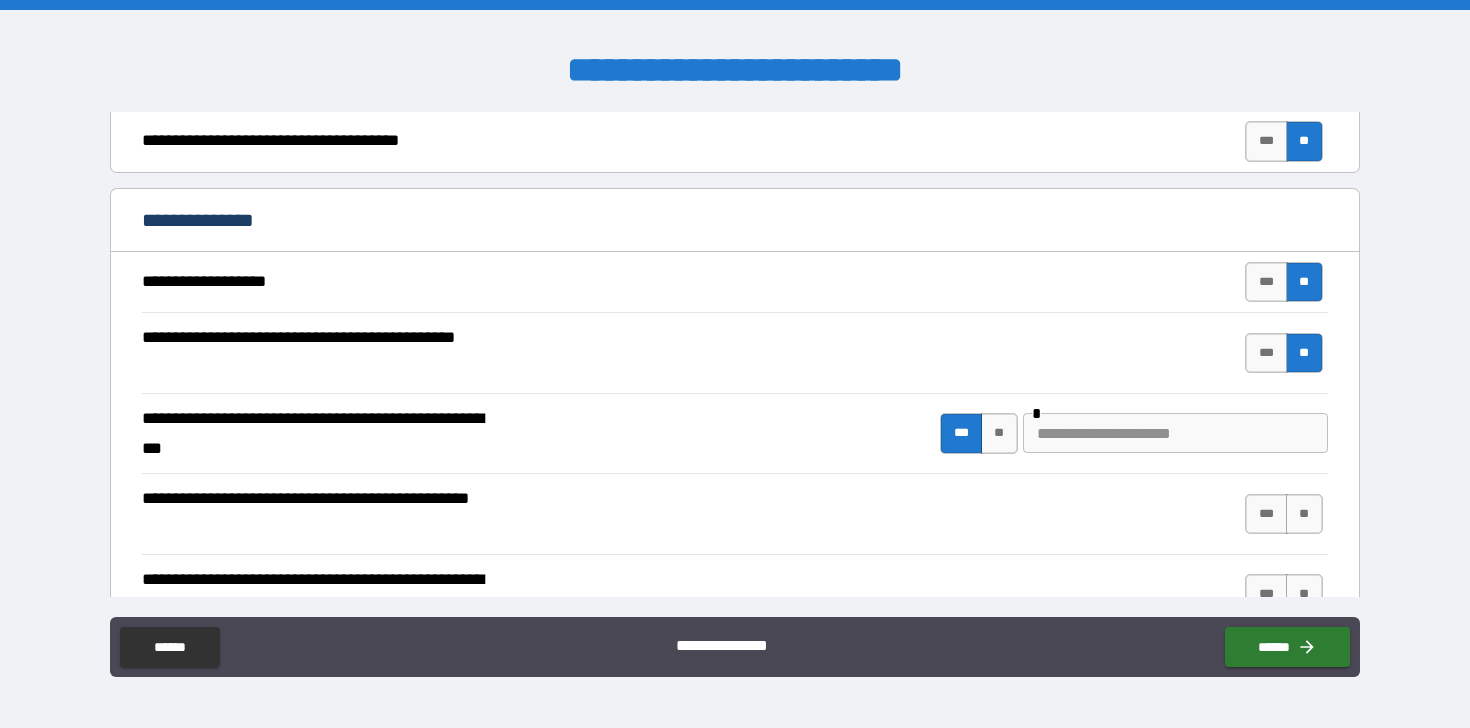 click at bounding box center [1175, 433] 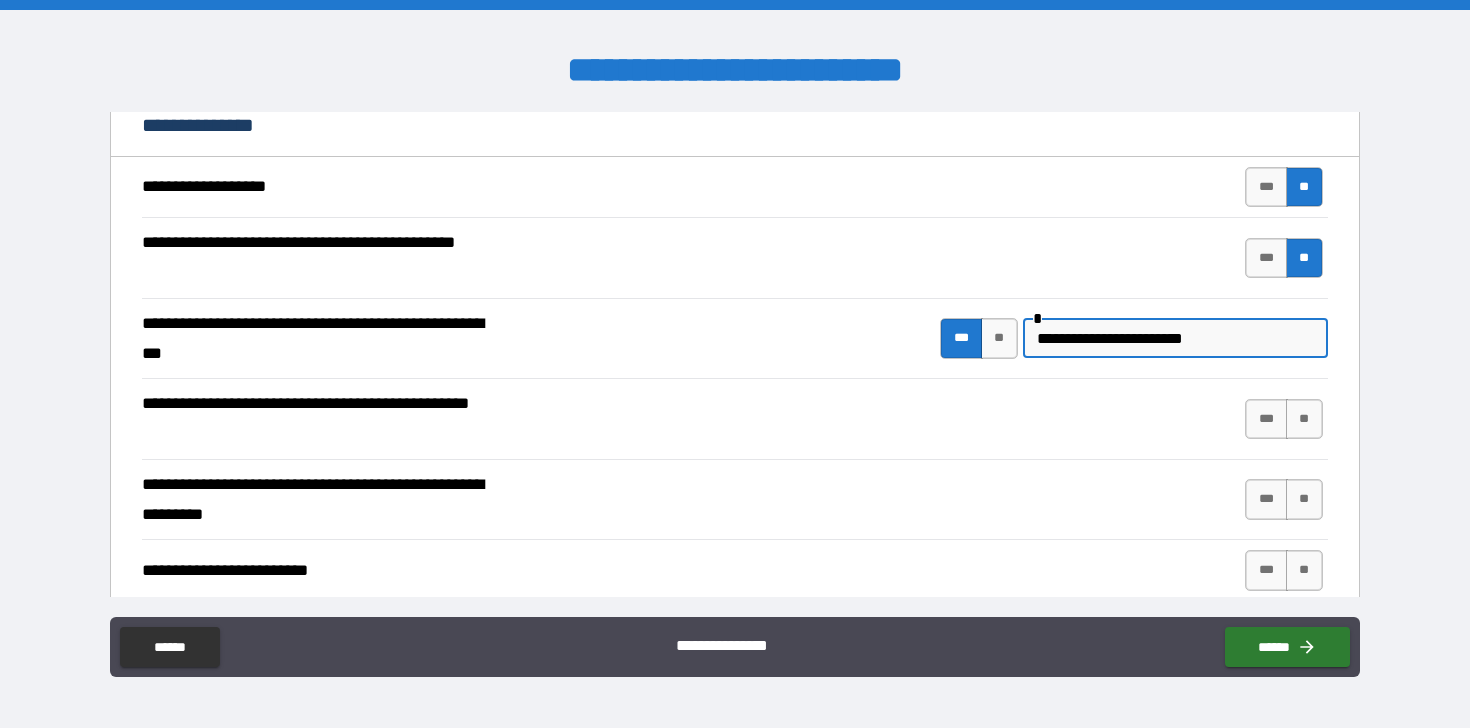 scroll, scrollTop: 1864, scrollLeft: 0, axis: vertical 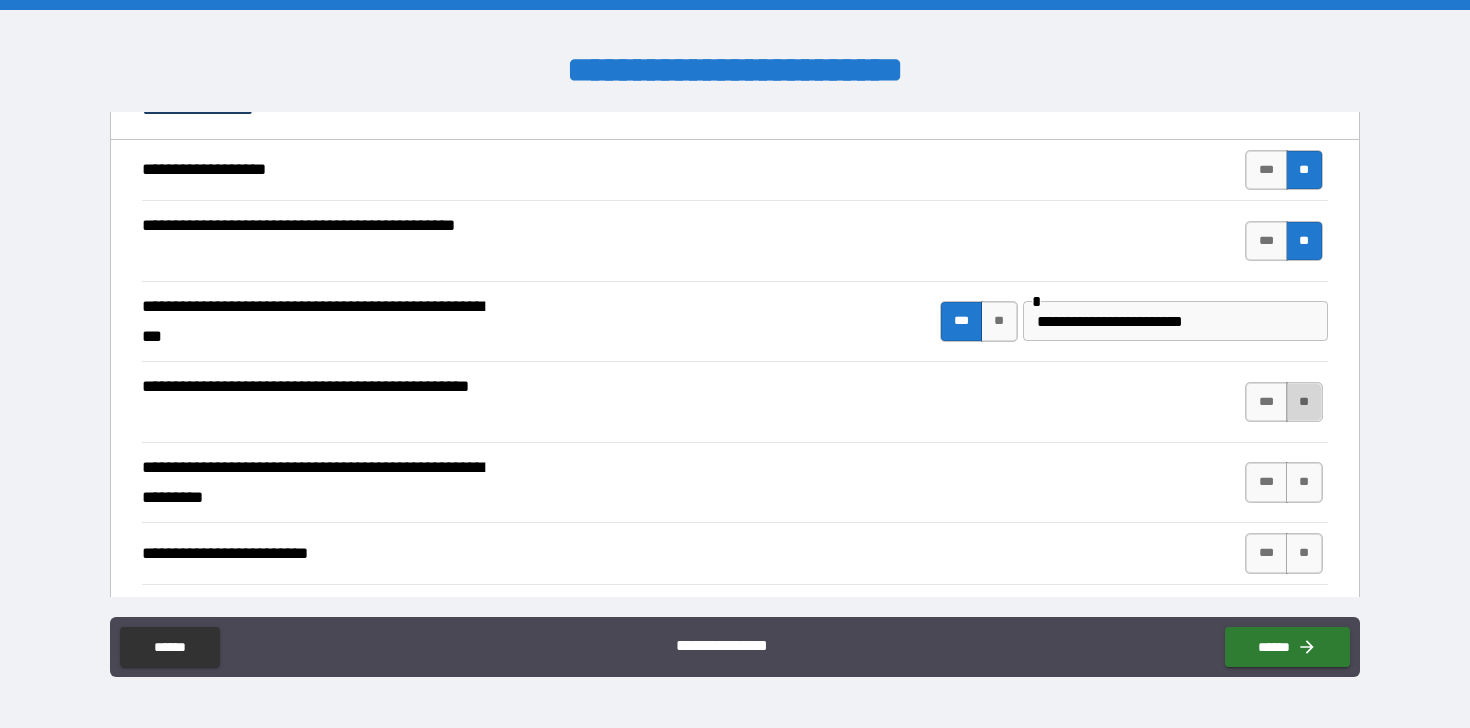 click on "**" at bounding box center [1304, 402] 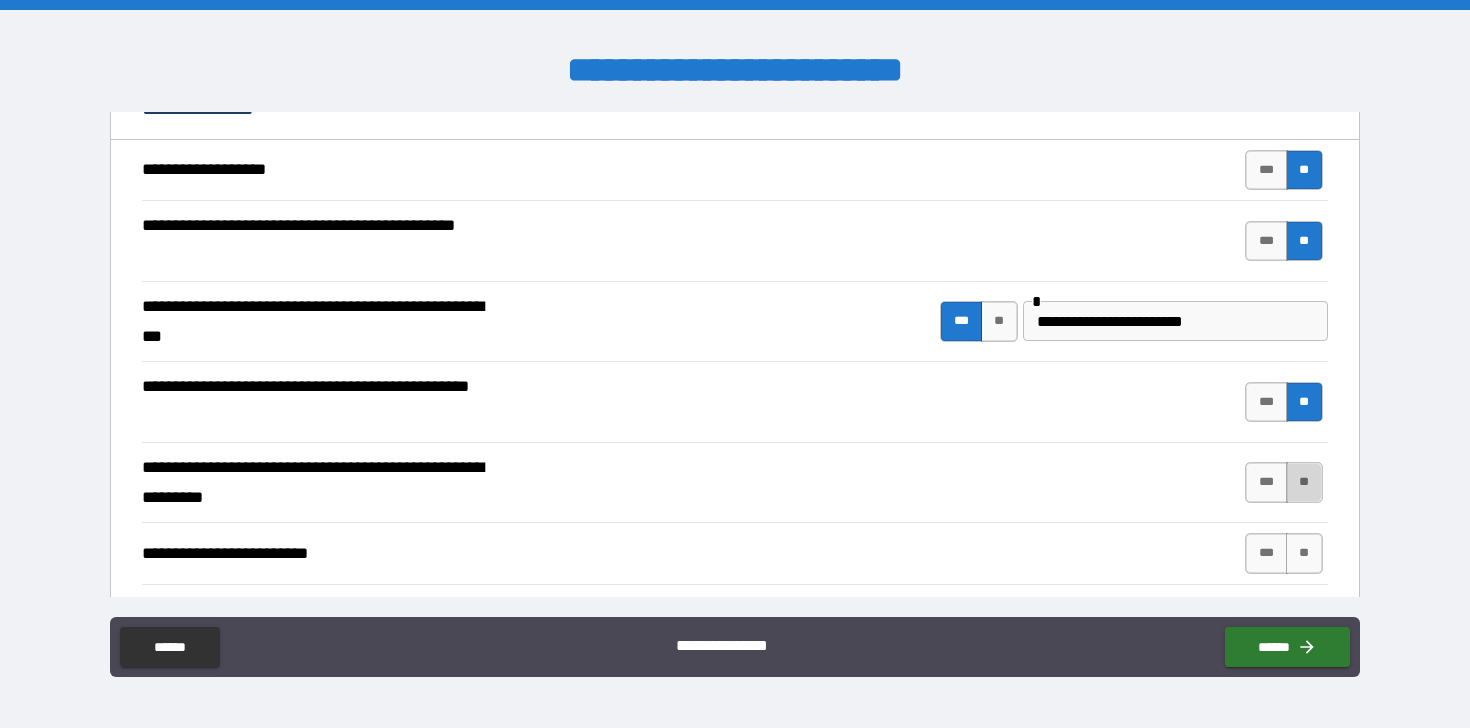 click on "**" at bounding box center (1304, 482) 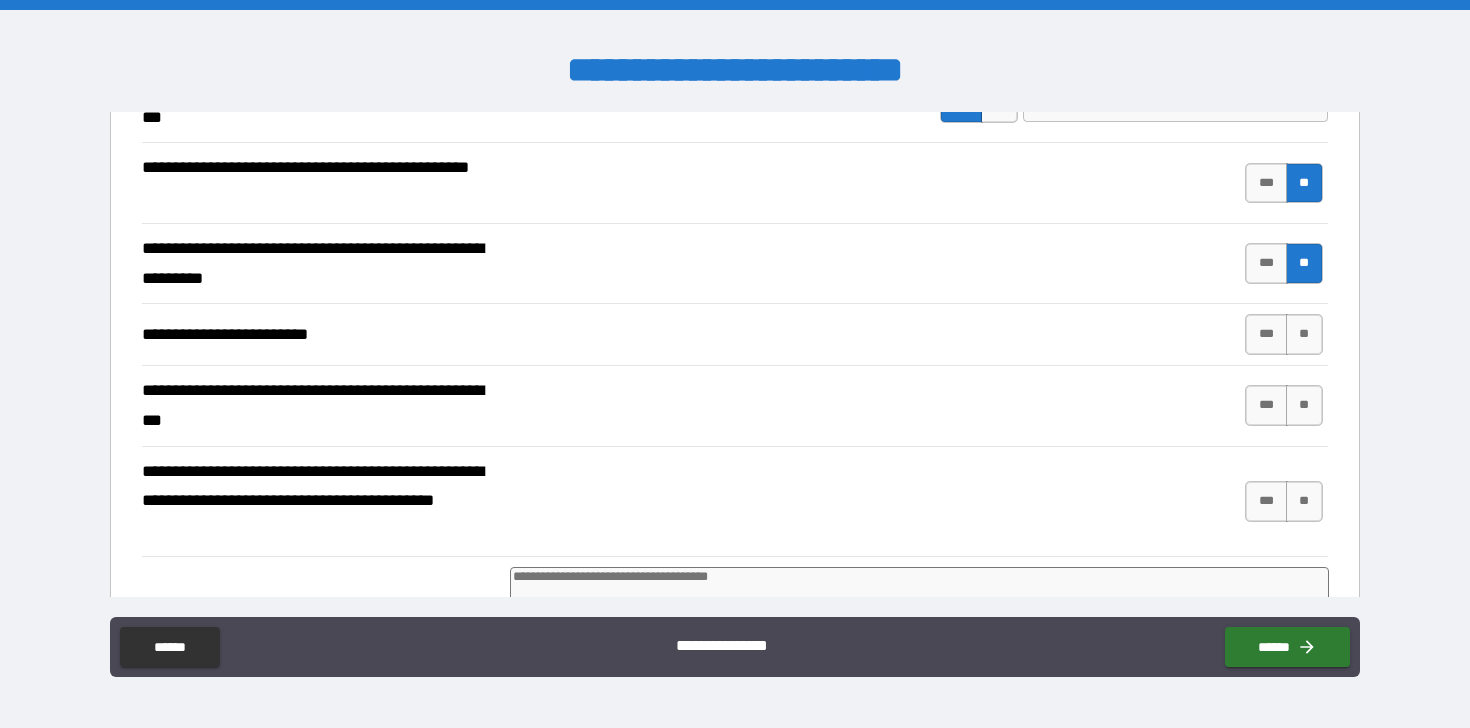 scroll, scrollTop: 2087, scrollLeft: 0, axis: vertical 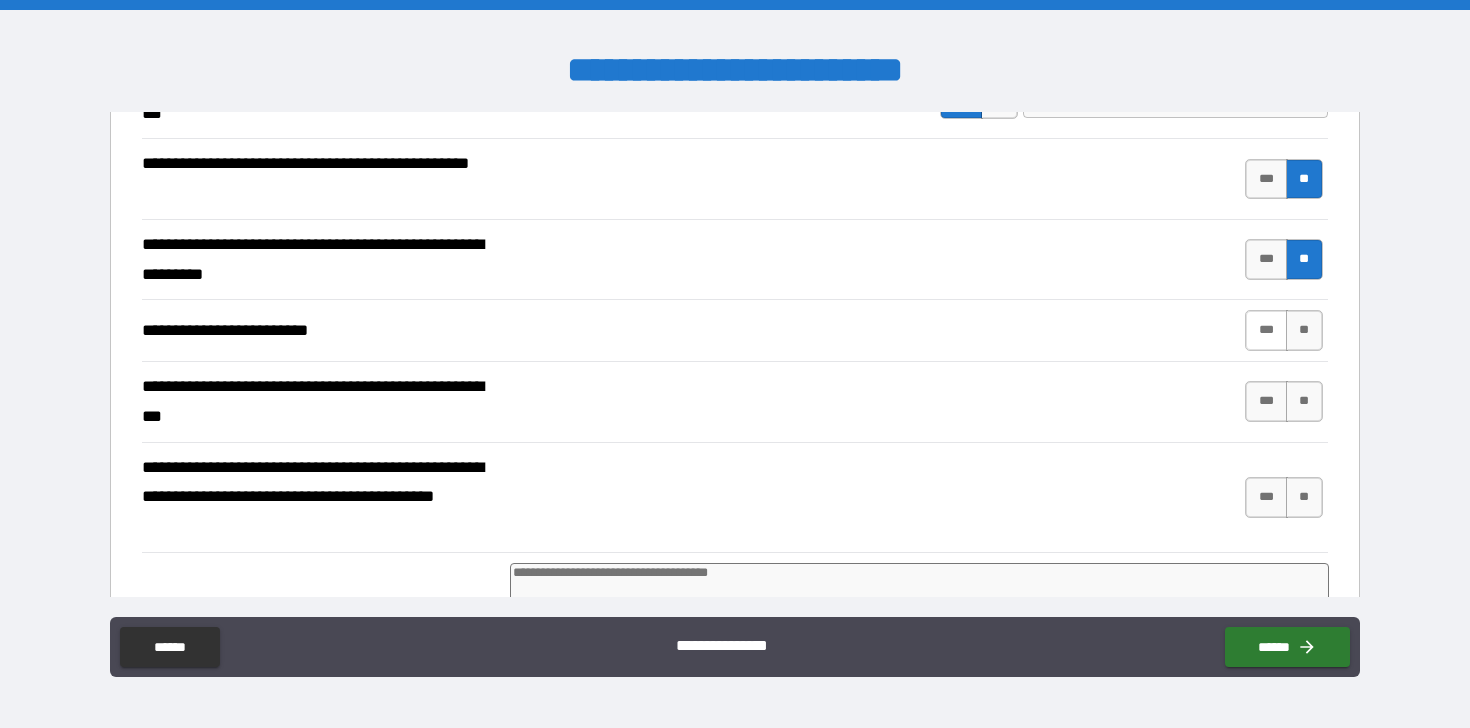click on "***" at bounding box center [1266, 330] 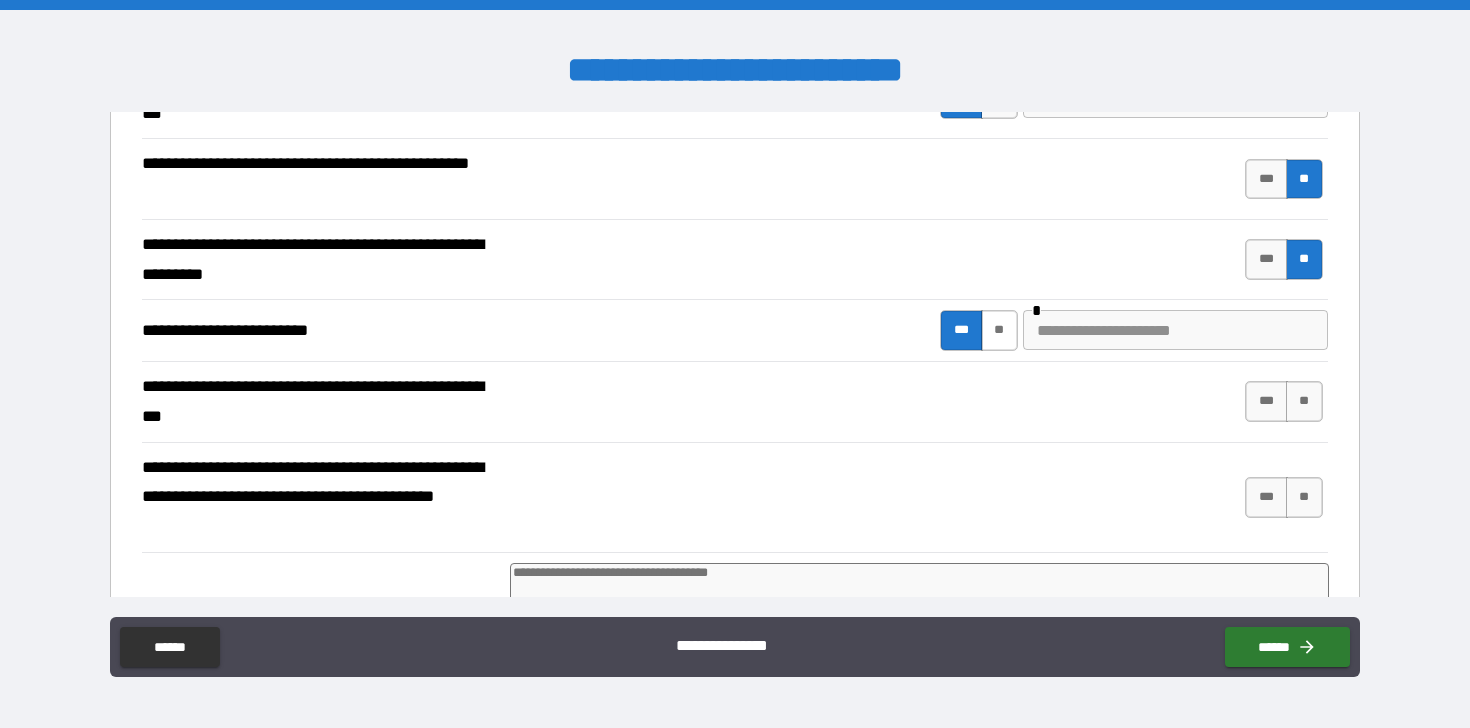 click on "**" at bounding box center [999, 330] 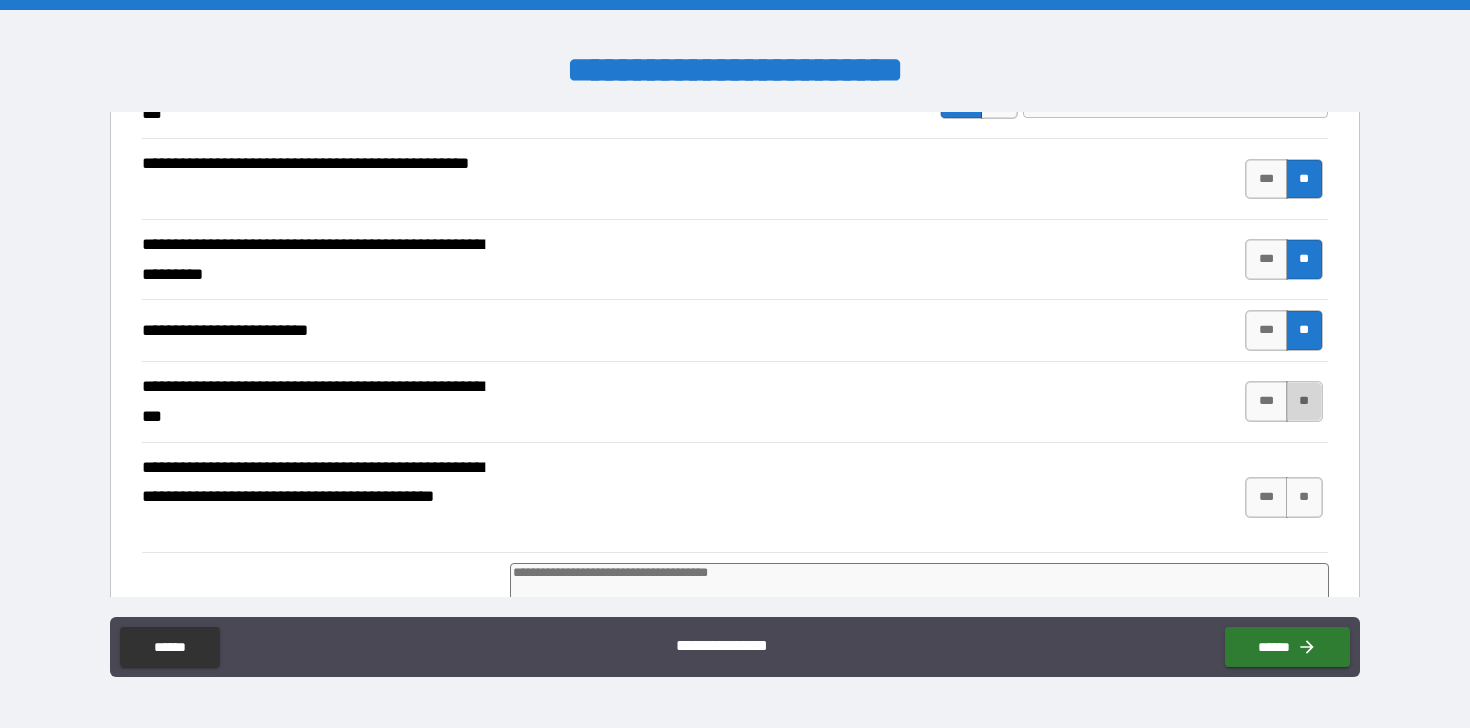 click on "**" at bounding box center [1304, 401] 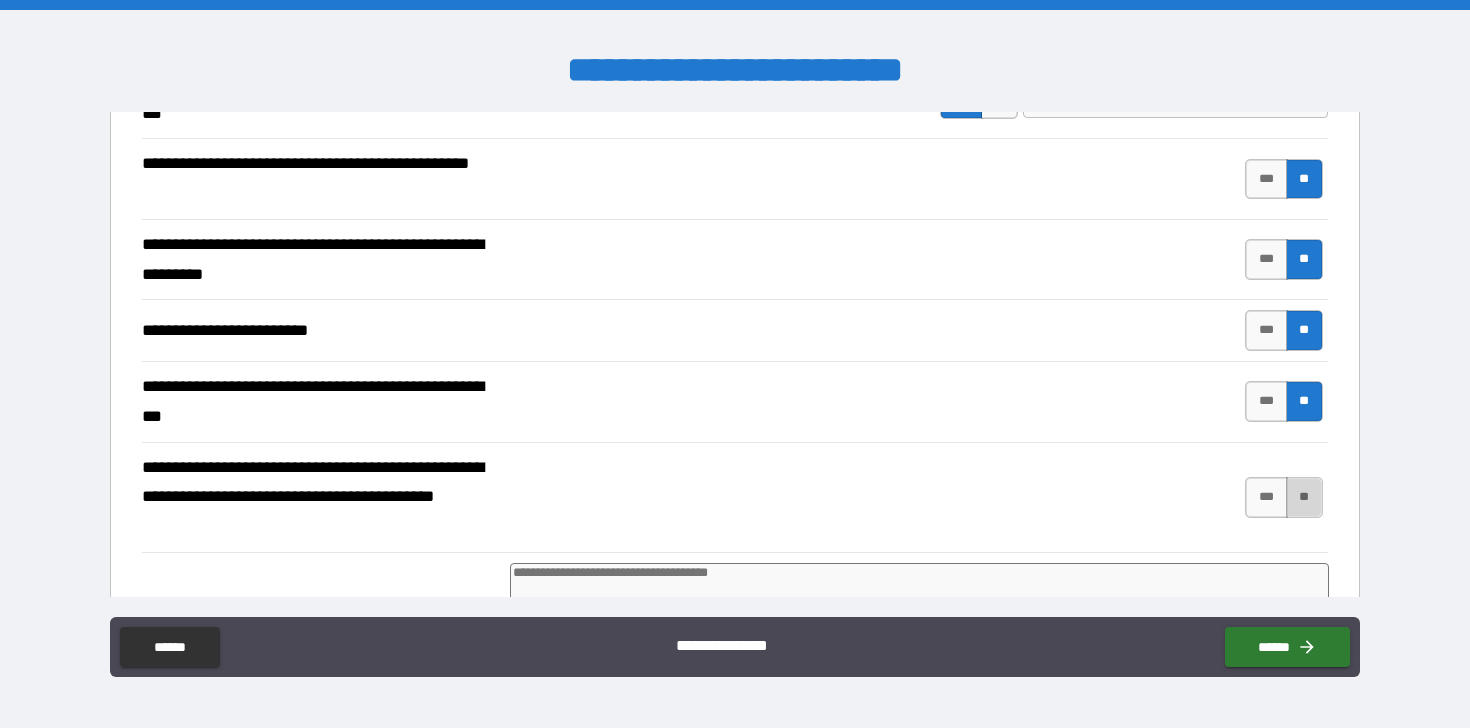 click on "**" at bounding box center [1304, 497] 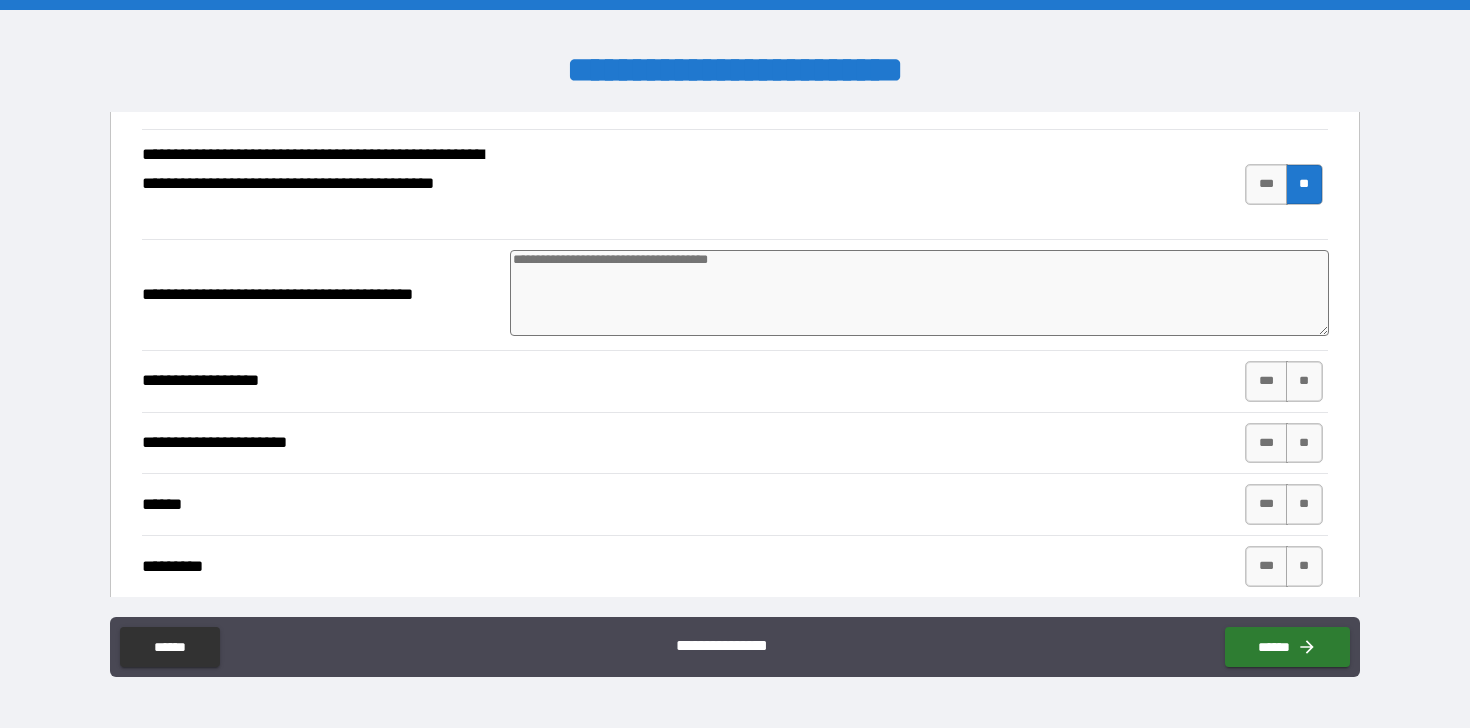 scroll, scrollTop: 2433, scrollLeft: 0, axis: vertical 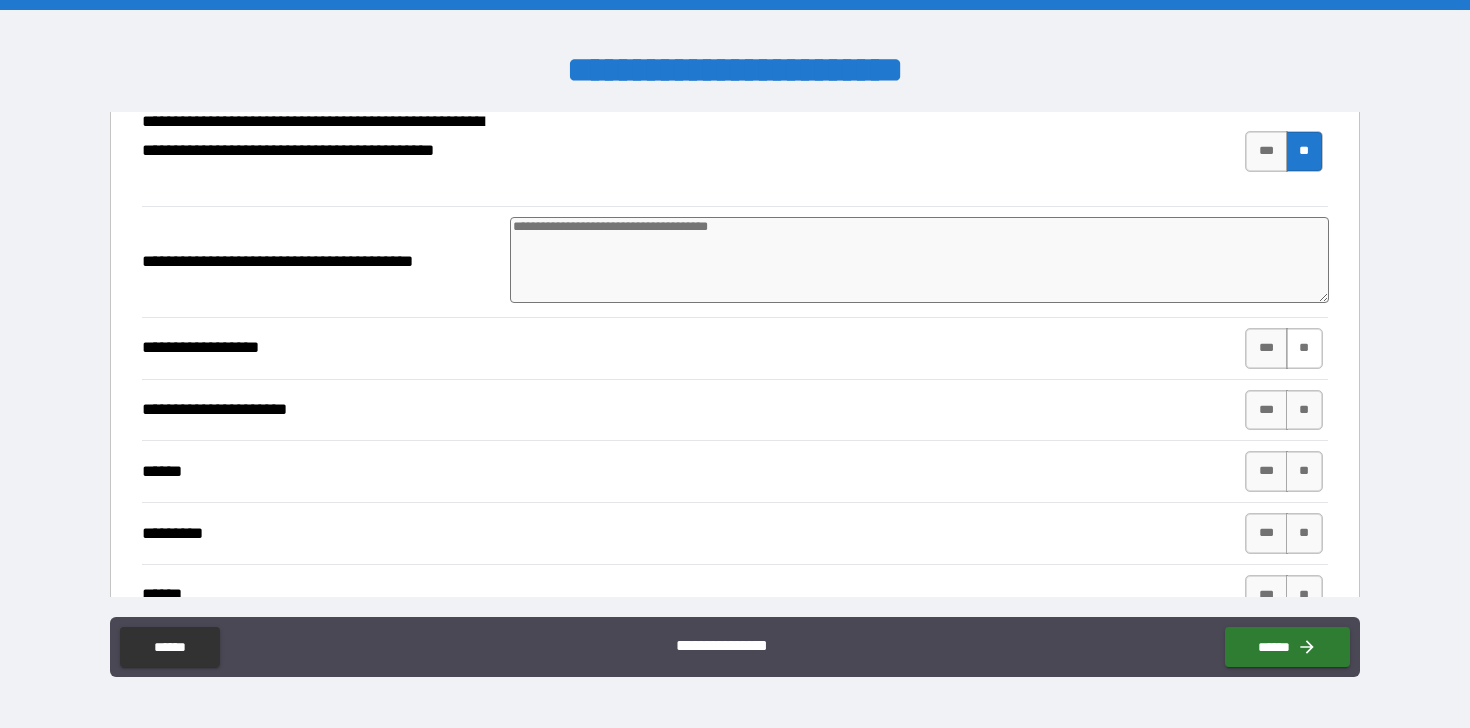 click on "**" at bounding box center [1304, 348] 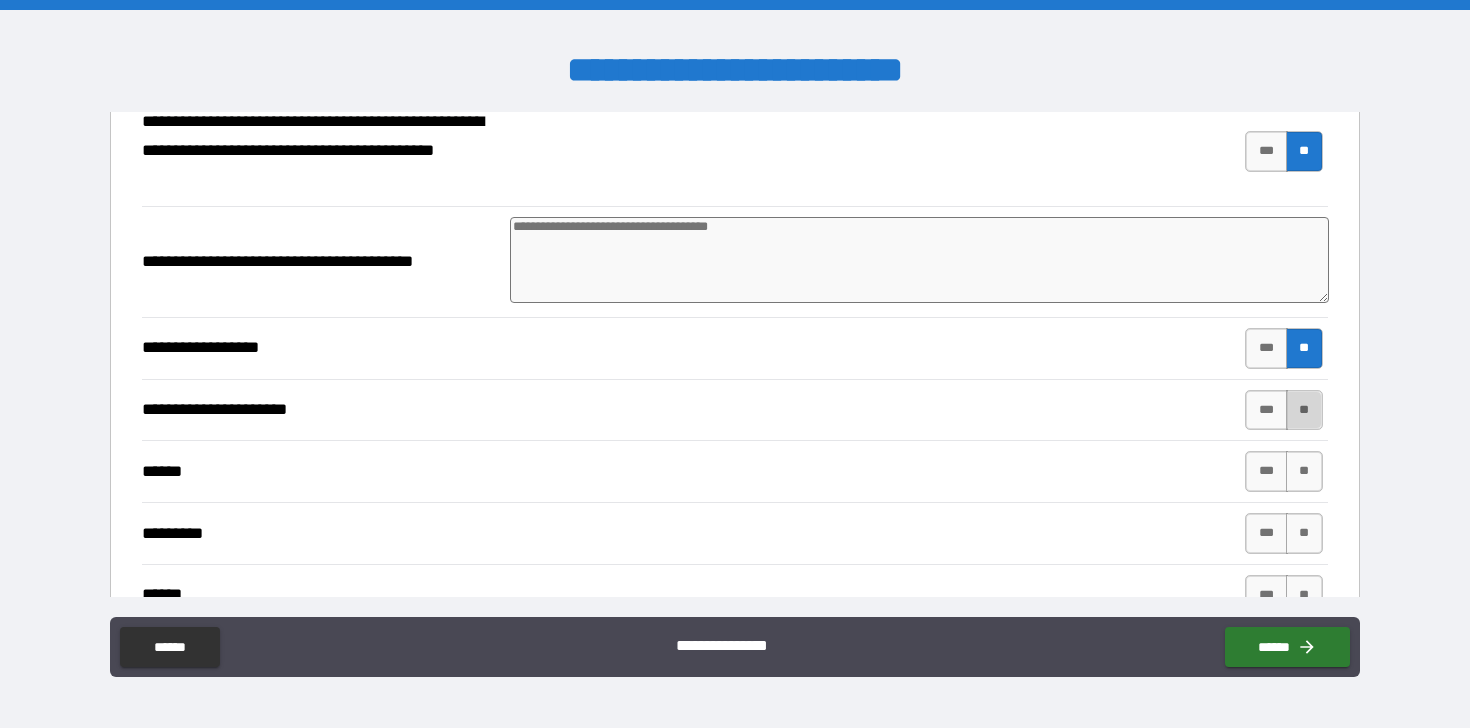 click on "**" at bounding box center (1304, 410) 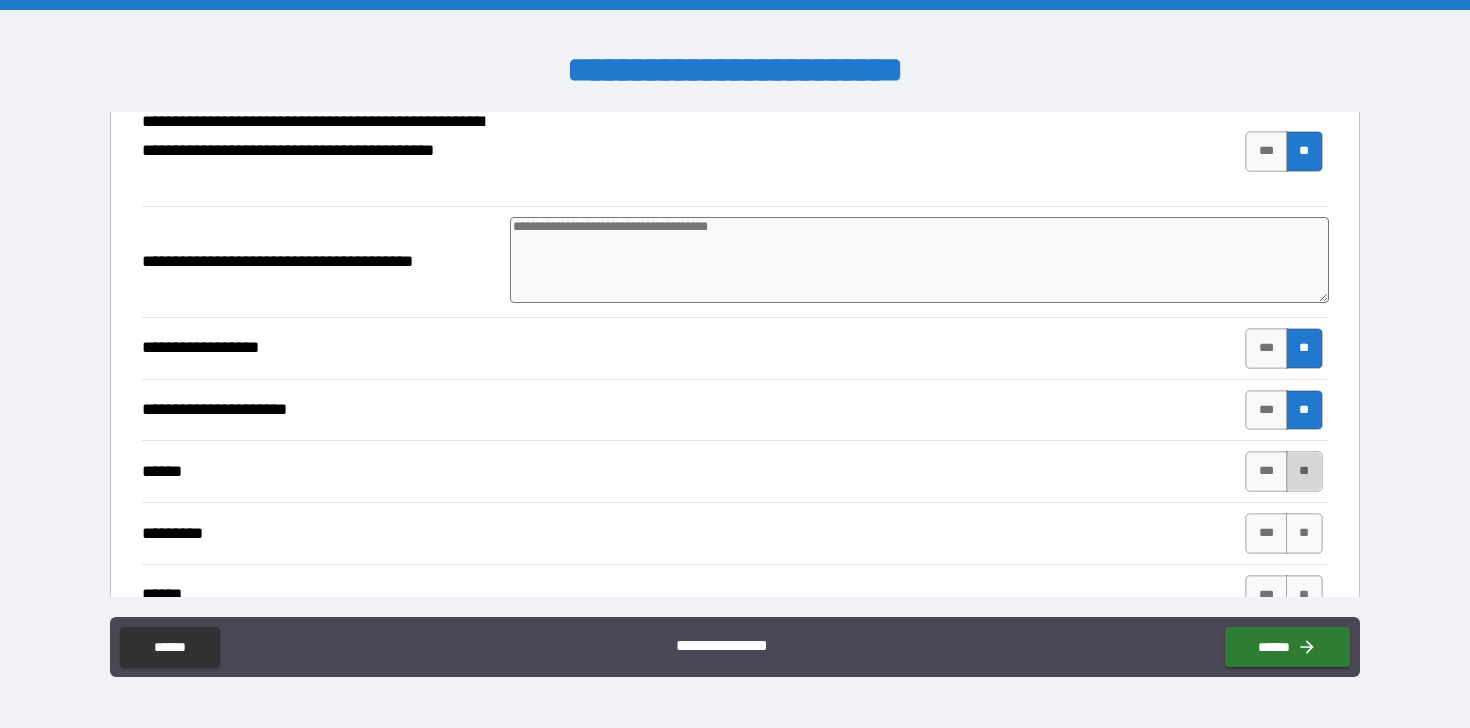 click on "**" at bounding box center [1304, 471] 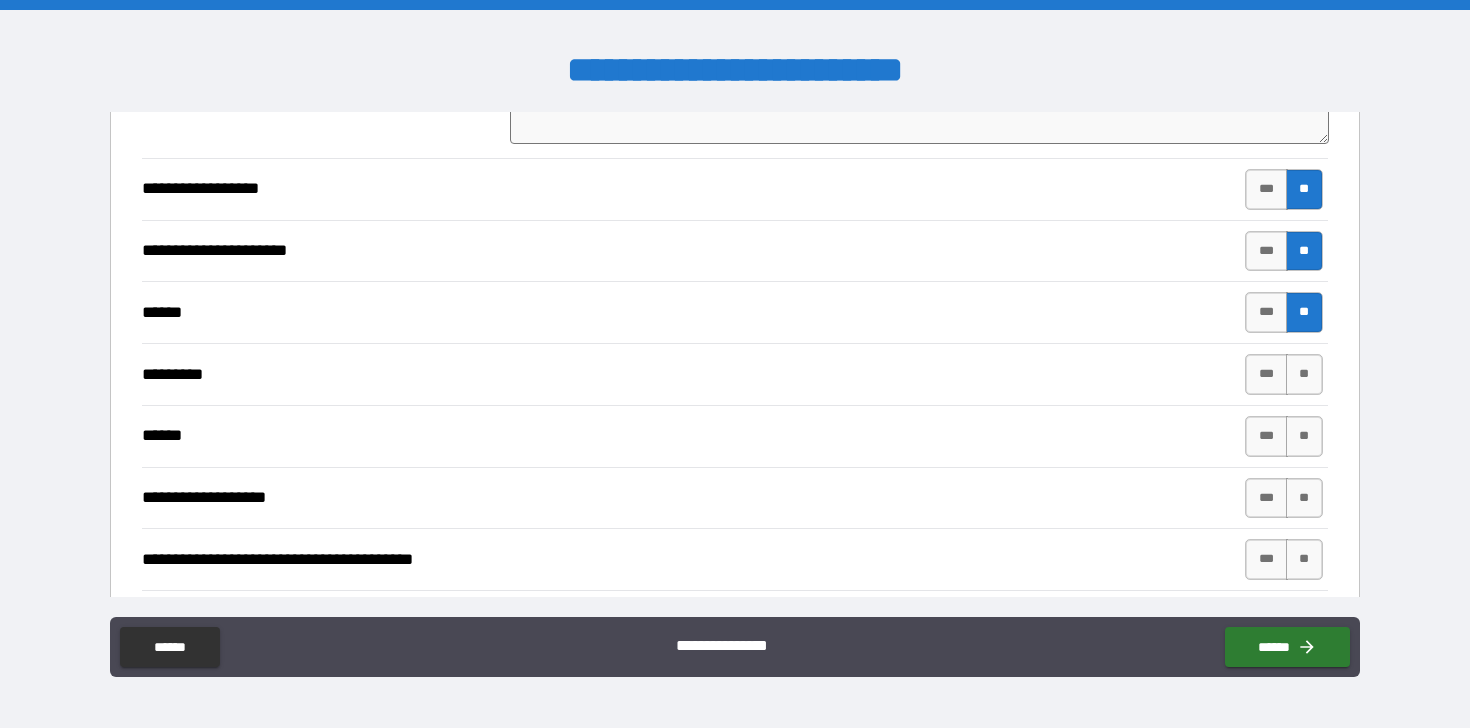 scroll, scrollTop: 2597, scrollLeft: 0, axis: vertical 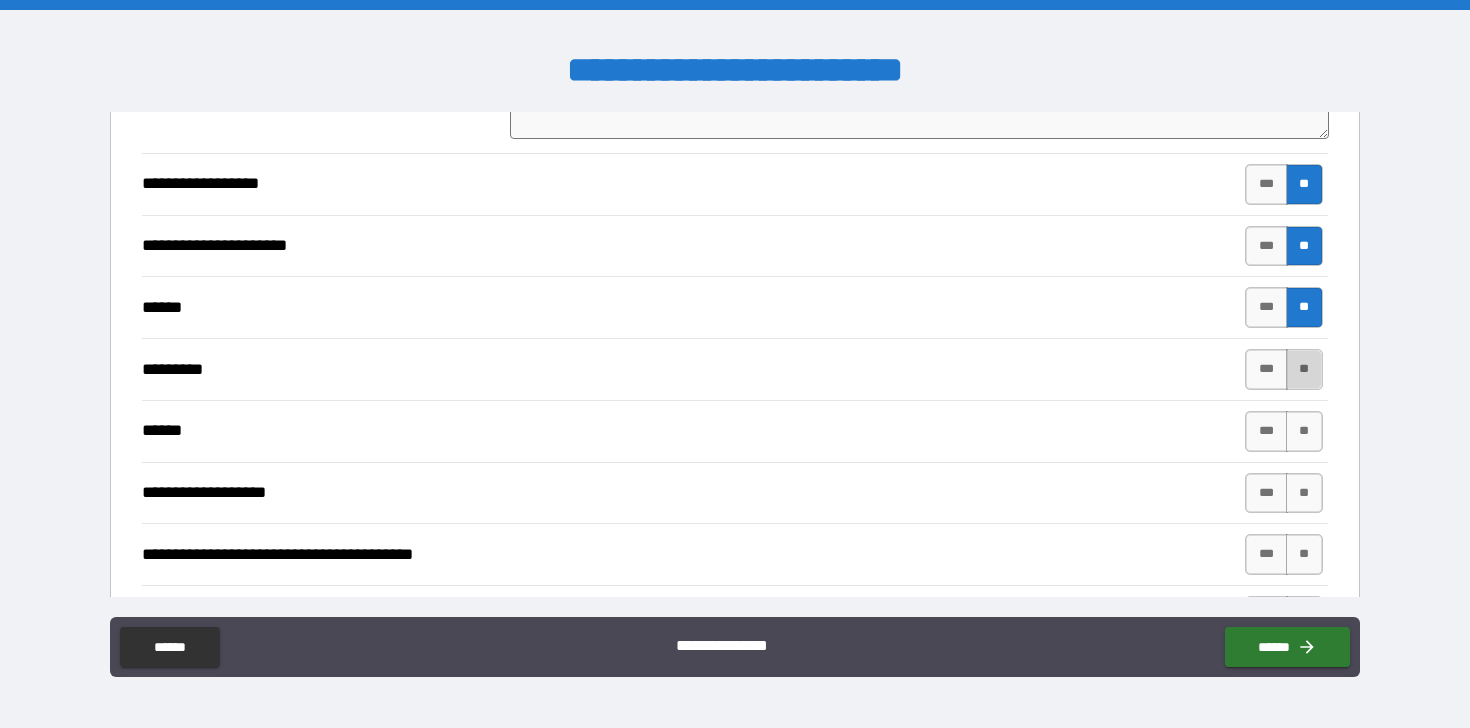 click on "**" at bounding box center [1304, 369] 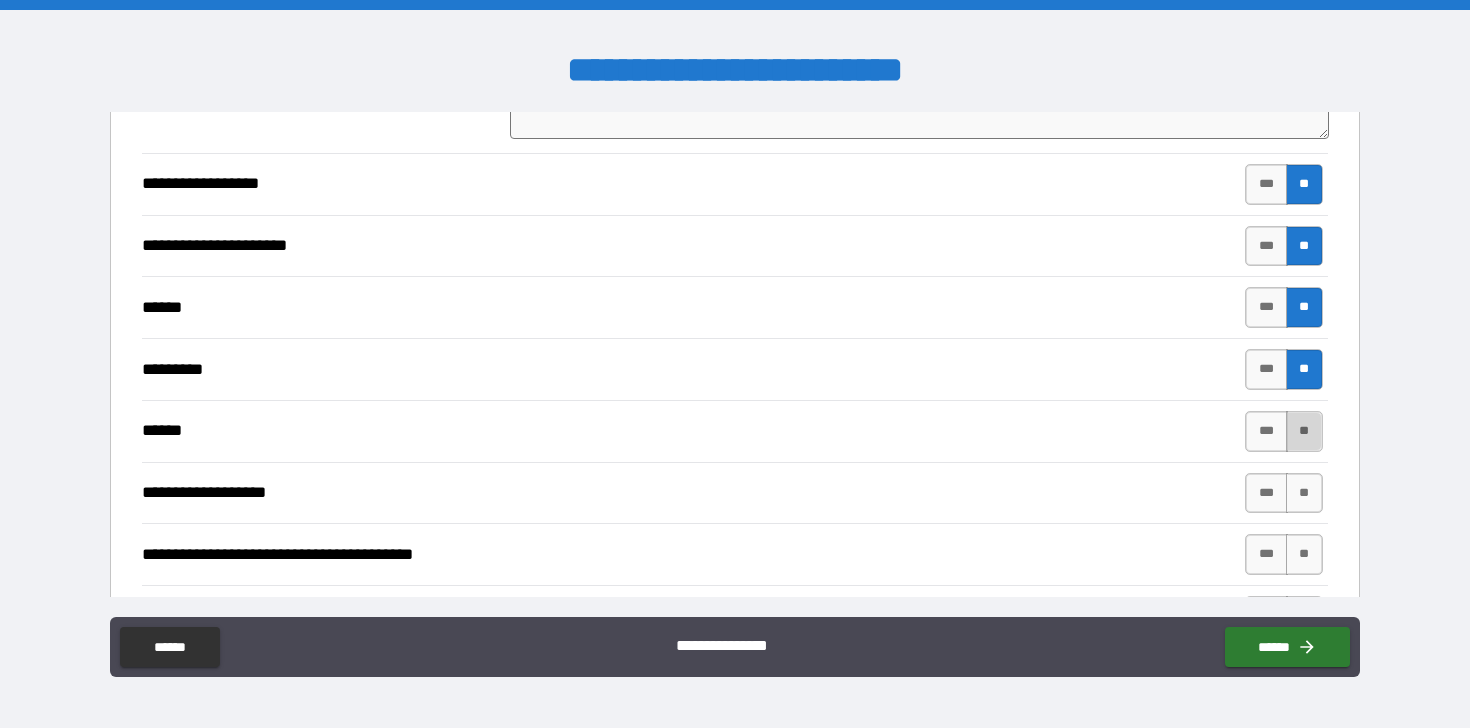click on "**" at bounding box center [1304, 431] 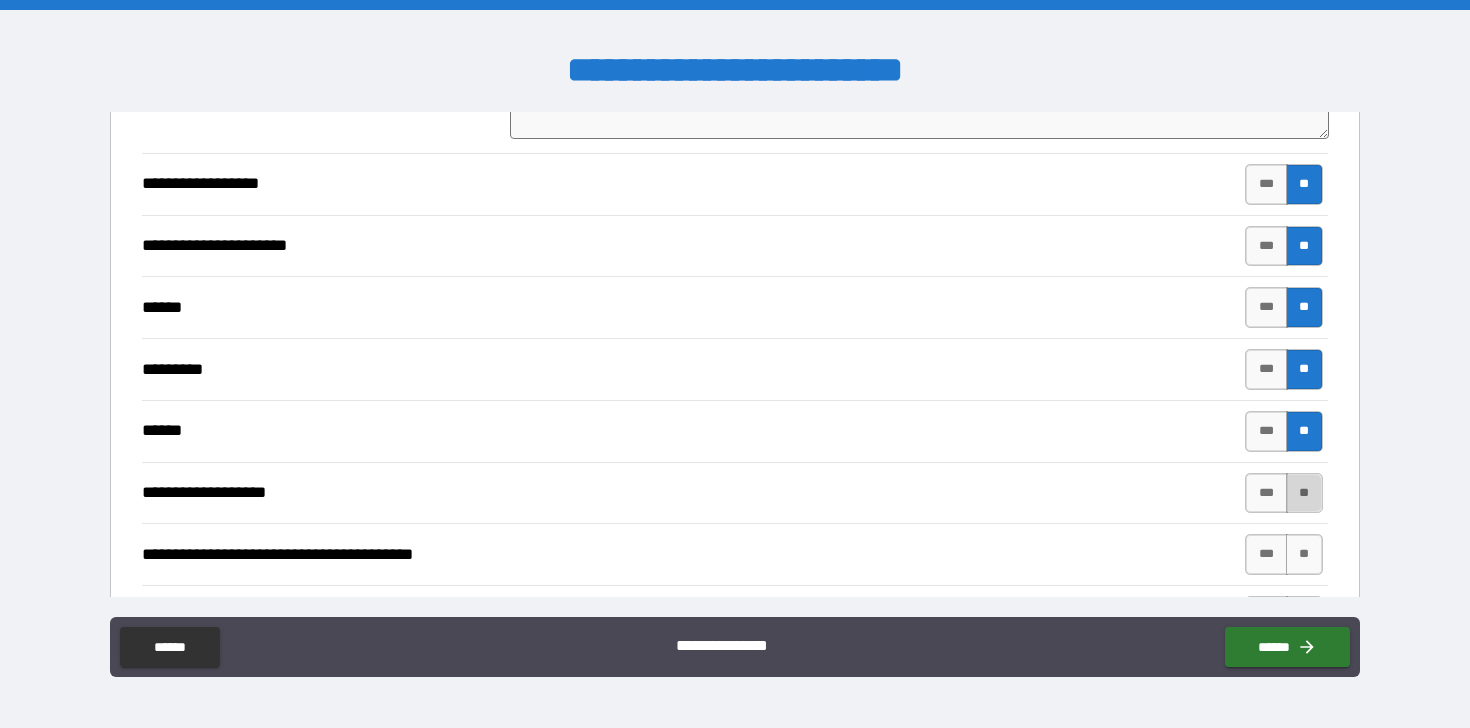 click on "**" at bounding box center [1304, 493] 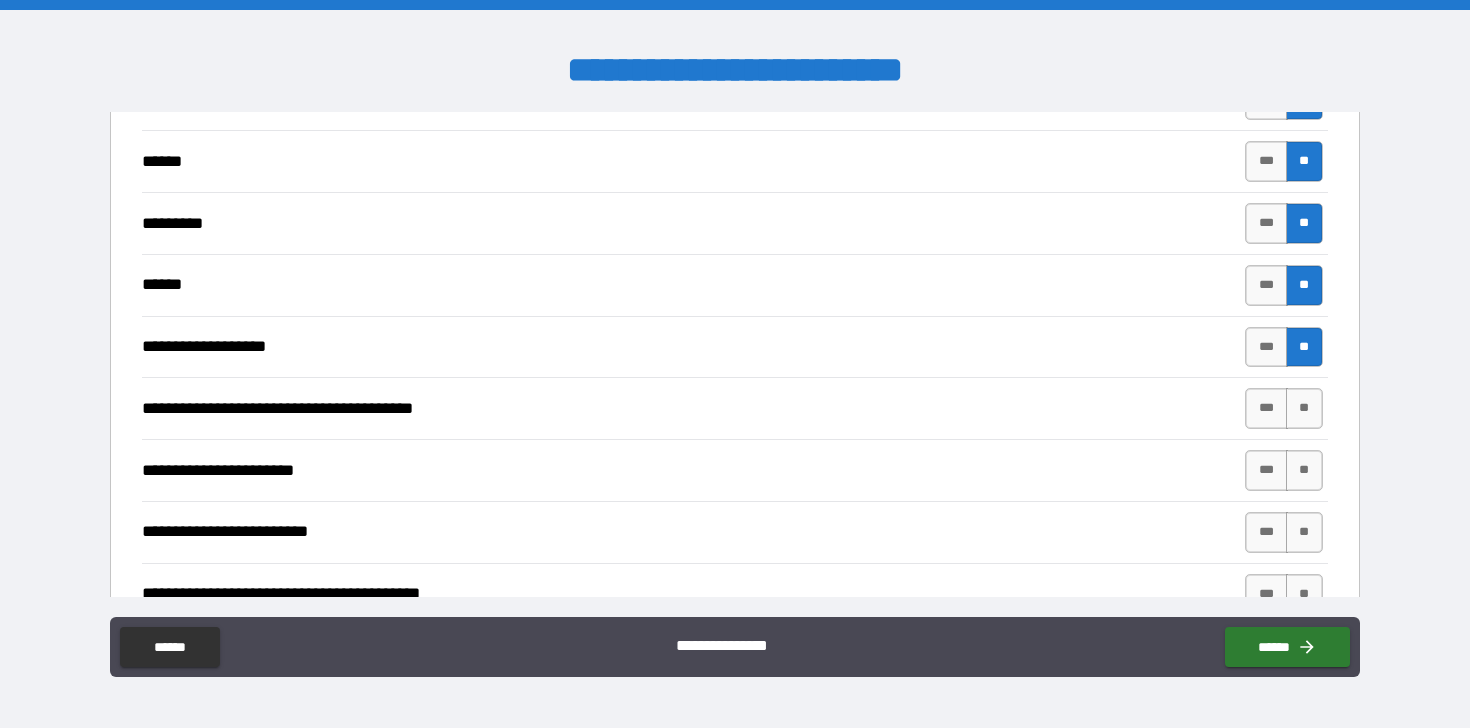 scroll, scrollTop: 2746, scrollLeft: 0, axis: vertical 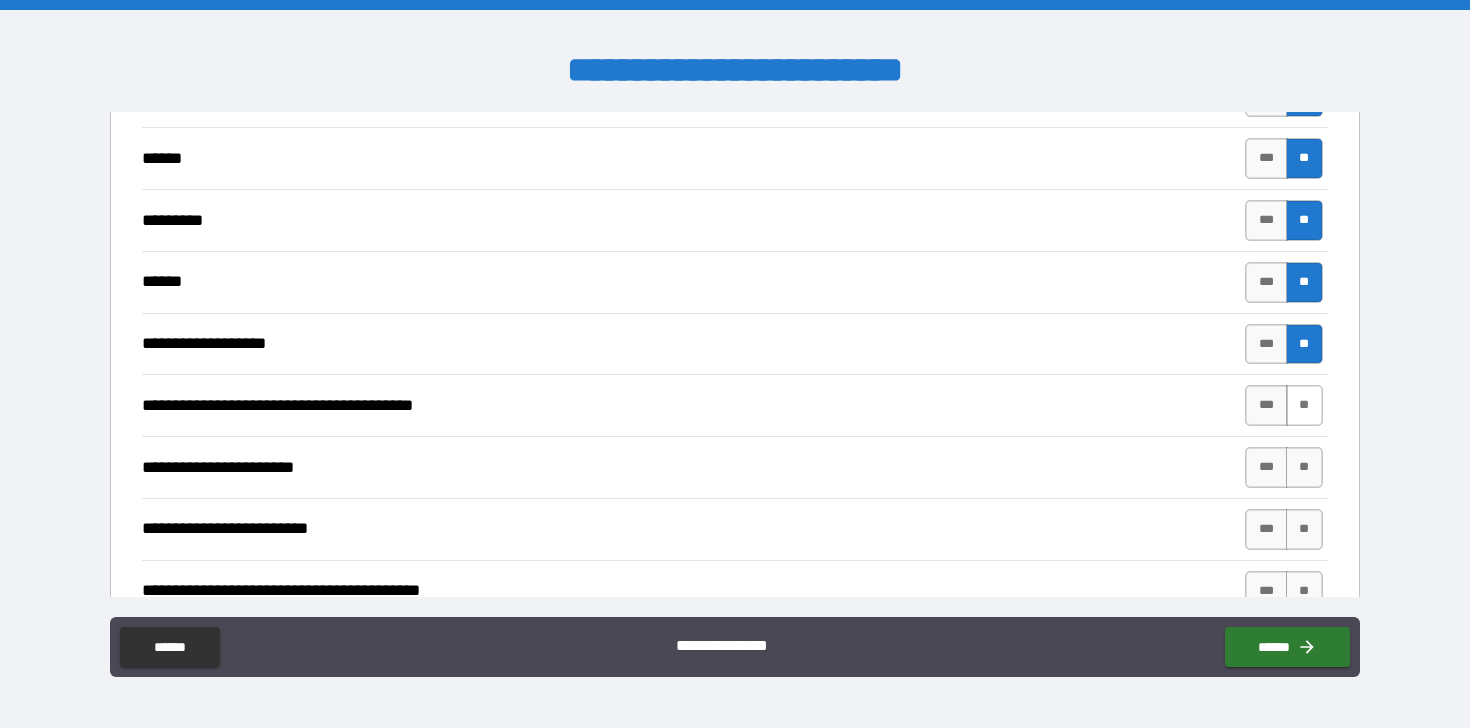 click on "**" at bounding box center [1304, 405] 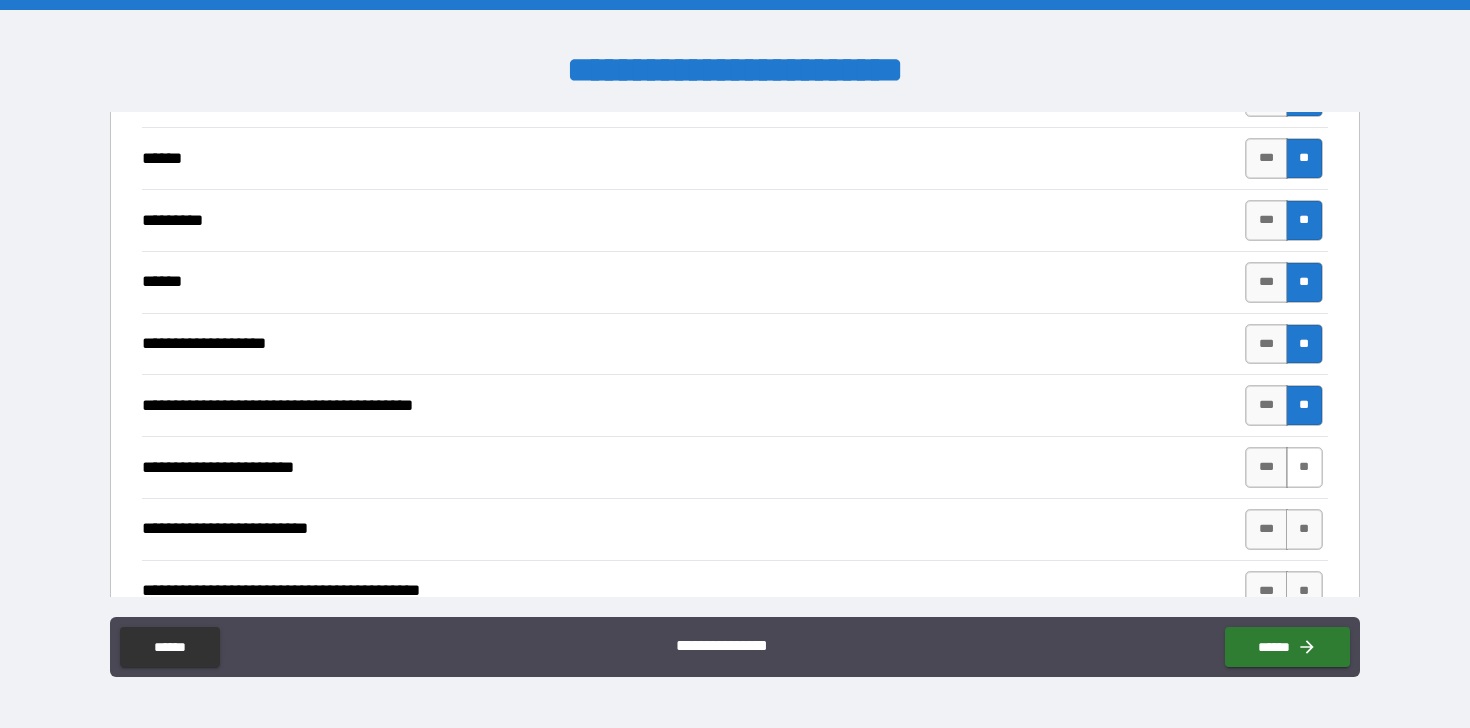 click on "**" at bounding box center (1304, 467) 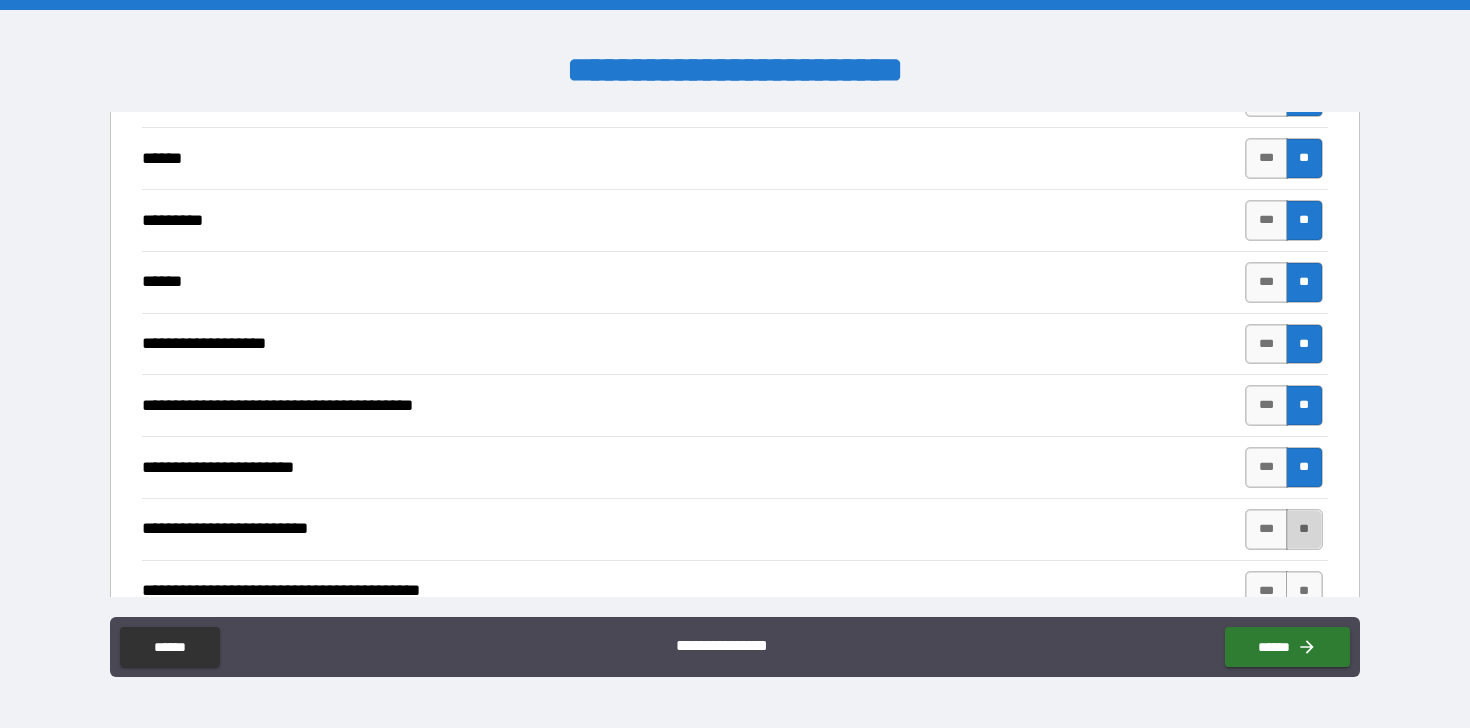 click on "**" at bounding box center [1304, 529] 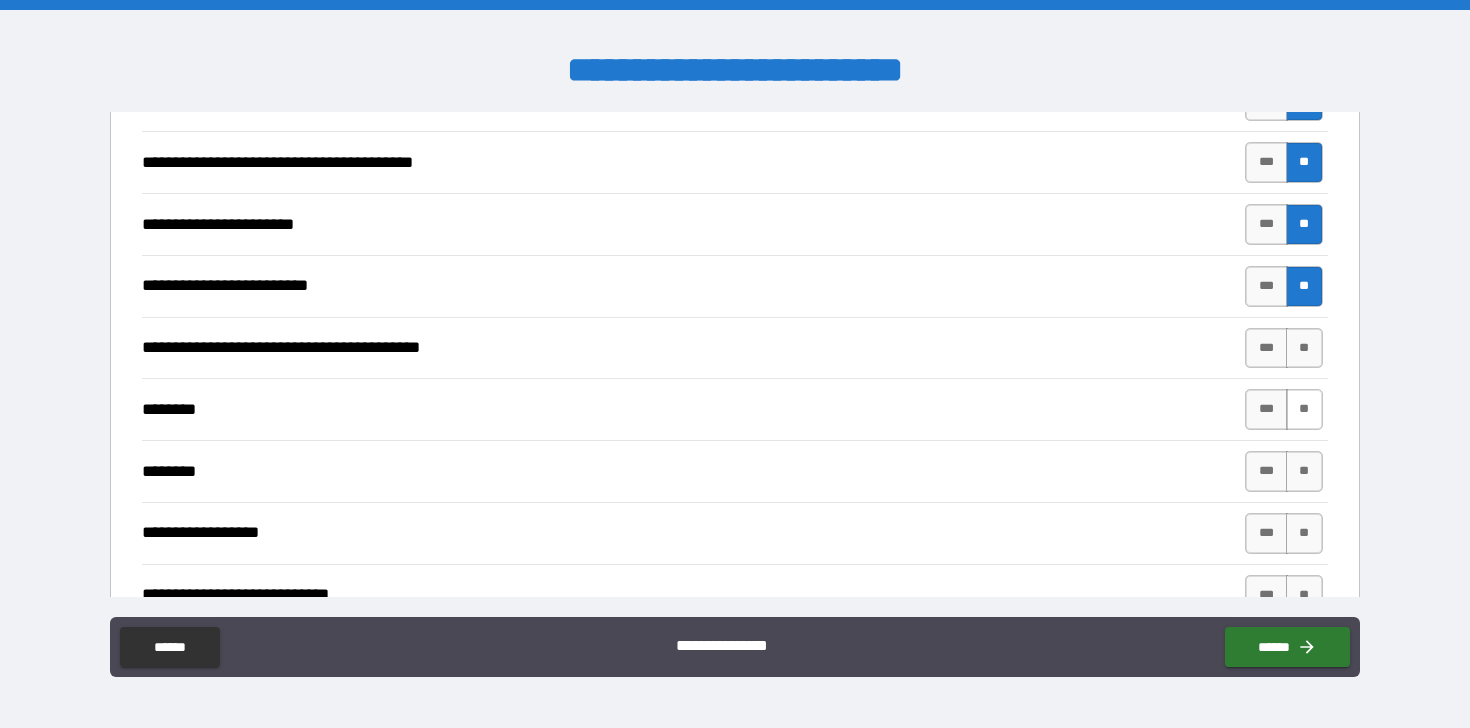 scroll, scrollTop: 2995, scrollLeft: 0, axis: vertical 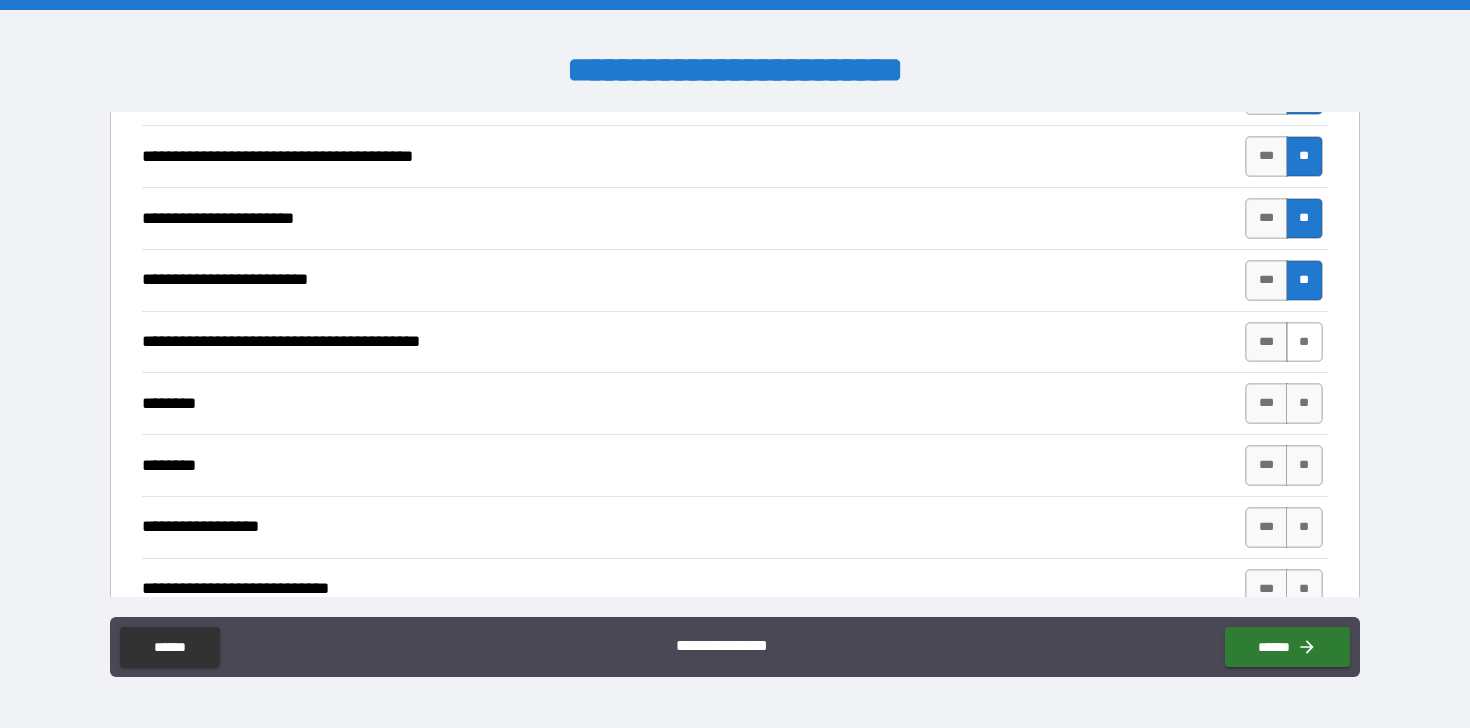 click on "**" at bounding box center (1304, 342) 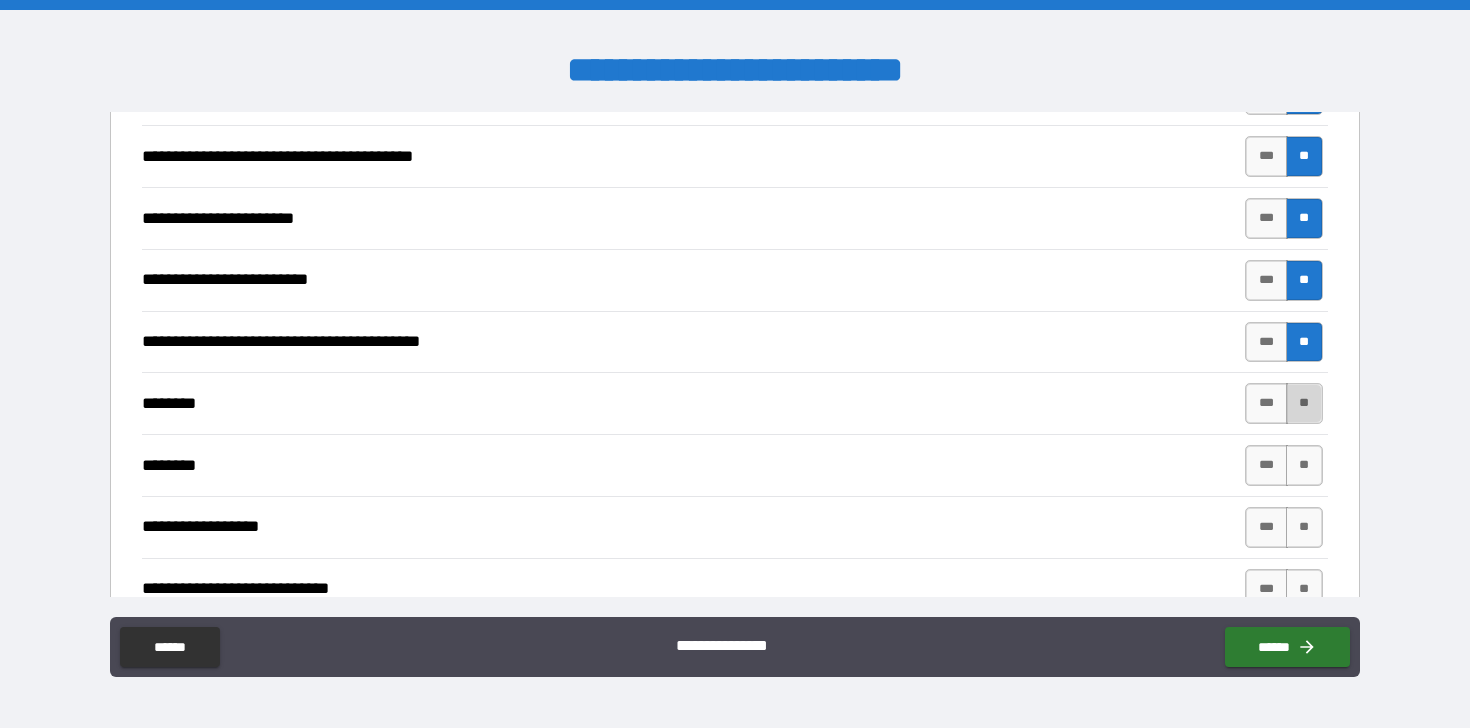 click on "**" at bounding box center (1304, 403) 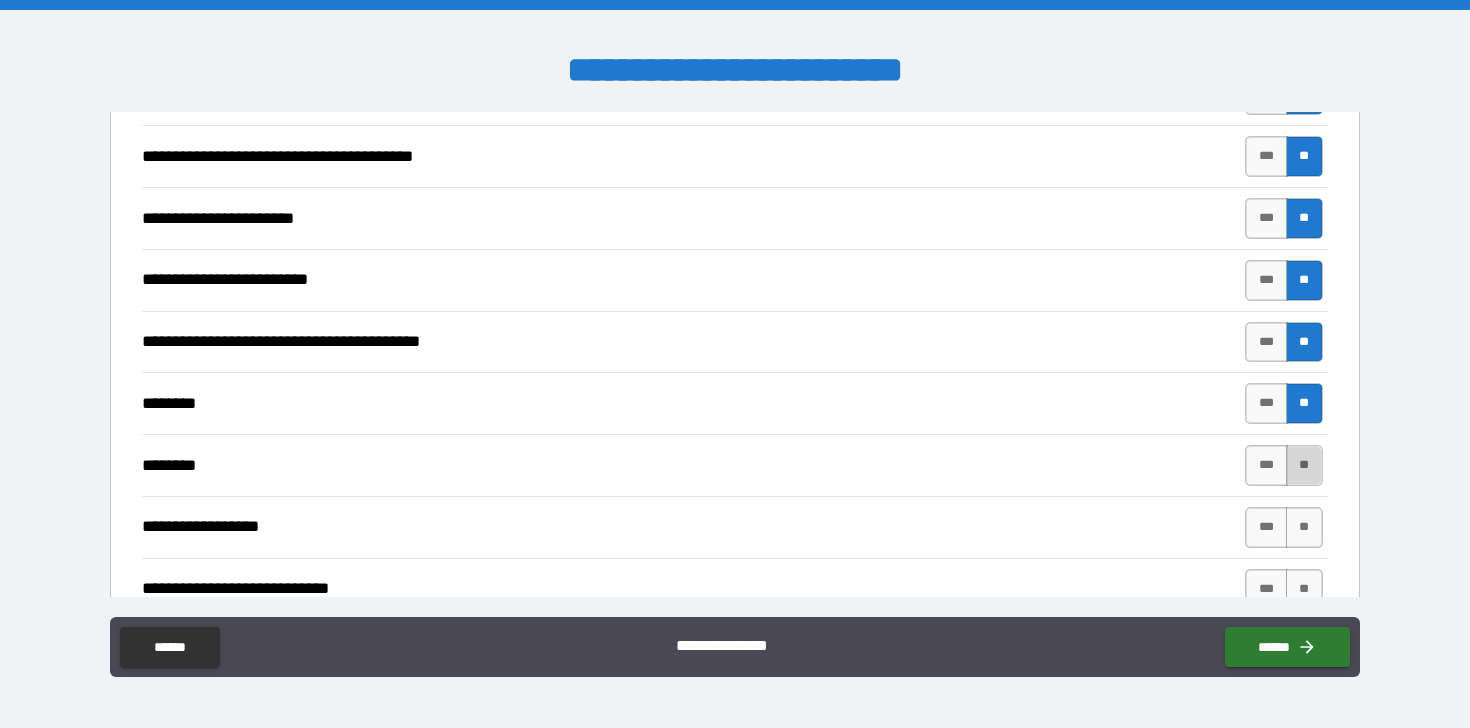 click on "**" at bounding box center (1304, 465) 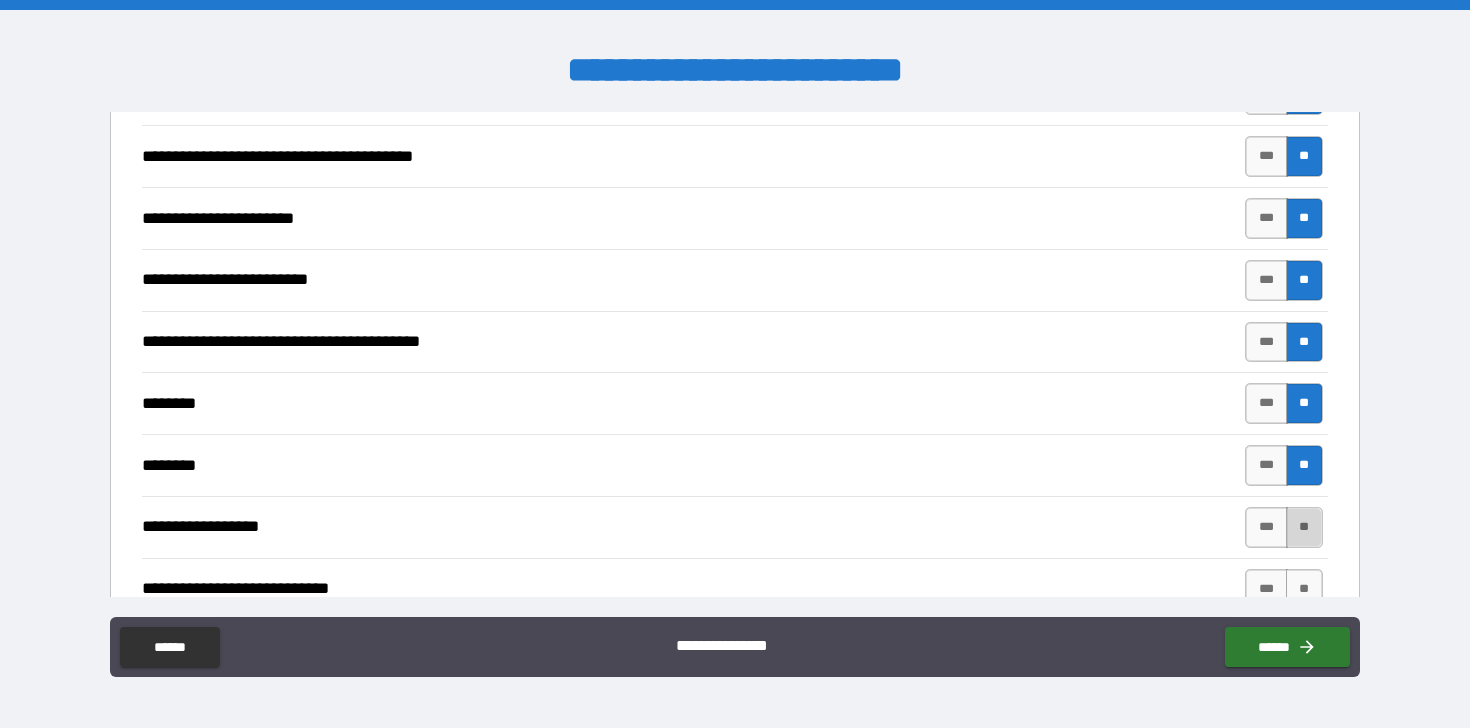 click on "**" at bounding box center (1304, 527) 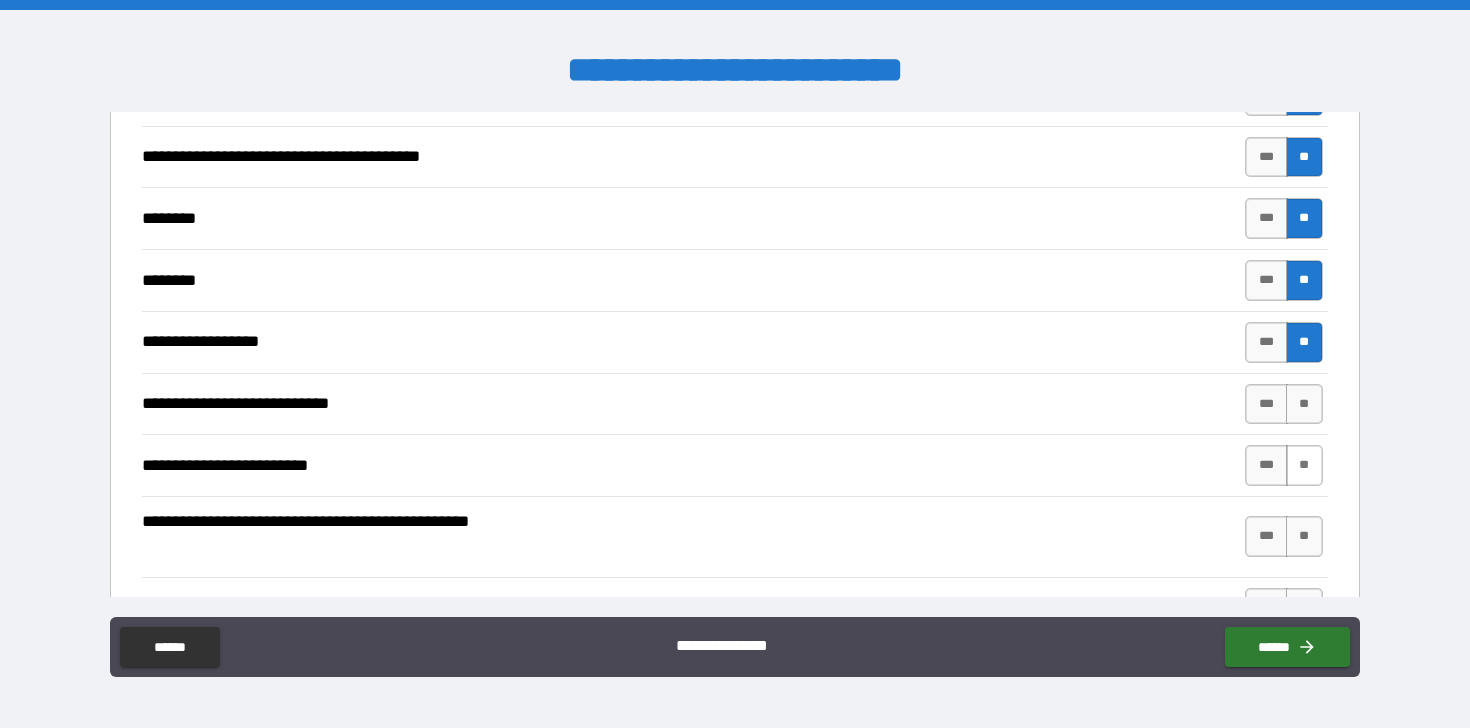 scroll, scrollTop: 3181, scrollLeft: 0, axis: vertical 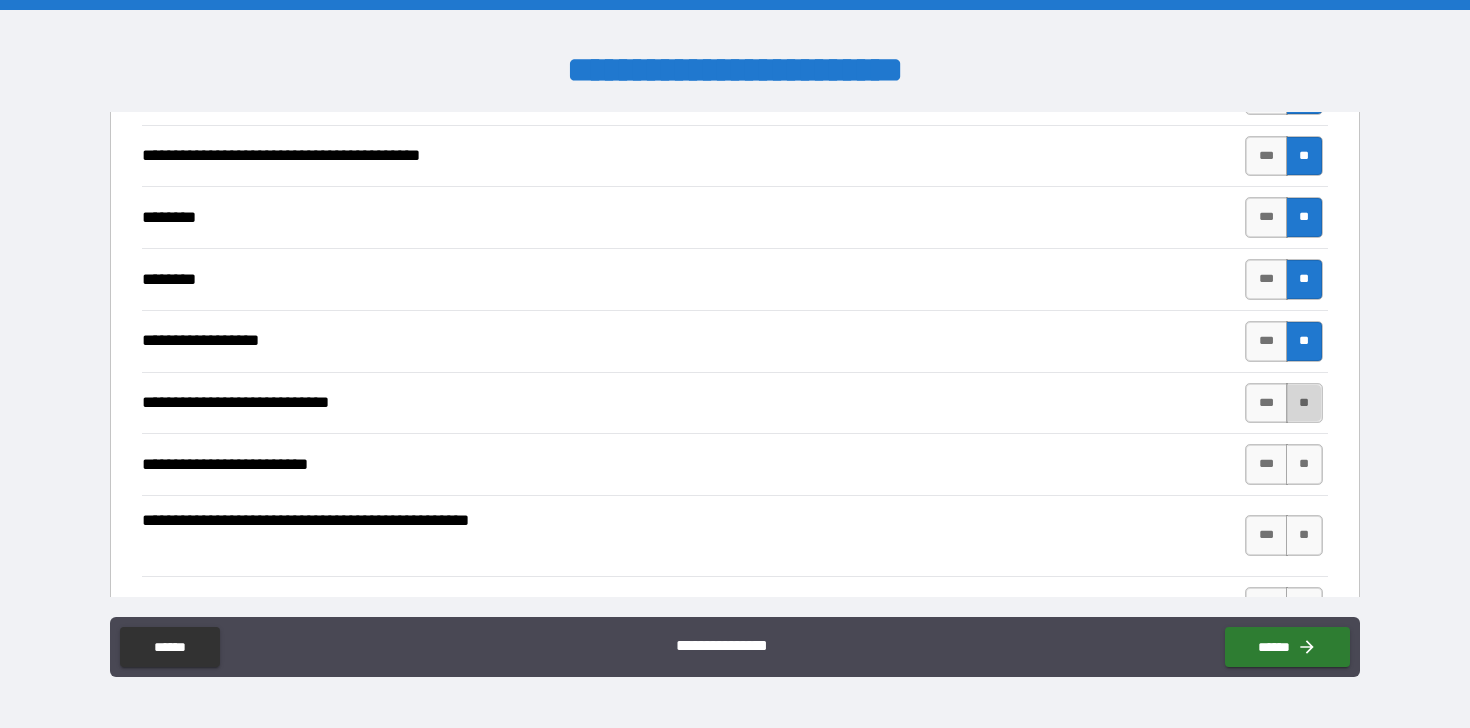 click on "**" at bounding box center (1304, 403) 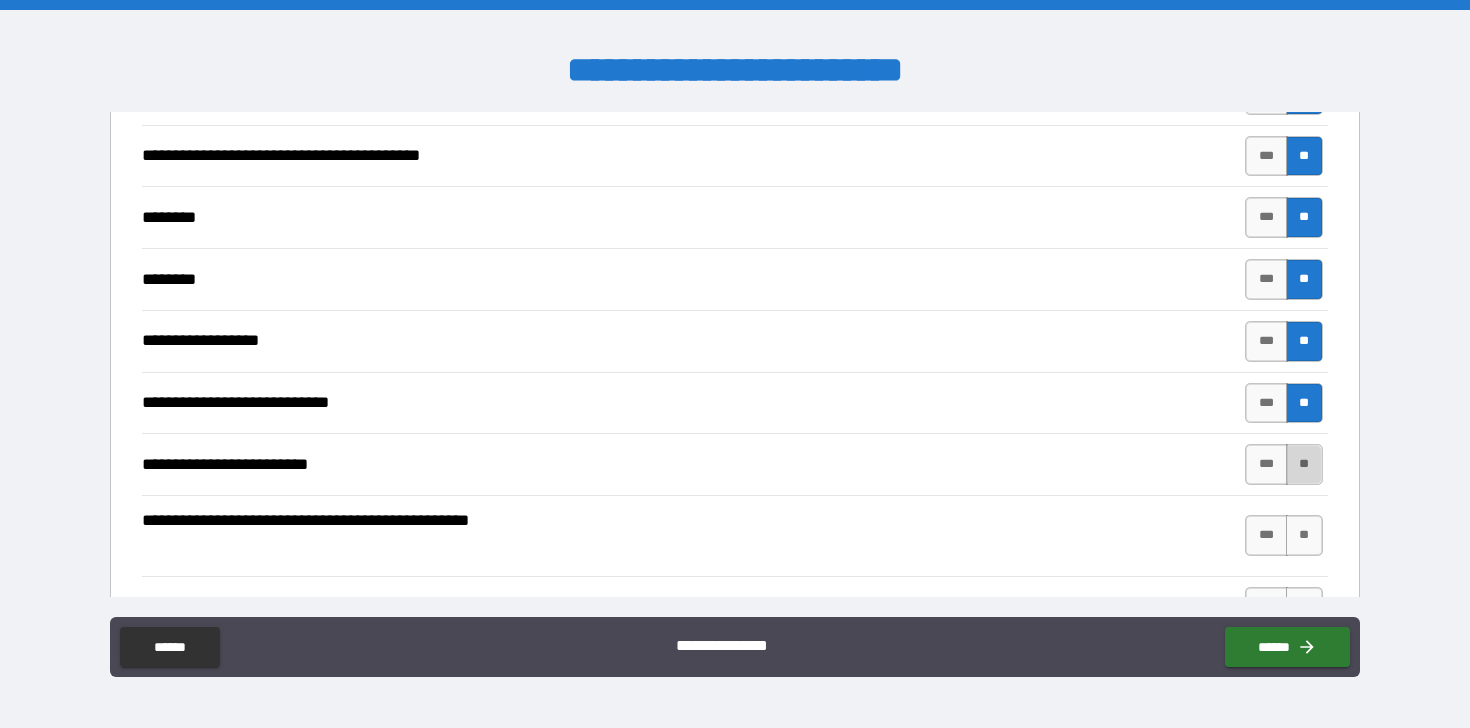 click on "**" at bounding box center (1304, 464) 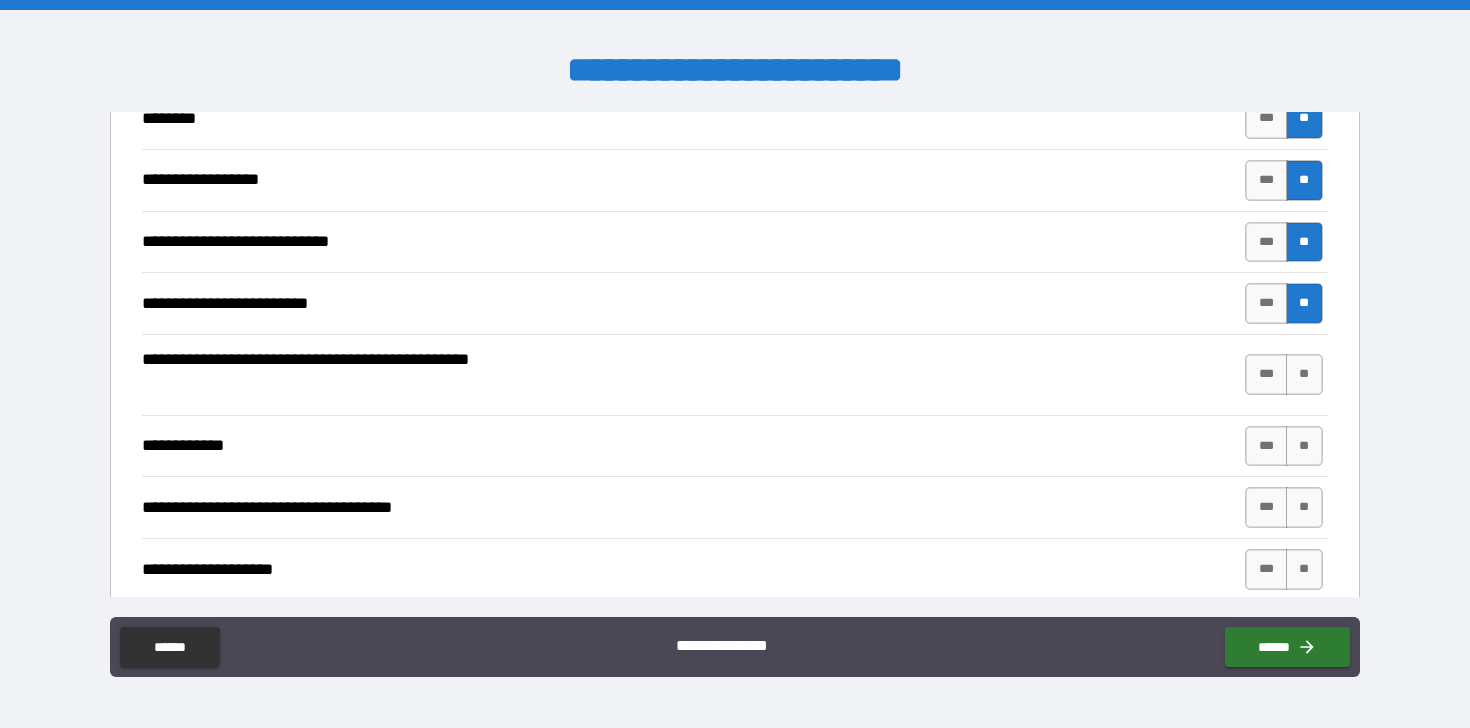 scroll, scrollTop: 3344, scrollLeft: 0, axis: vertical 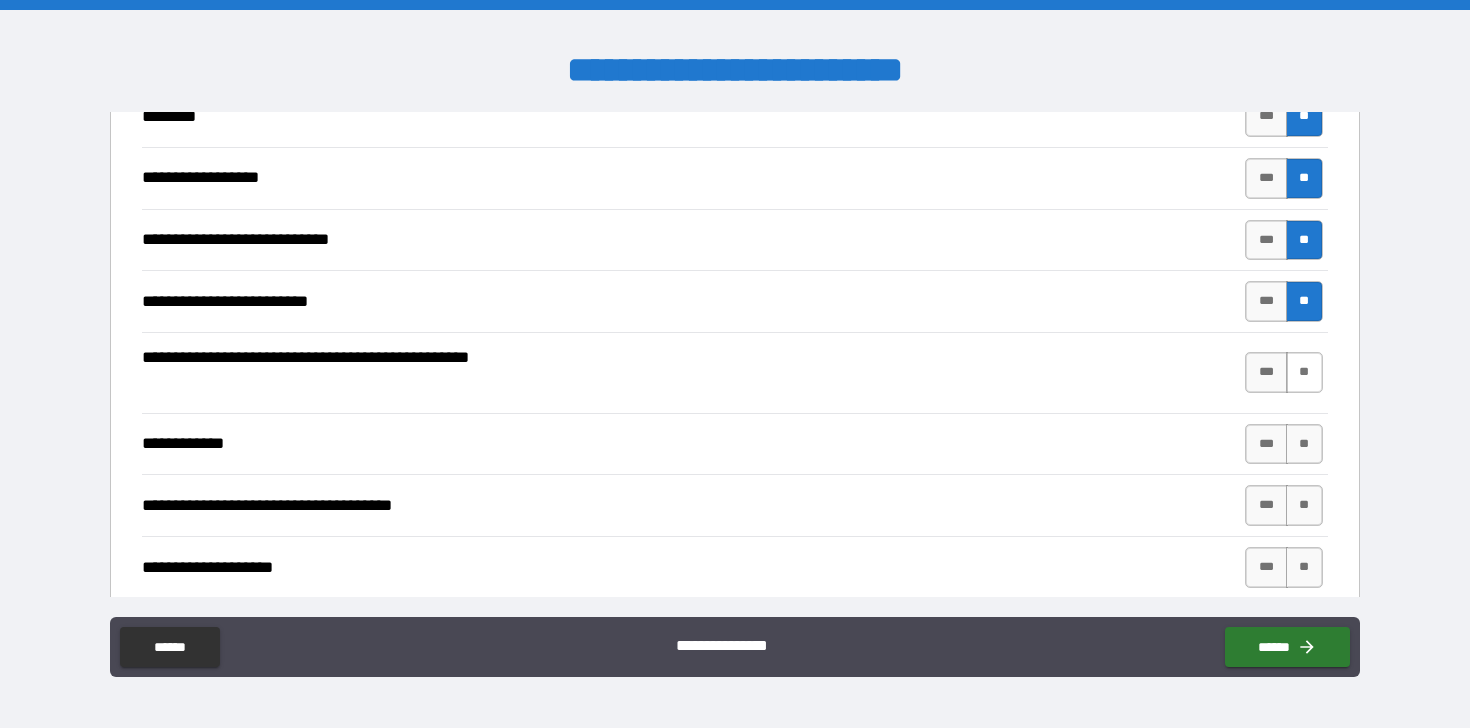 click on "**" at bounding box center (1304, 372) 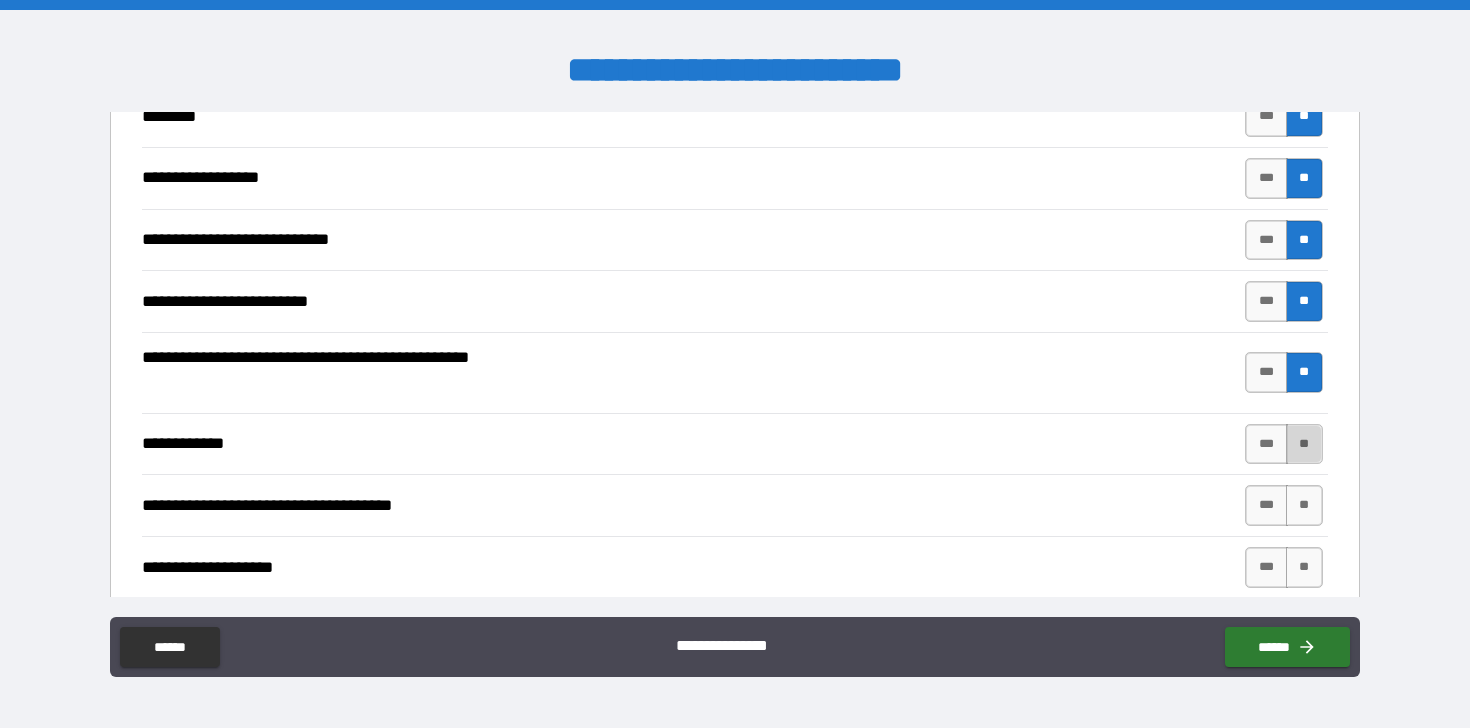 click on "**" at bounding box center [1304, 444] 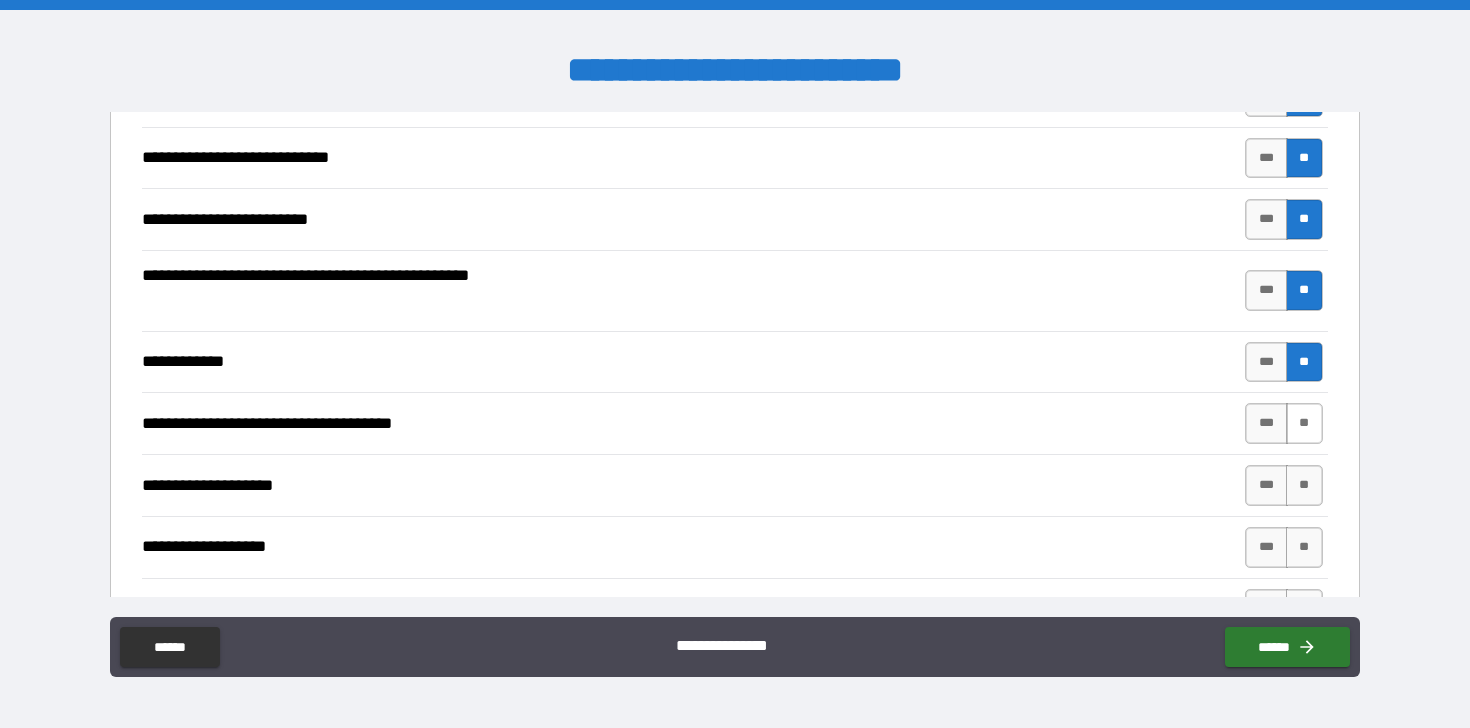 scroll, scrollTop: 3424, scrollLeft: 0, axis: vertical 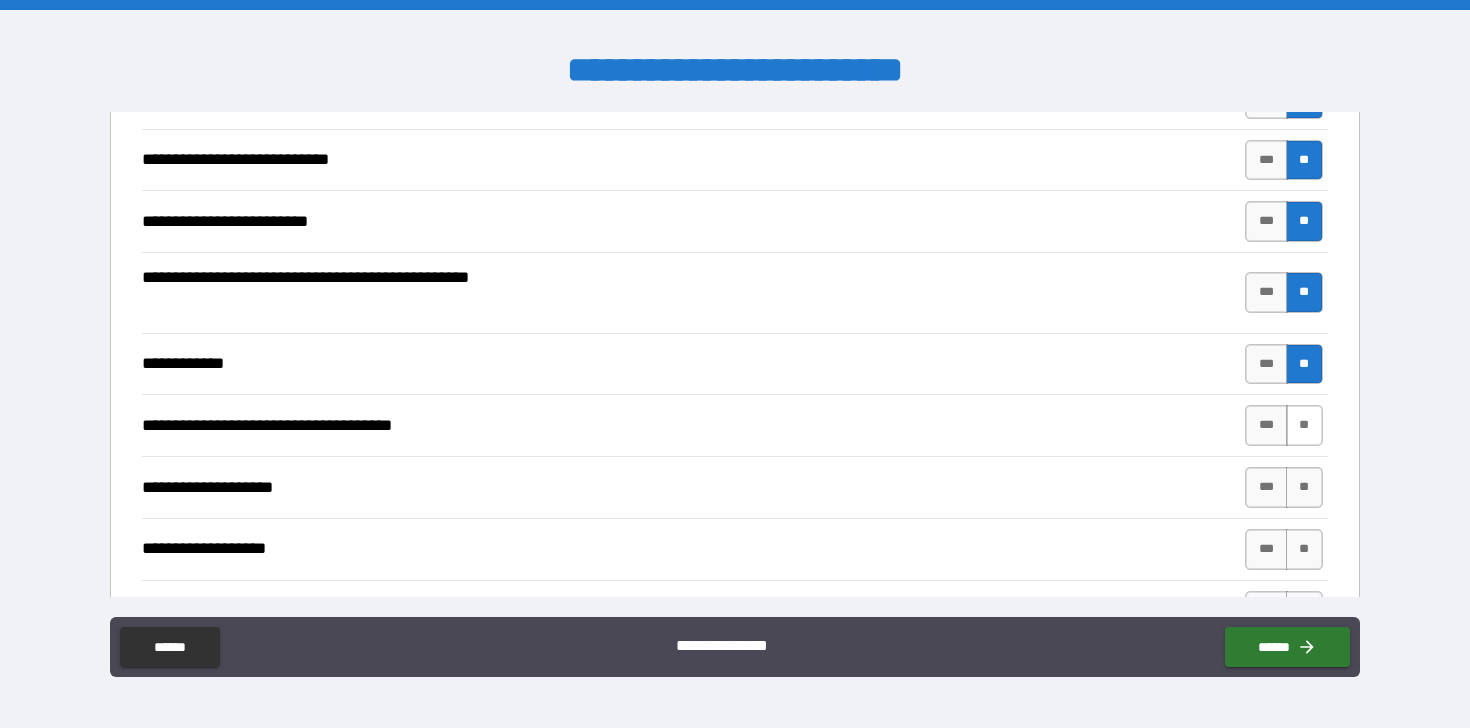 click on "**" at bounding box center [1304, 425] 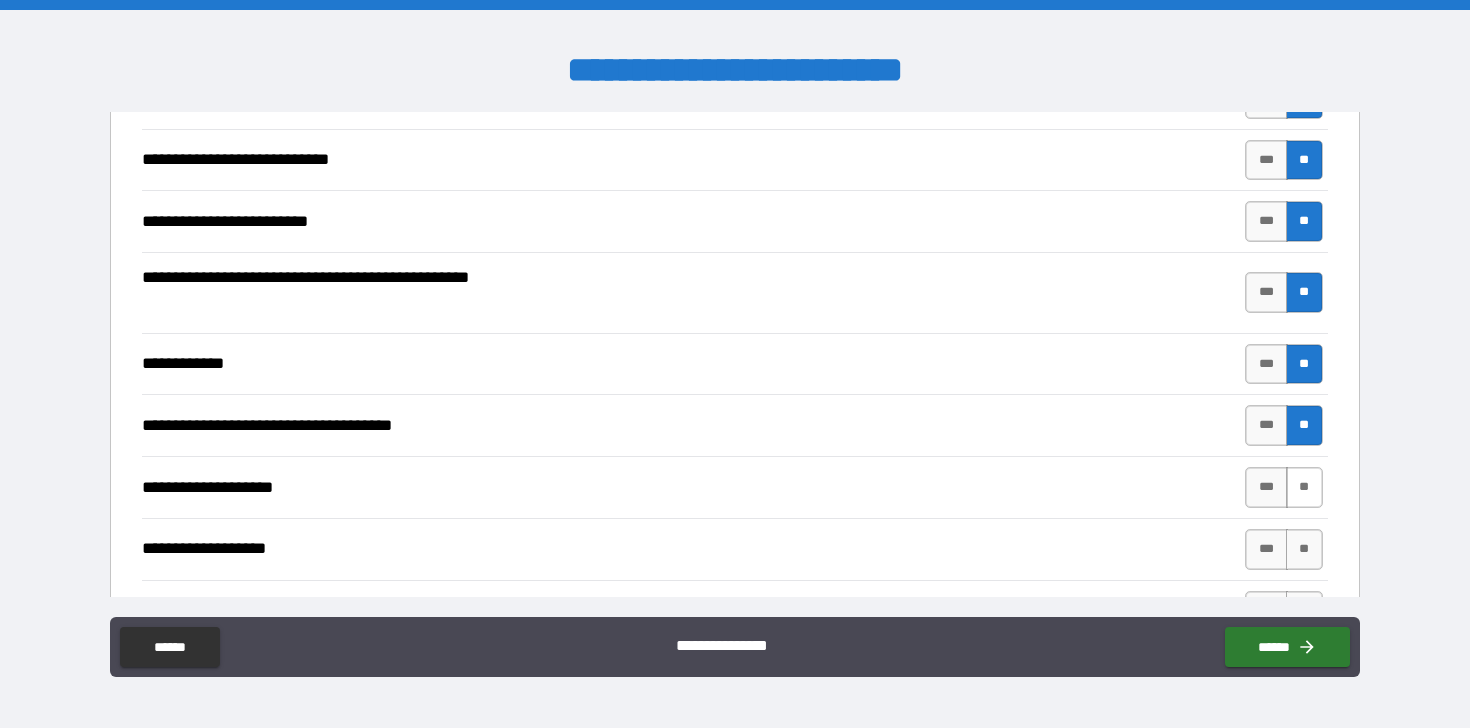 click on "**" at bounding box center [1304, 487] 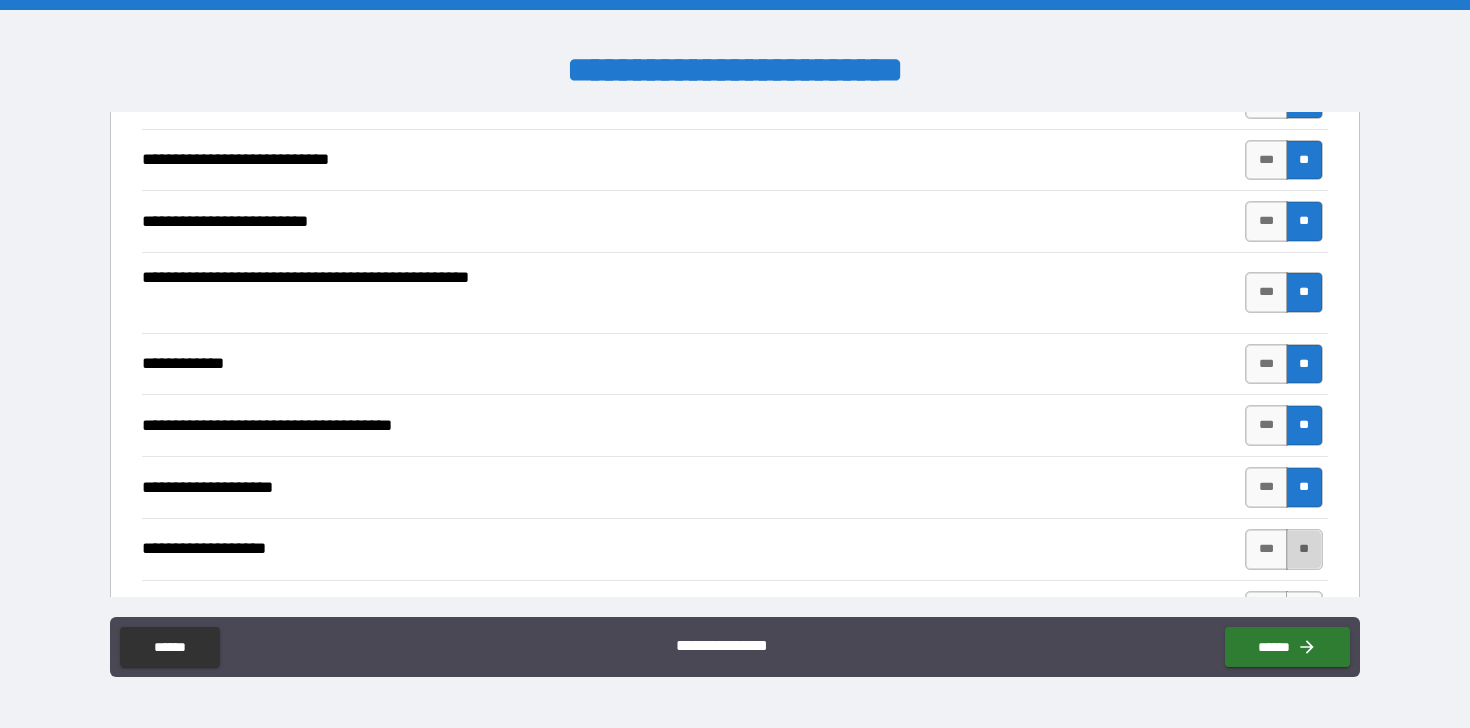 click on "**" at bounding box center [1304, 549] 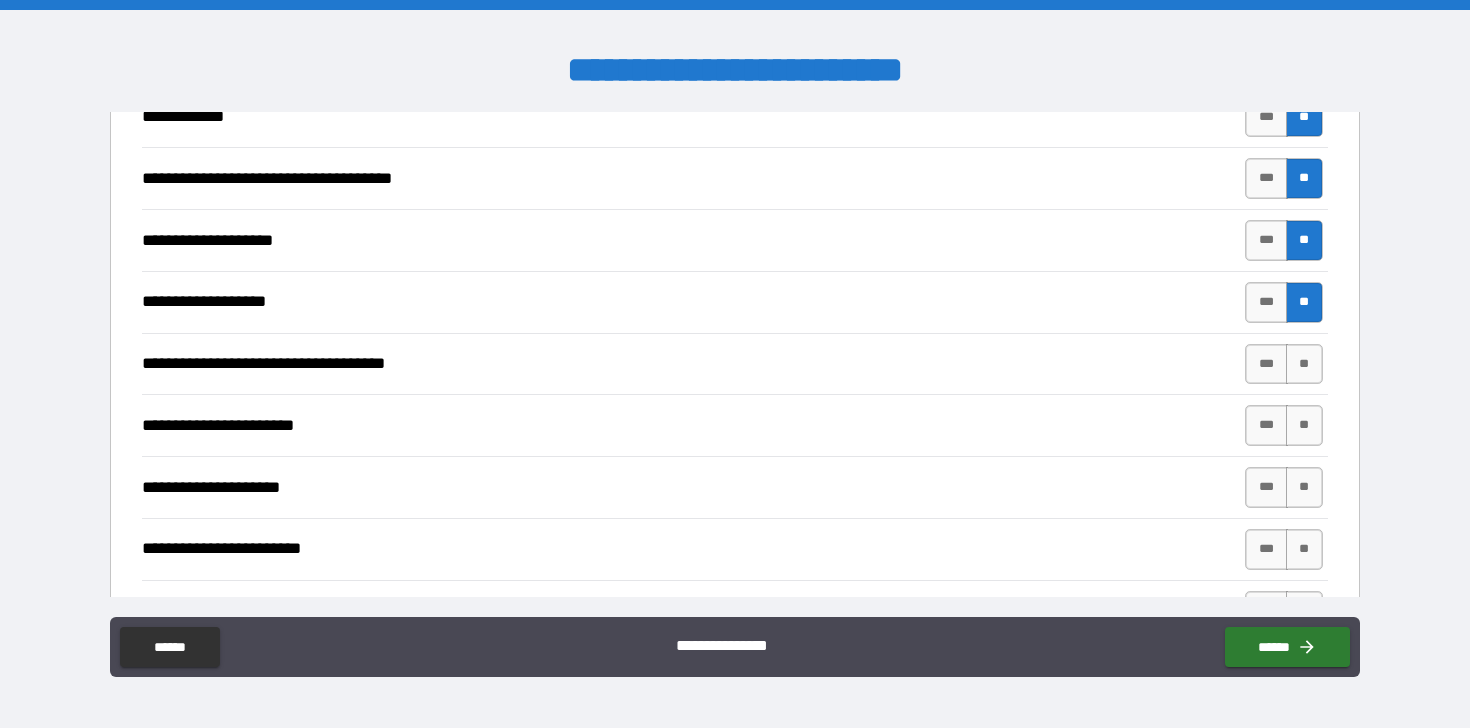 scroll, scrollTop: 3675, scrollLeft: 0, axis: vertical 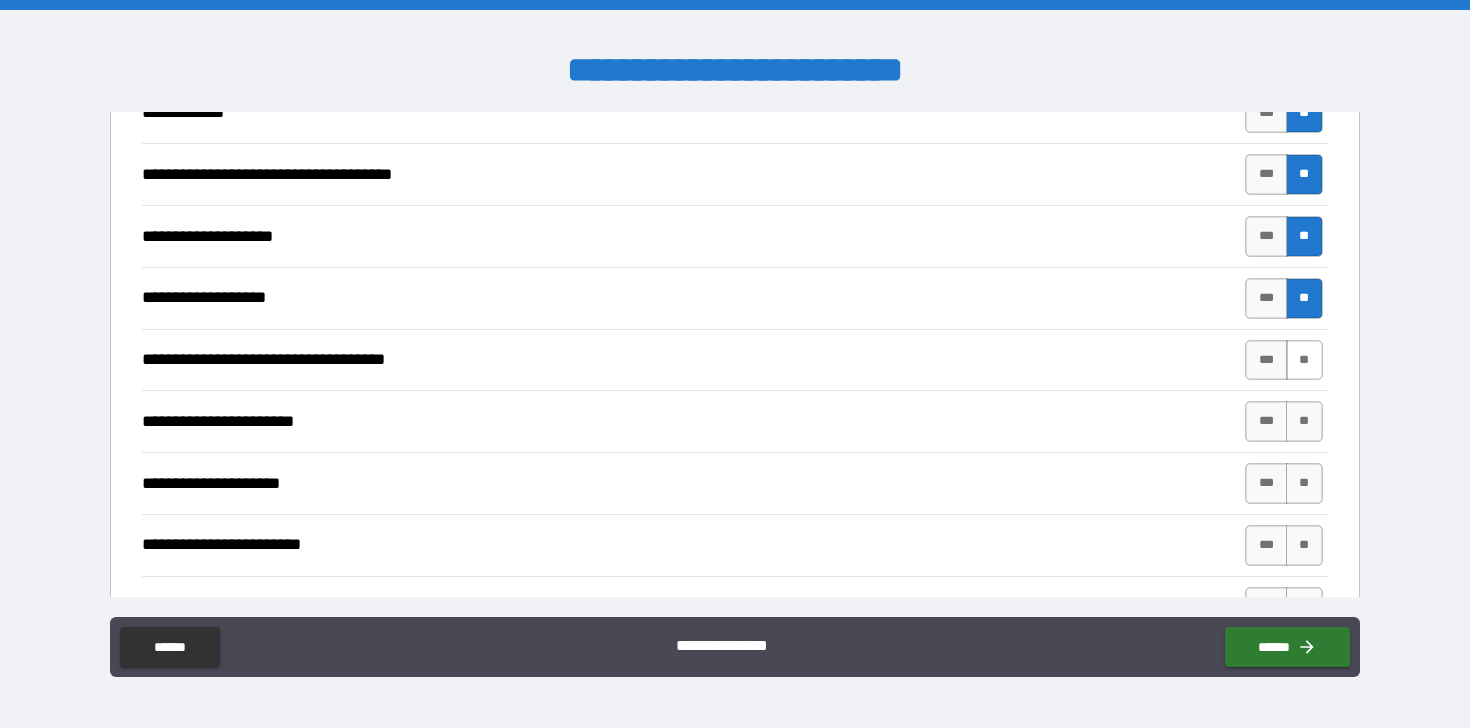 click on "**" at bounding box center (1304, 360) 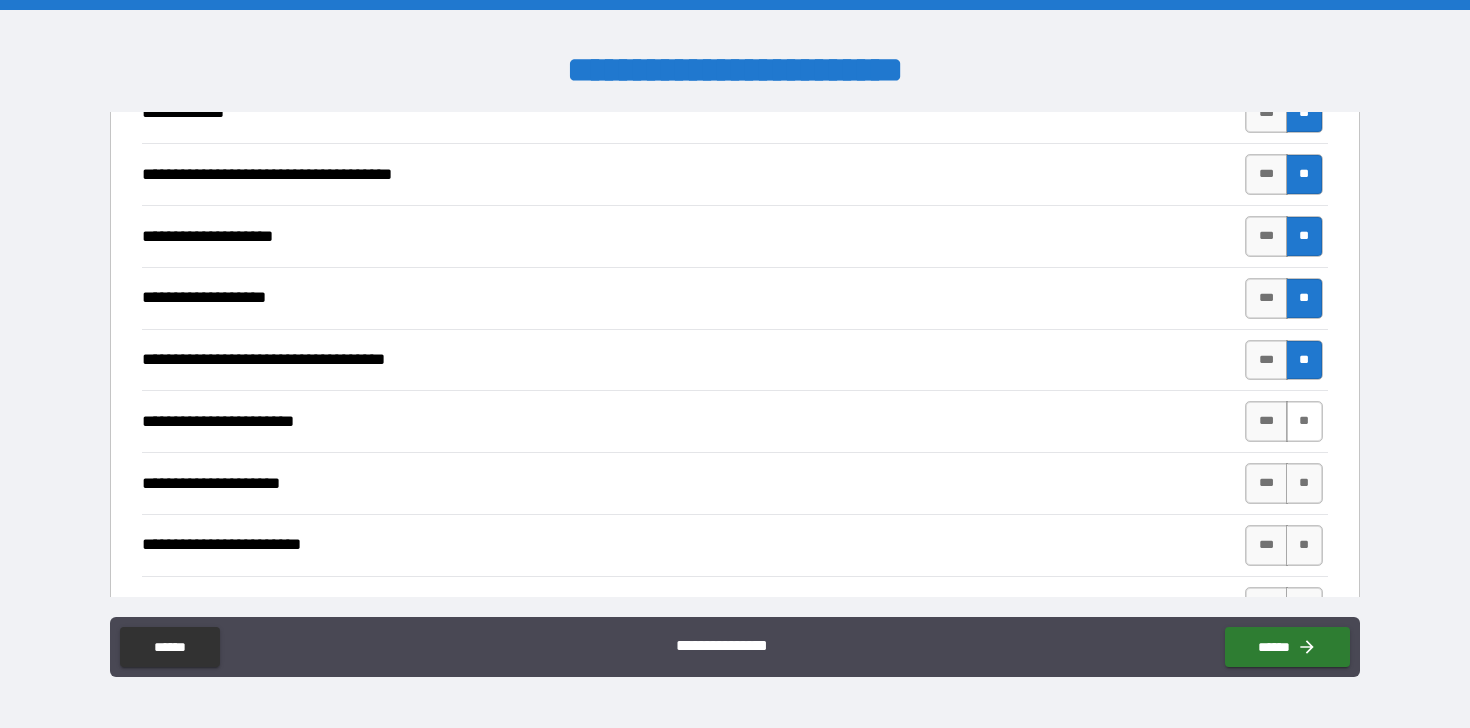 click on "**" at bounding box center [1304, 421] 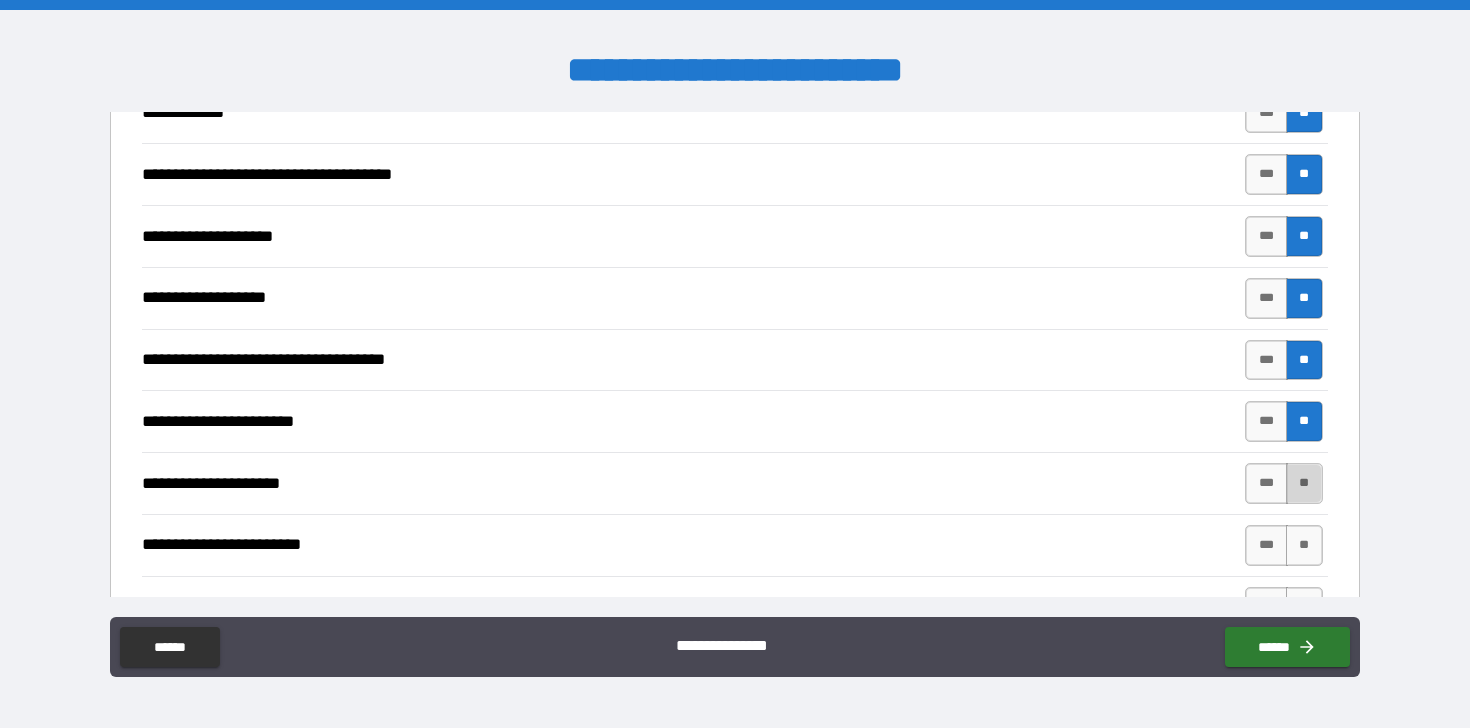 click on "**" at bounding box center (1304, 483) 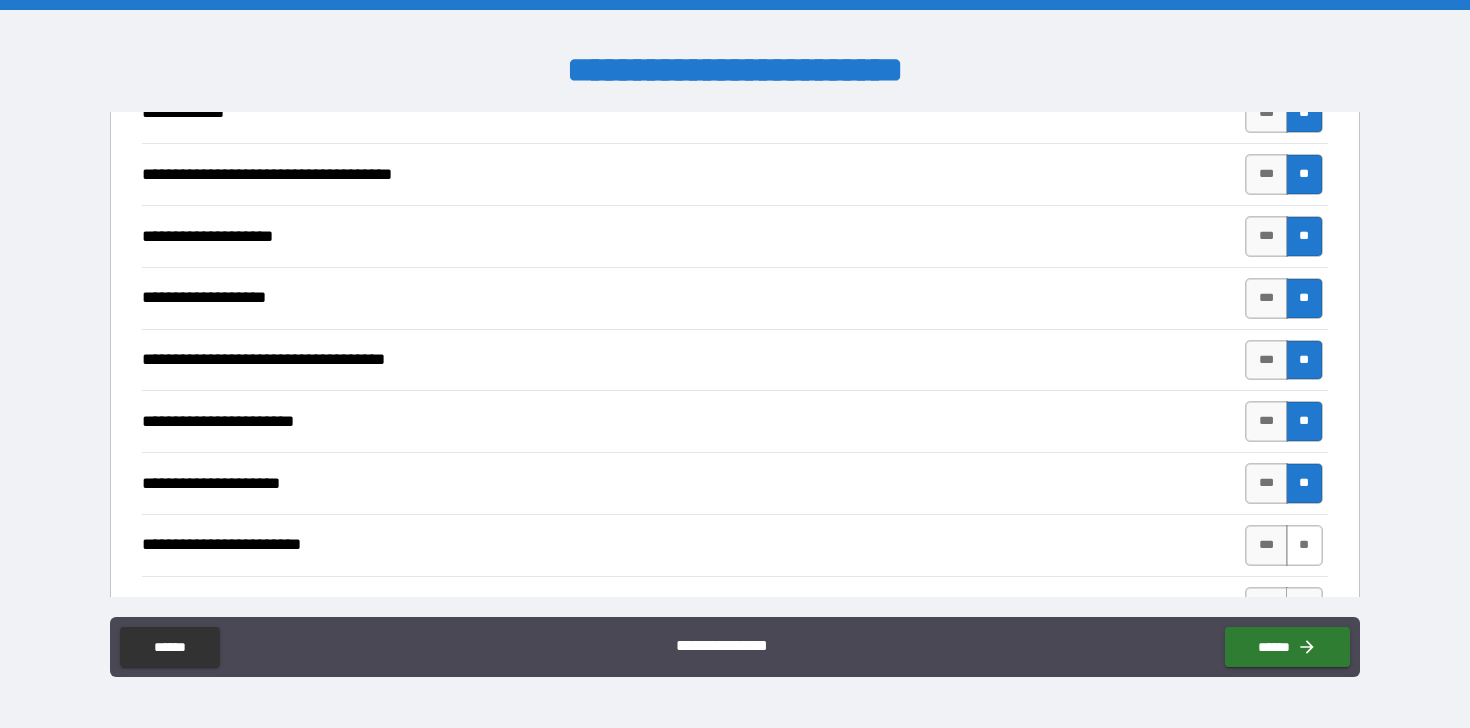 click on "**" at bounding box center (1304, 545) 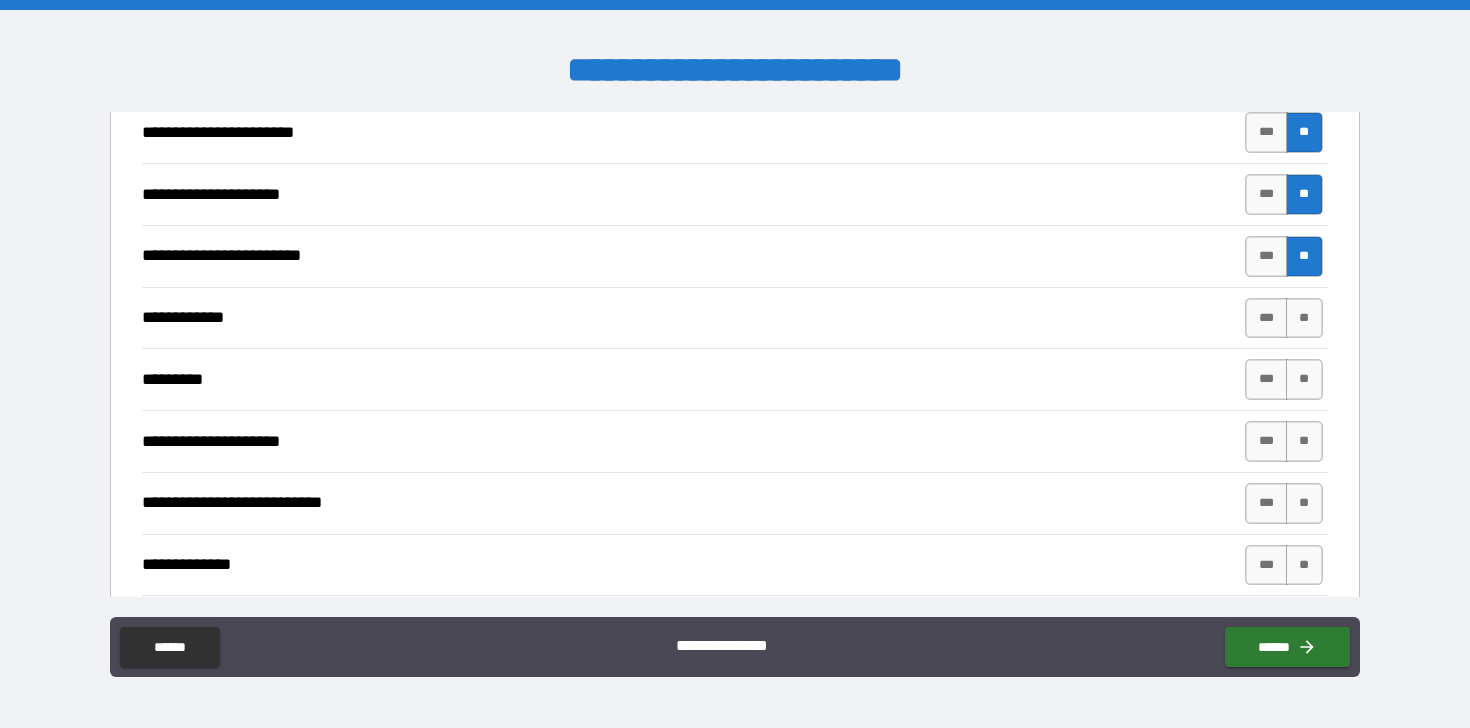 scroll, scrollTop: 3986, scrollLeft: 0, axis: vertical 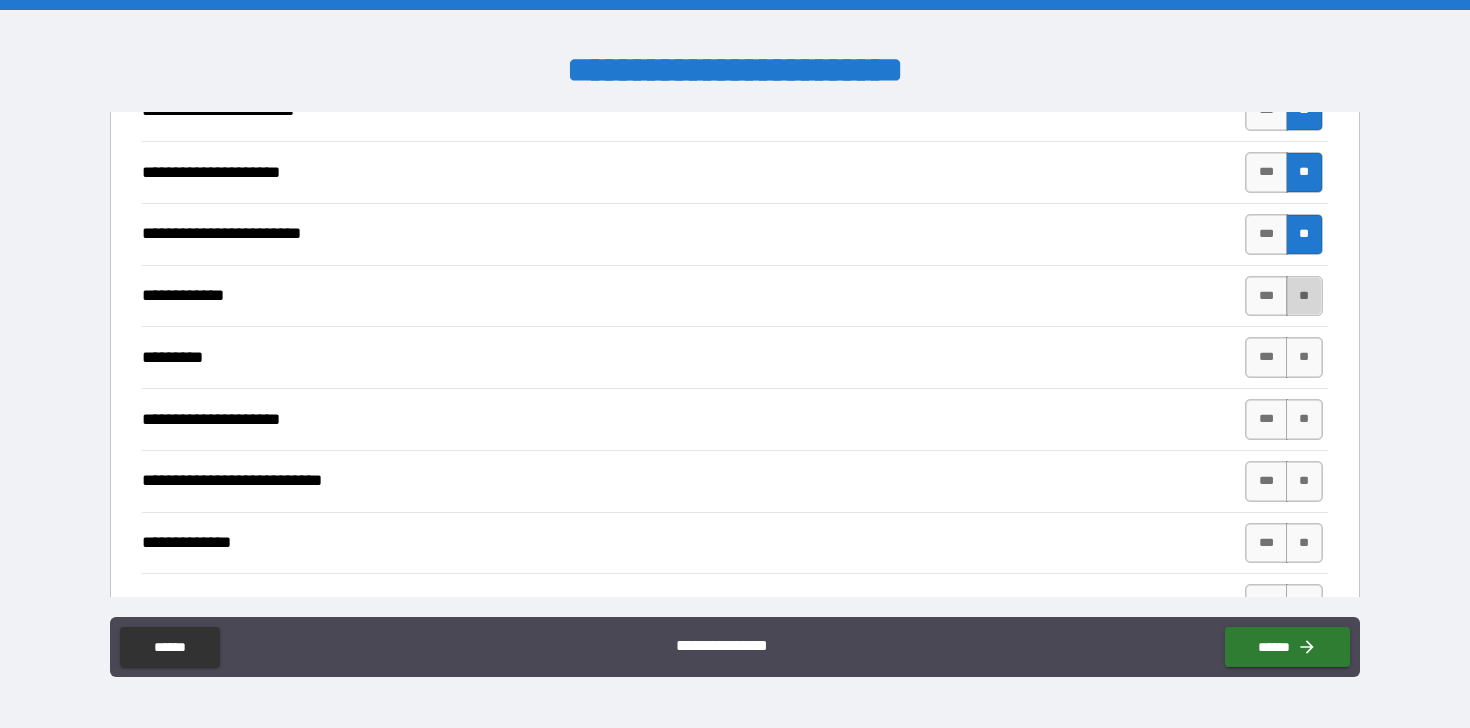 click on "**" at bounding box center [1304, 296] 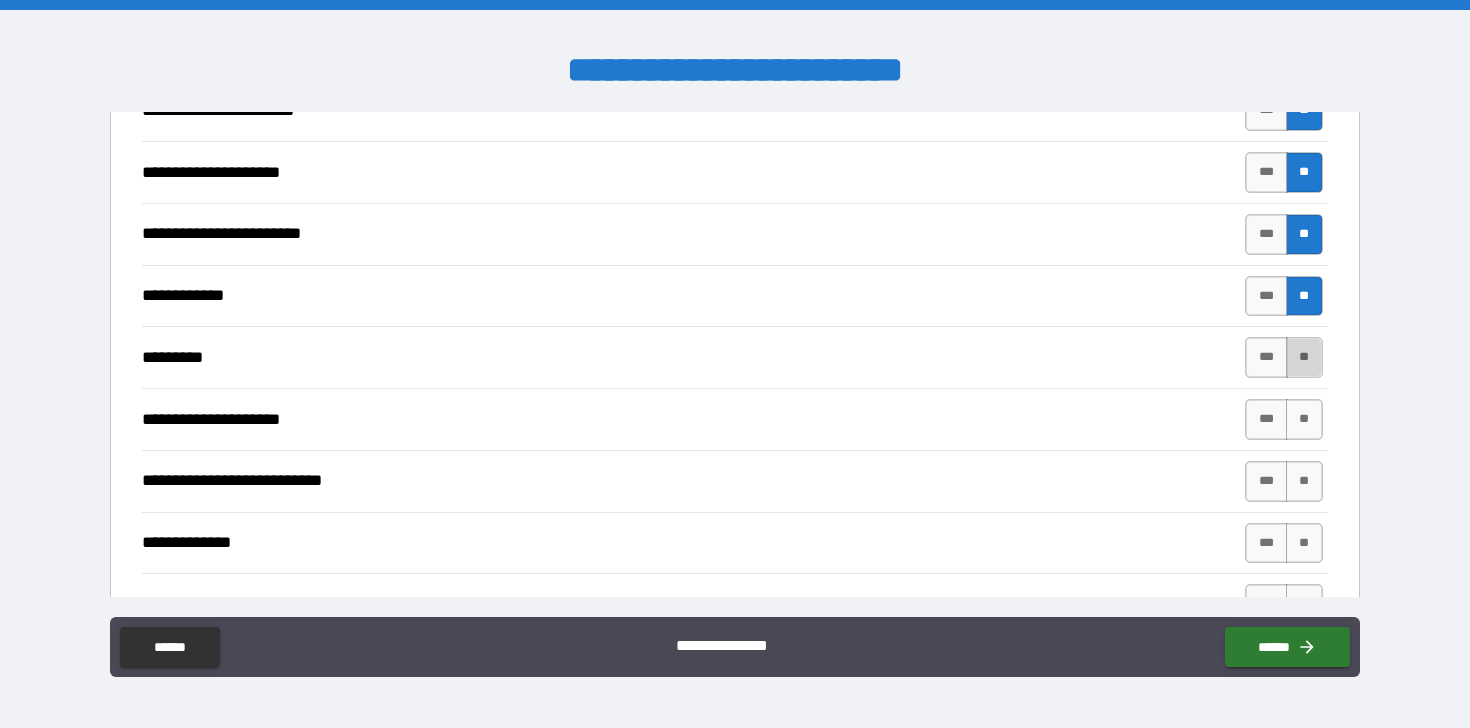 click on "**" at bounding box center (1304, 357) 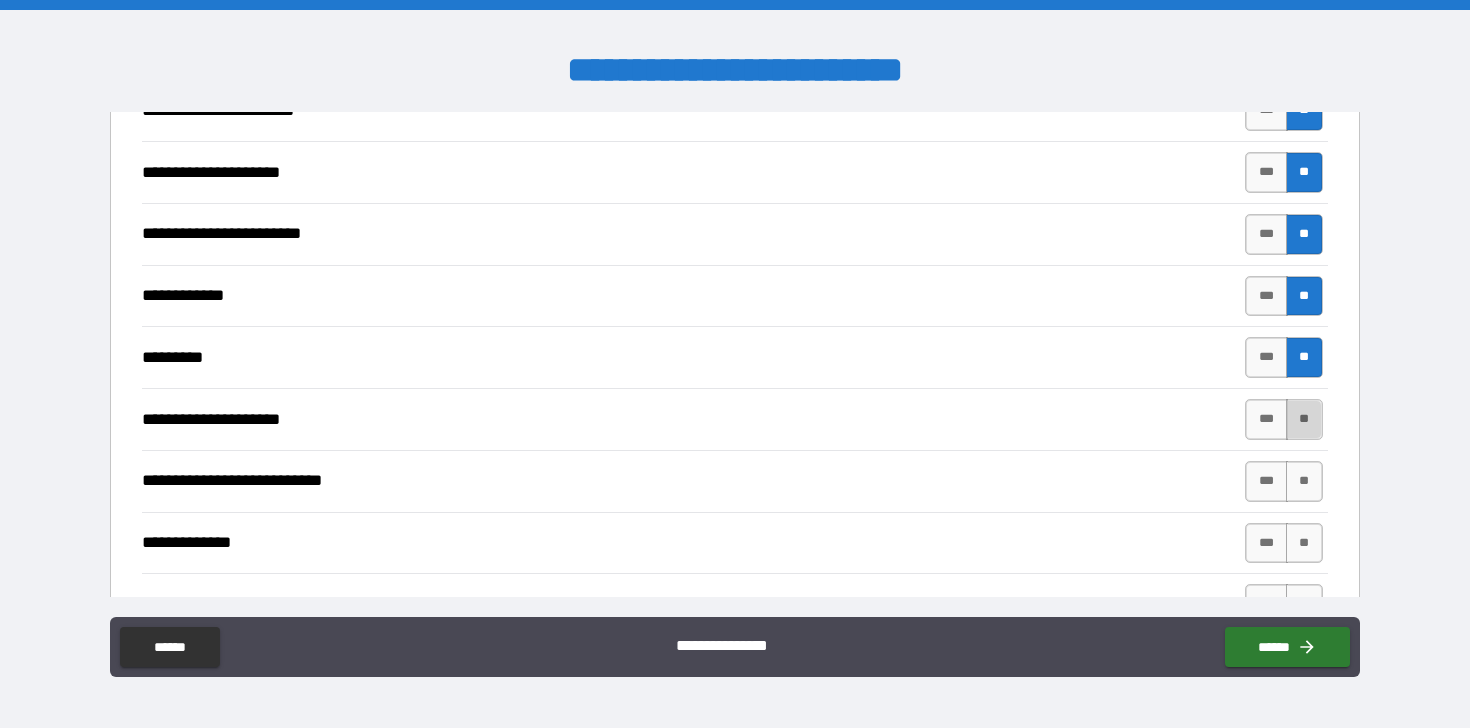 click on "**" at bounding box center [1304, 419] 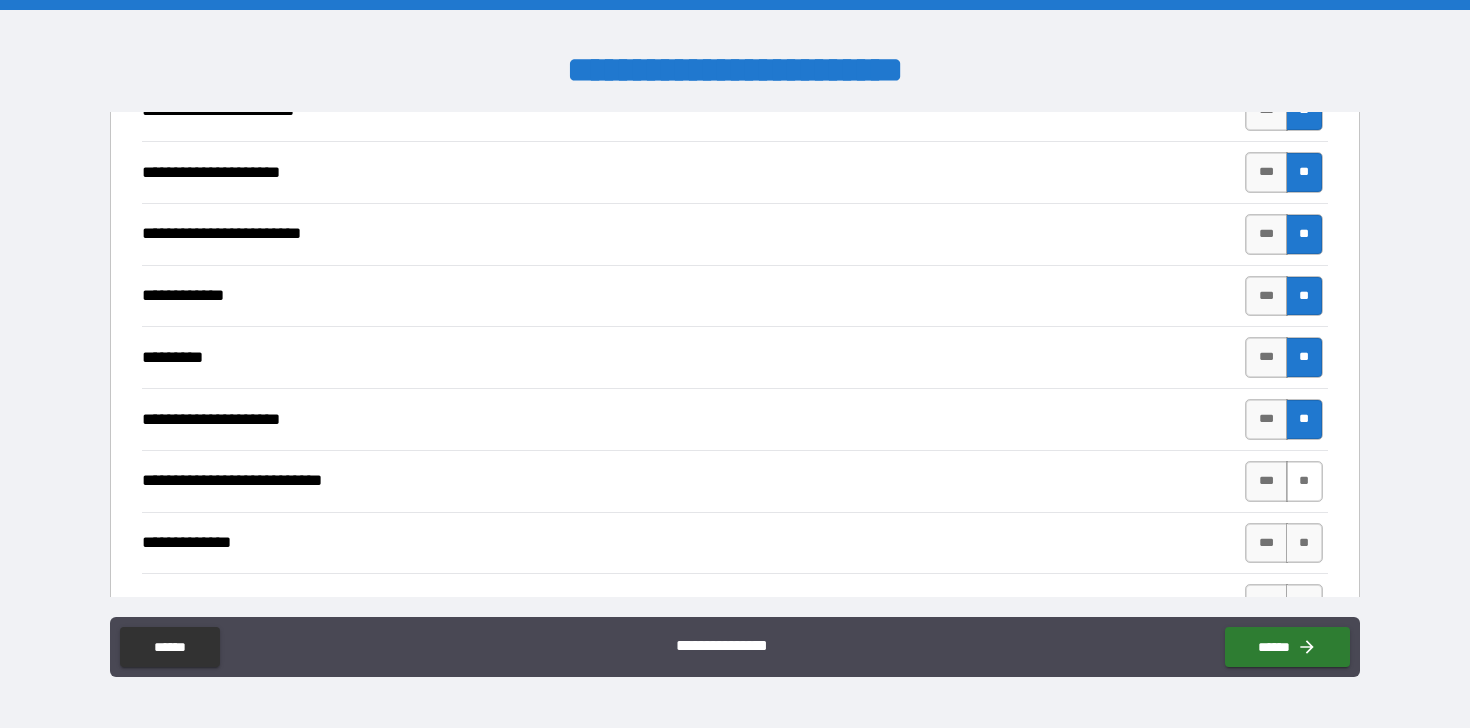 click on "**" at bounding box center (1304, 481) 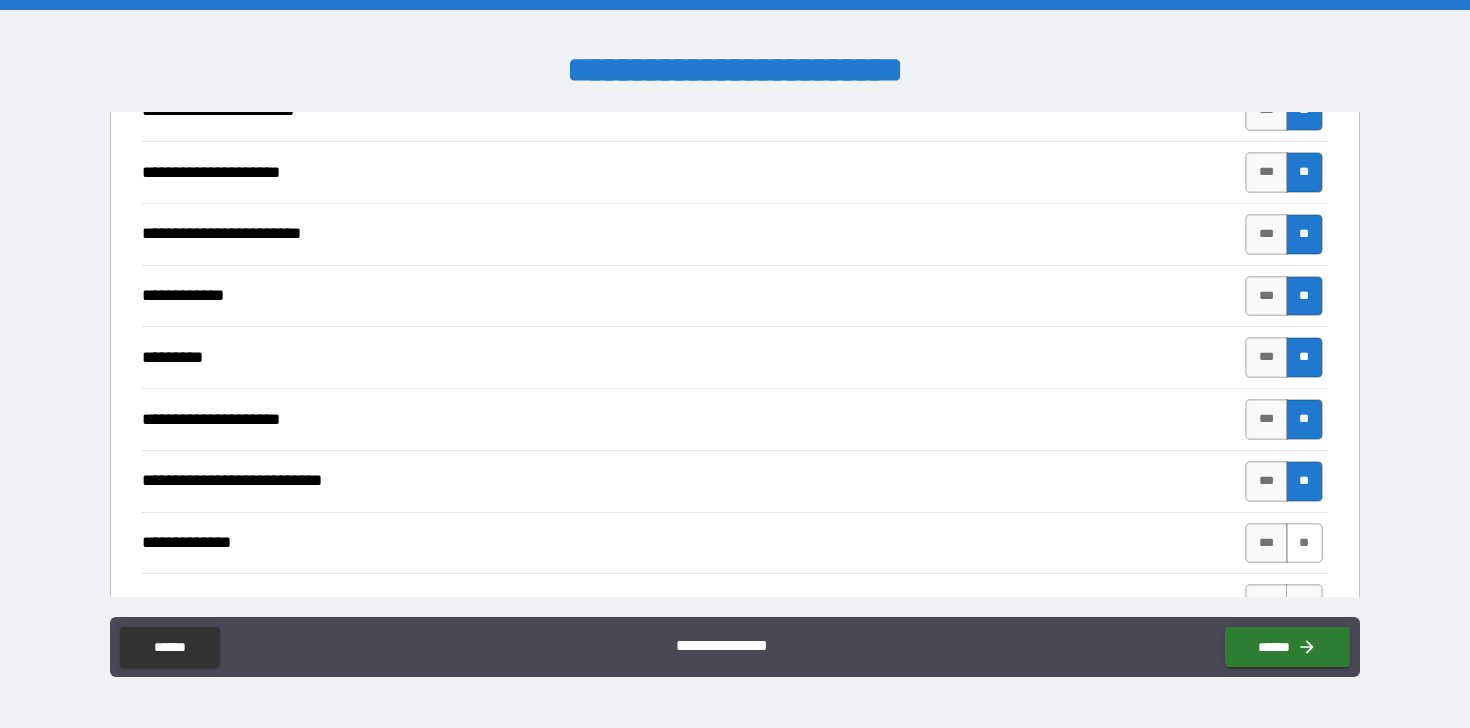 click on "**" at bounding box center [1304, 543] 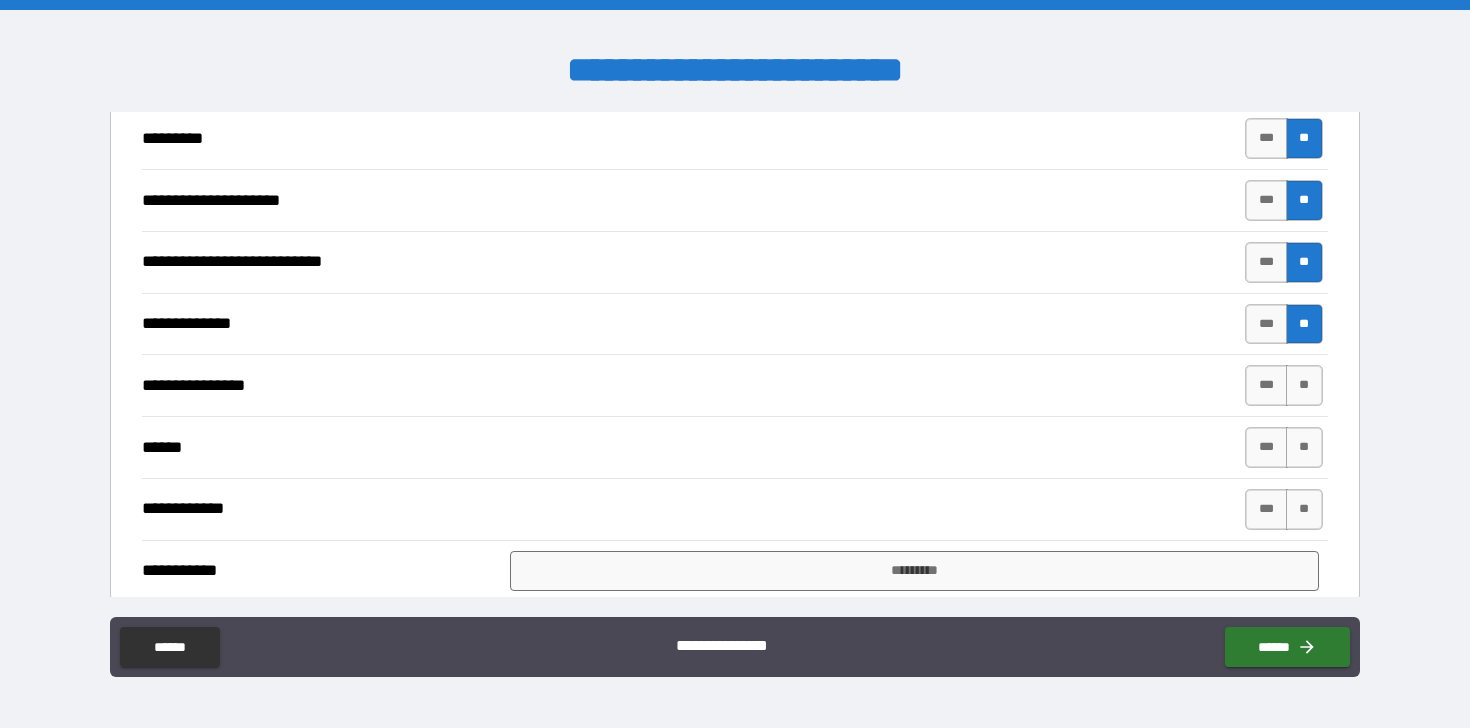 scroll, scrollTop: 4210, scrollLeft: 0, axis: vertical 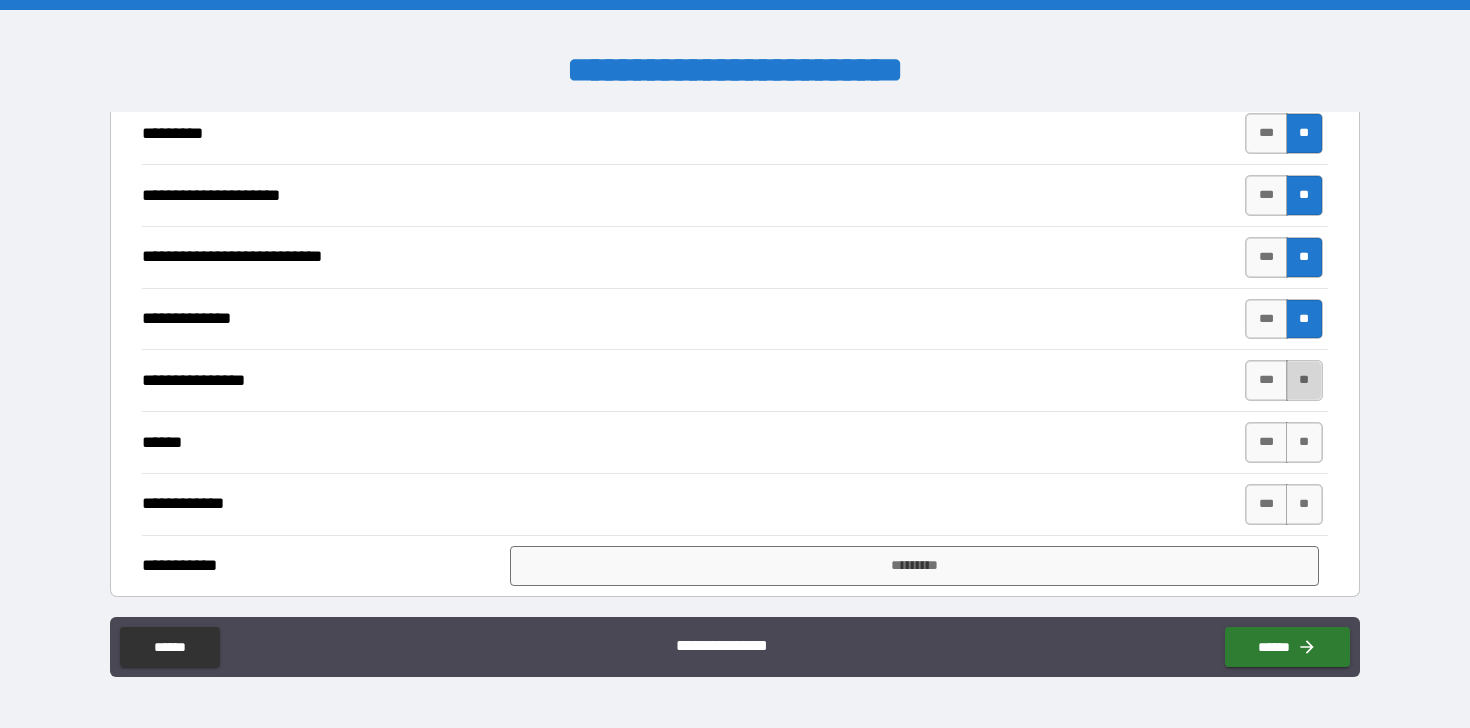 click on "**" at bounding box center (1304, 380) 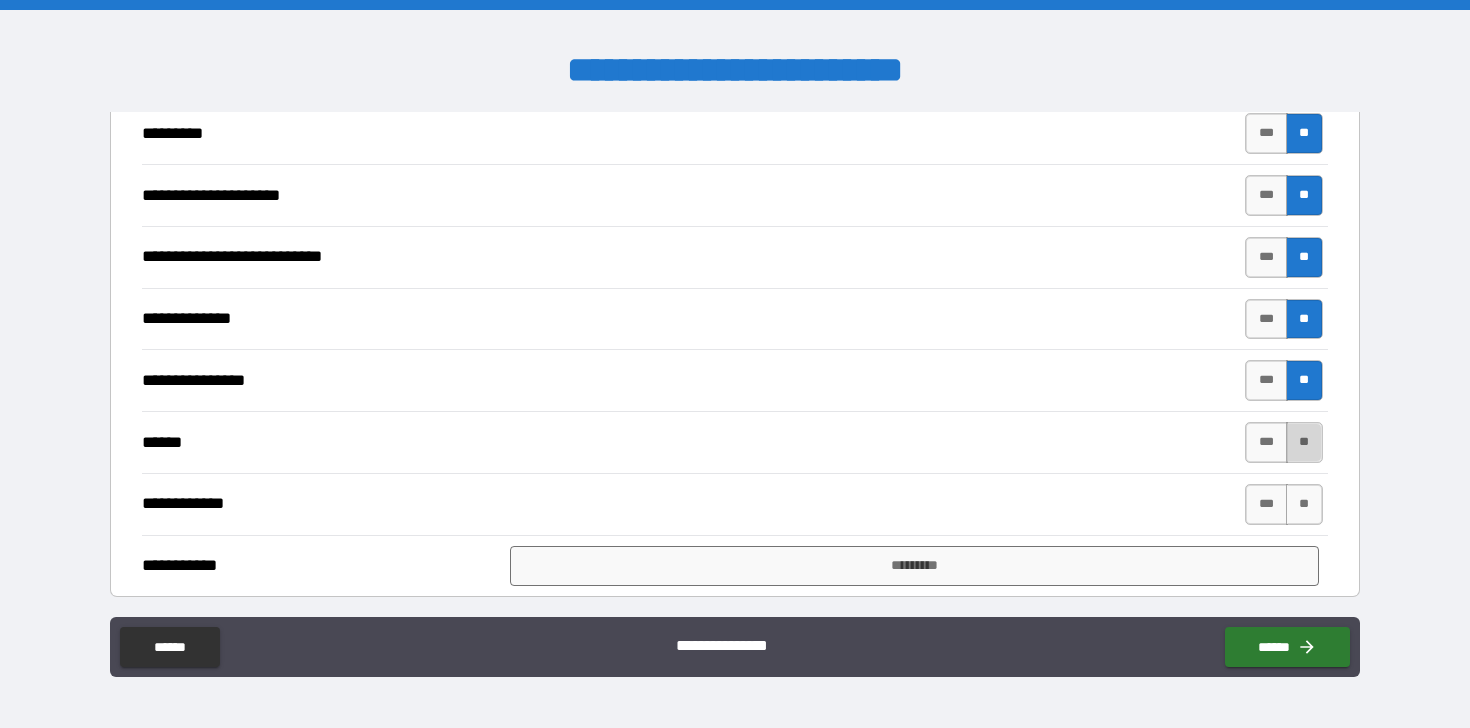 click on "**" at bounding box center [1304, 442] 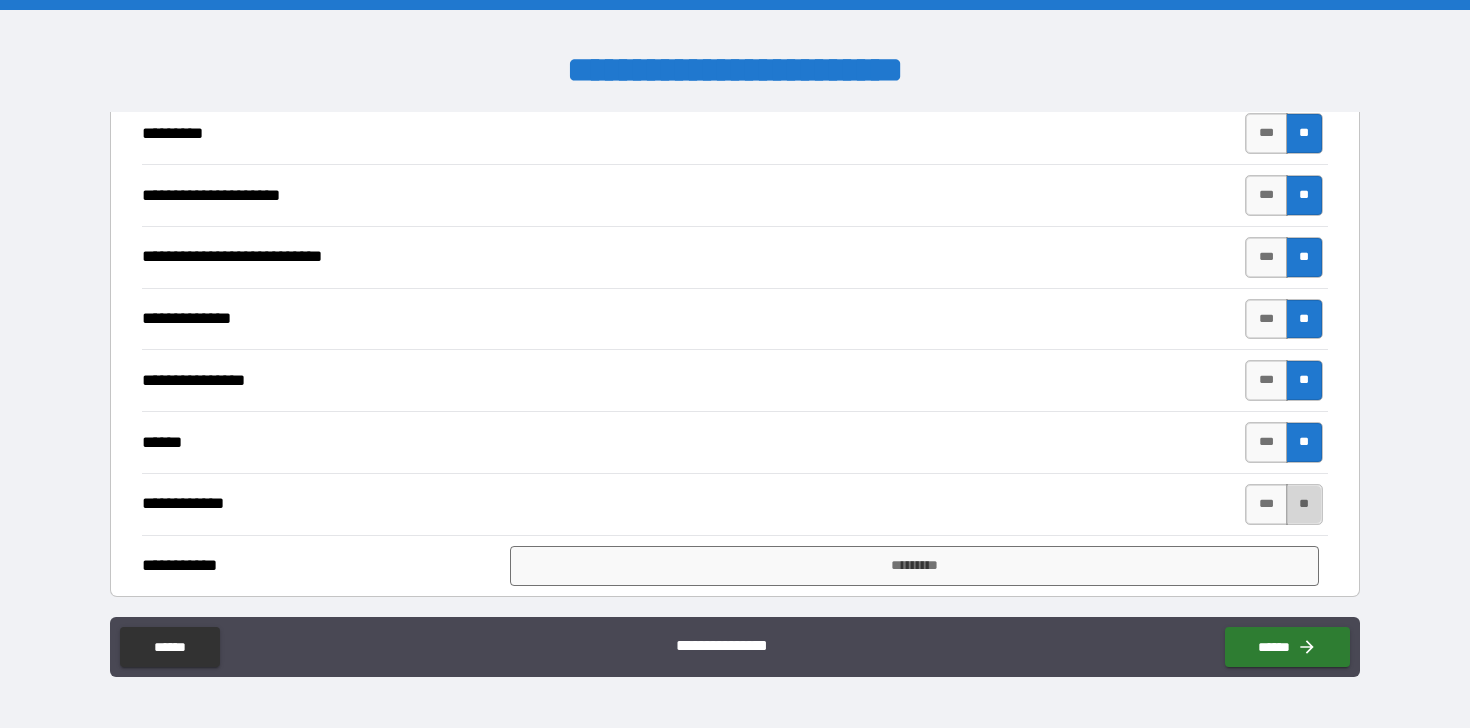 click on "**" at bounding box center (1304, 504) 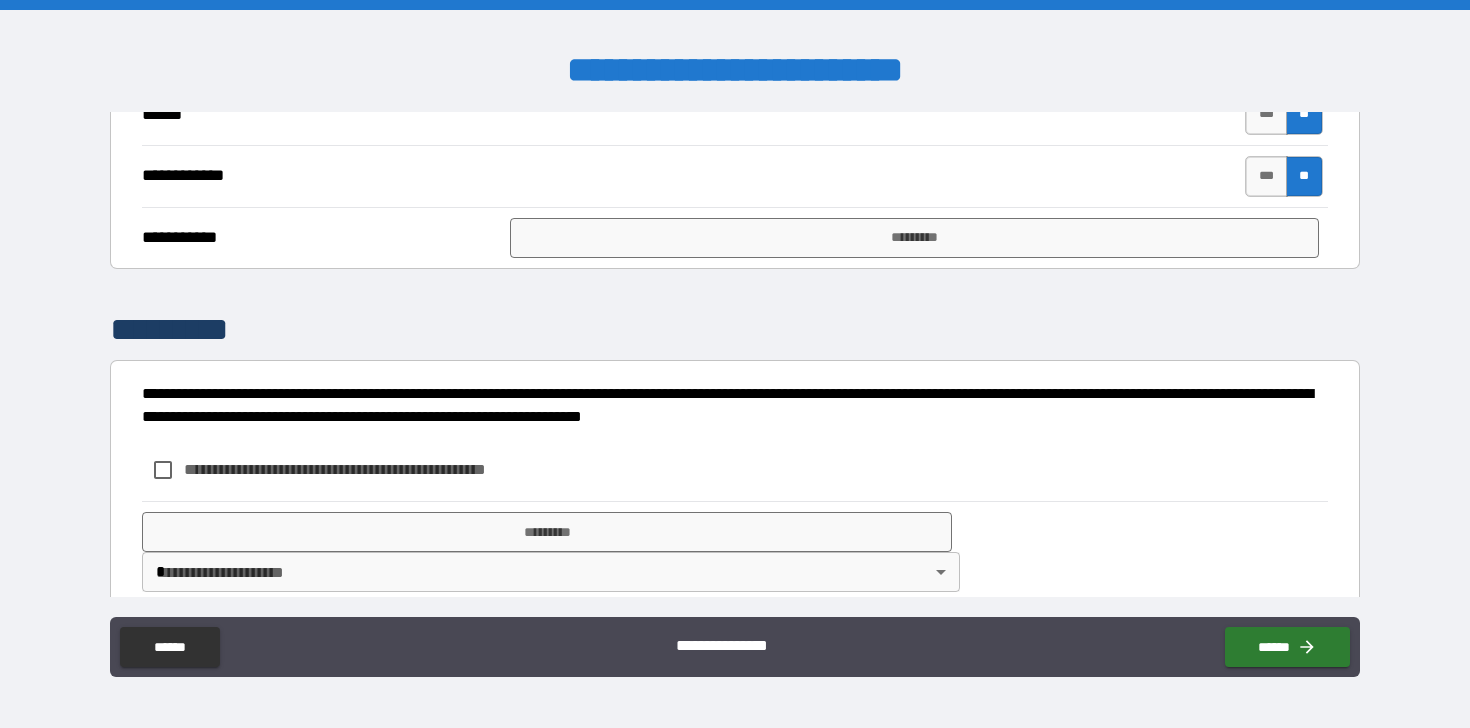 scroll, scrollTop: 4564, scrollLeft: 0, axis: vertical 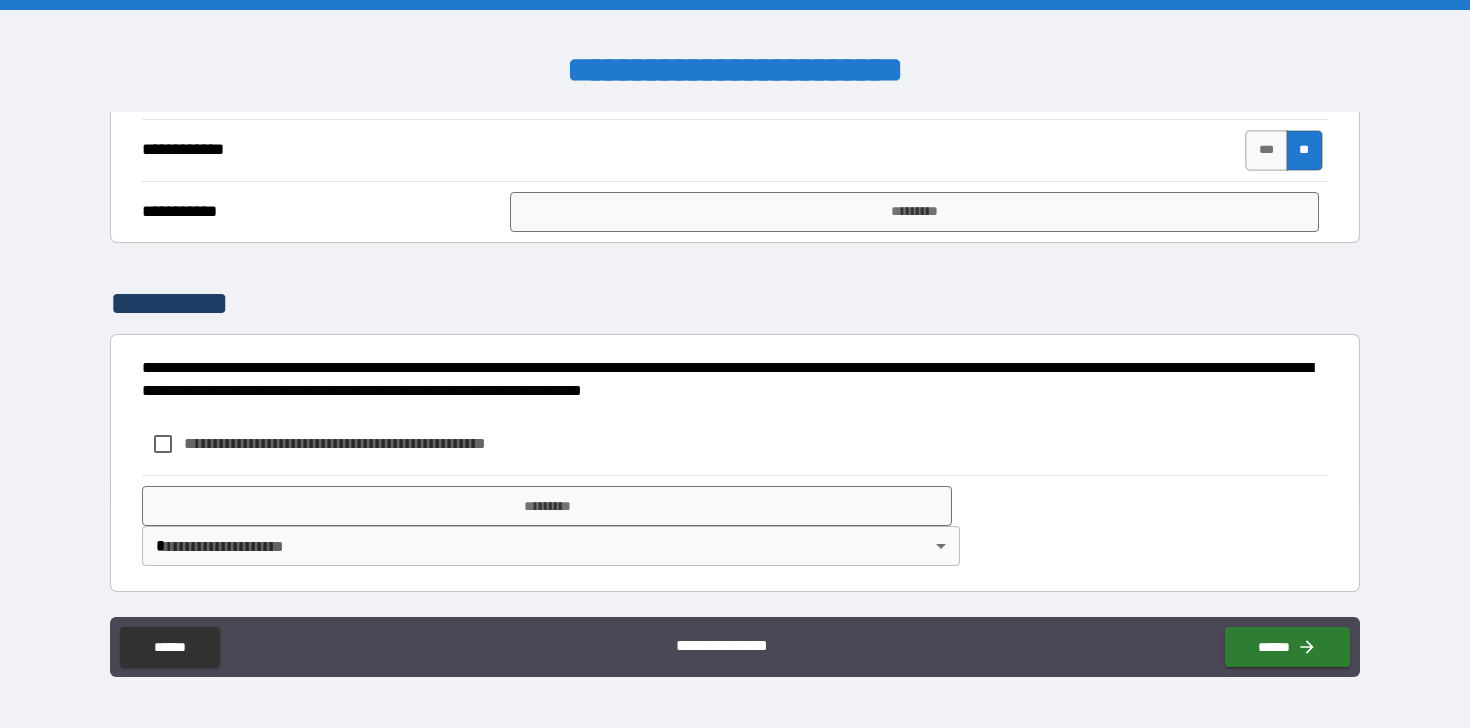 click on "**********" at bounding box center [735, 364] 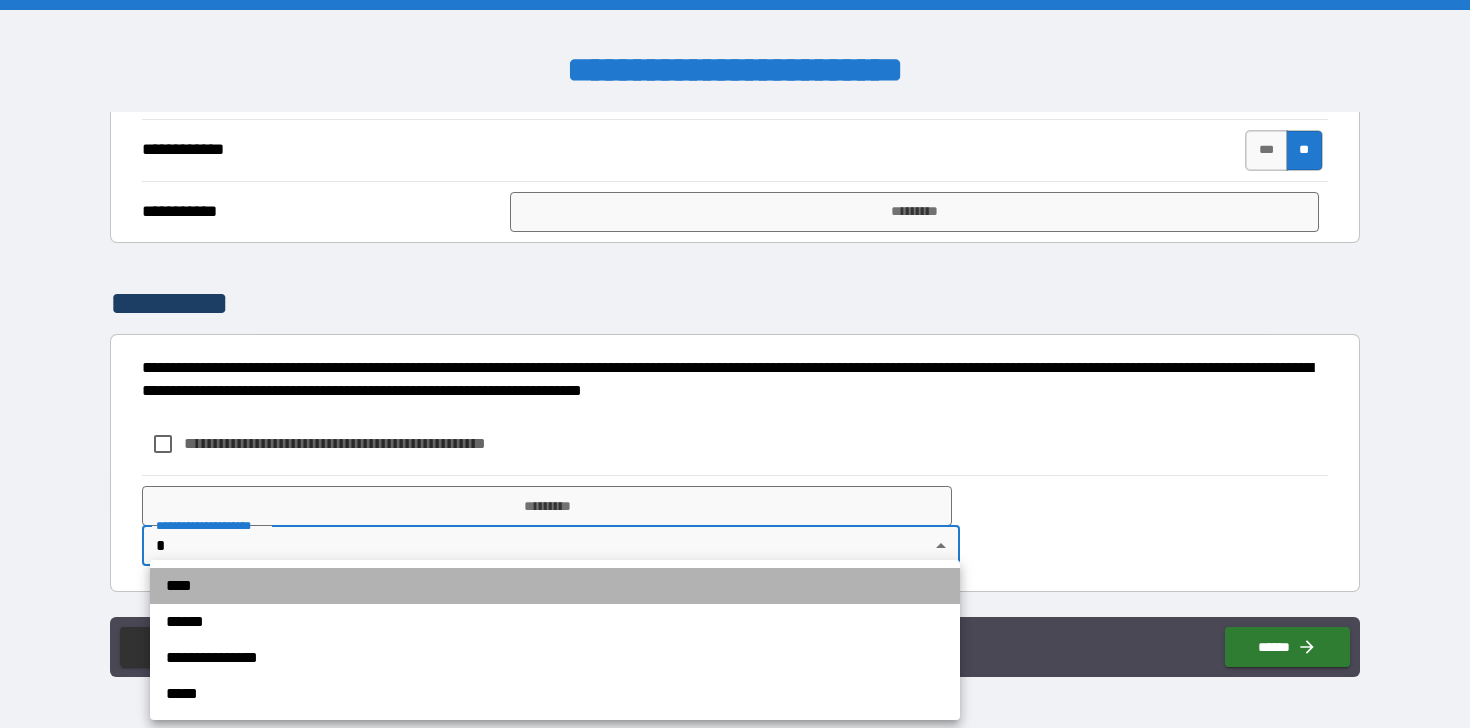 click on "****" at bounding box center [555, 586] 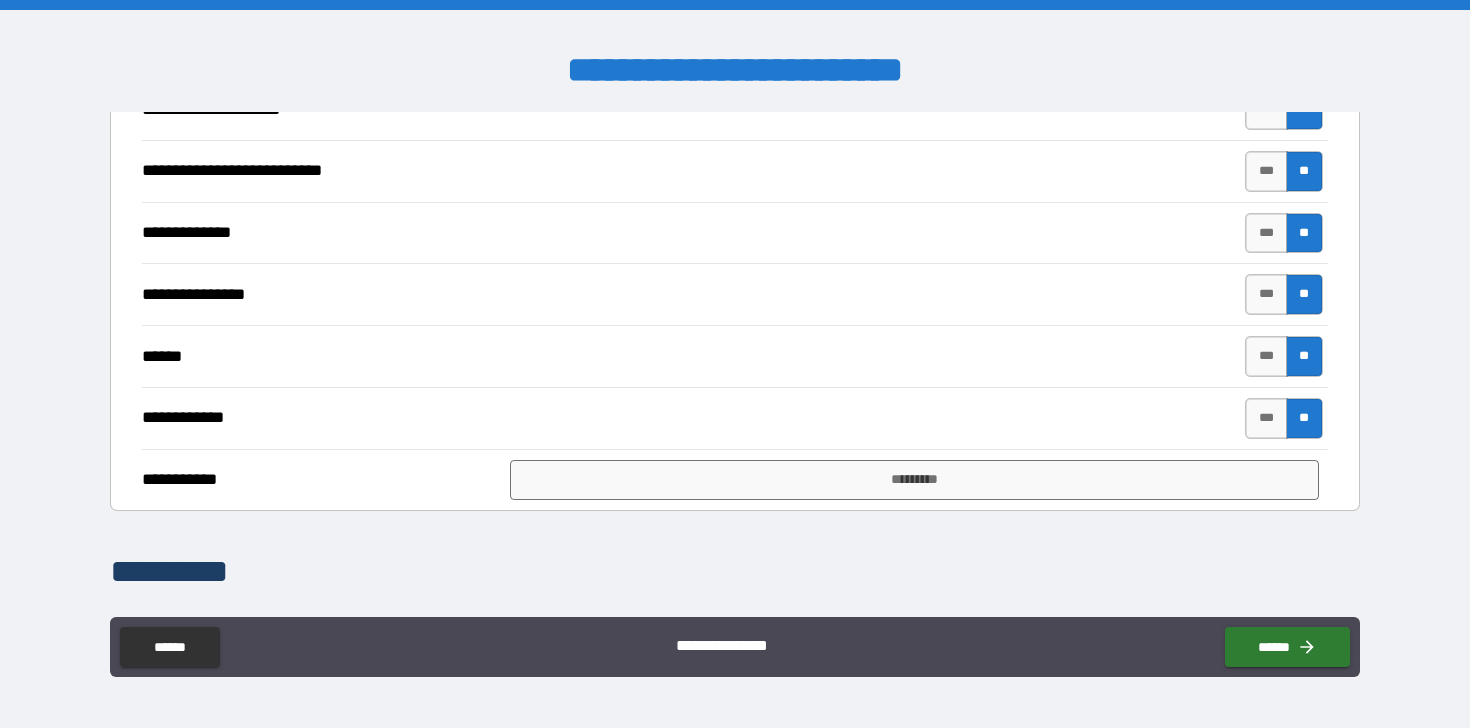 scroll, scrollTop: 4291, scrollLeft: 0, axis: vertical 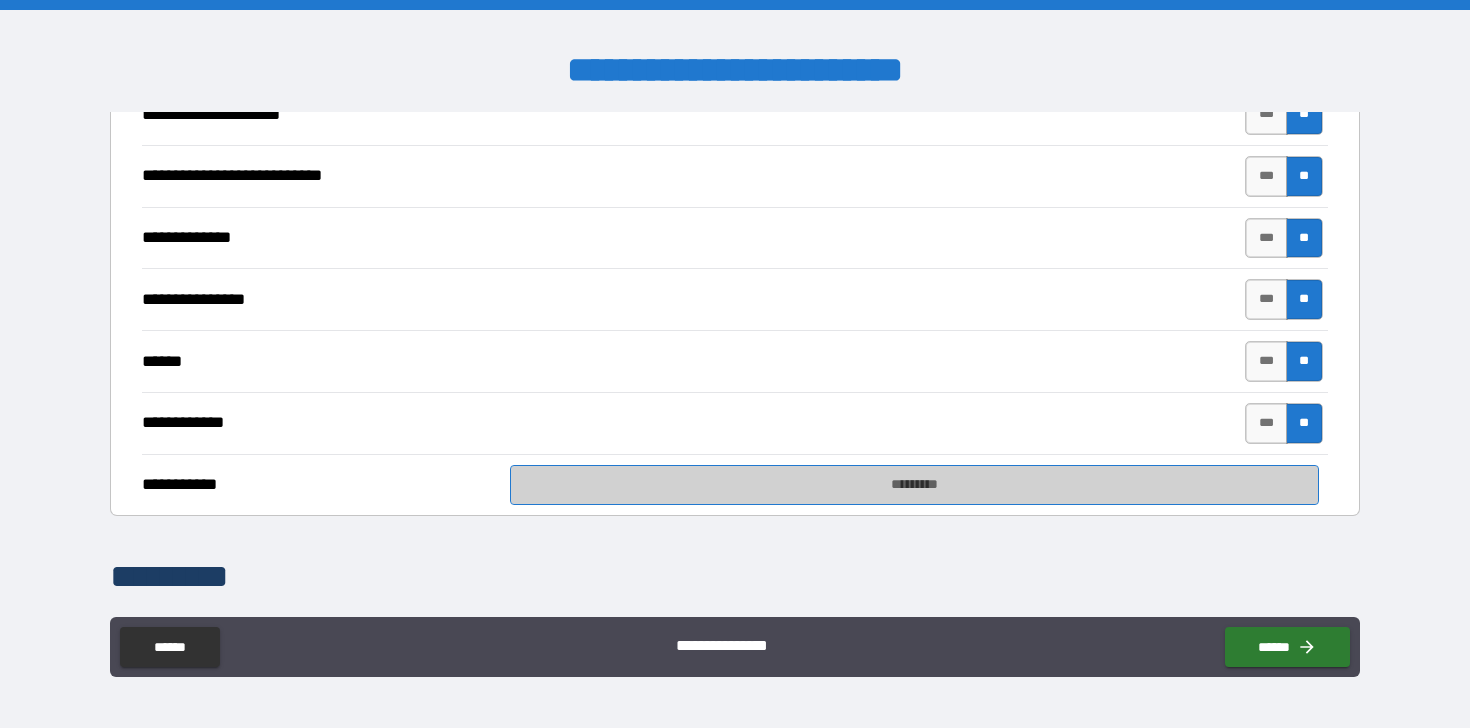 click on "*********" at bounding box center (915, 485) 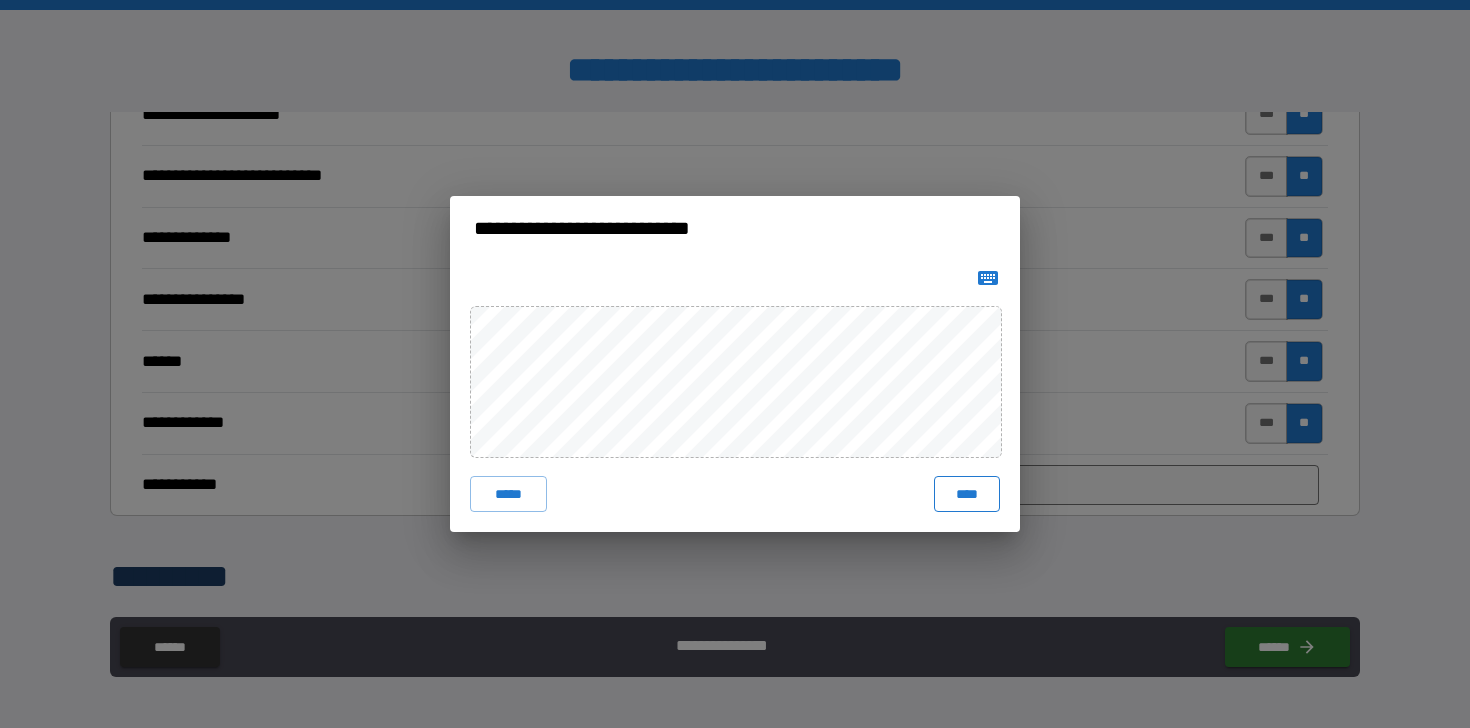 click on "****" at bounding box center (967, 494) 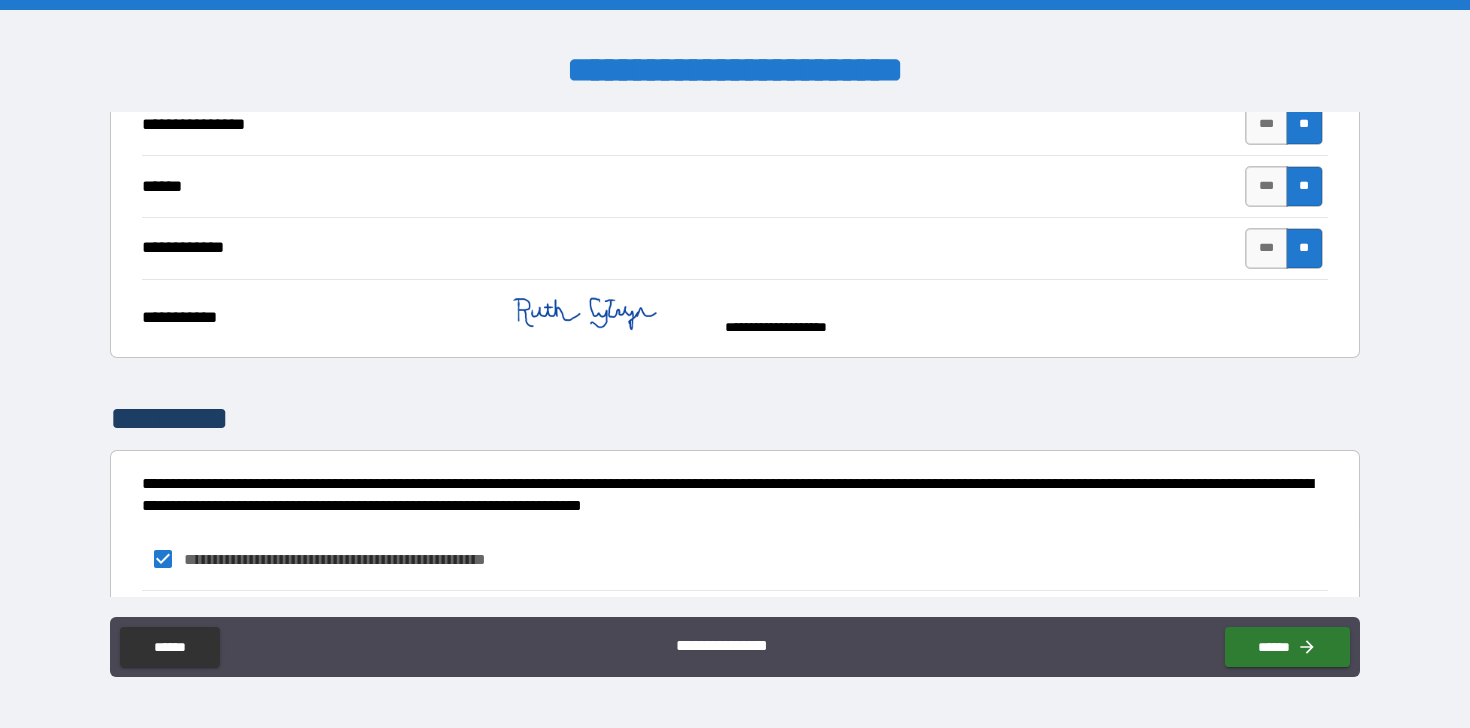 scroll, scrollTop: 4581, scrollLeft: 0, axis: vertical 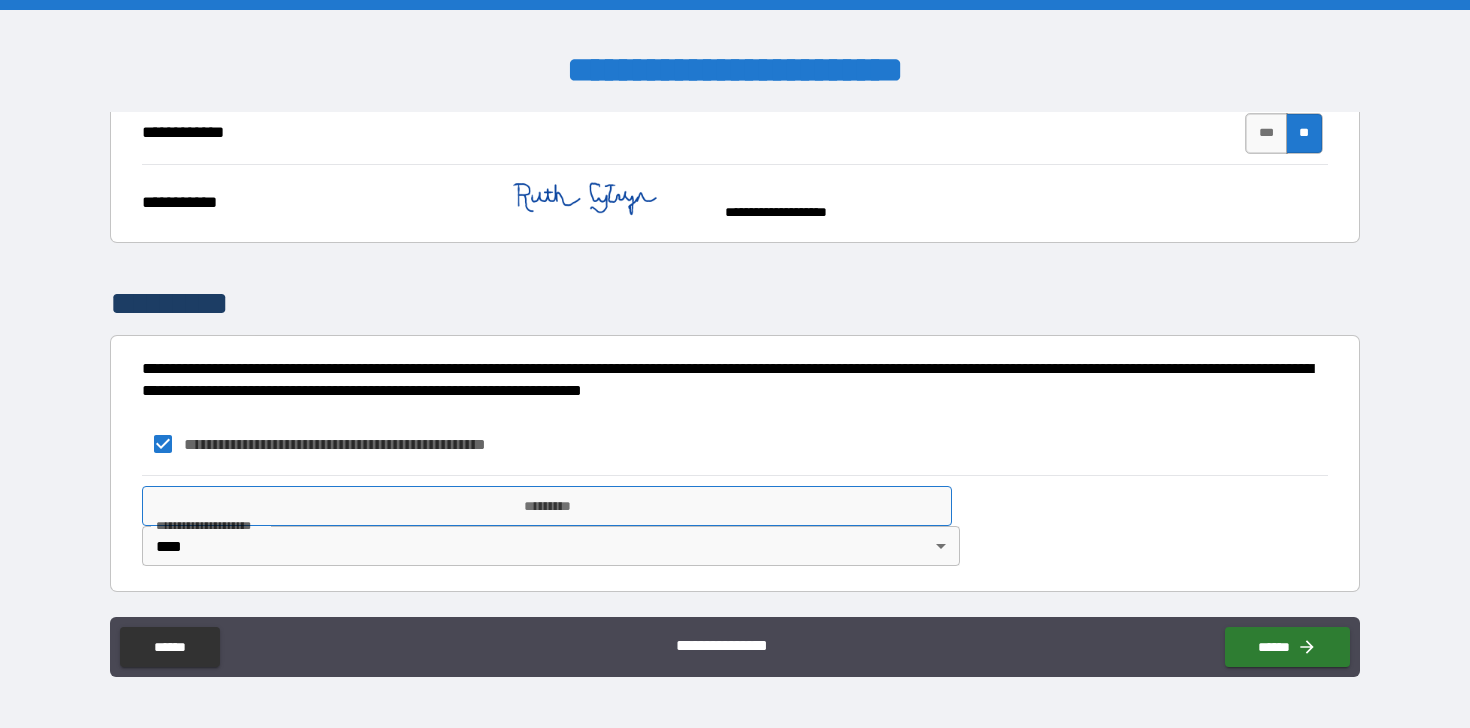 click on "*********" at bounding box center (547, 506) 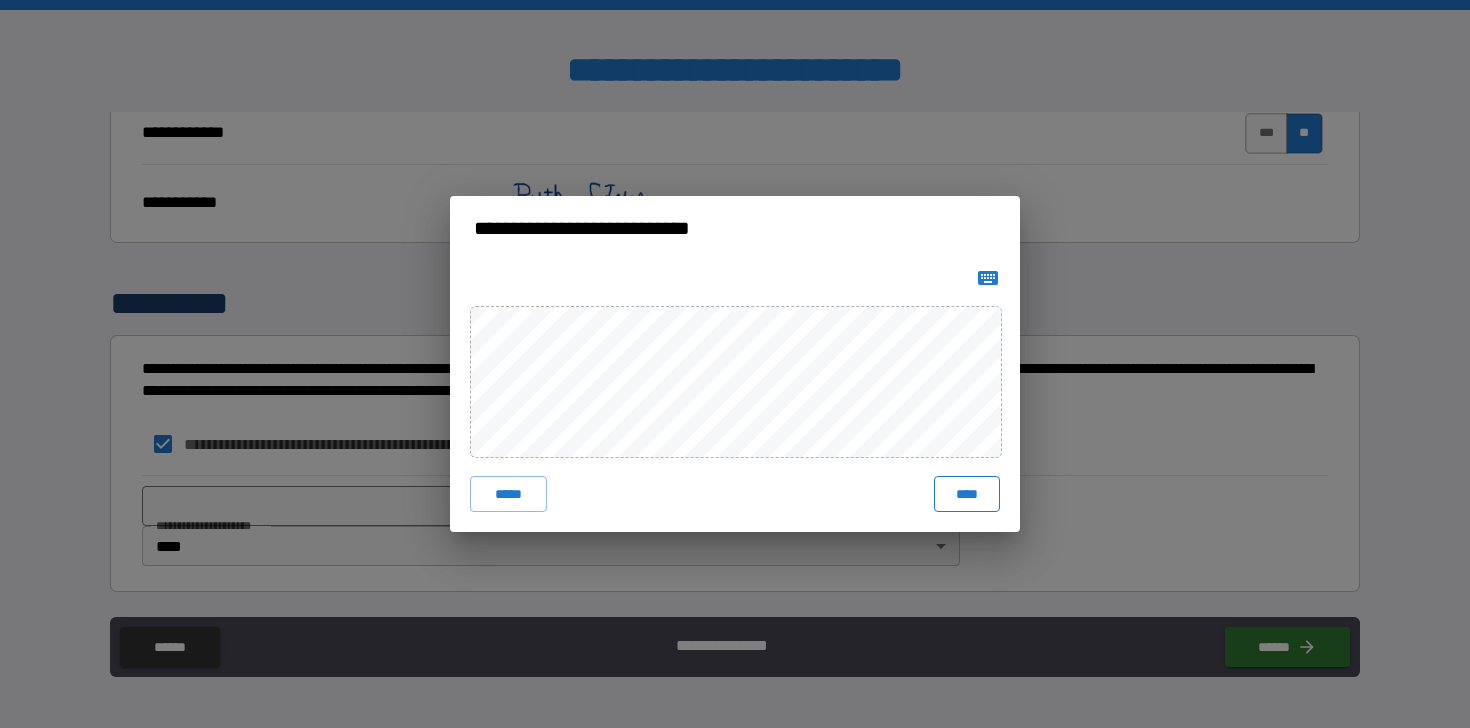 click on "****" at bounding box center (967, 494) 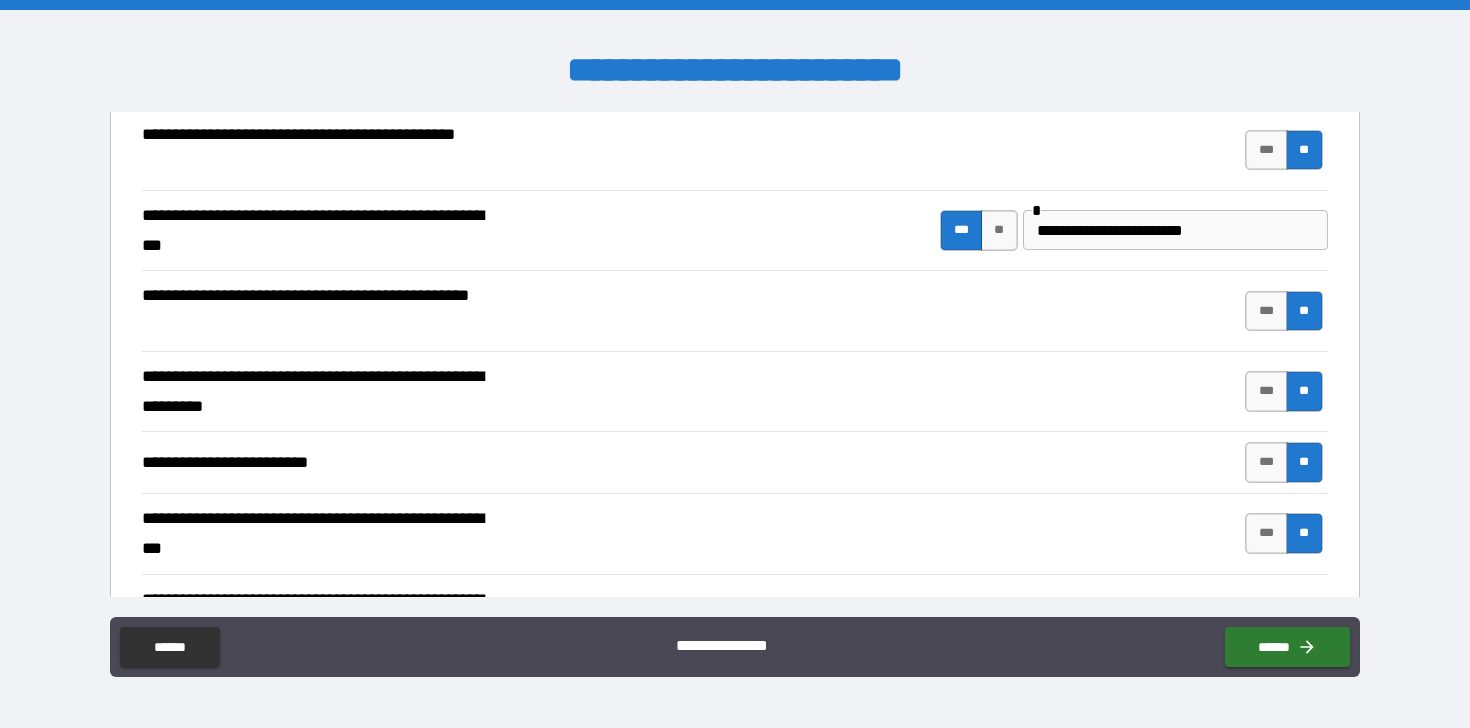 scroll, scrollTop: 1957, scrollLeft: 0, axis: vertical 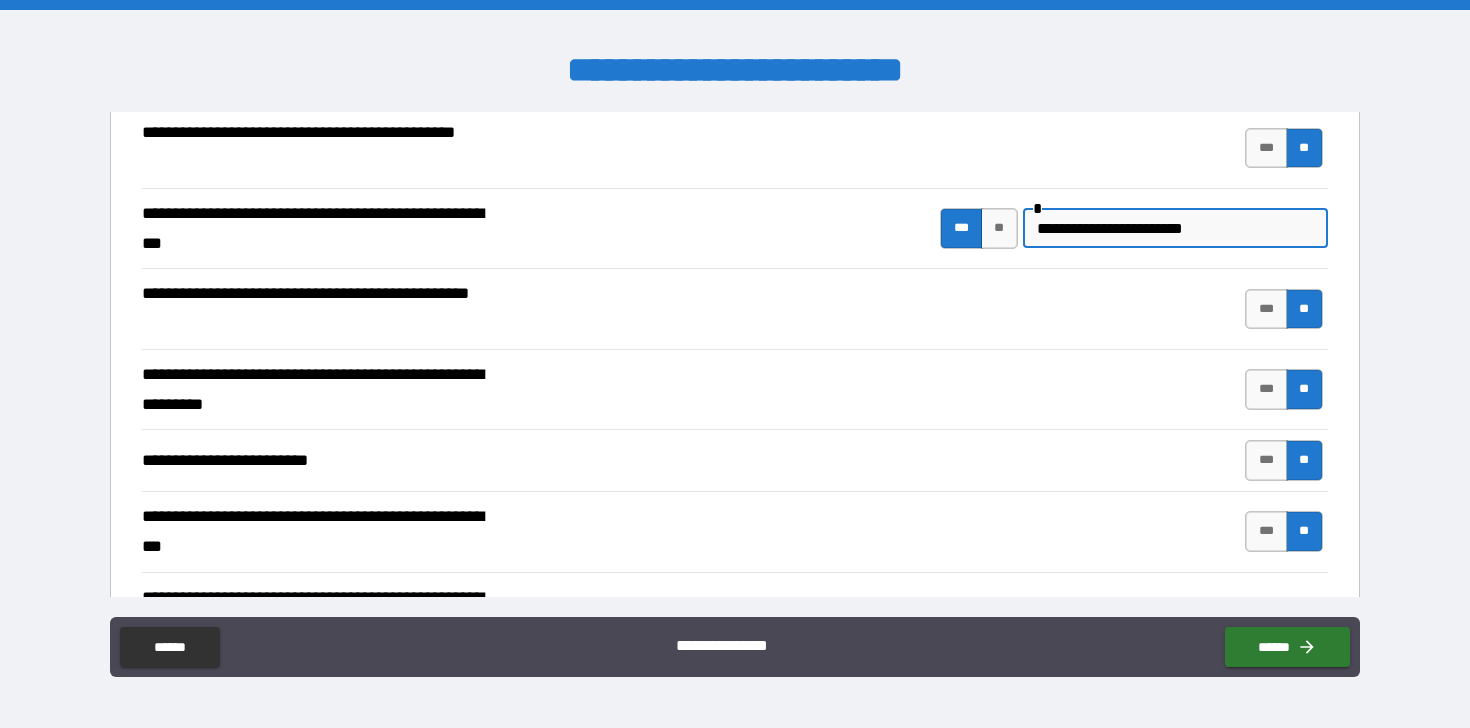 click on "**********" at bounding box center (1175, 228) 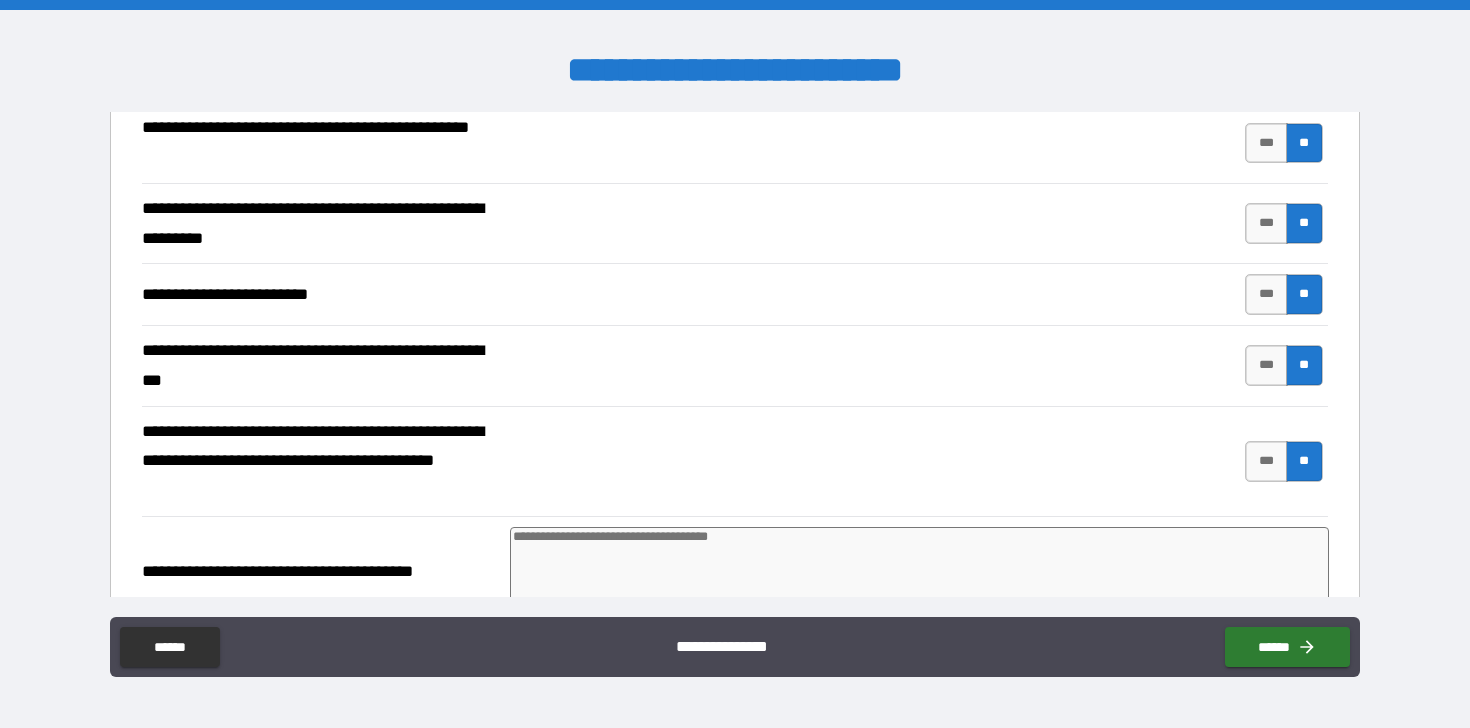 scroll, scrollTop: 2123, scrollLeft: 0, axis: vertical 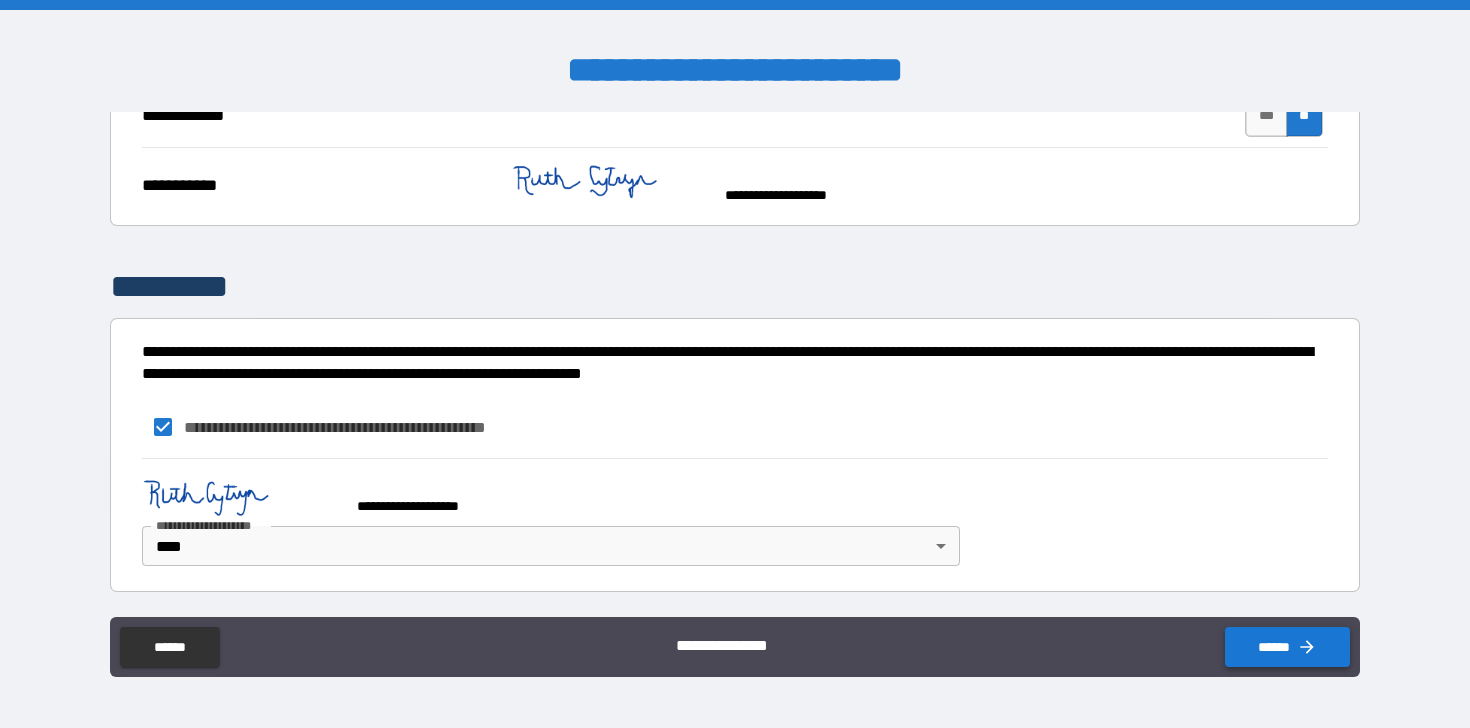 click on "******" at bounding box center (1287, 647) 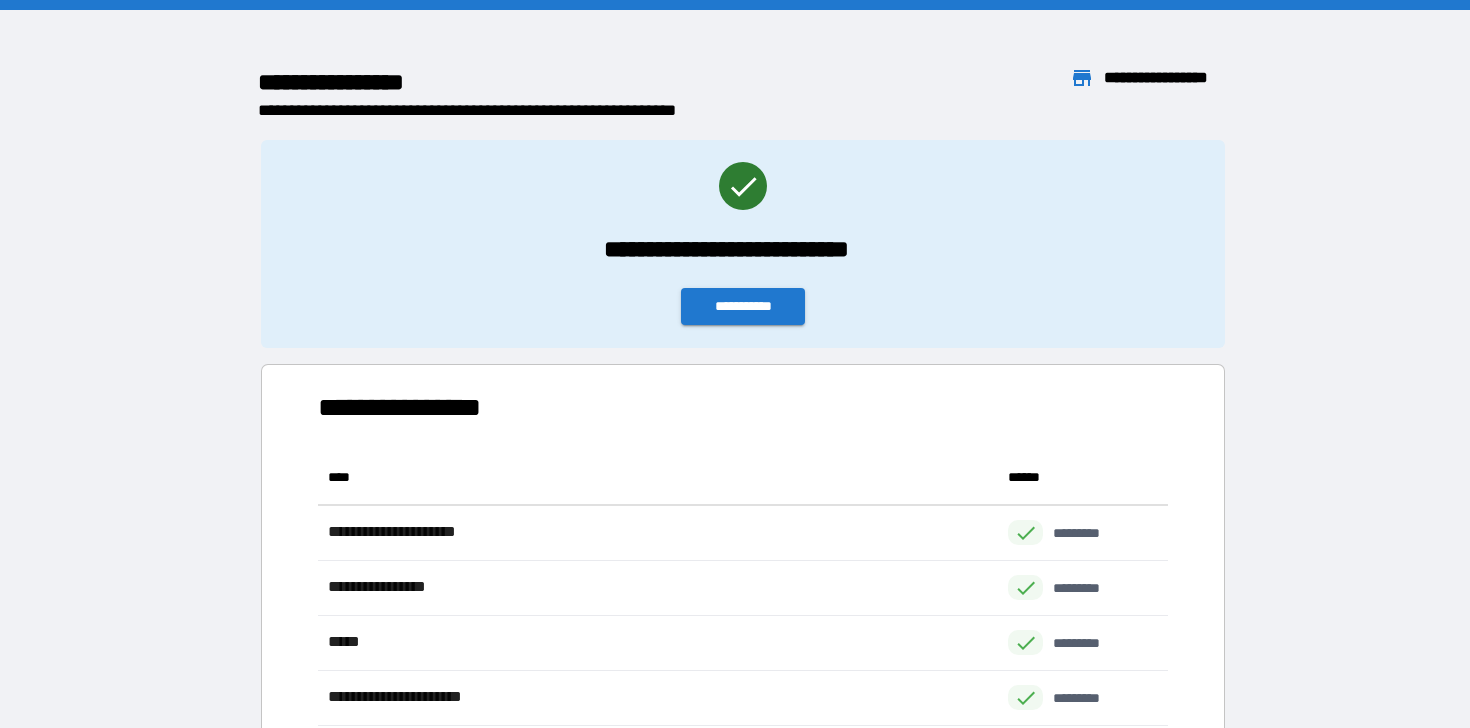 scroll, scrollTop: 1, scrollLeft: 1, axis: both 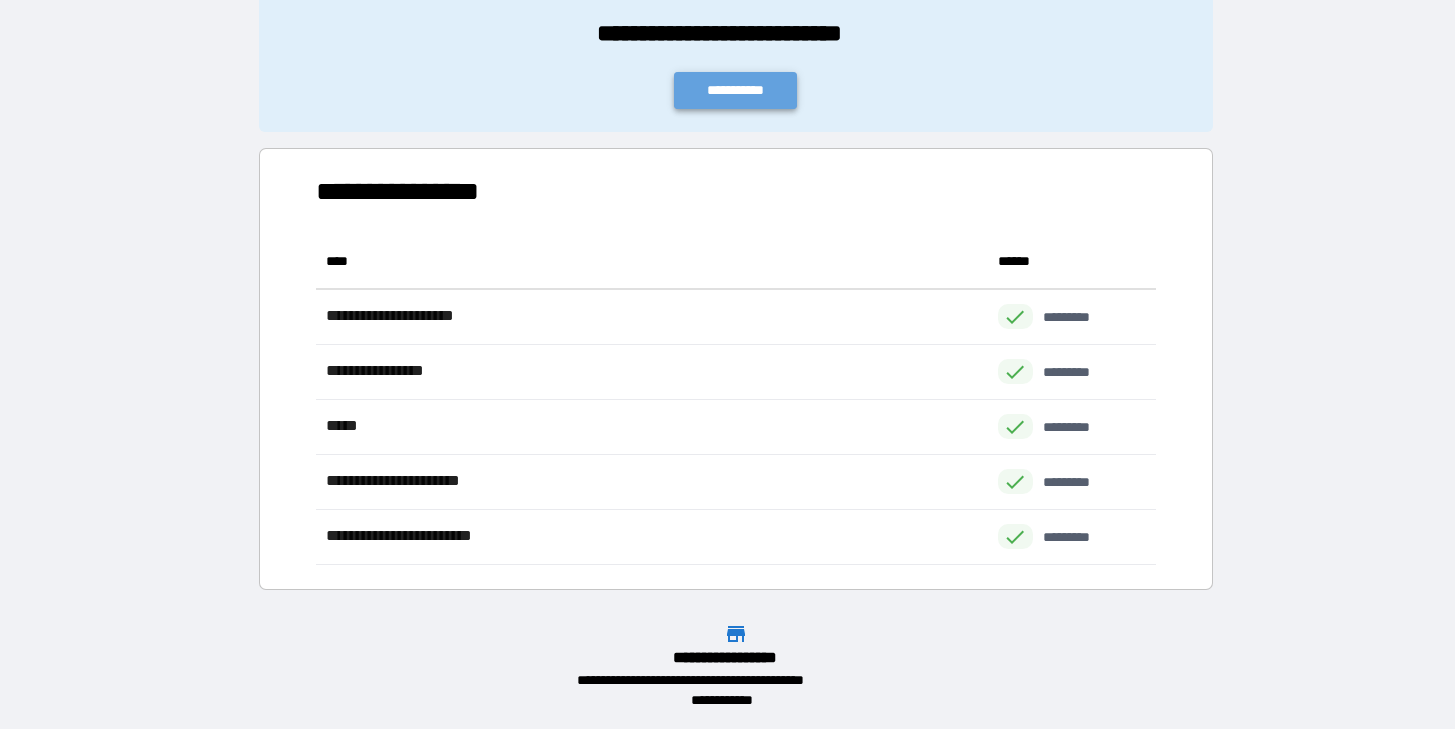 click on "**********" at bounding box center (736, 90) 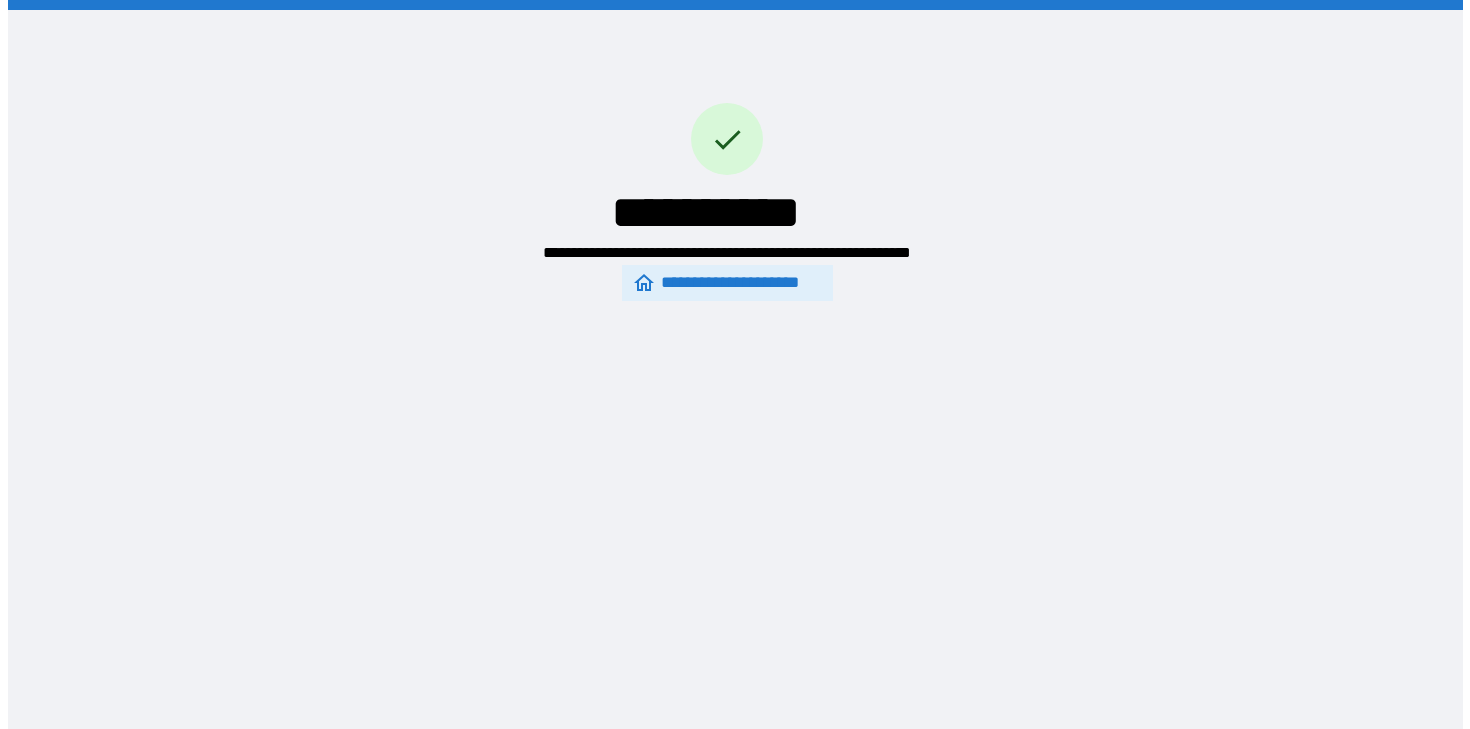 scroll, scrollTop: 0, scrollLeft: 0, axis: both 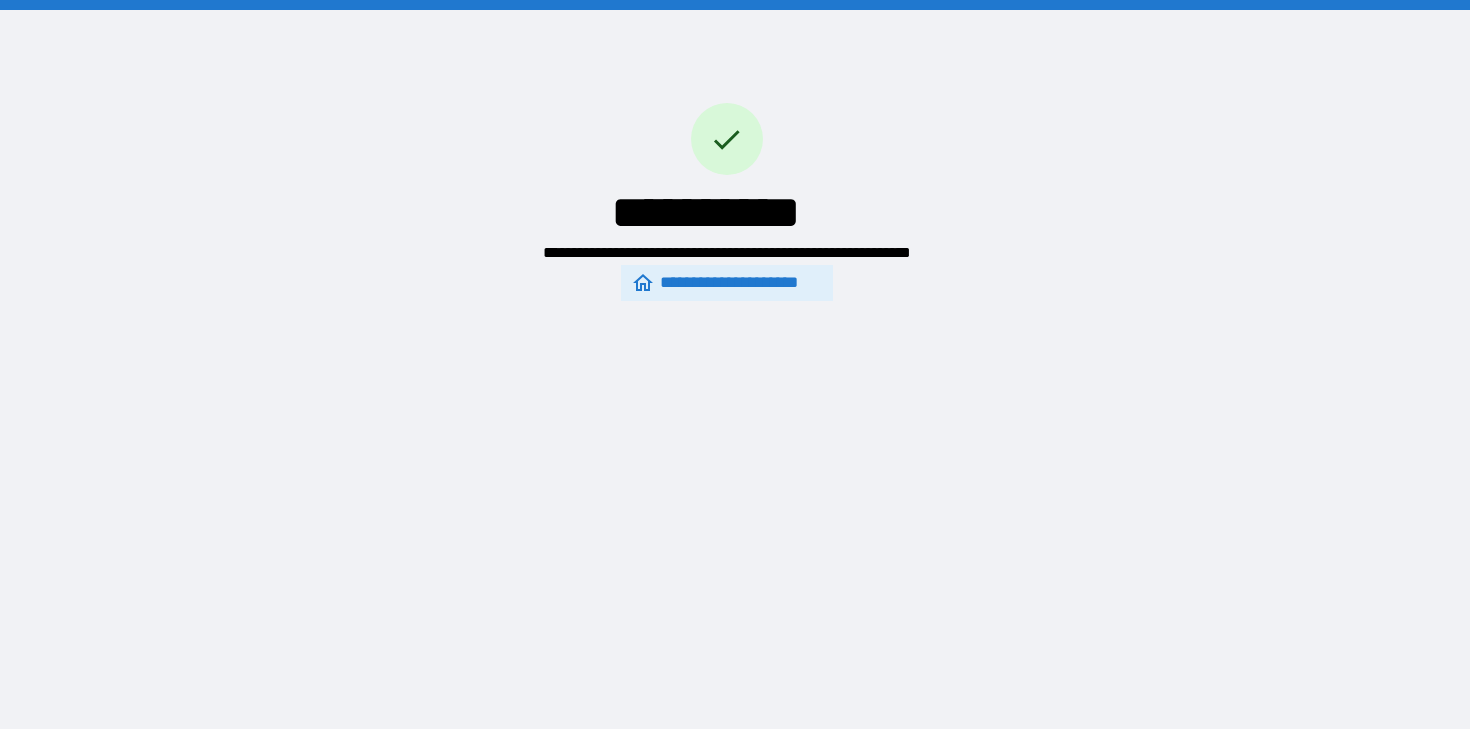 click on "**********" at bounding box center [726, 283] 